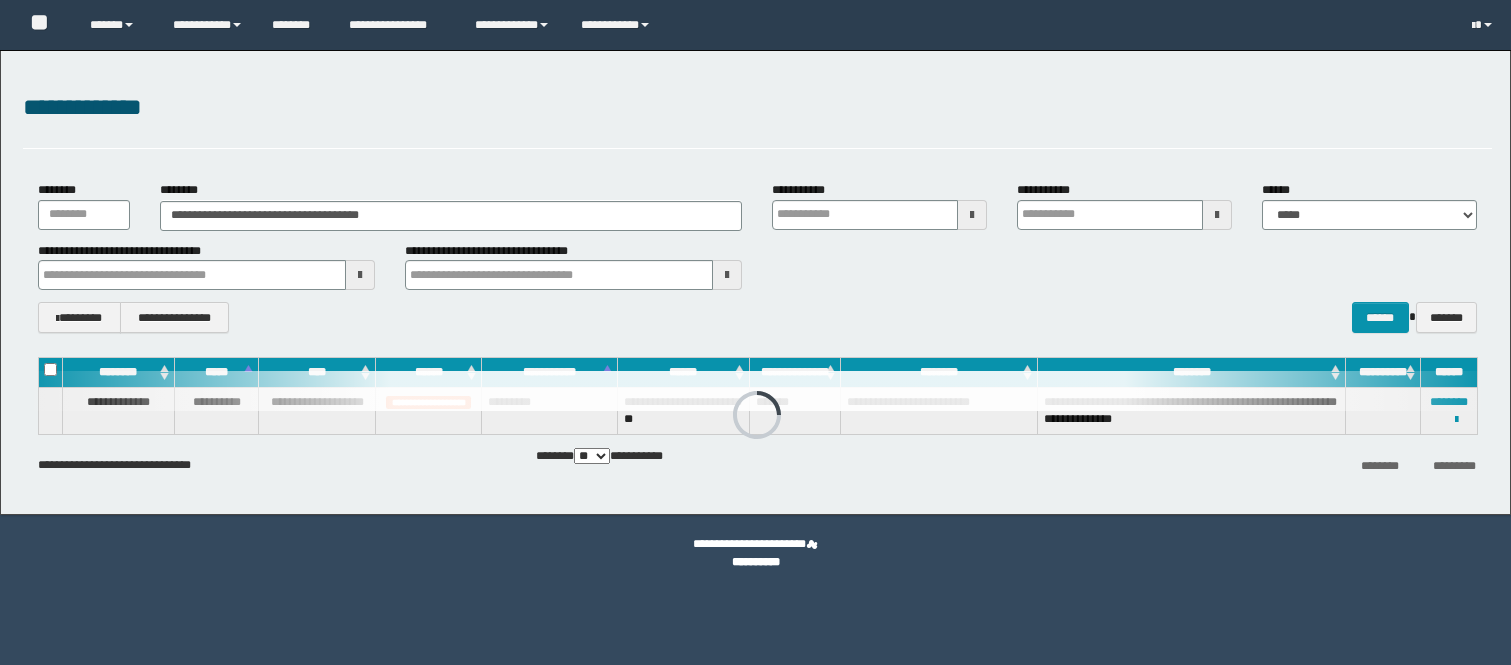 scroll, scrollTop: 0, scrollLeft: 0, axis: both 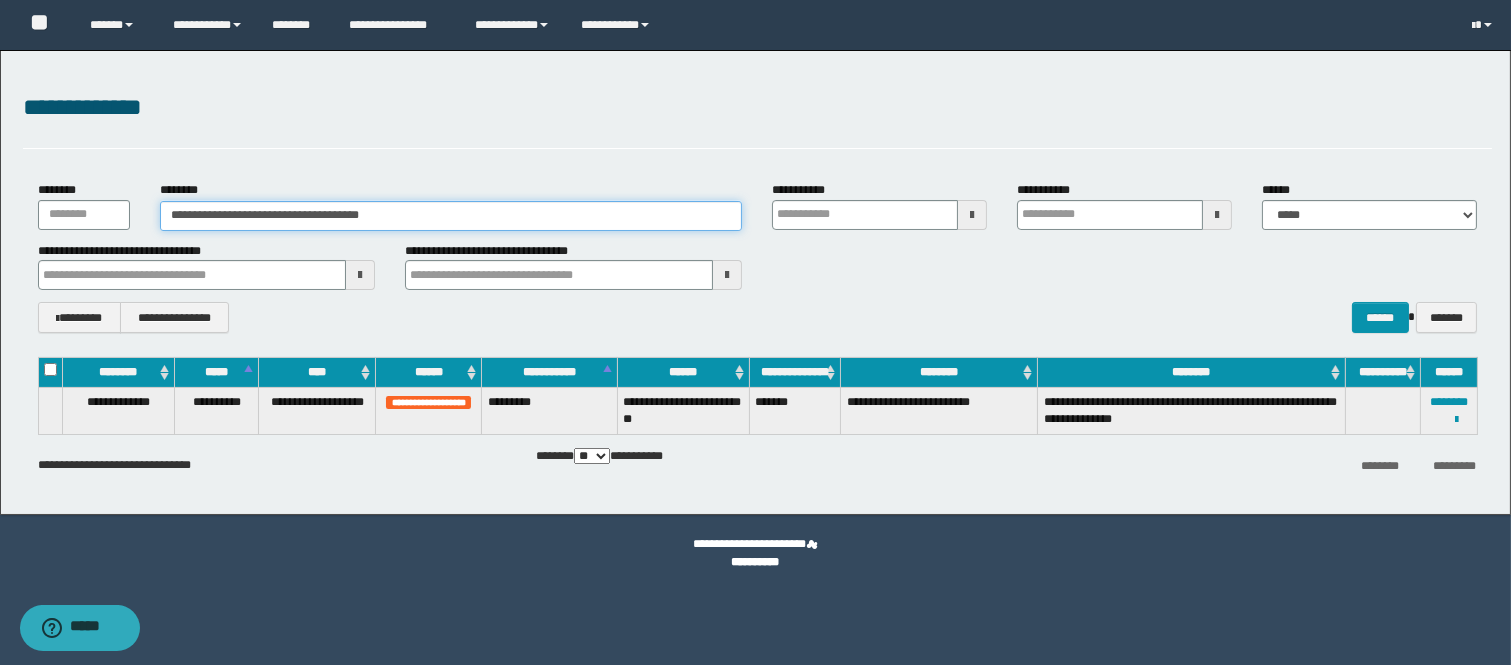 drag, startPoint x: 492, startPoint y: 203, endPoint x: 122, endPoint y: 206, distance: 370.01218 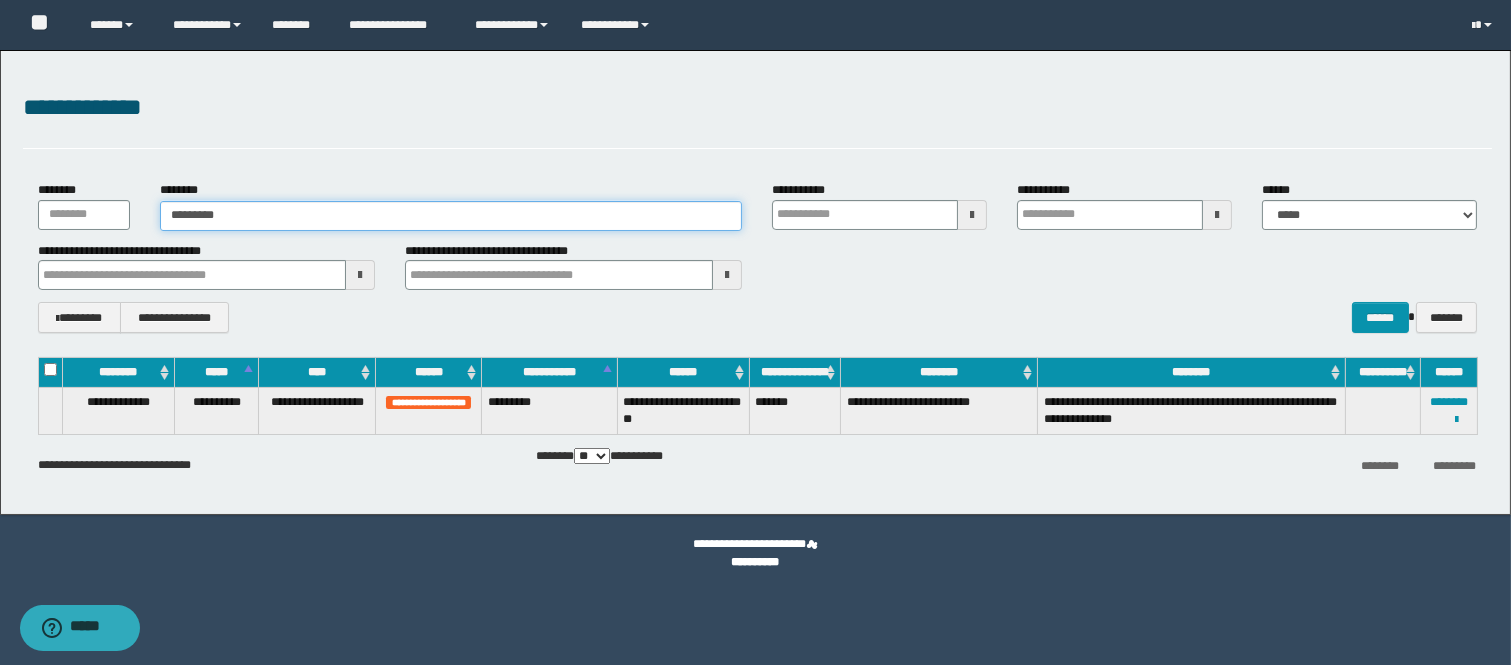 type on "********" 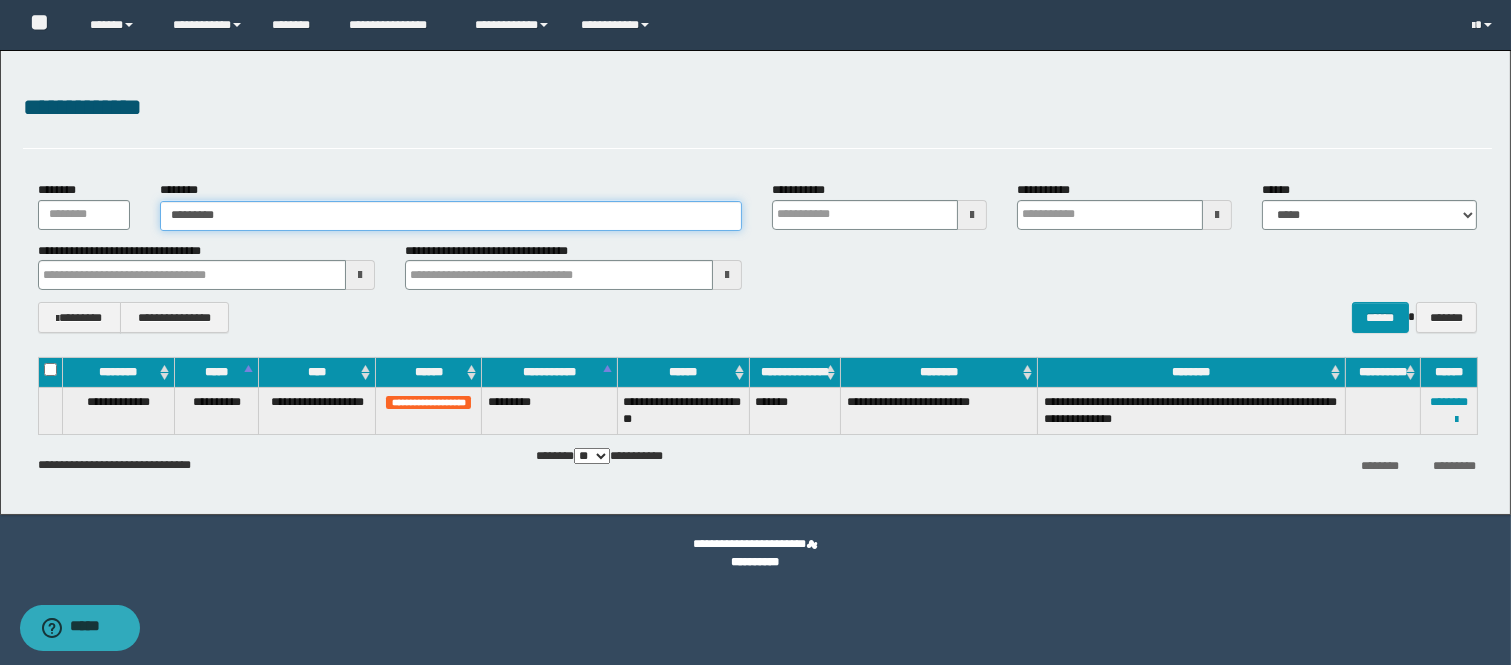 click on "********" at bounding box center (451, 216) 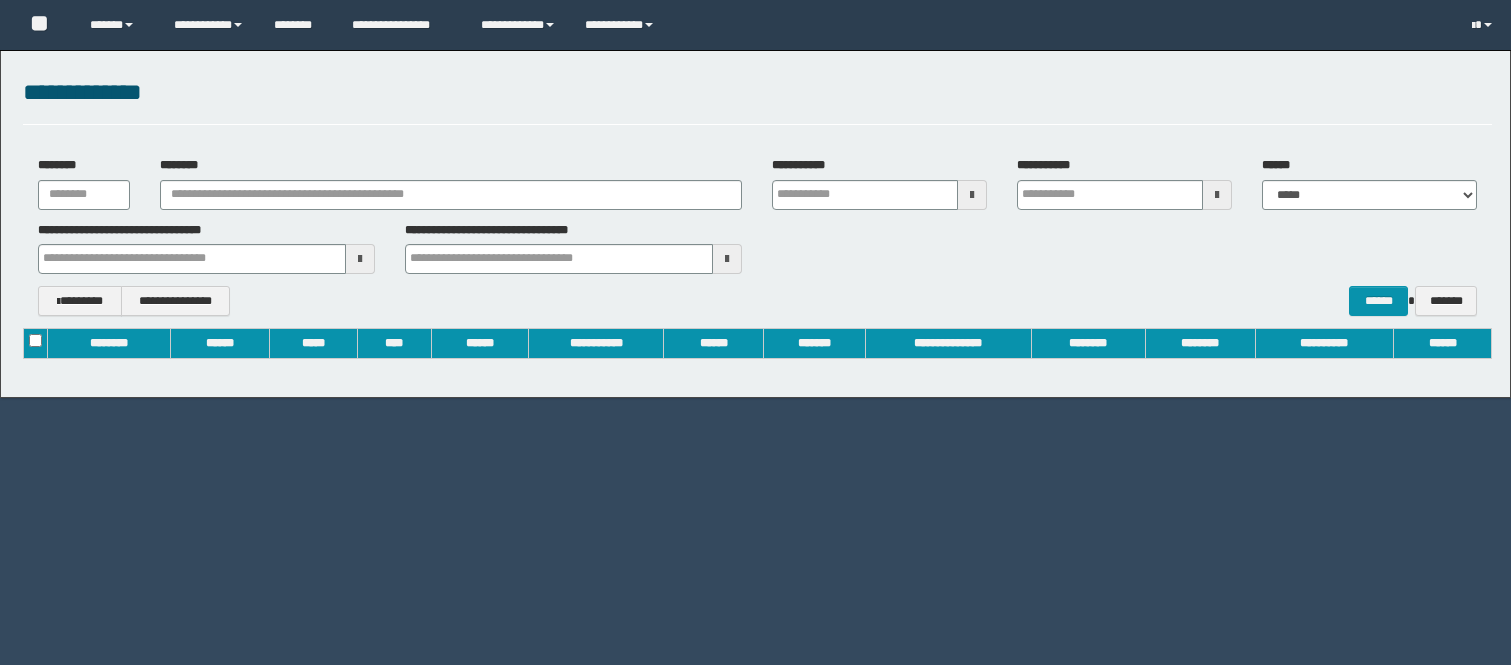 scroll, scrollTop: 0, scrollLeft: 0, axis: both 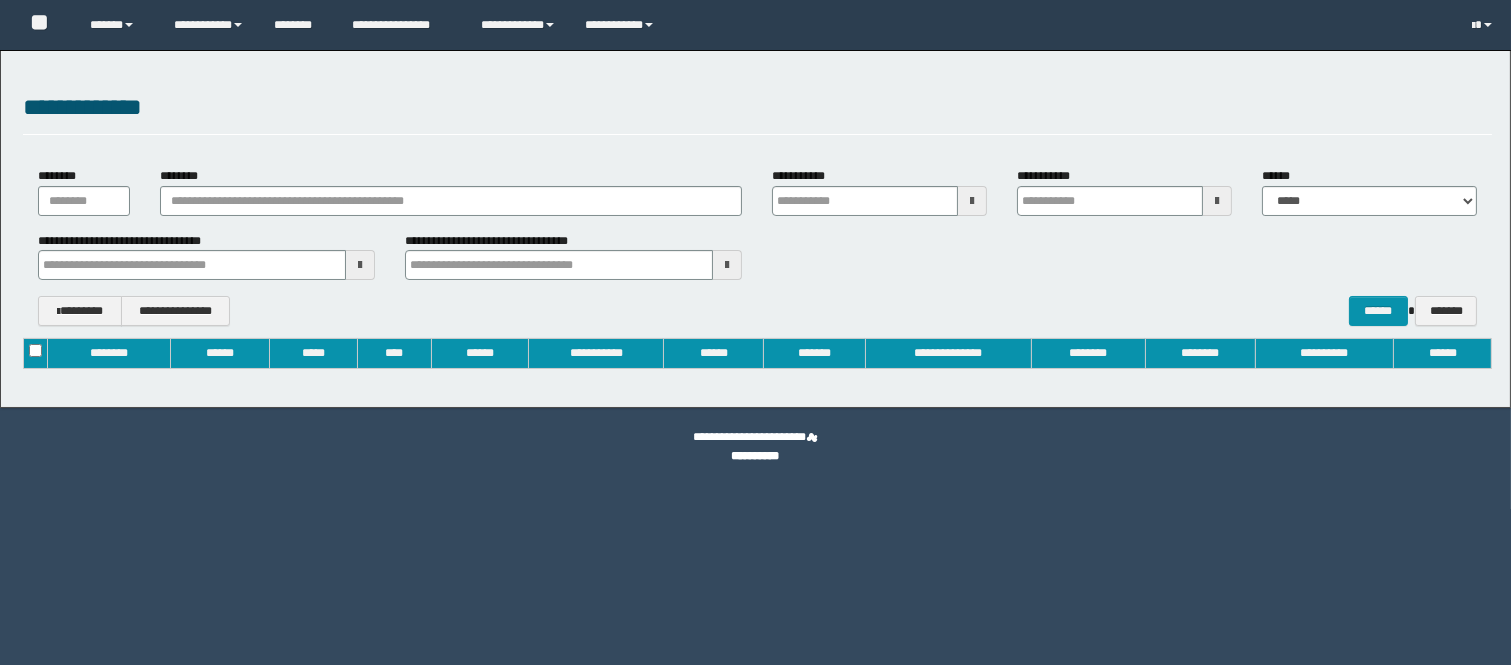 type on "**********" 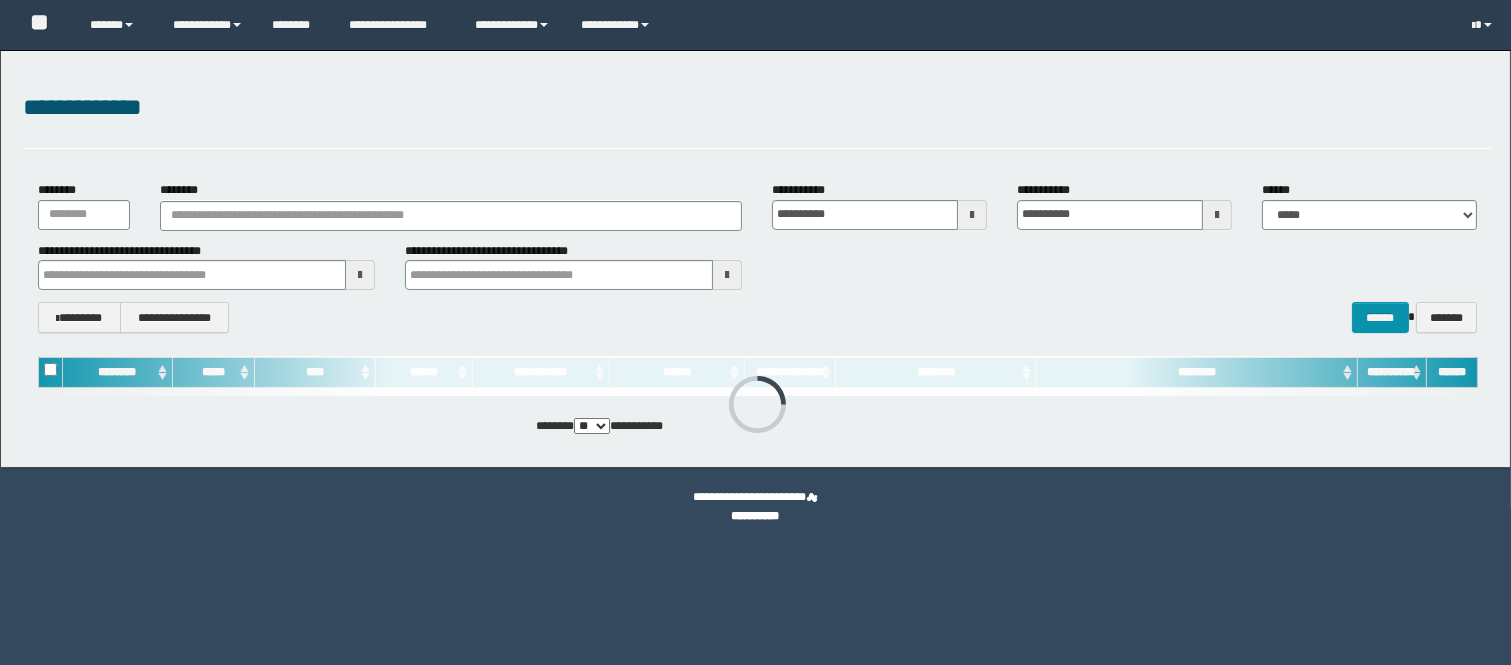 scroll, scrollTop: 0, scrollLeft: 0, axis: both 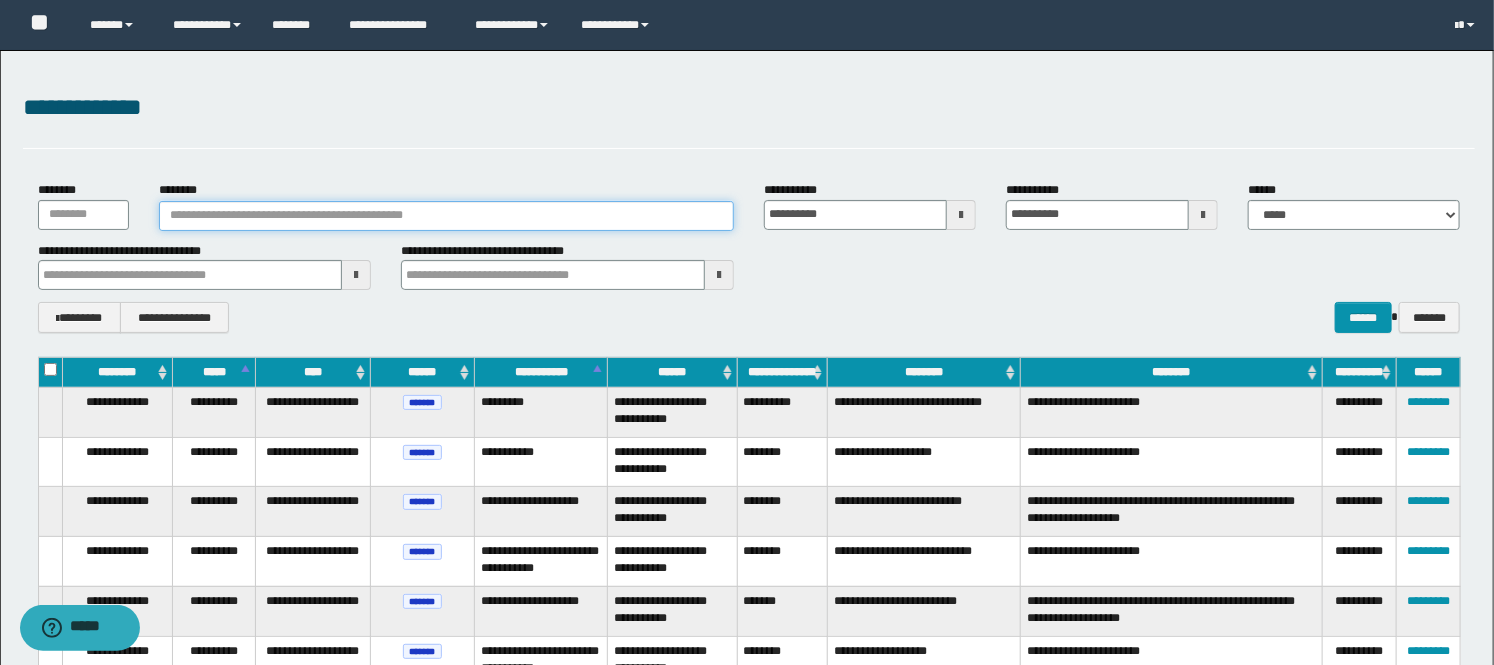 click on "********" at bounding box center (446, 216) 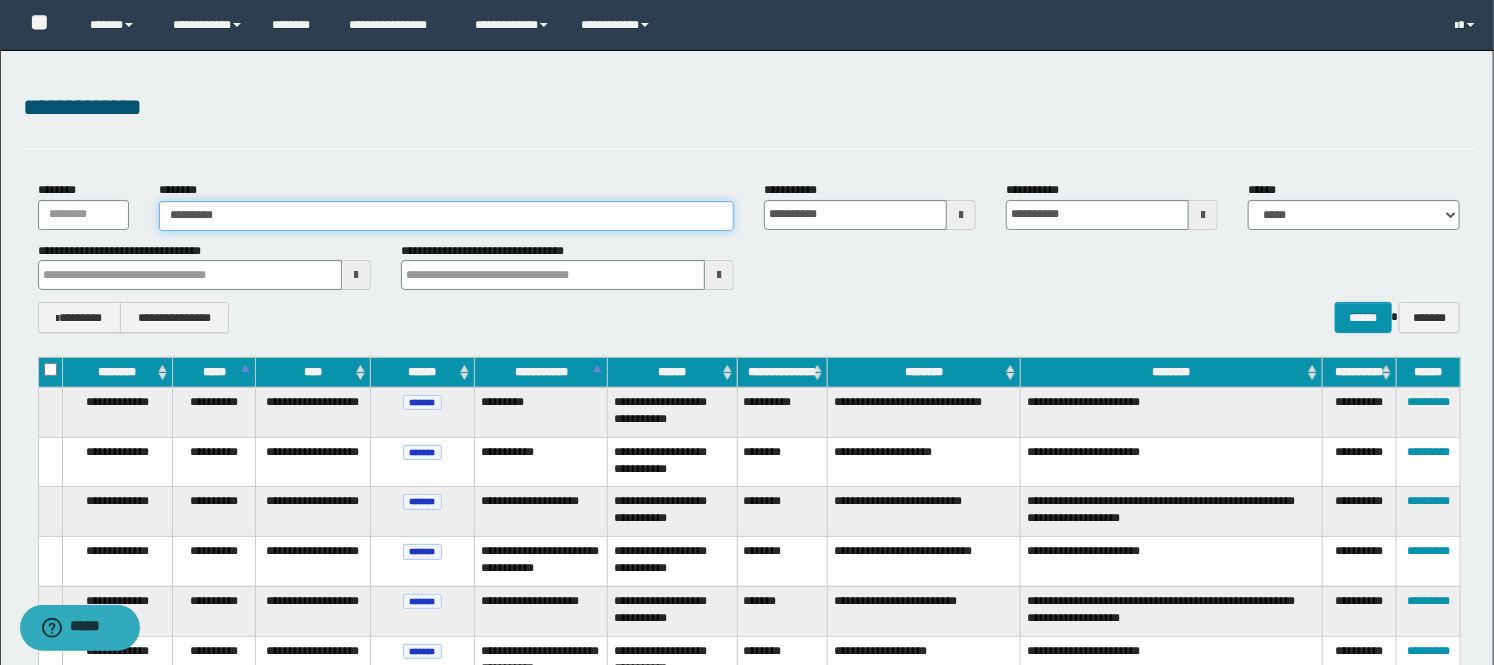 type on "********" 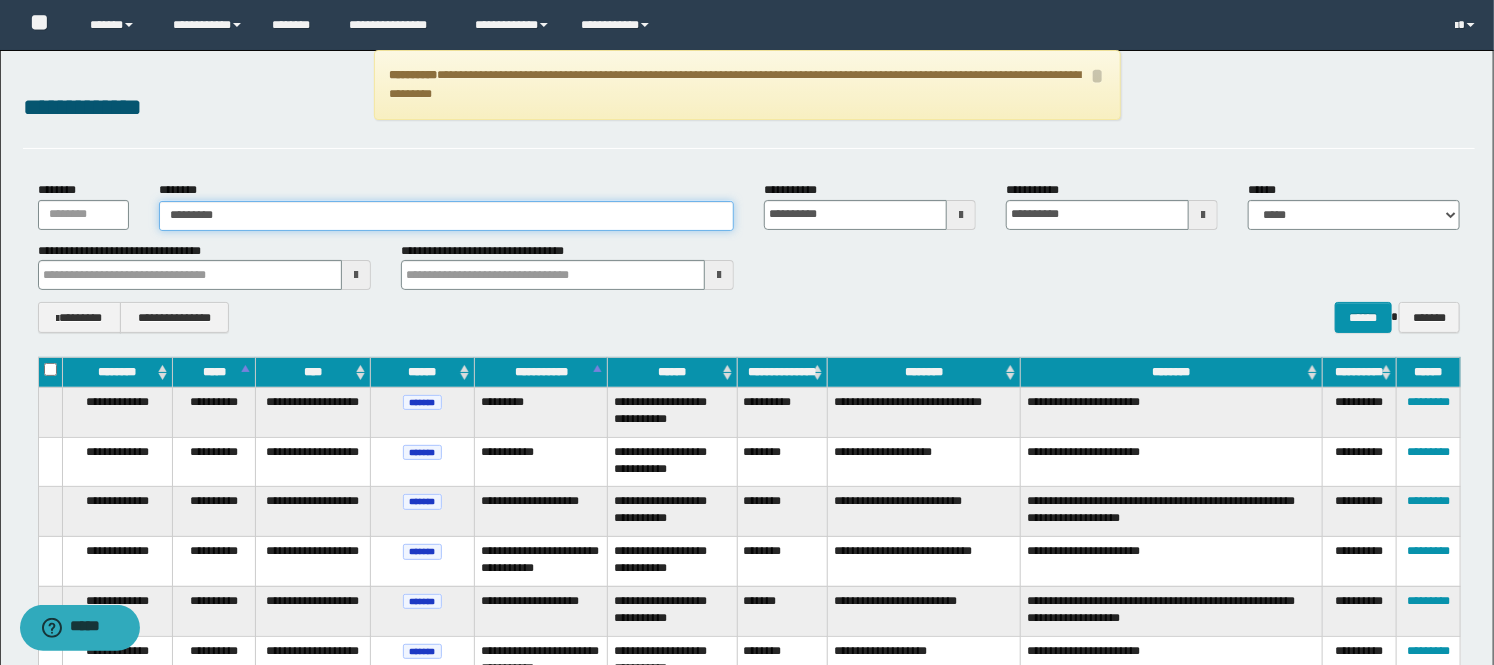 drag, startPoint x: 268, startPoint y: 213, endPoint x: 73, endPoint y: 213, distance: 195 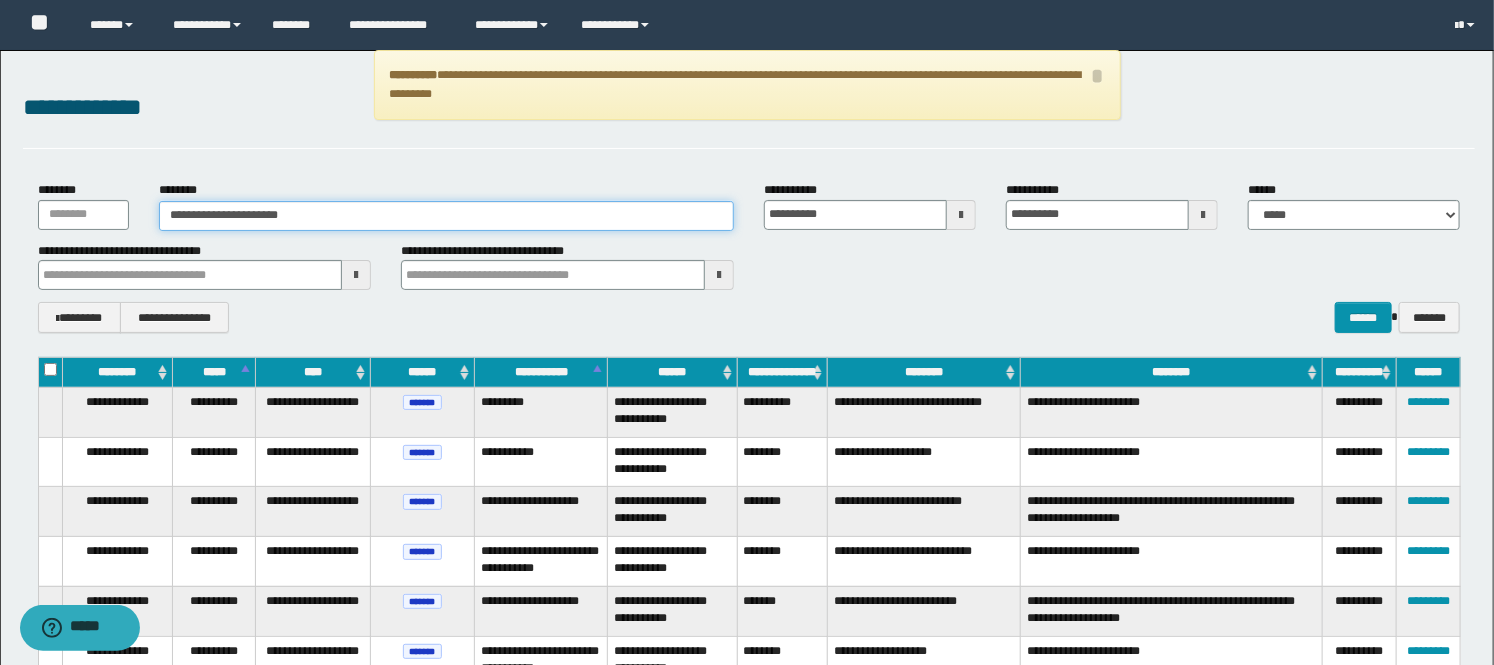 type 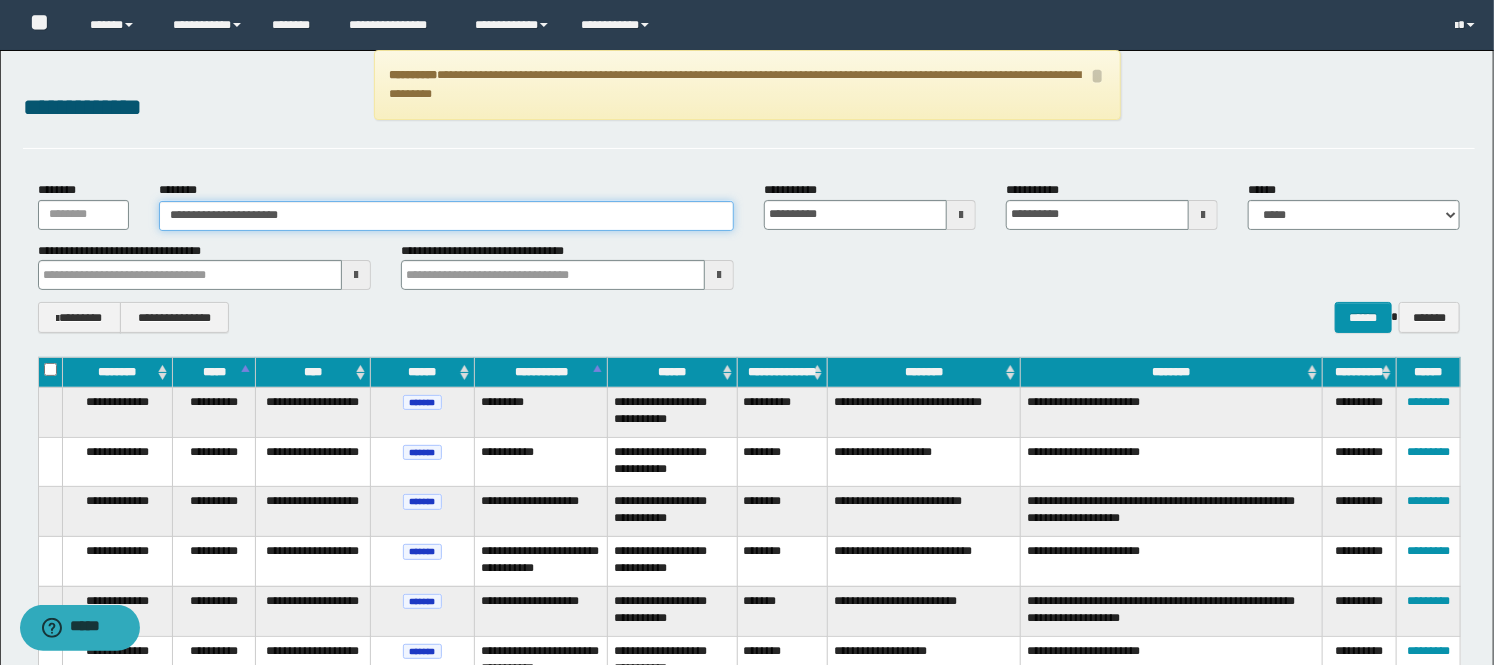 type on "**********" 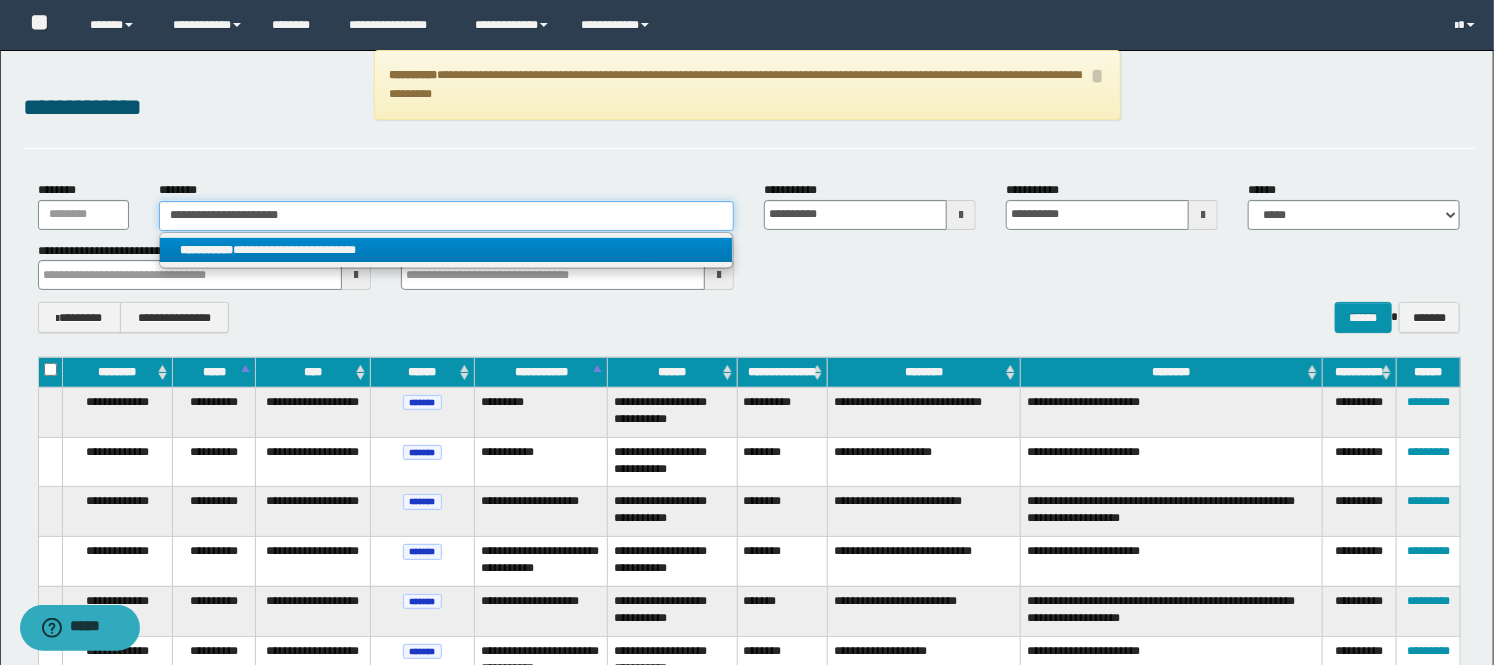 type on "**********" 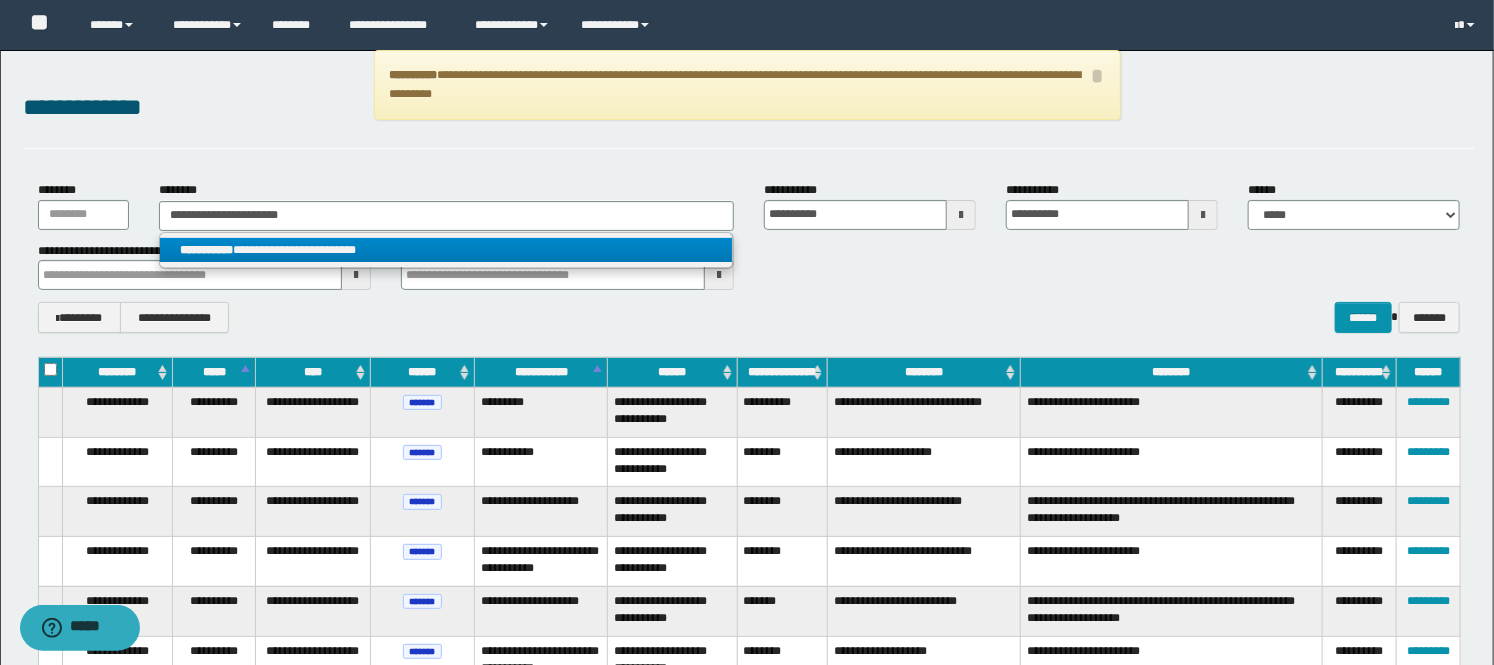 click on "**********" at bounding box center (206, 250) 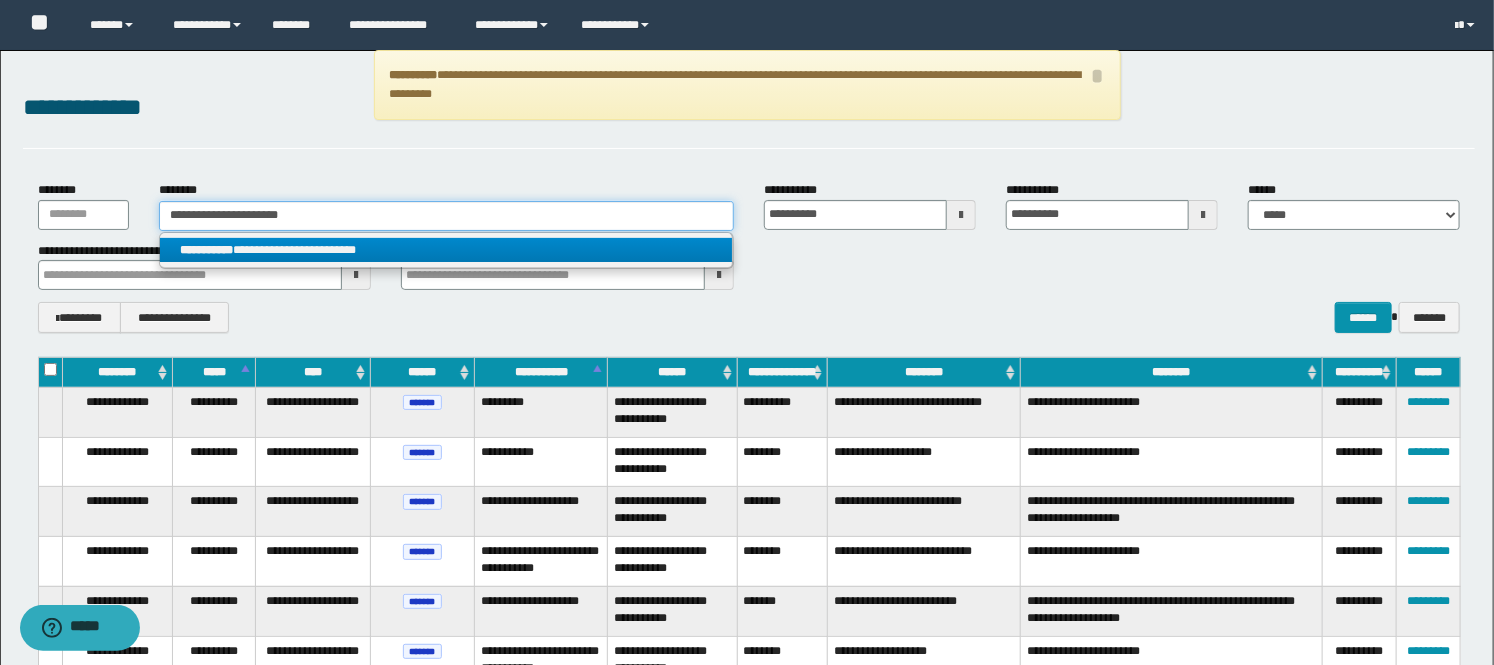 type 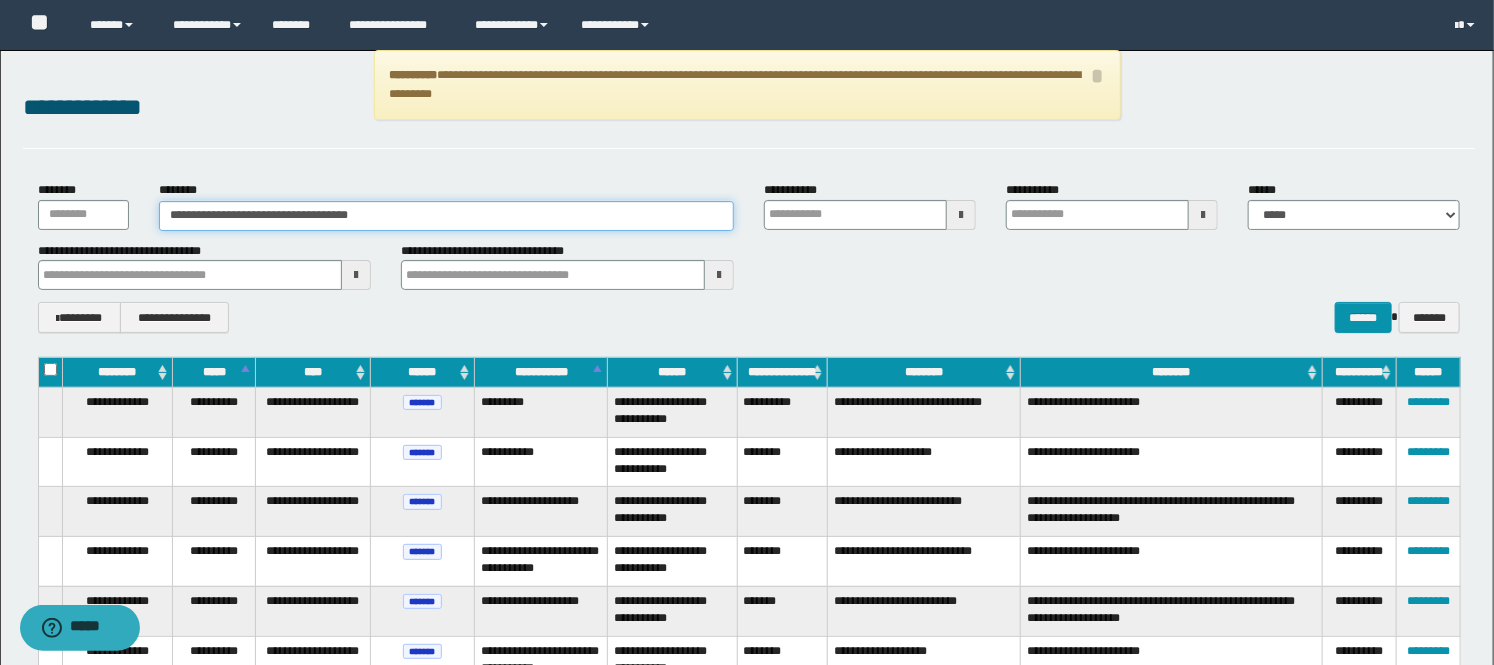 type 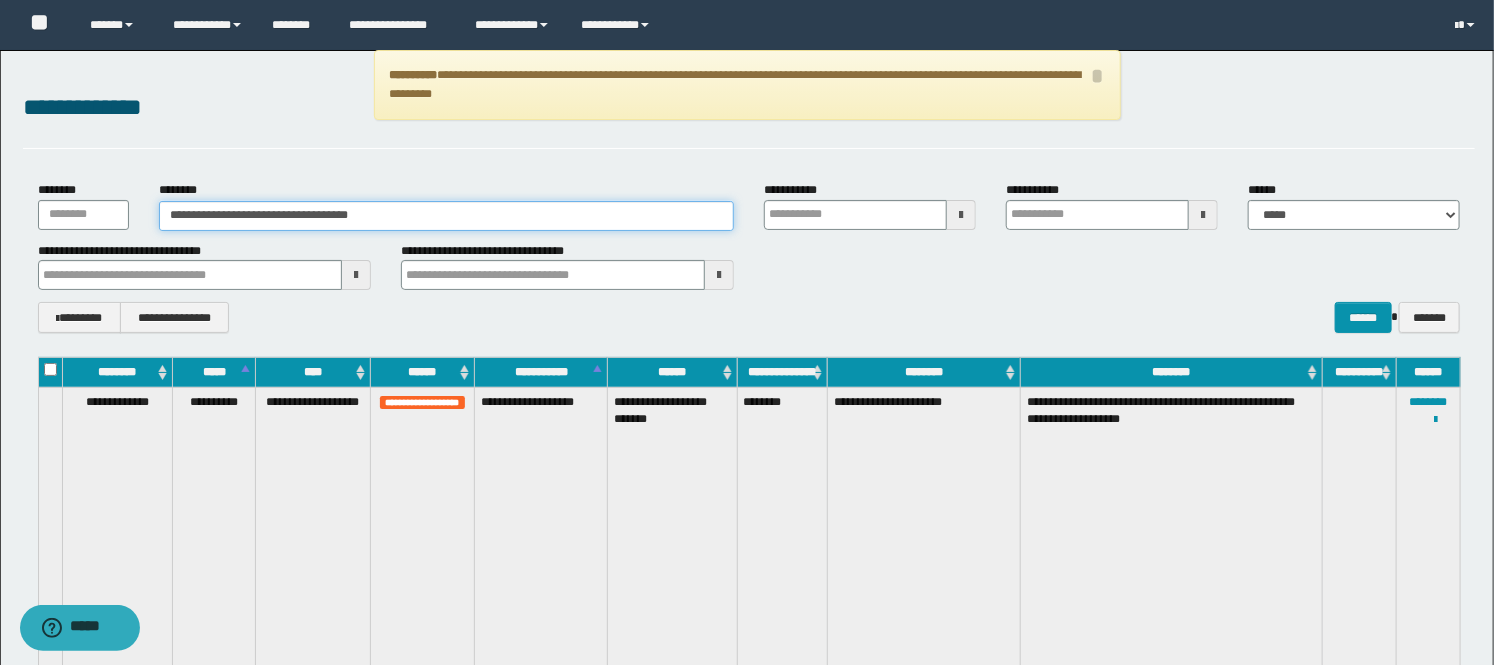 type 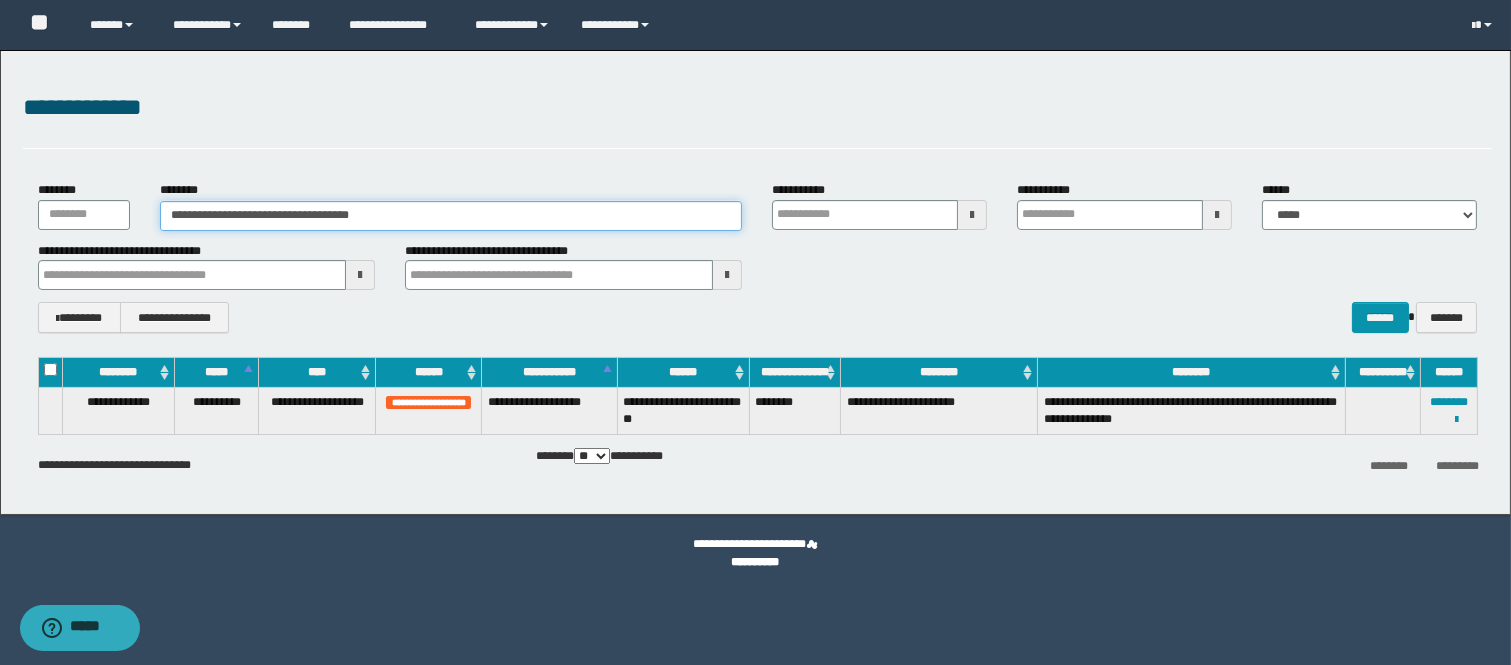 type 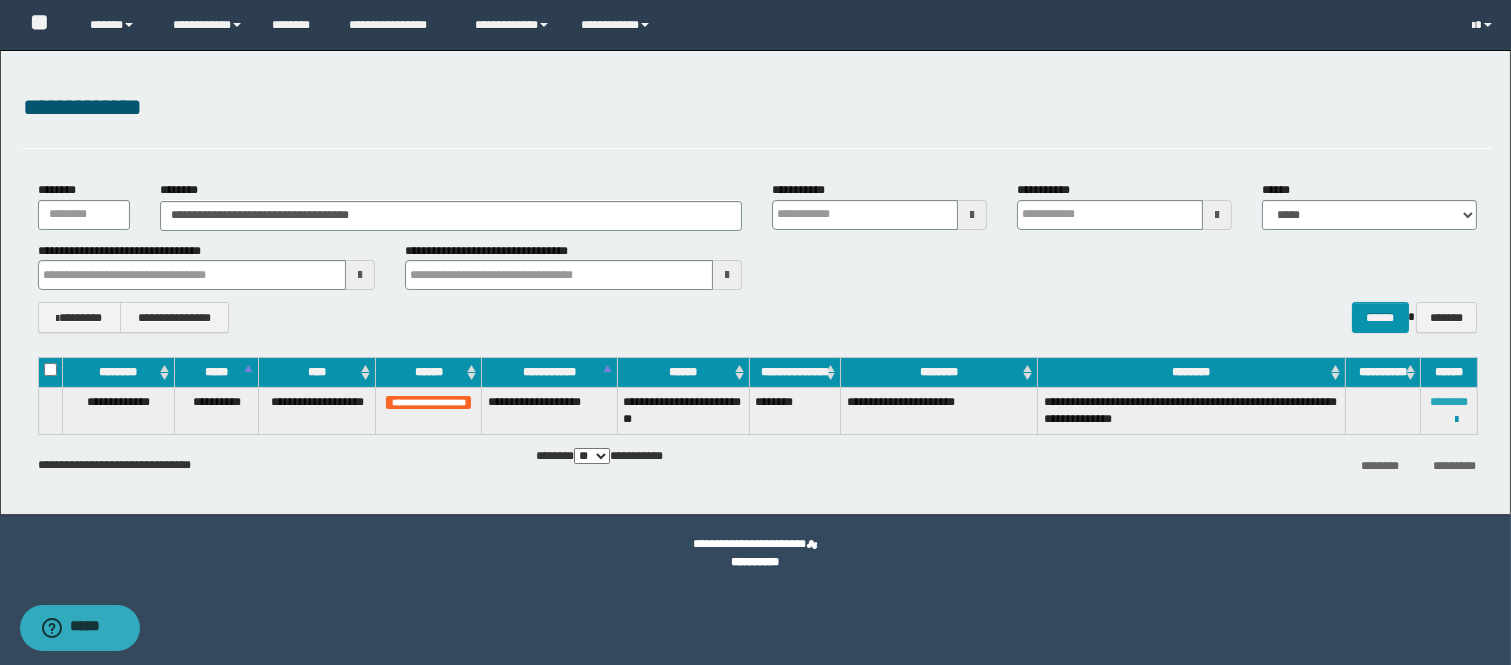 click on "********" at bounding box center [1449, 402] 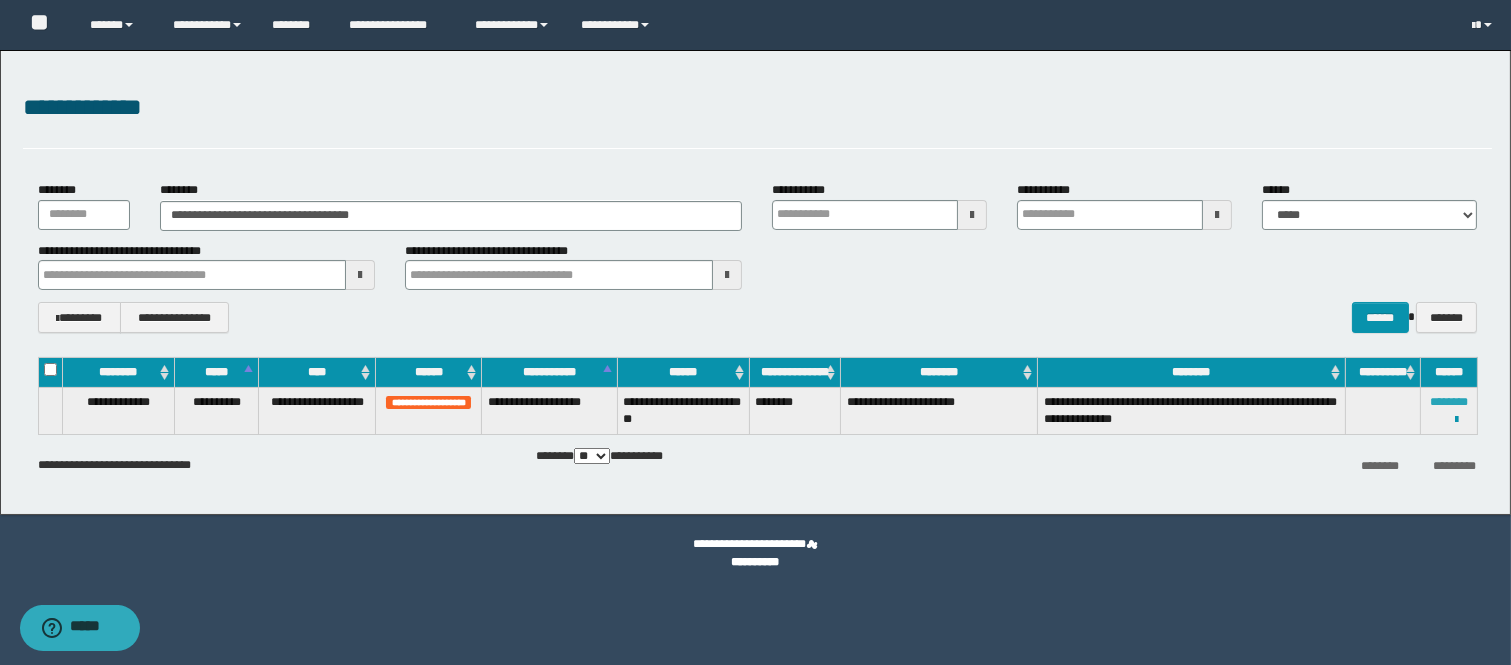 type 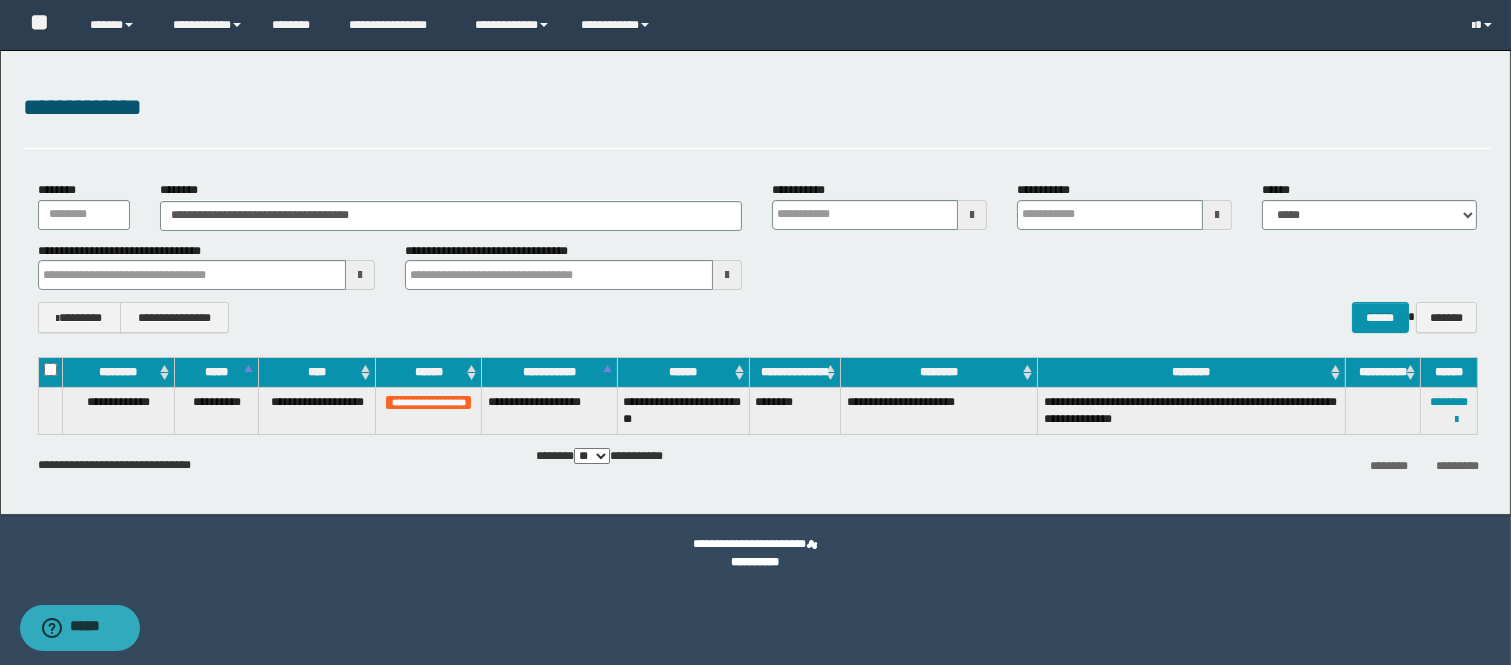 type 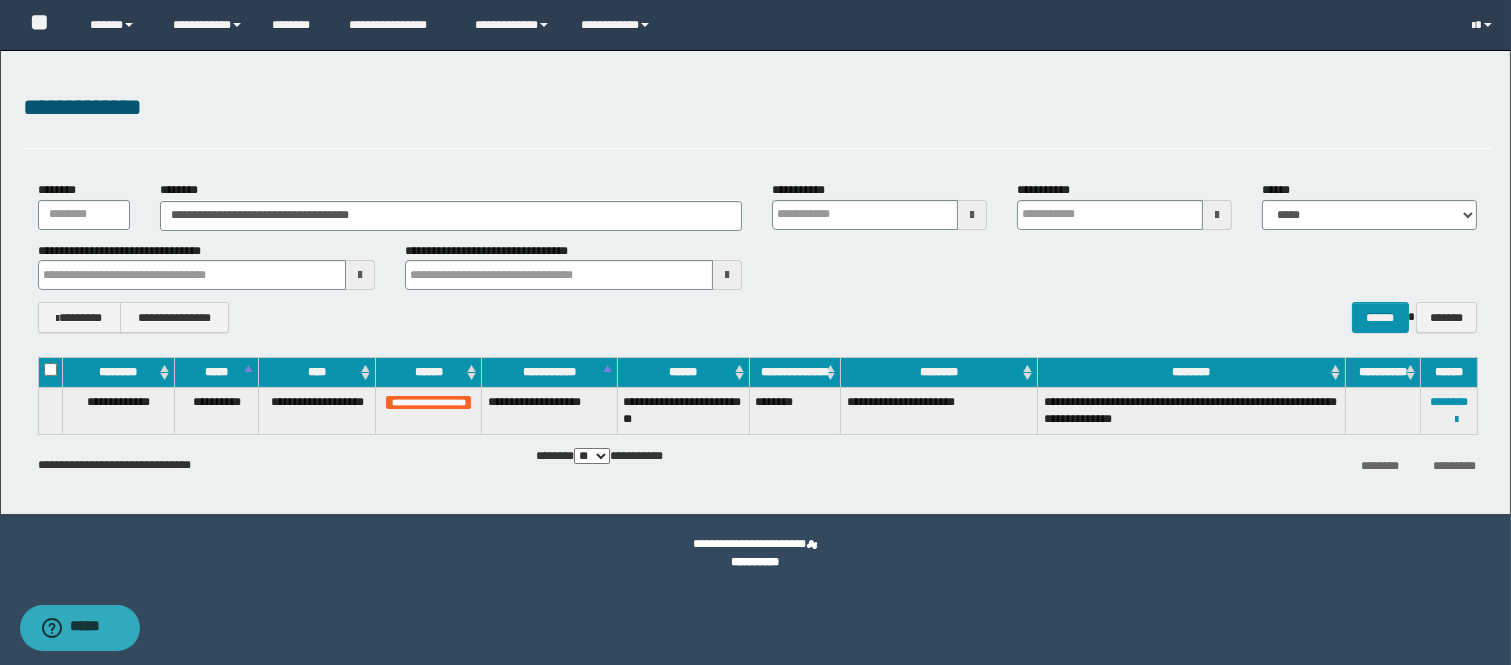 type 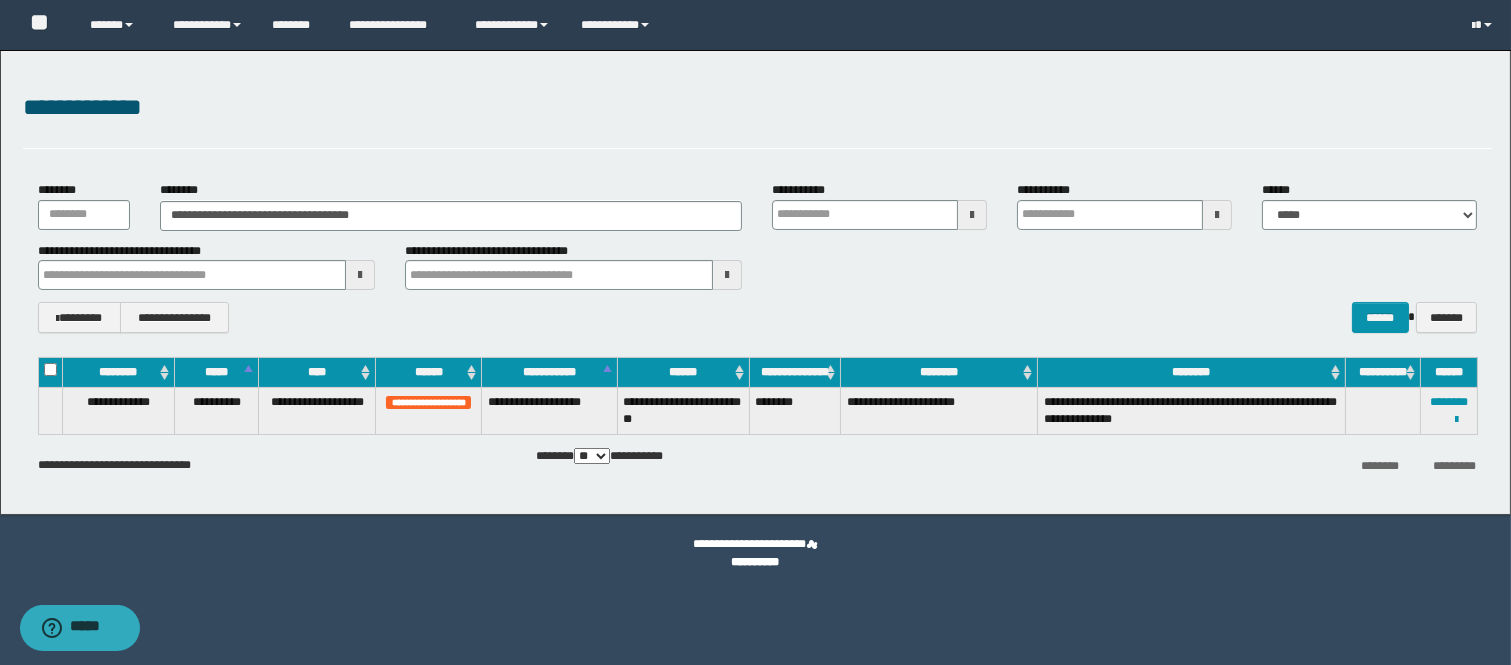 type 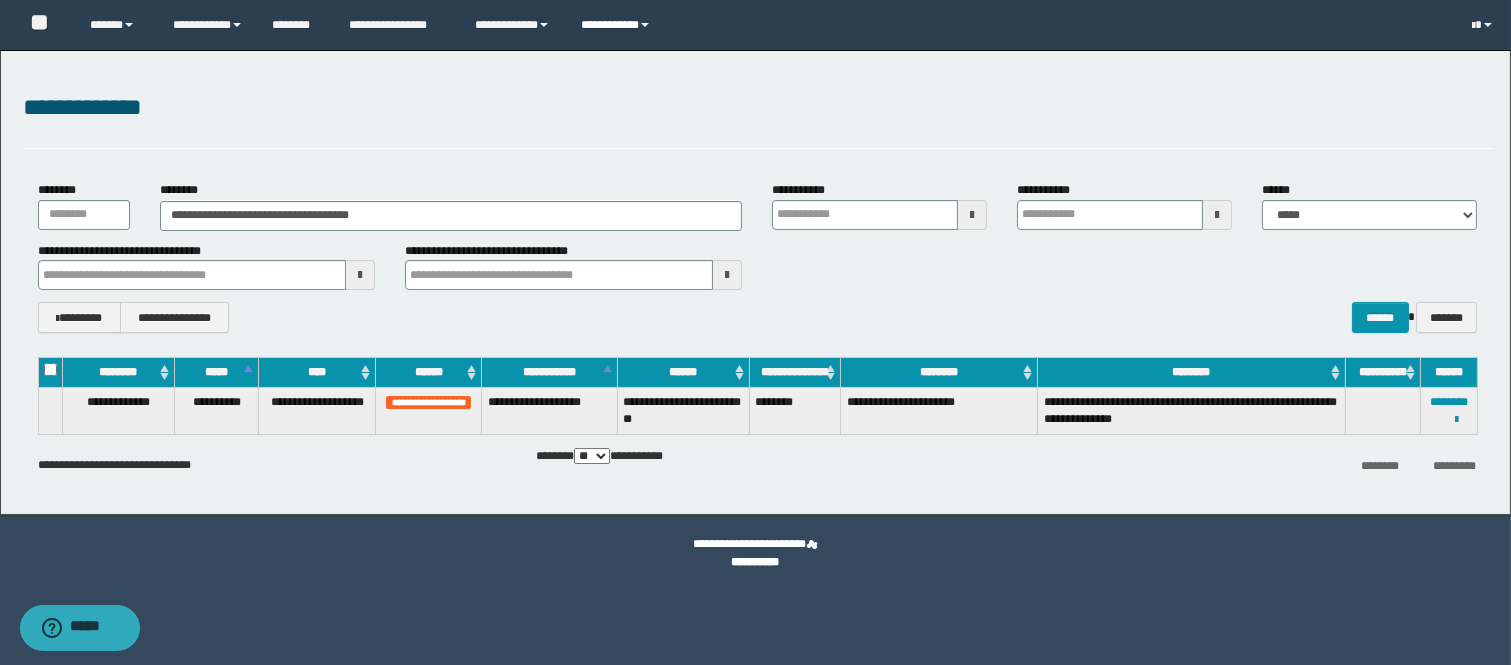 type 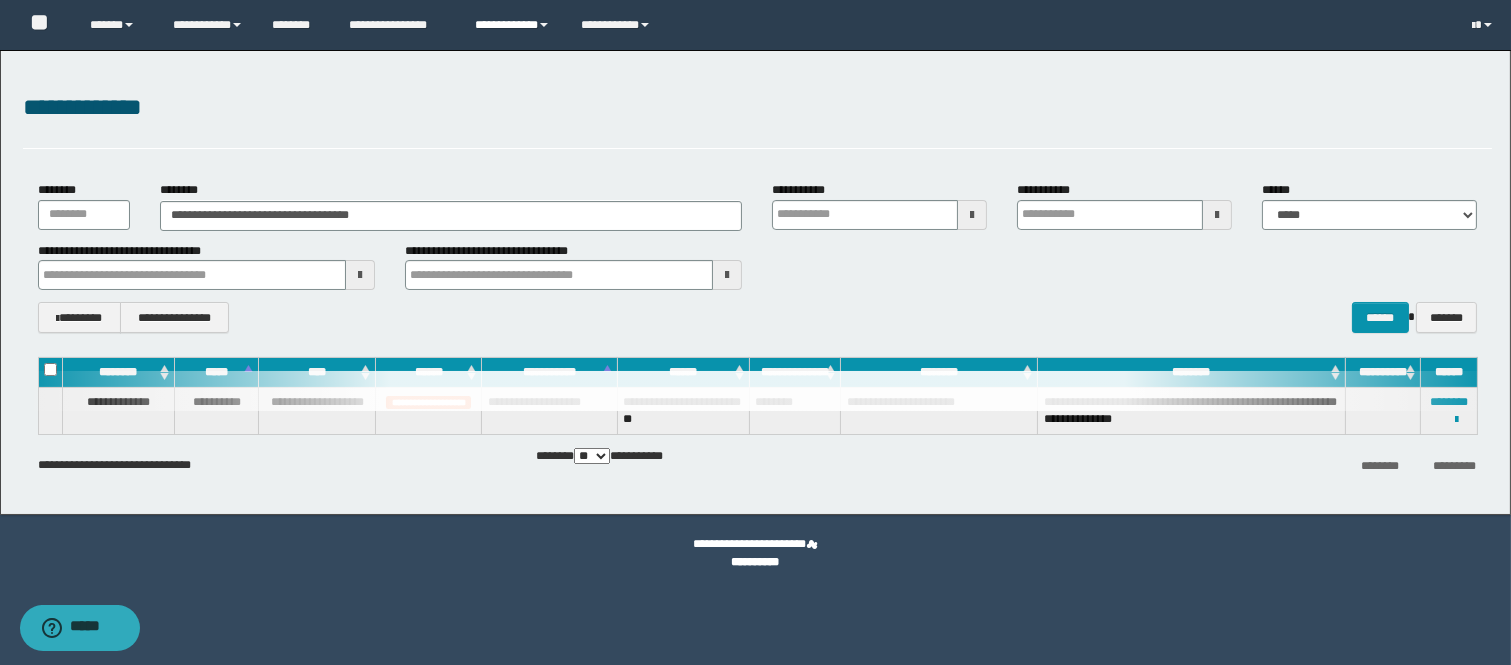 type 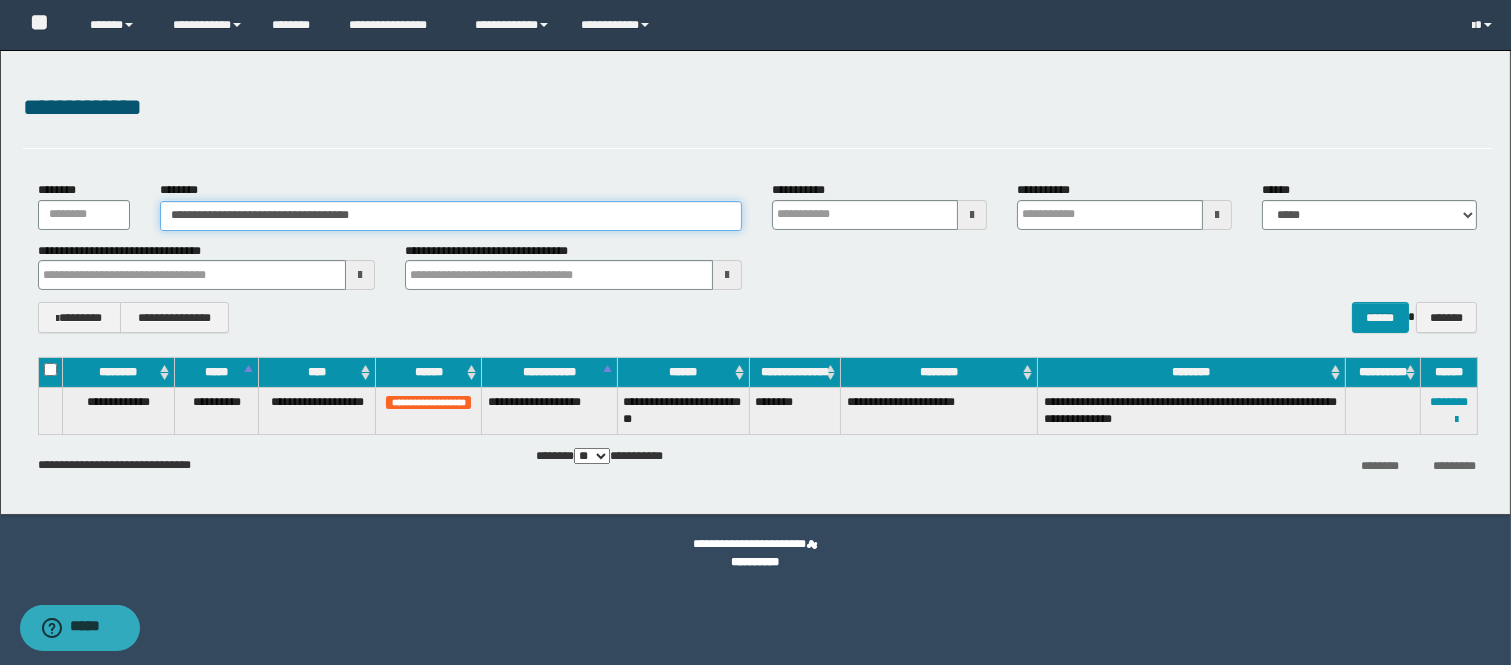 drag, startPoint x: 441, startPoint y: 216, endPoint x: 205, endPoint y: 185, distance: 238.02731 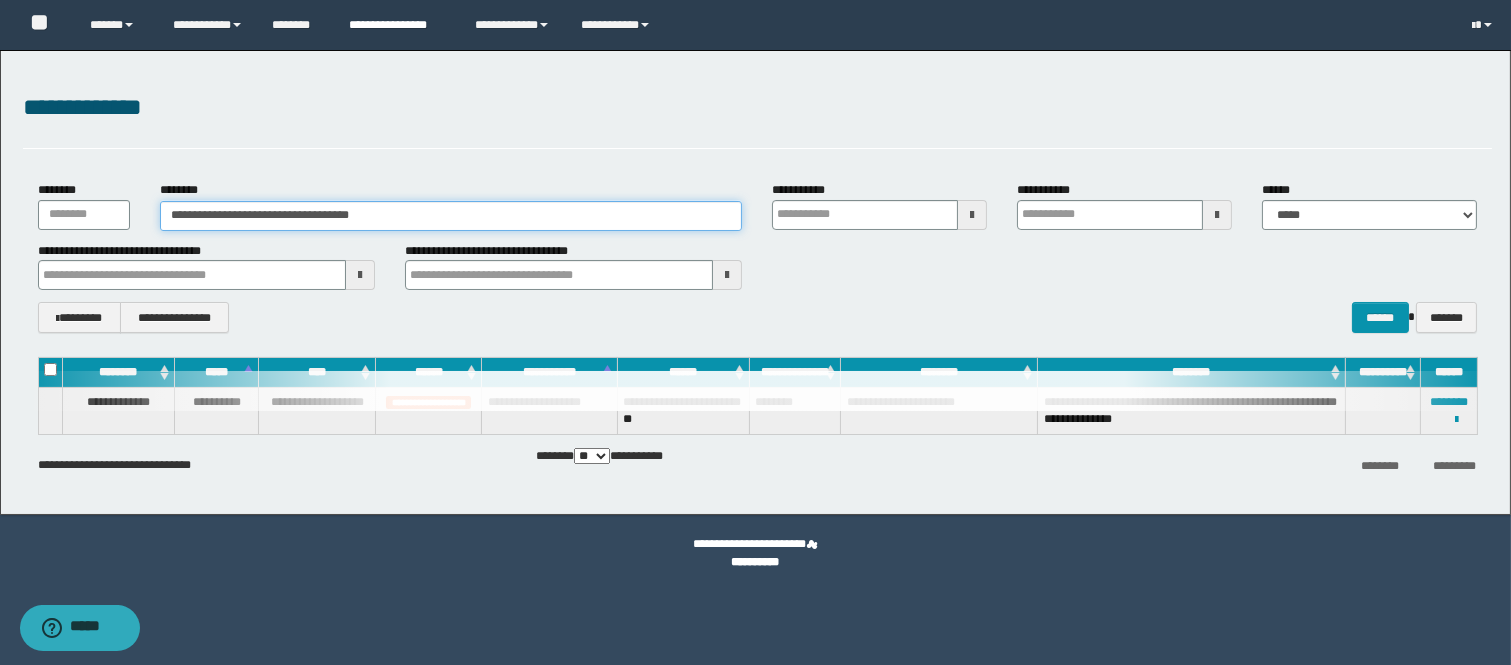type 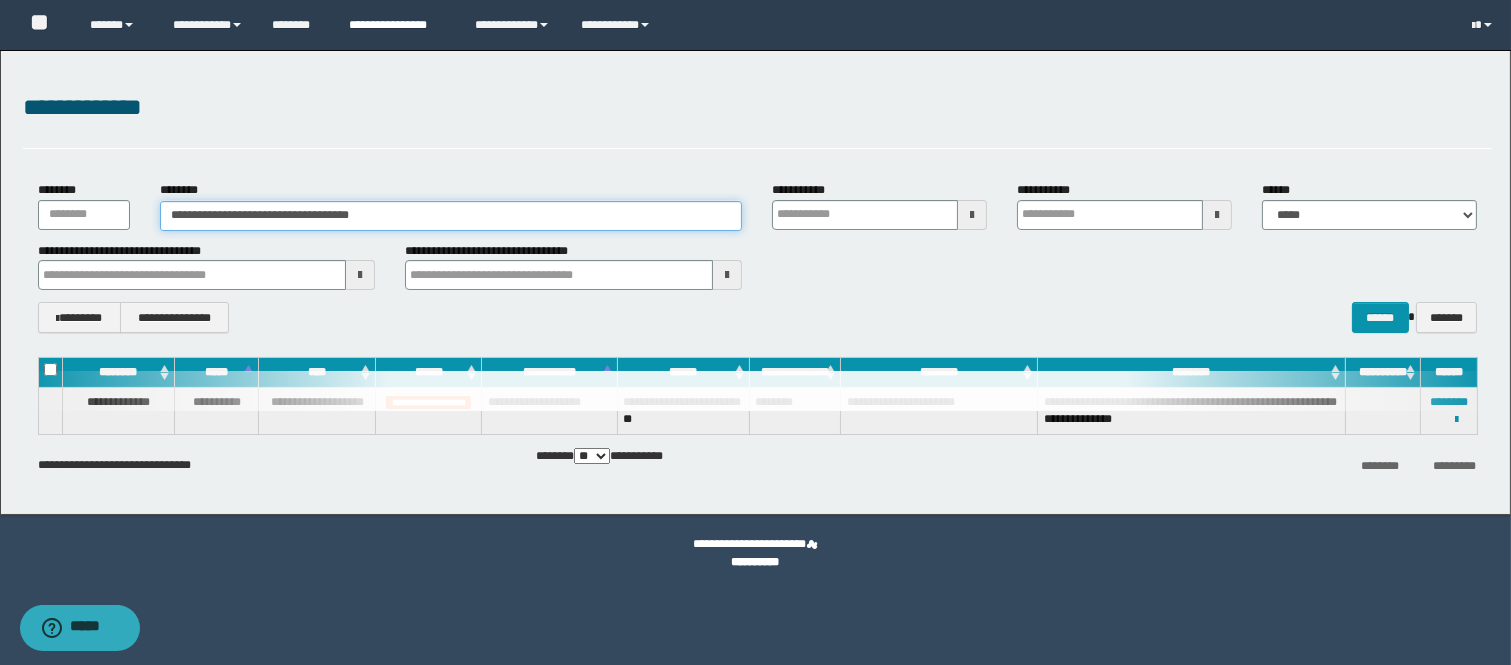 type 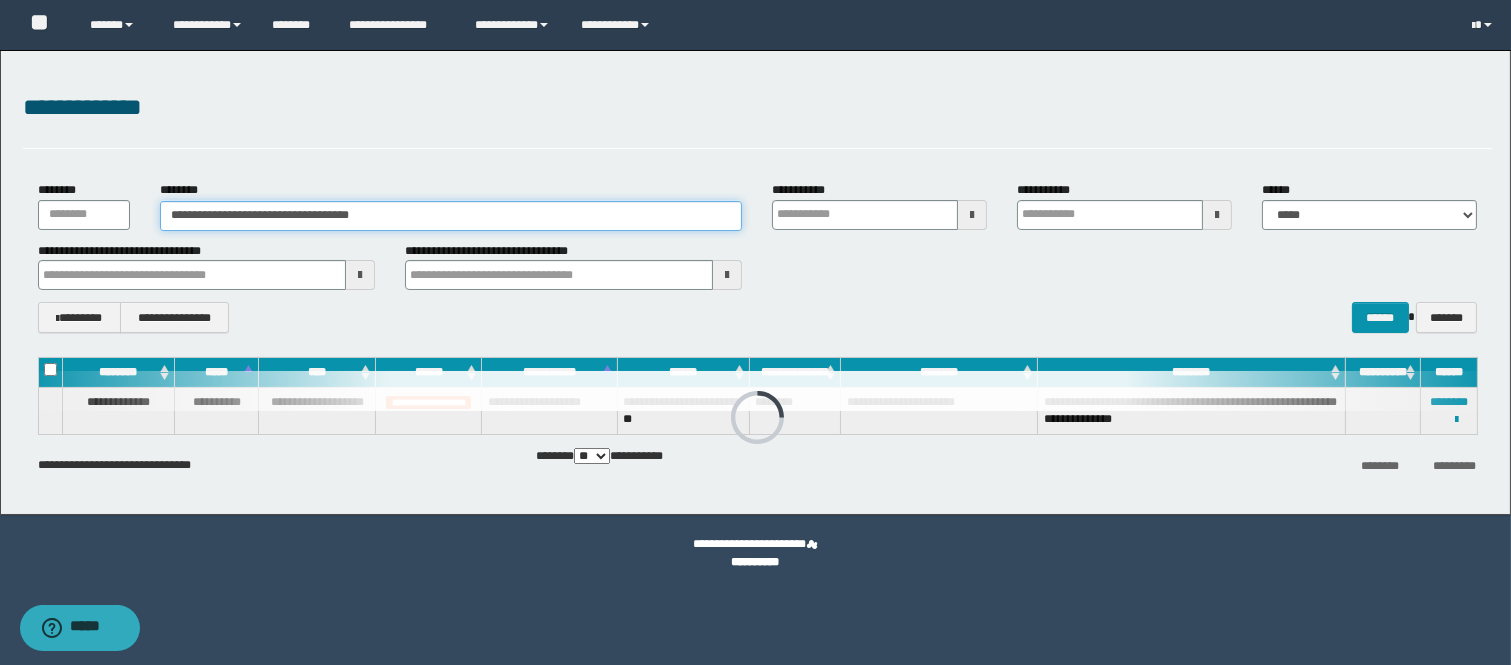 paste 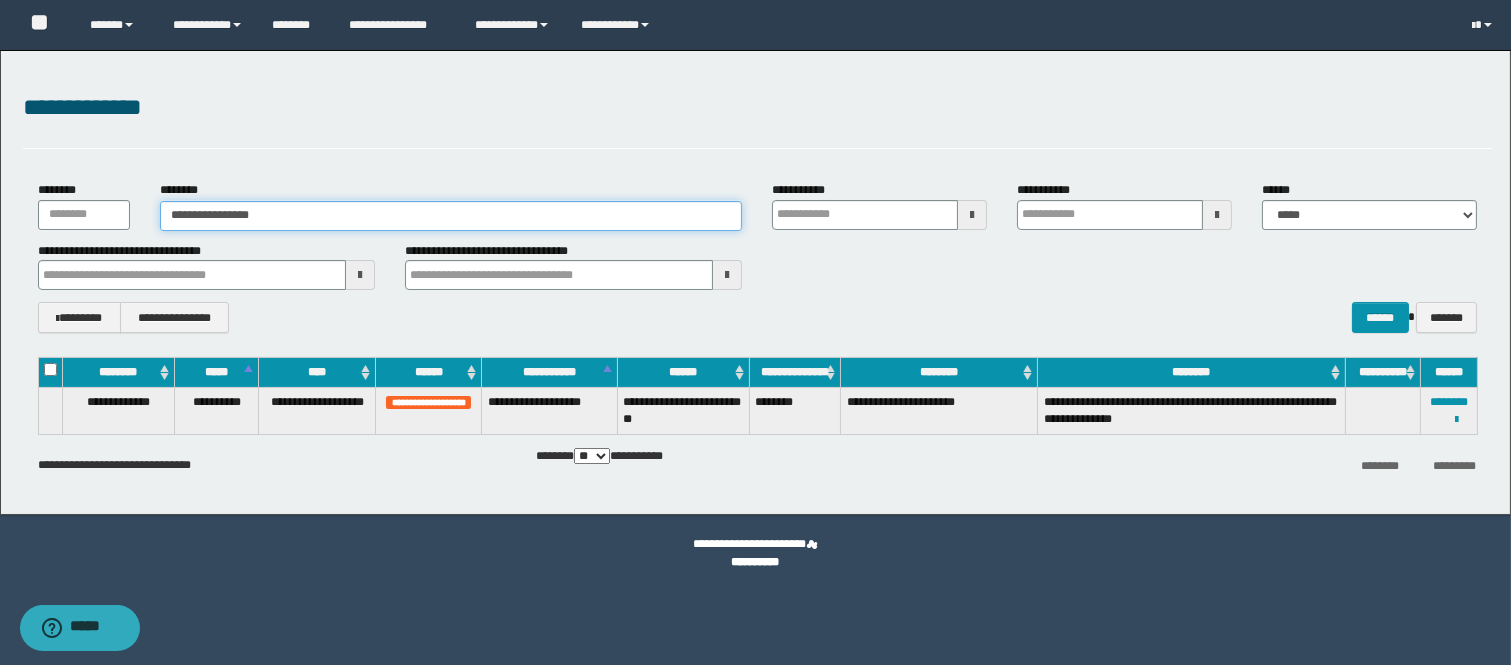 drag, startPoint x: 304, startPoint y: 210, endPoint x: 184, endPoint y: 208, distance: 120.01666 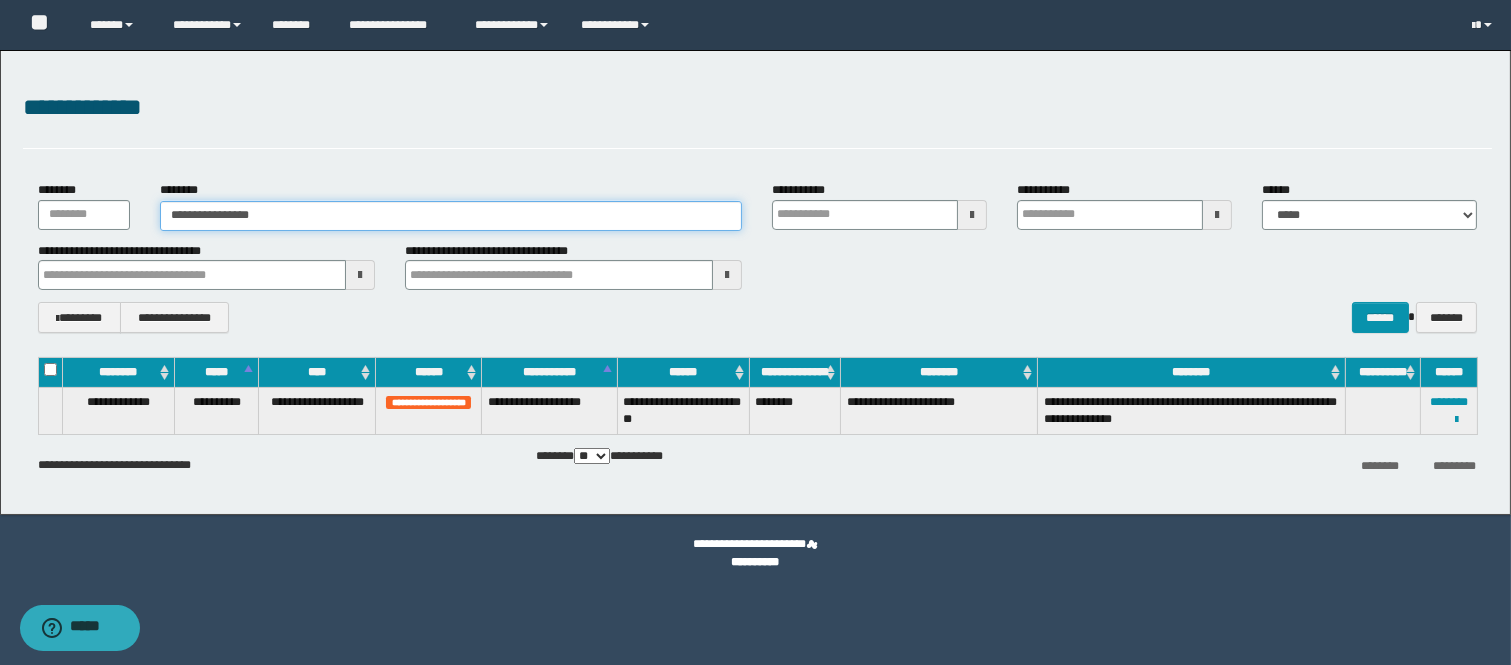 click on "**********" at bounding box center (451, 216) 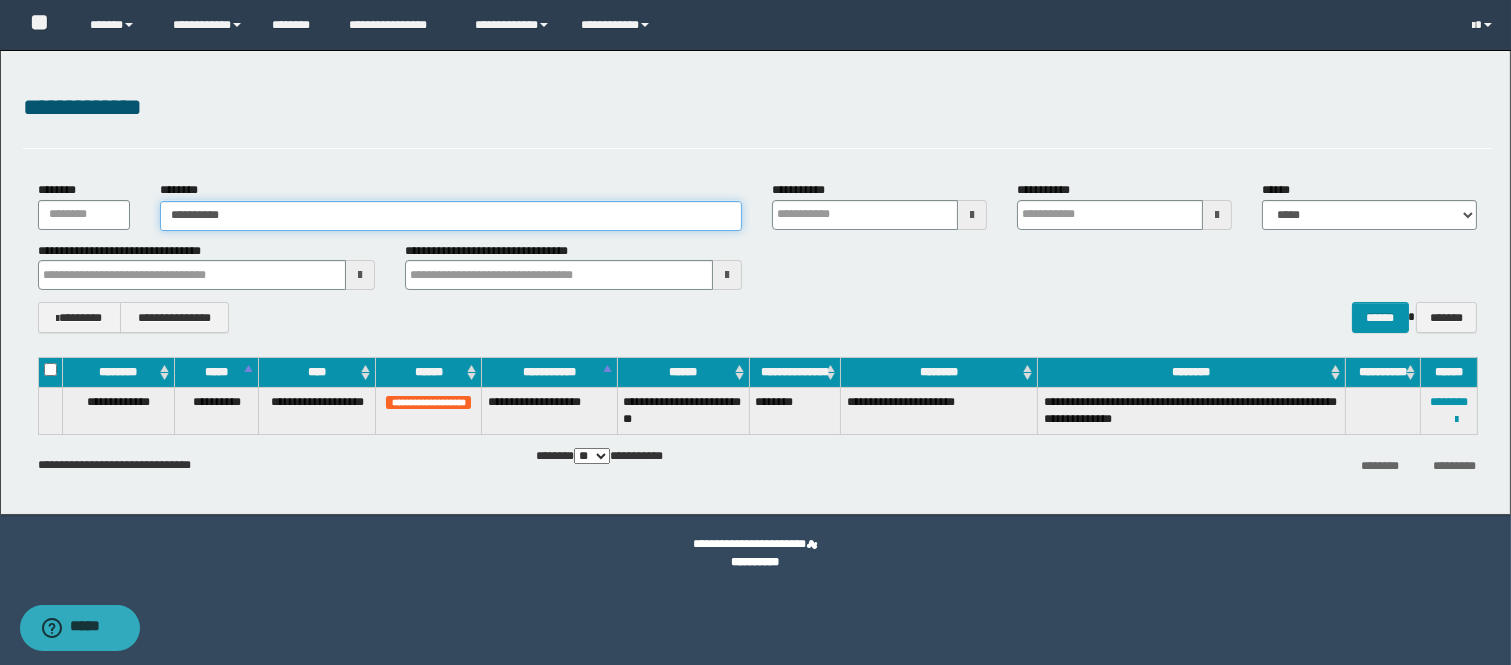 type on "**********" 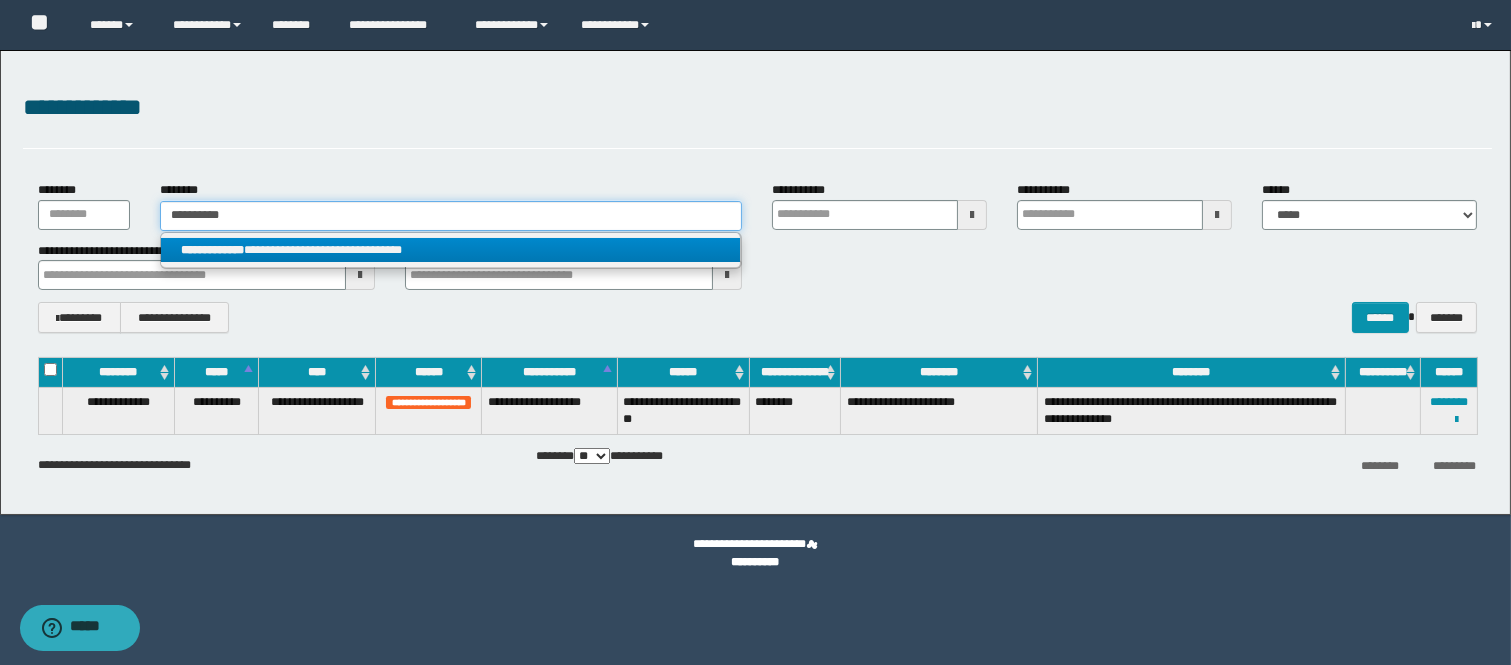 type on "**********" 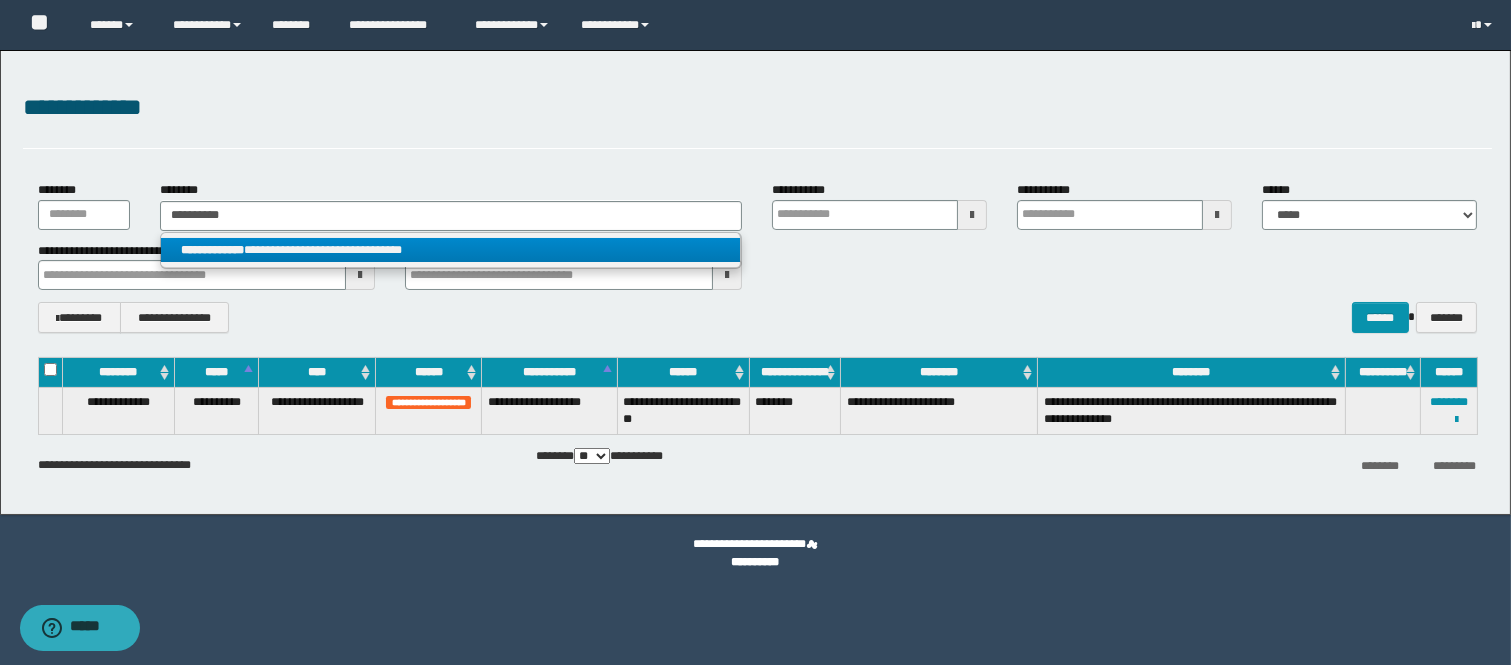 click on "**********" at bounding box center (212, 250) 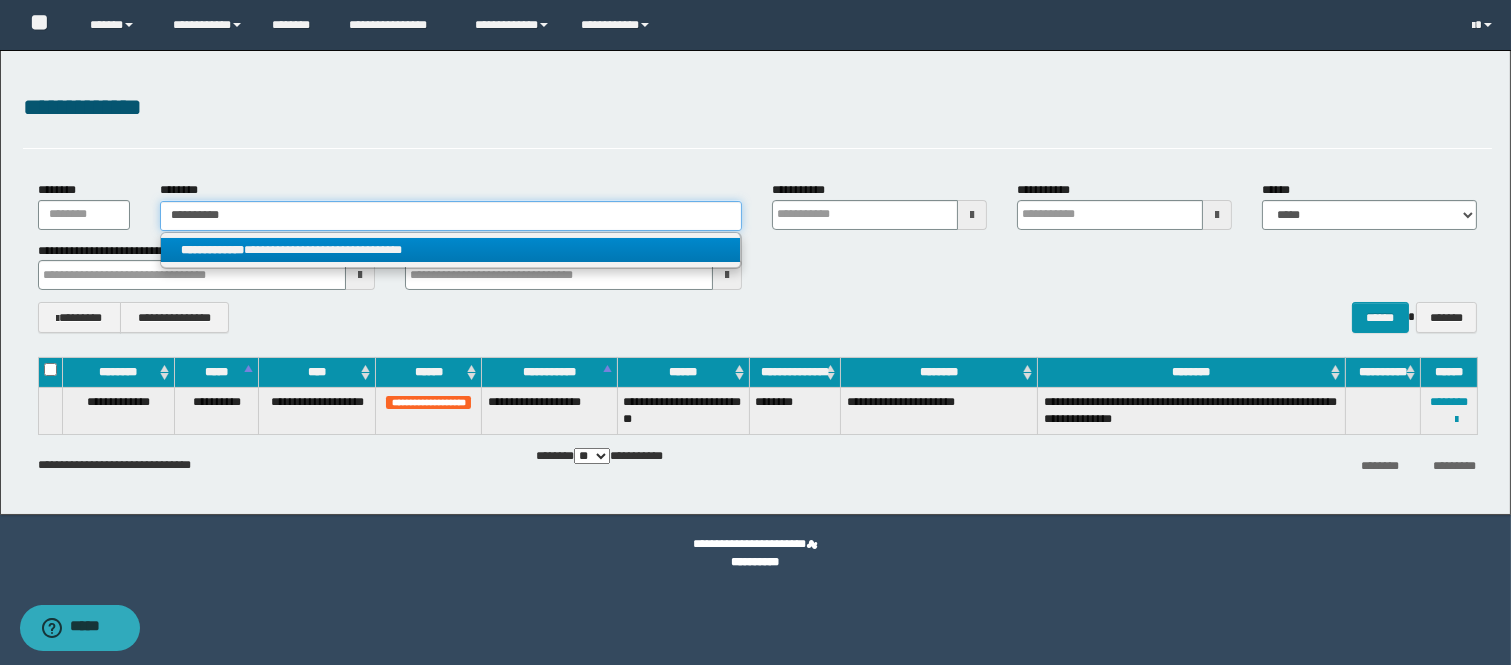 type 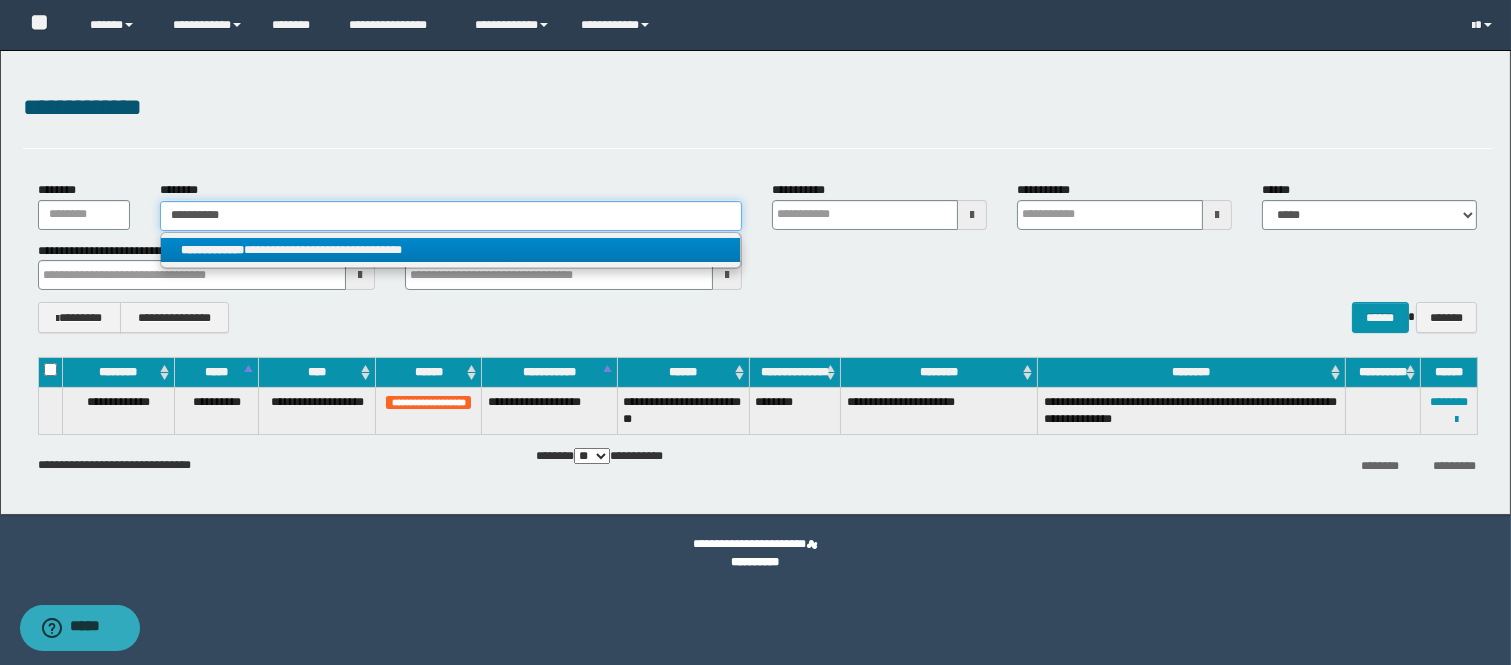 type 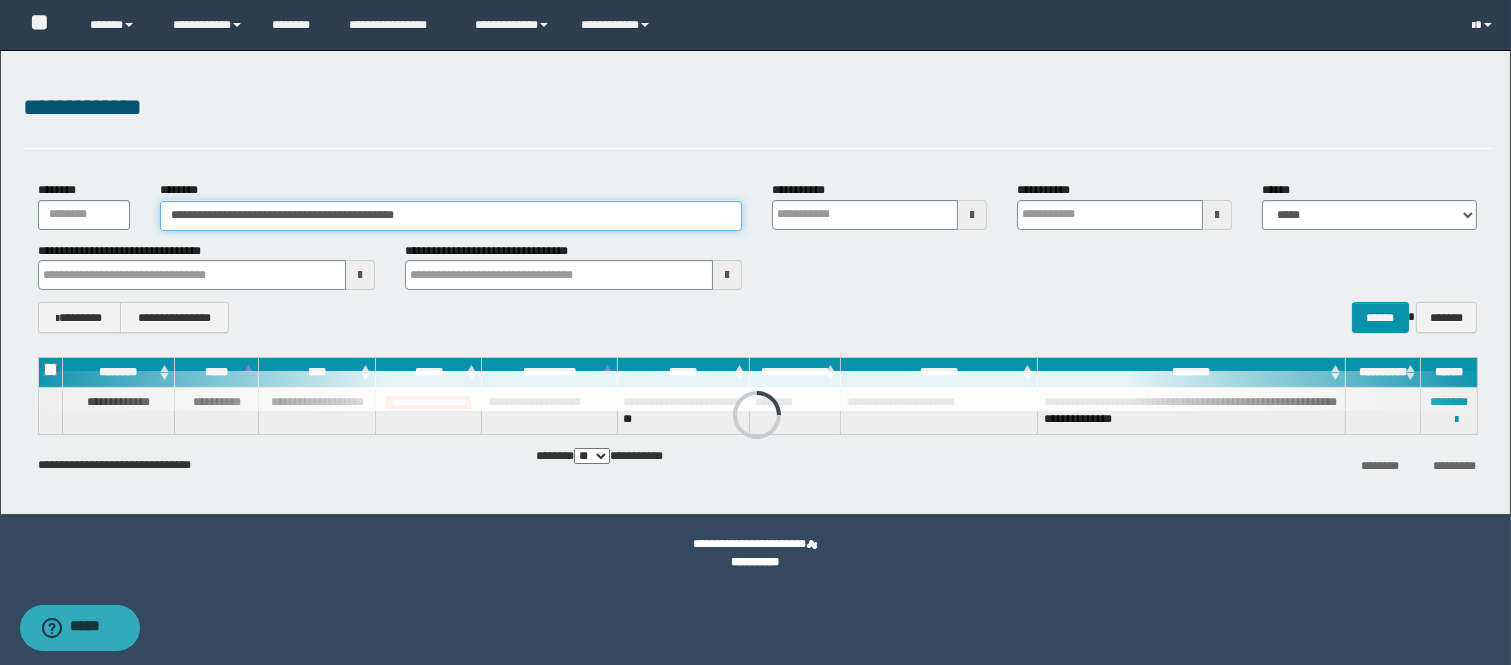 type 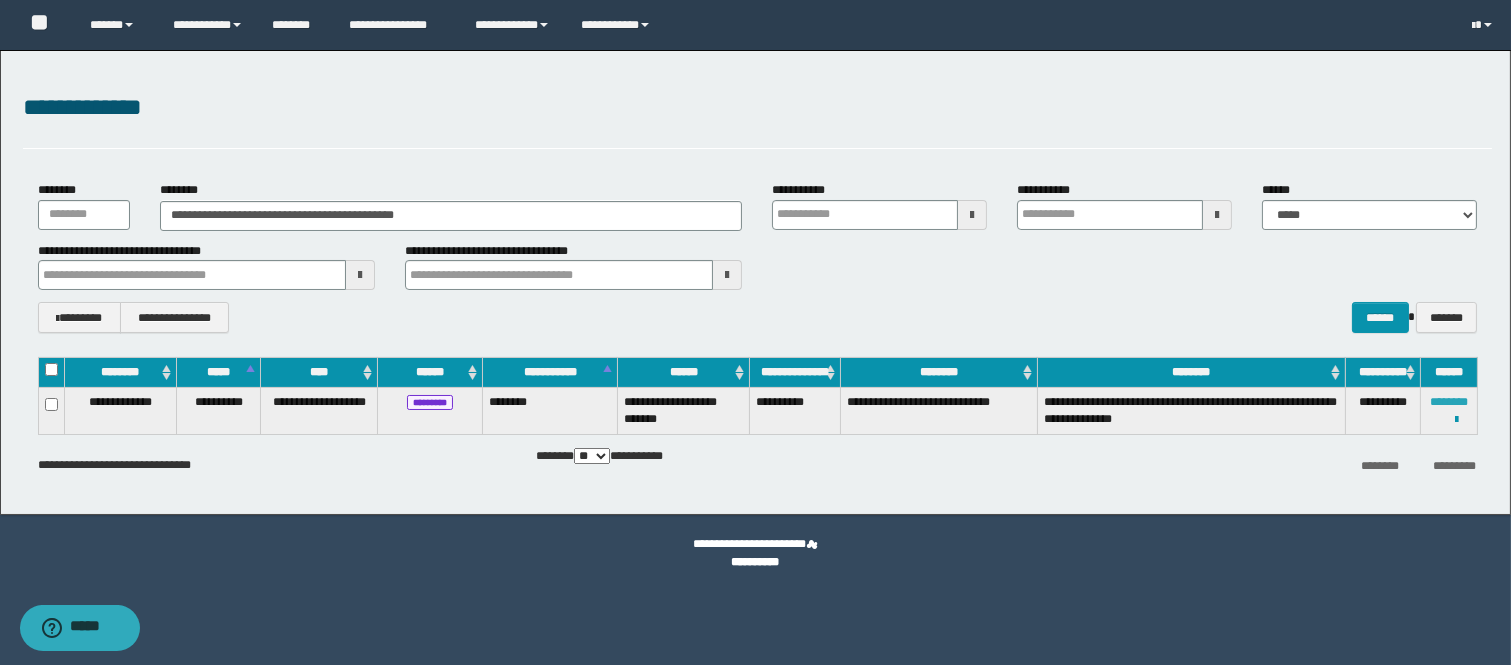 click on "********" at bounding box center [1449, 402] 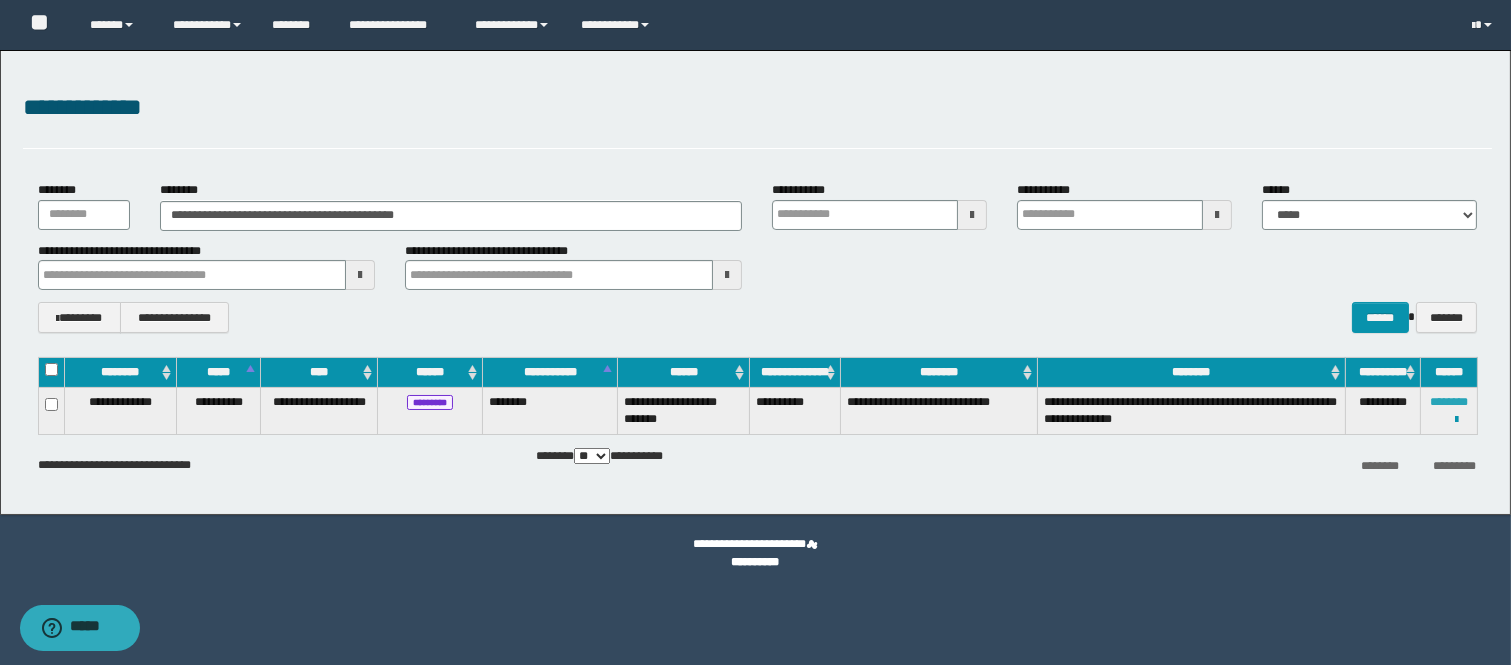 type 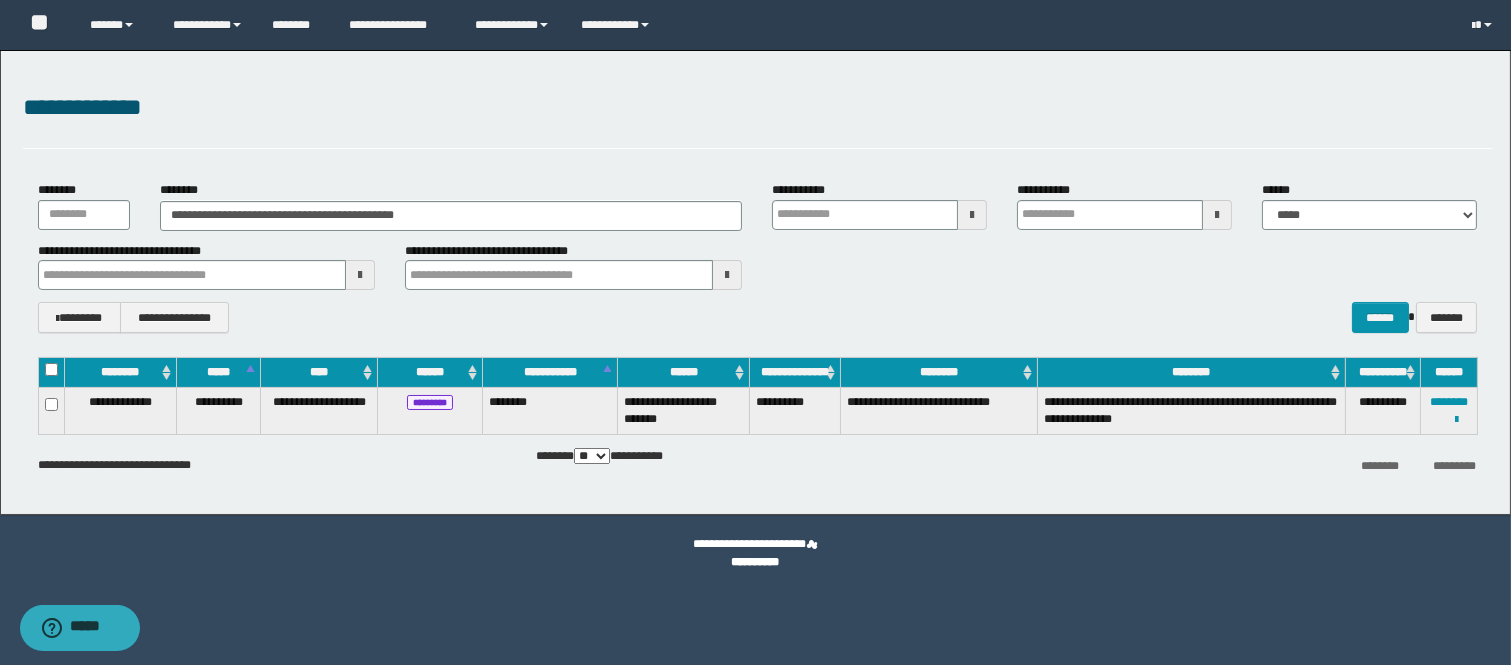 type 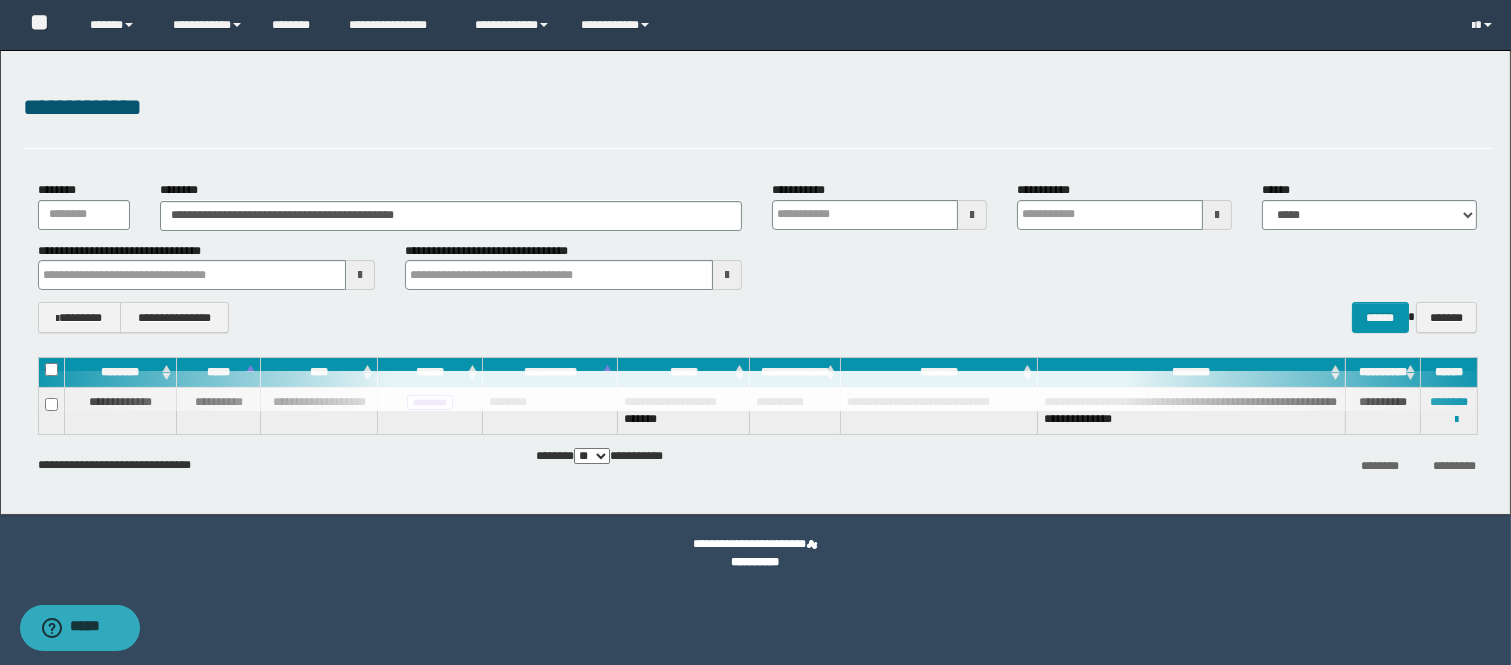 type 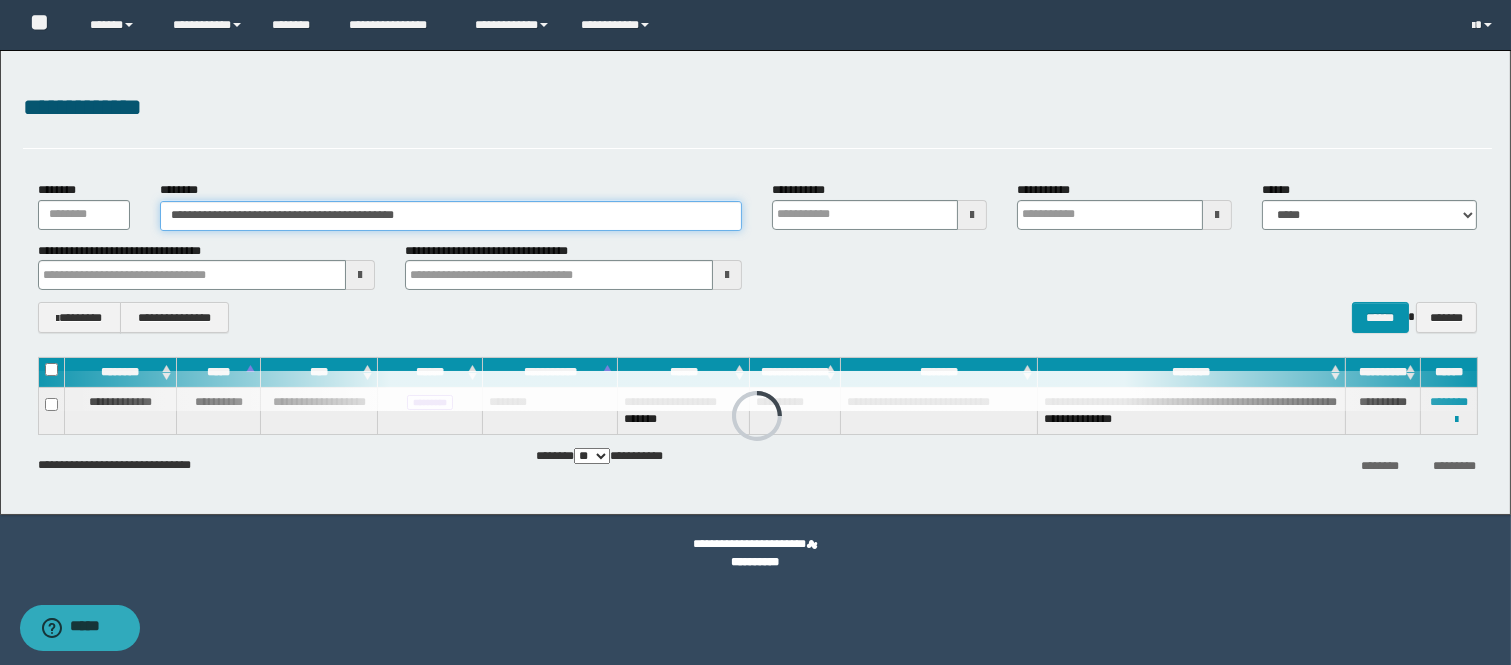 drag, startPoint x: 497, startPoint y: 212, endPoint x: 82, endPoint y: 204, distance: 415.0771 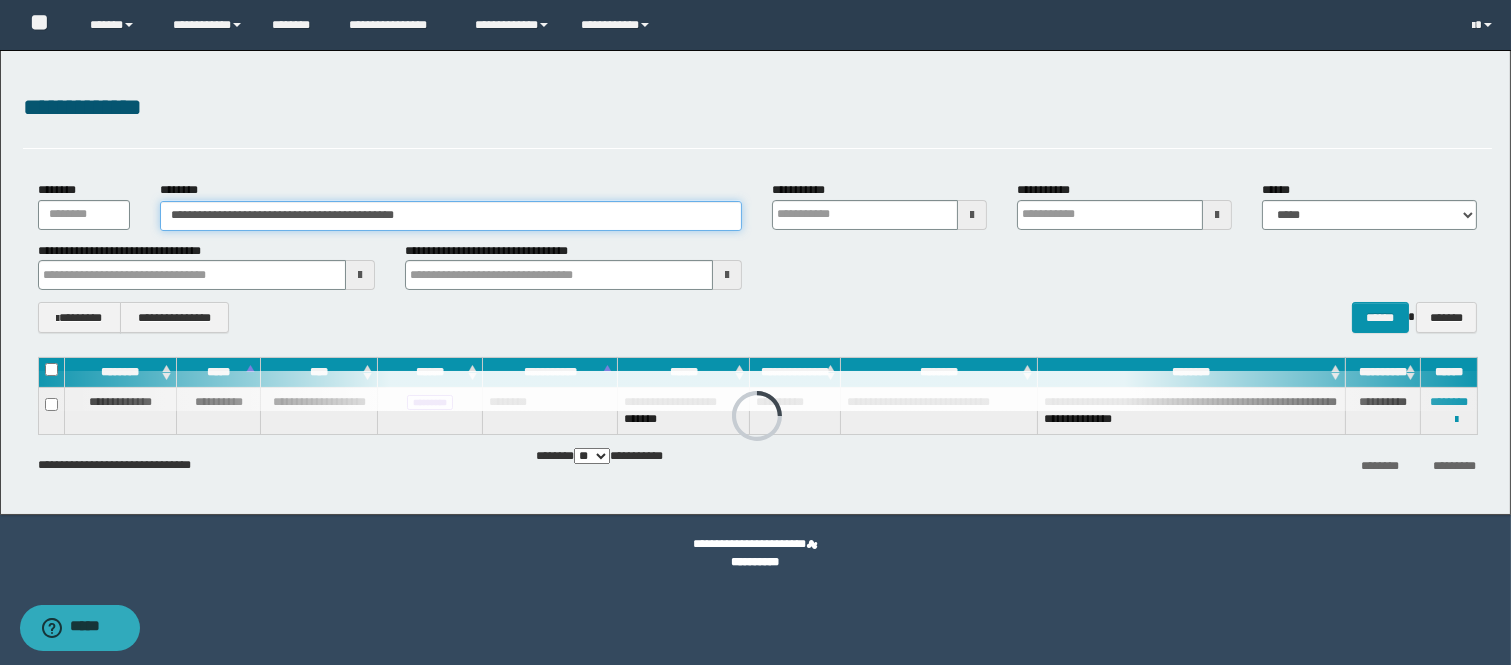 click on "**********" at bounding box center [757, 205] 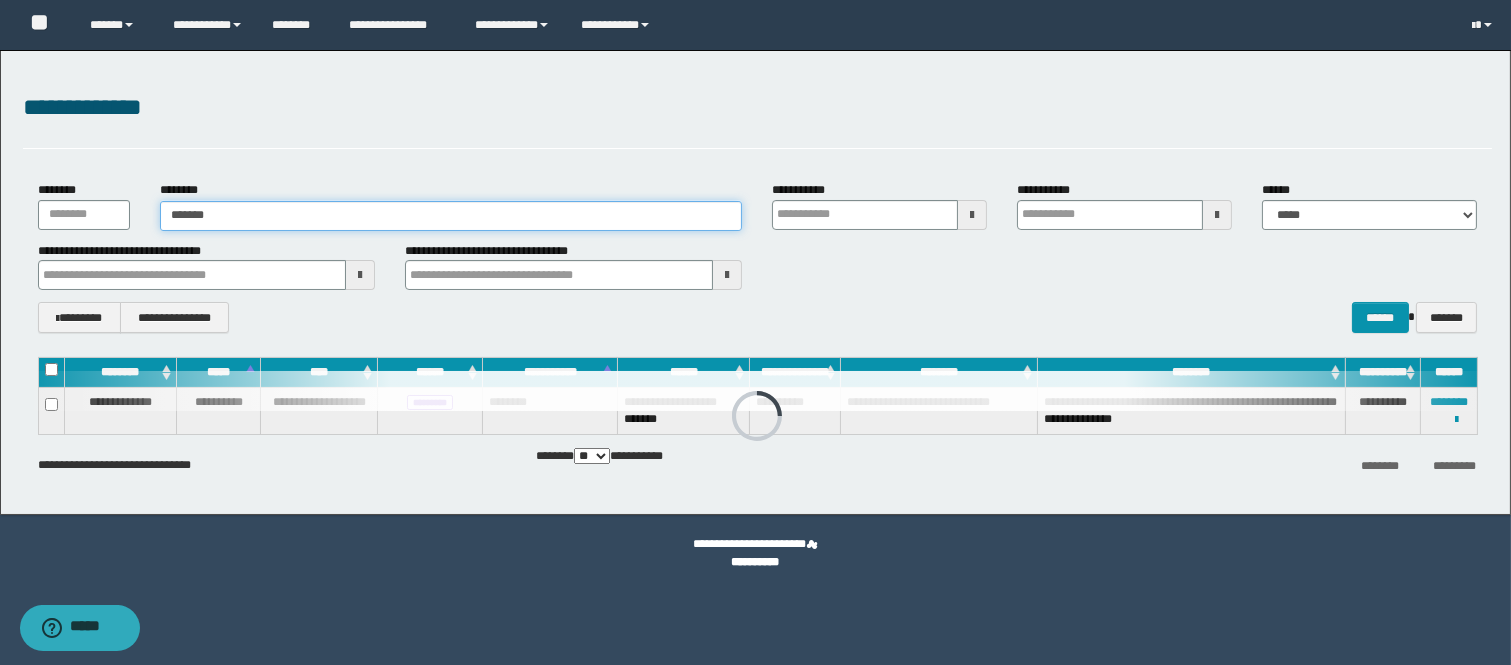type 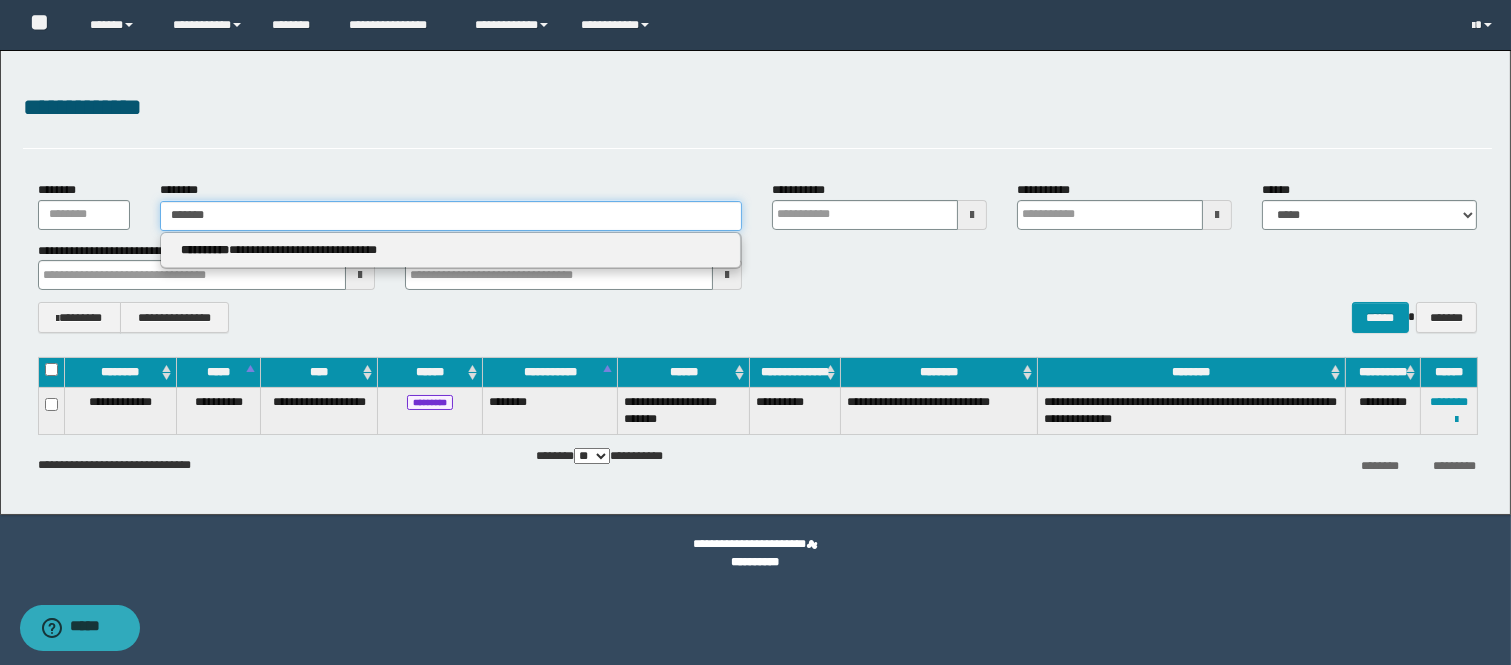 type 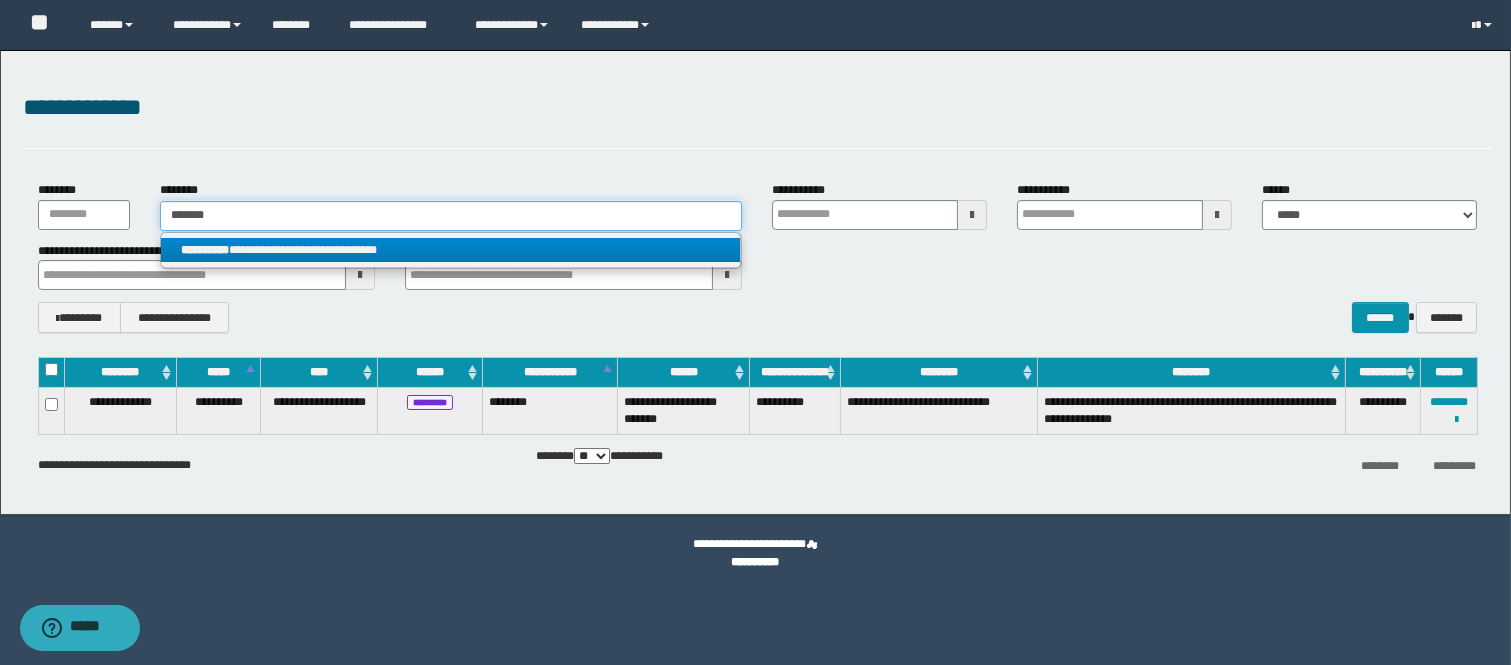 type on "*******" 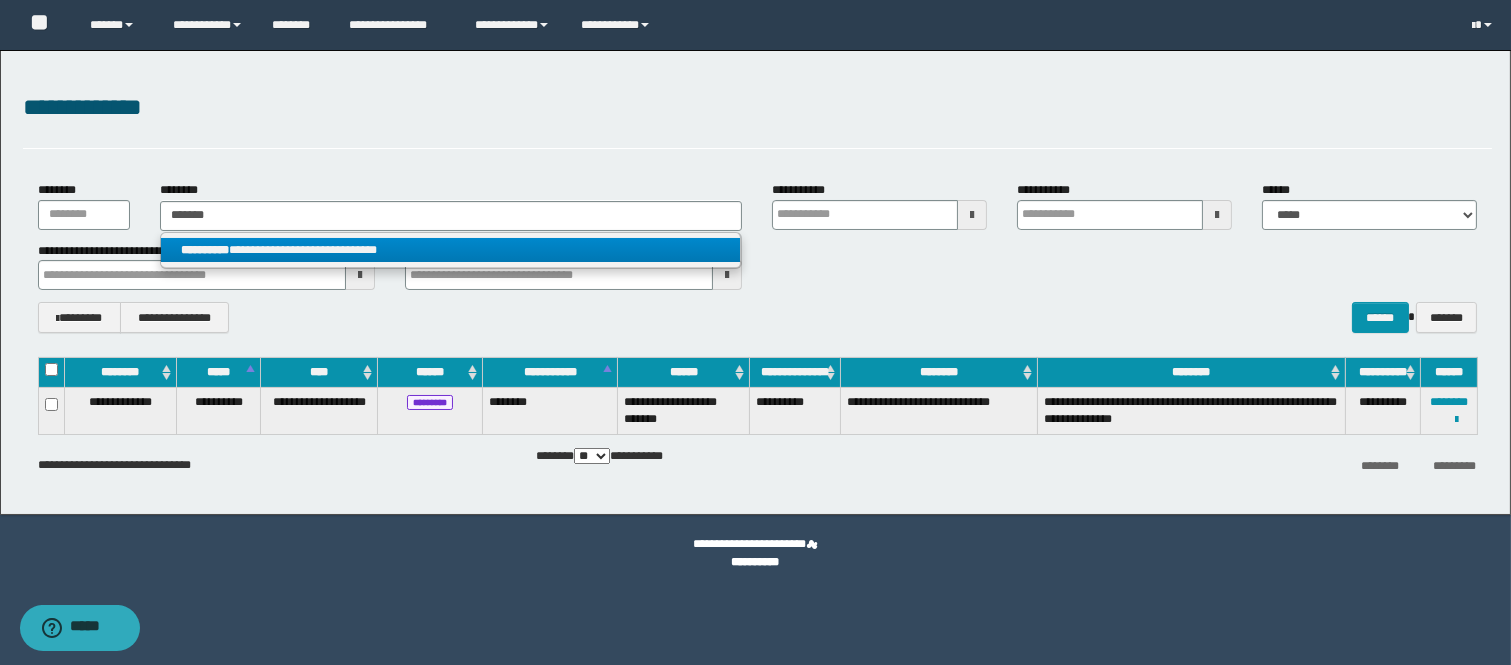 click on "**********" at bounding box center [451, 250] 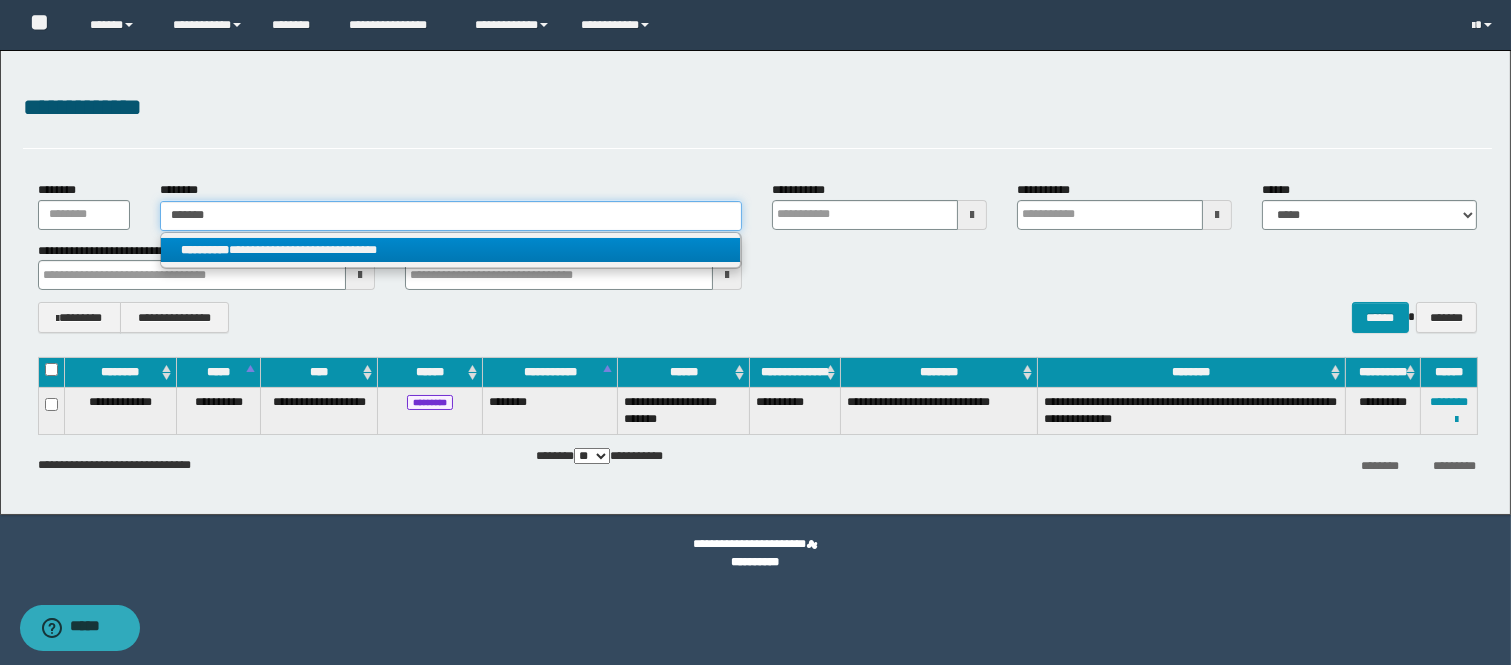 type 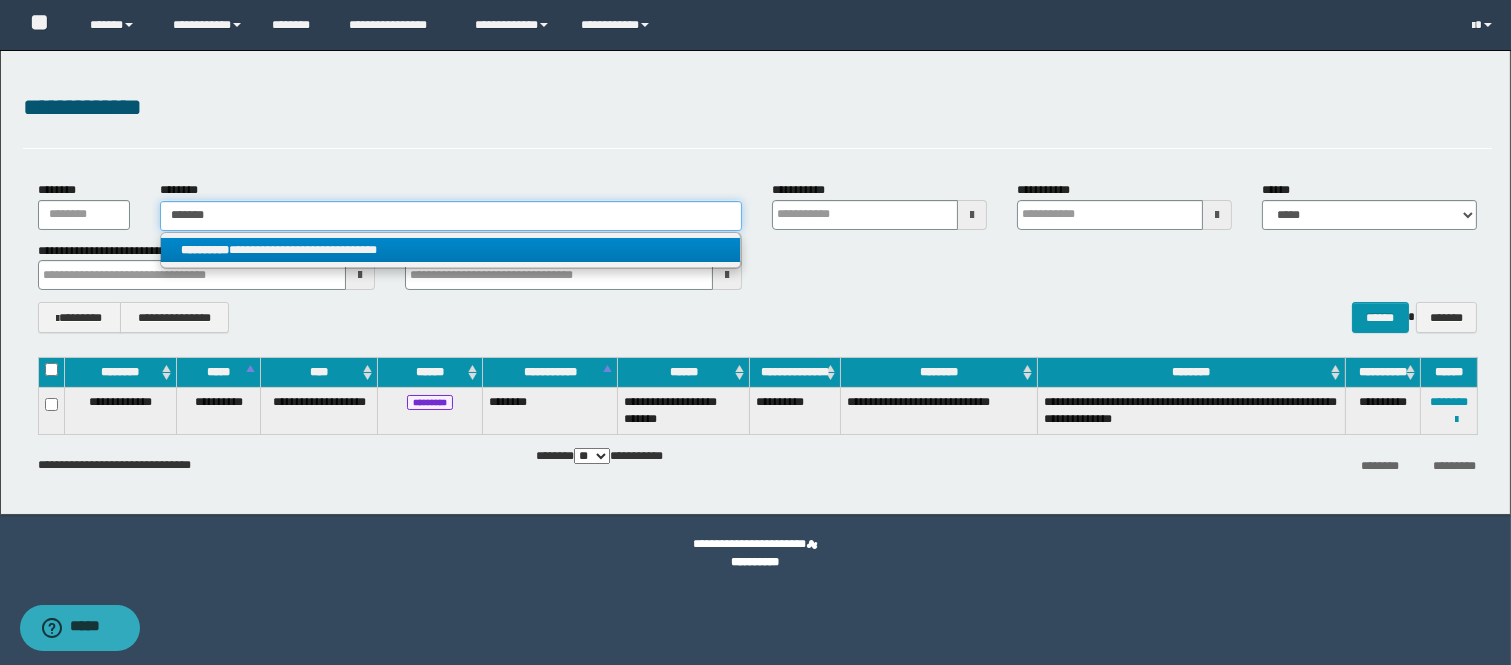 type 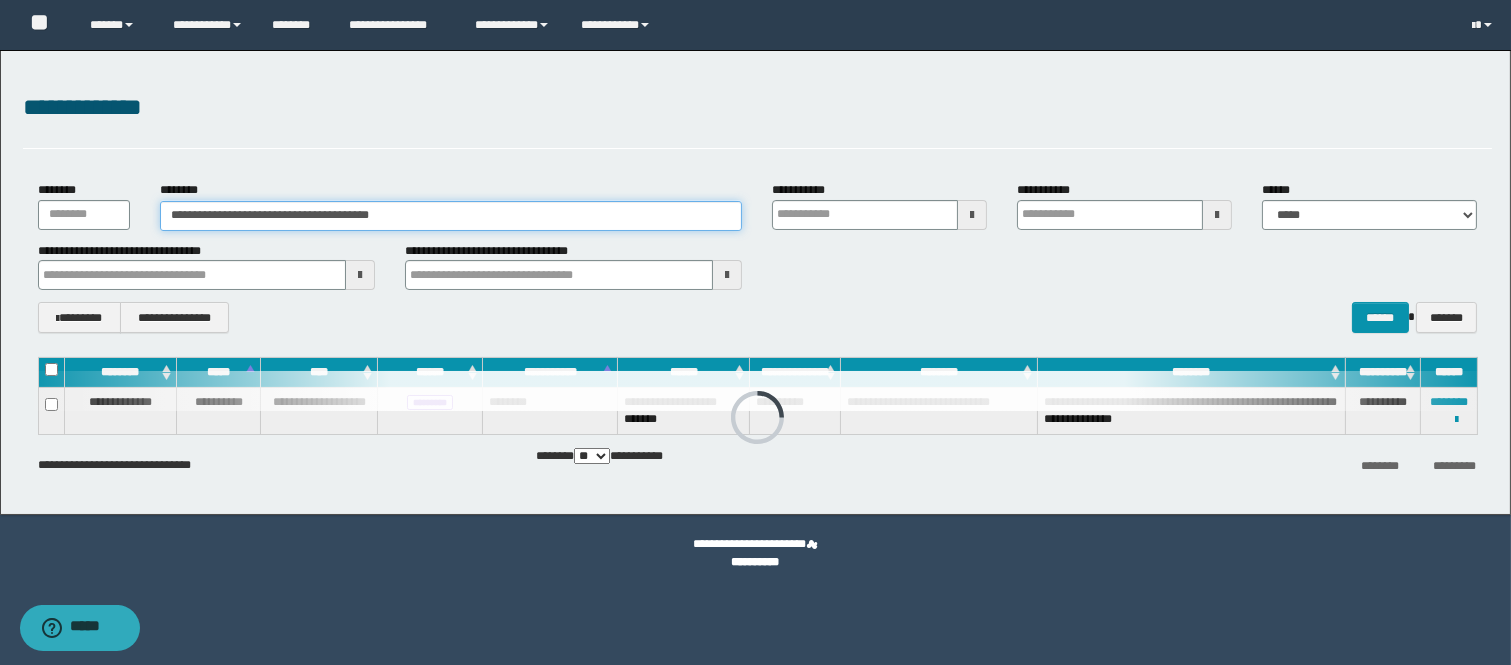 type 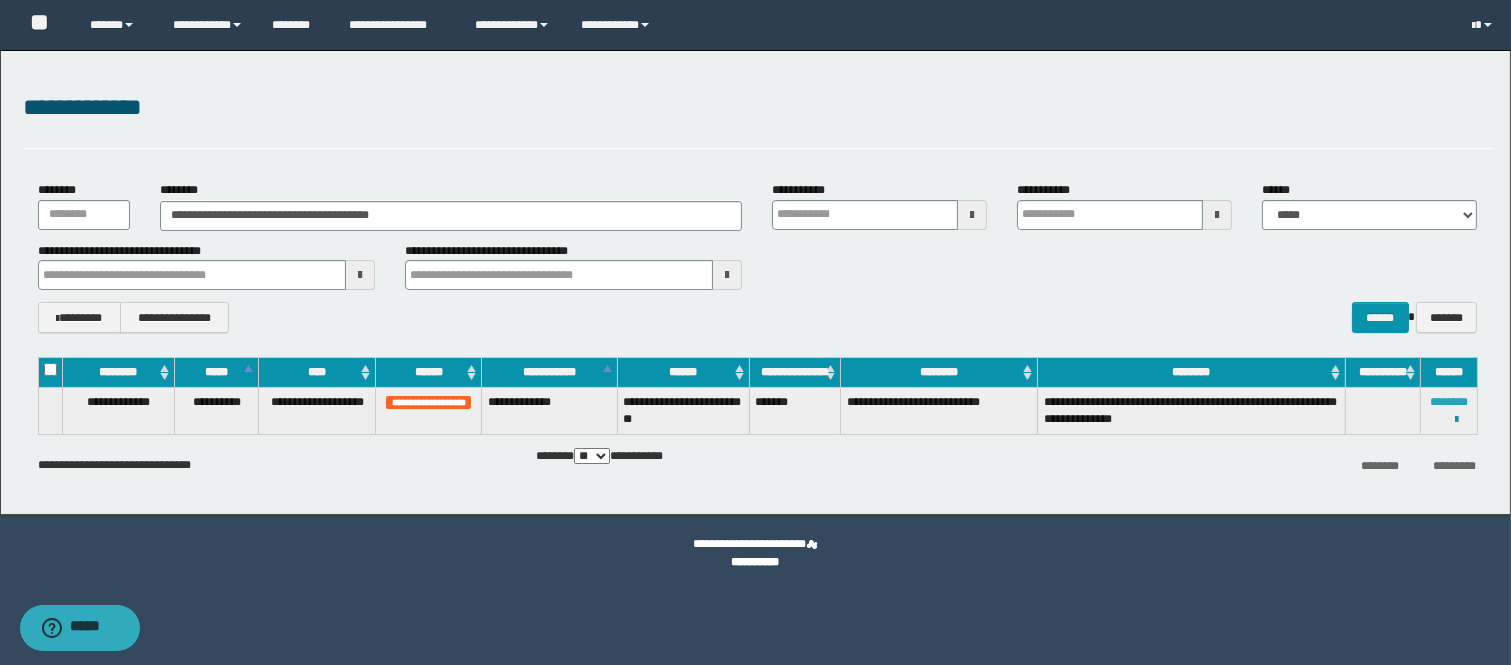 click on "********" at bounding box center [1449, 402] 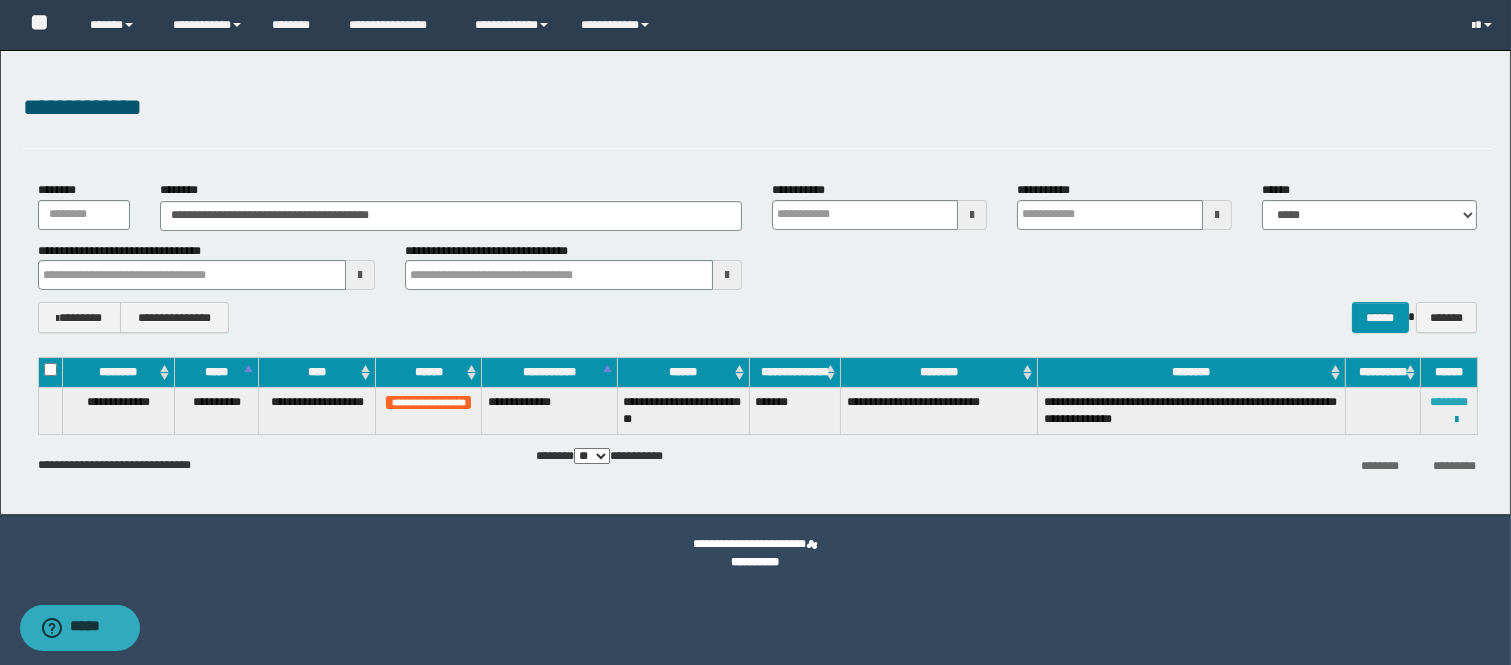 type 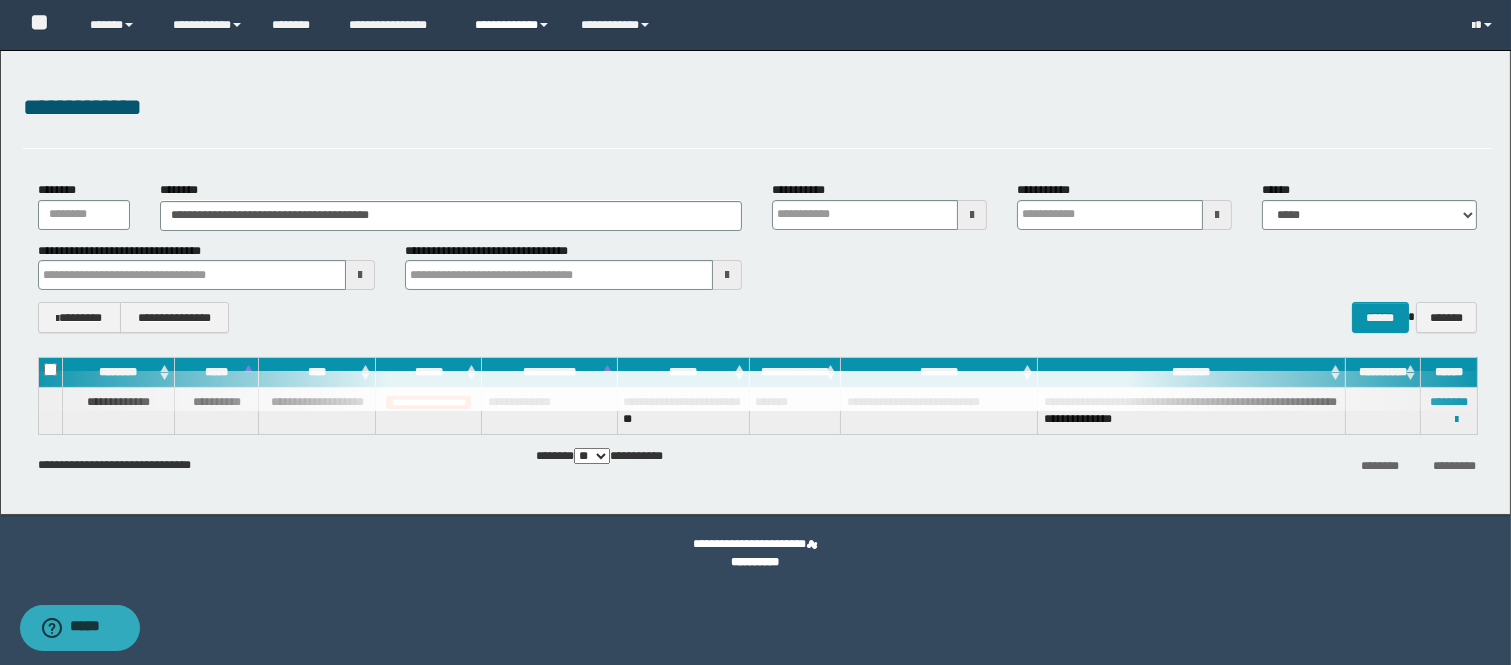 type 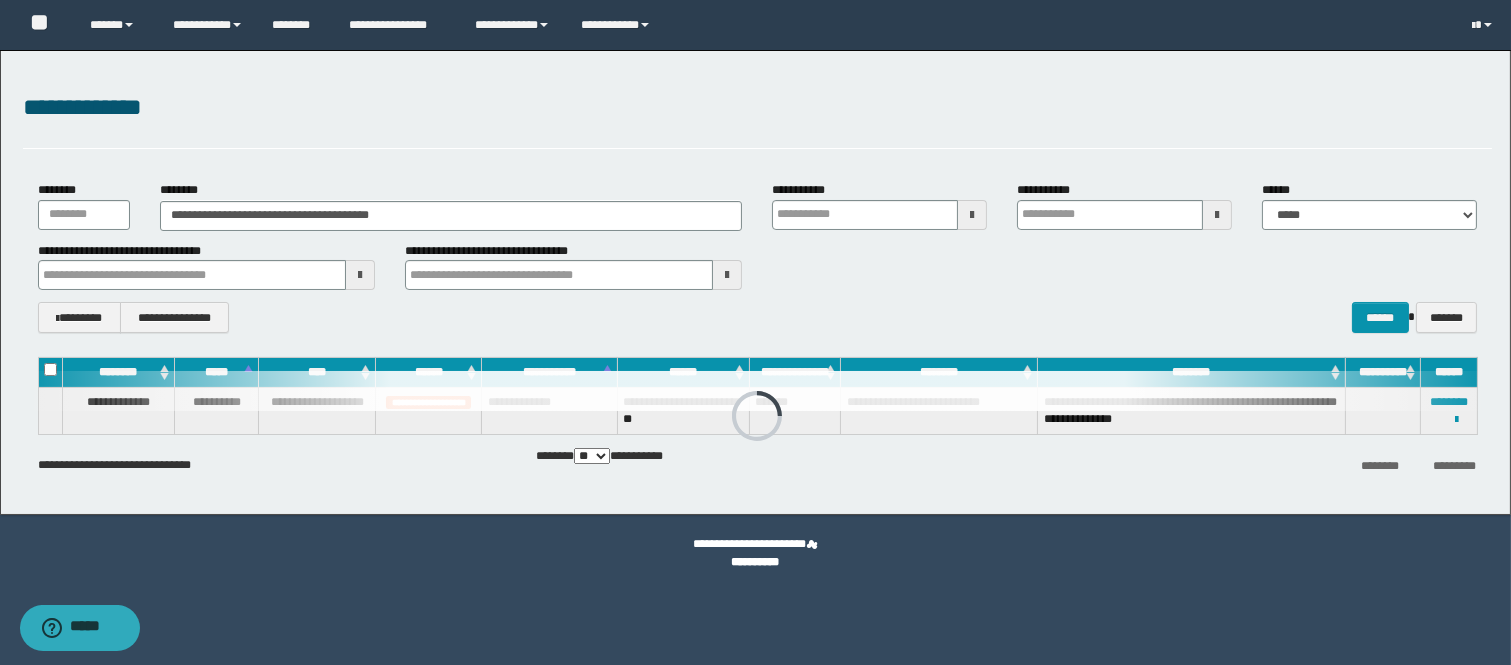 type 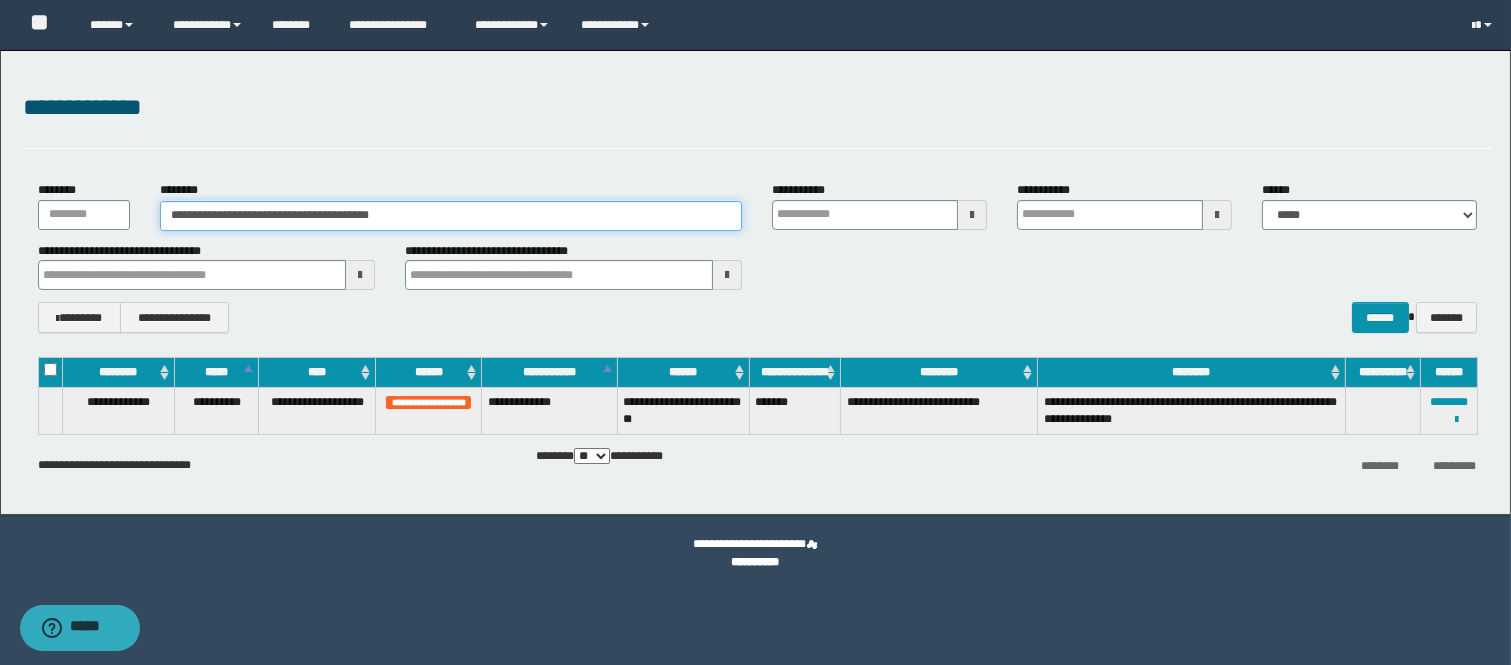 drag, startPoint x: 441, startPoint y: 211, endPoint x: 3, endPoint y: 206, distance: 438.02853 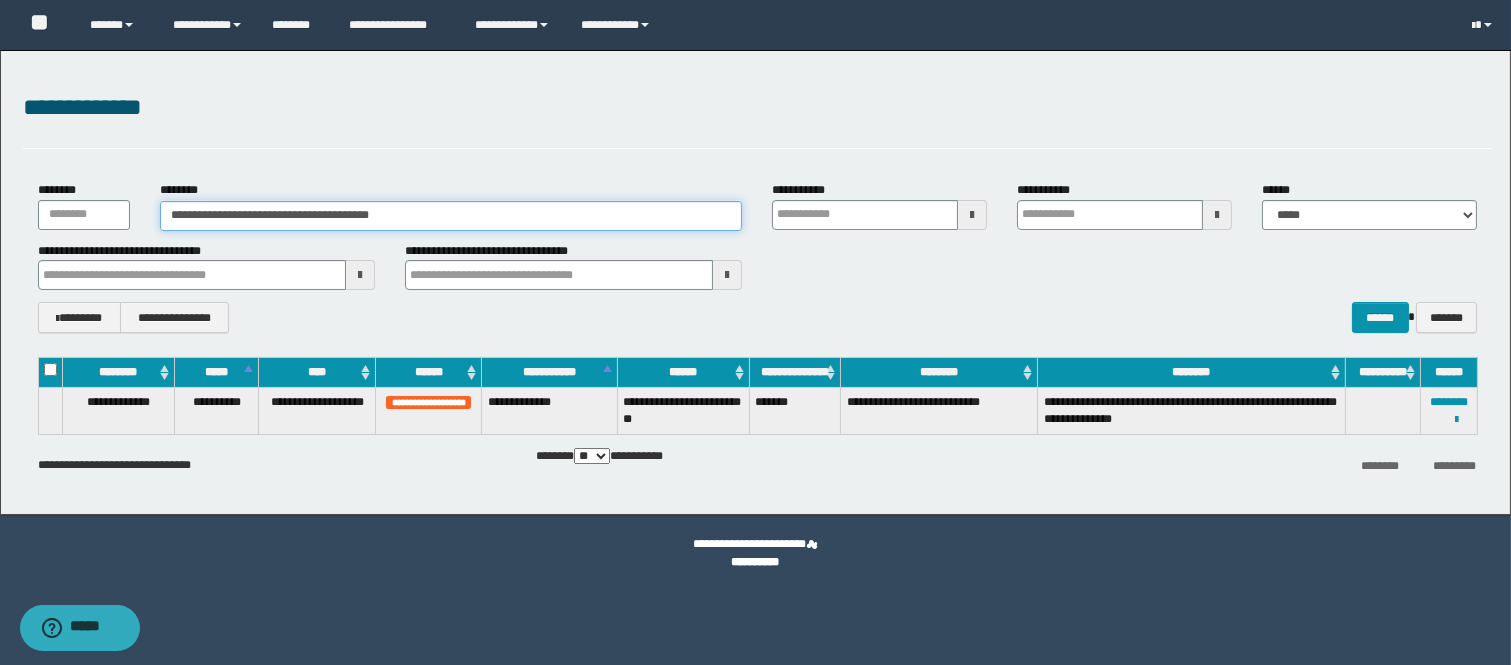 paste 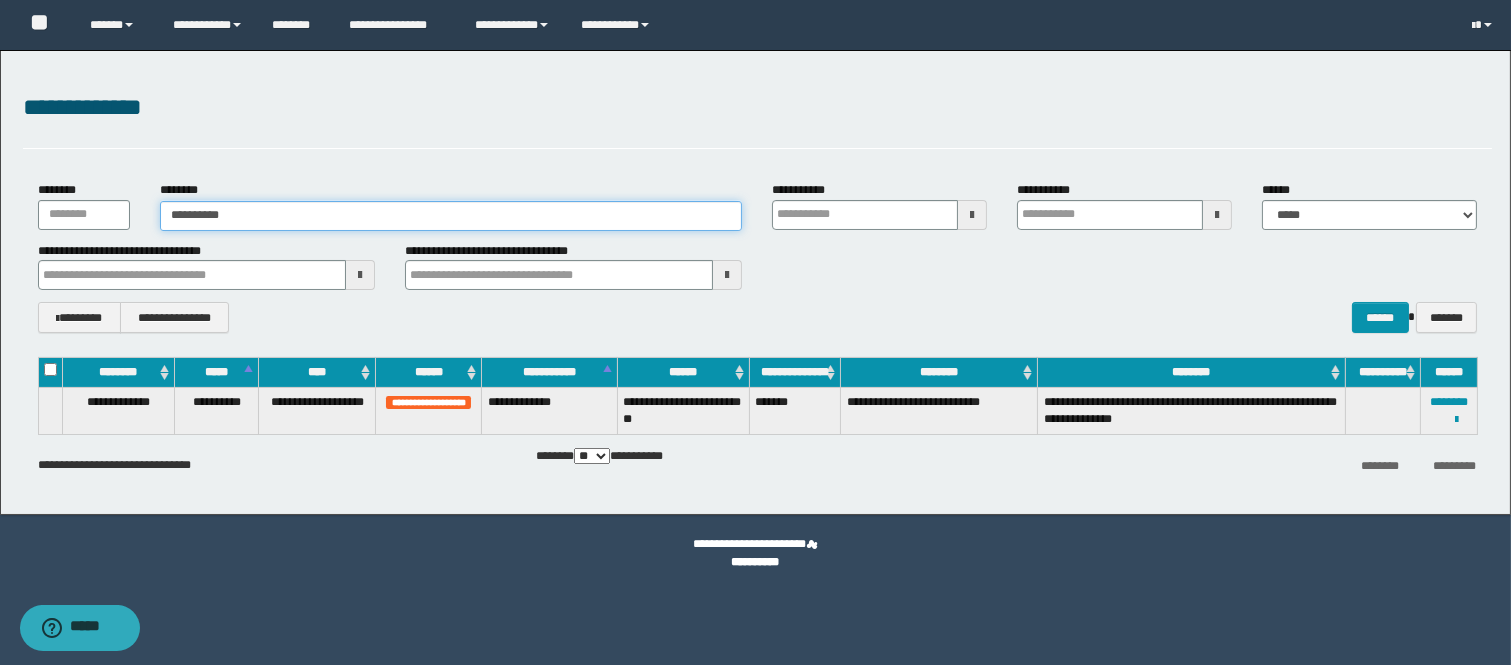 type 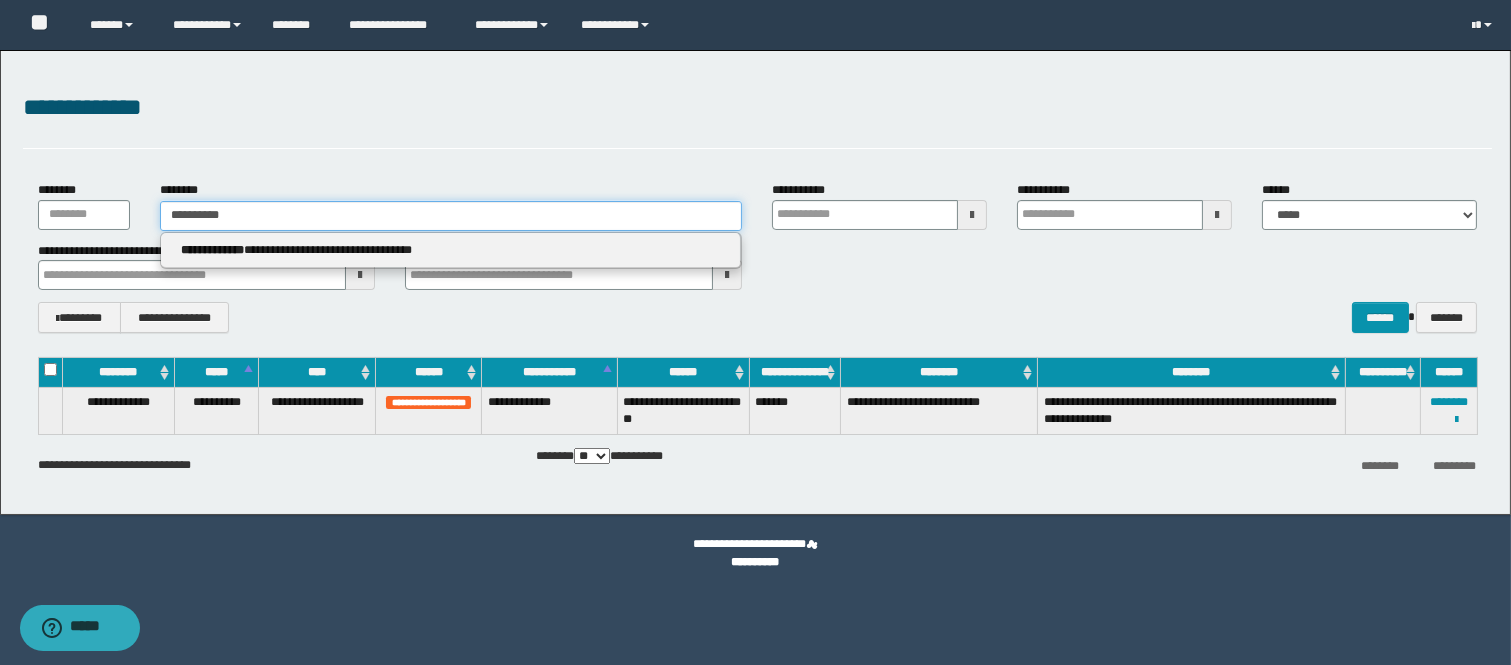 type 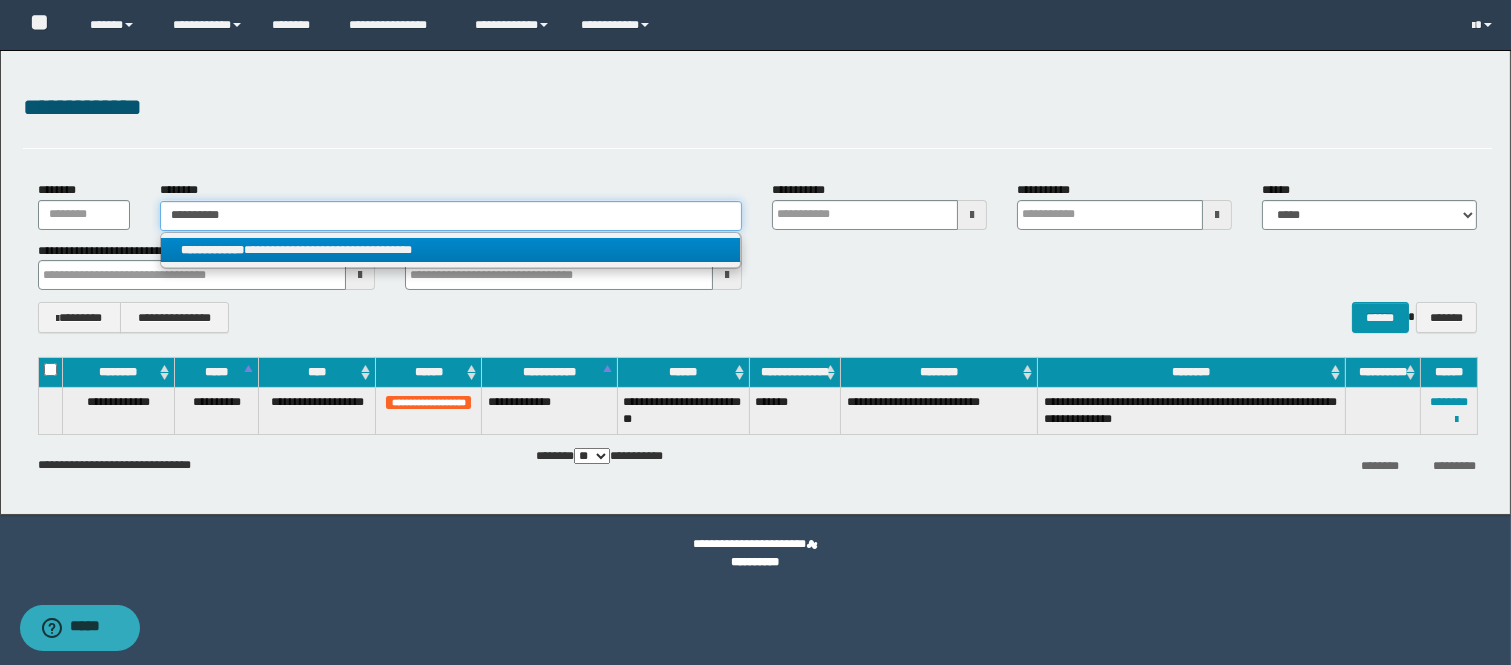 type on "**********" 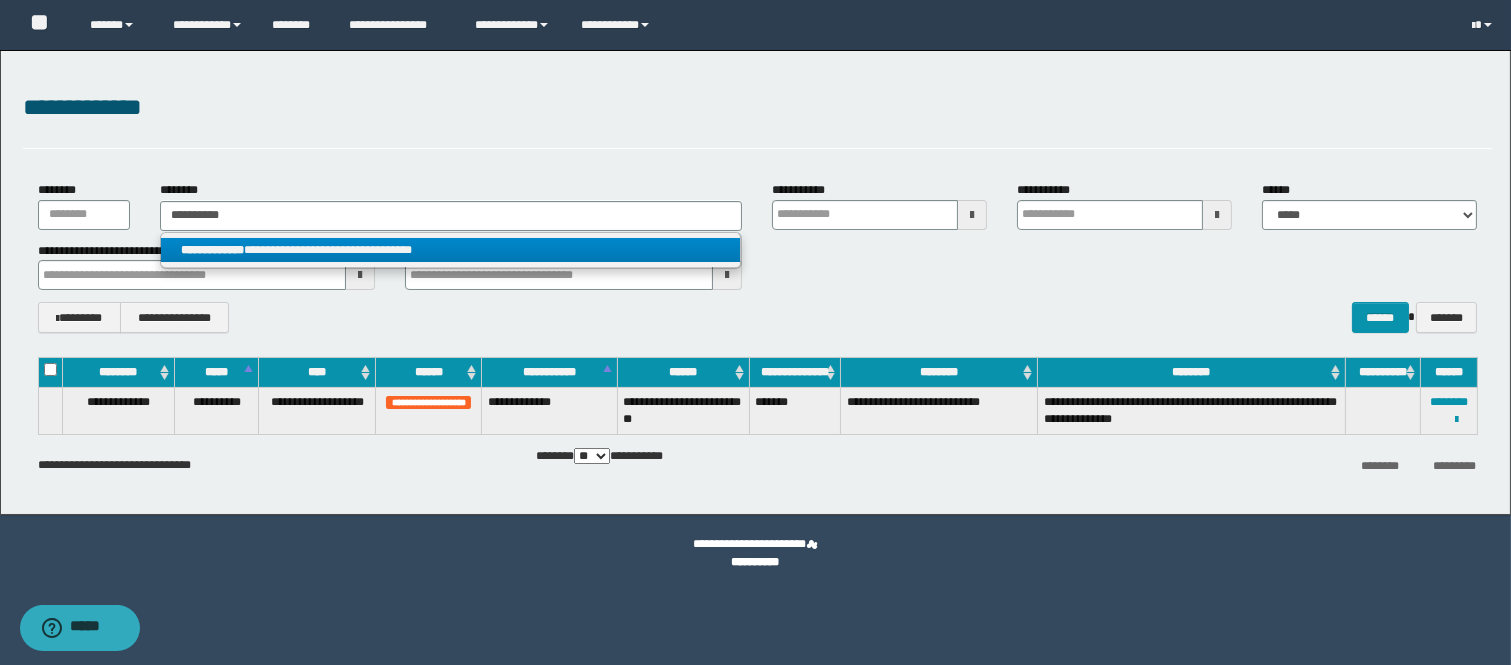 click on "**********" at bounding box center (451, 250) 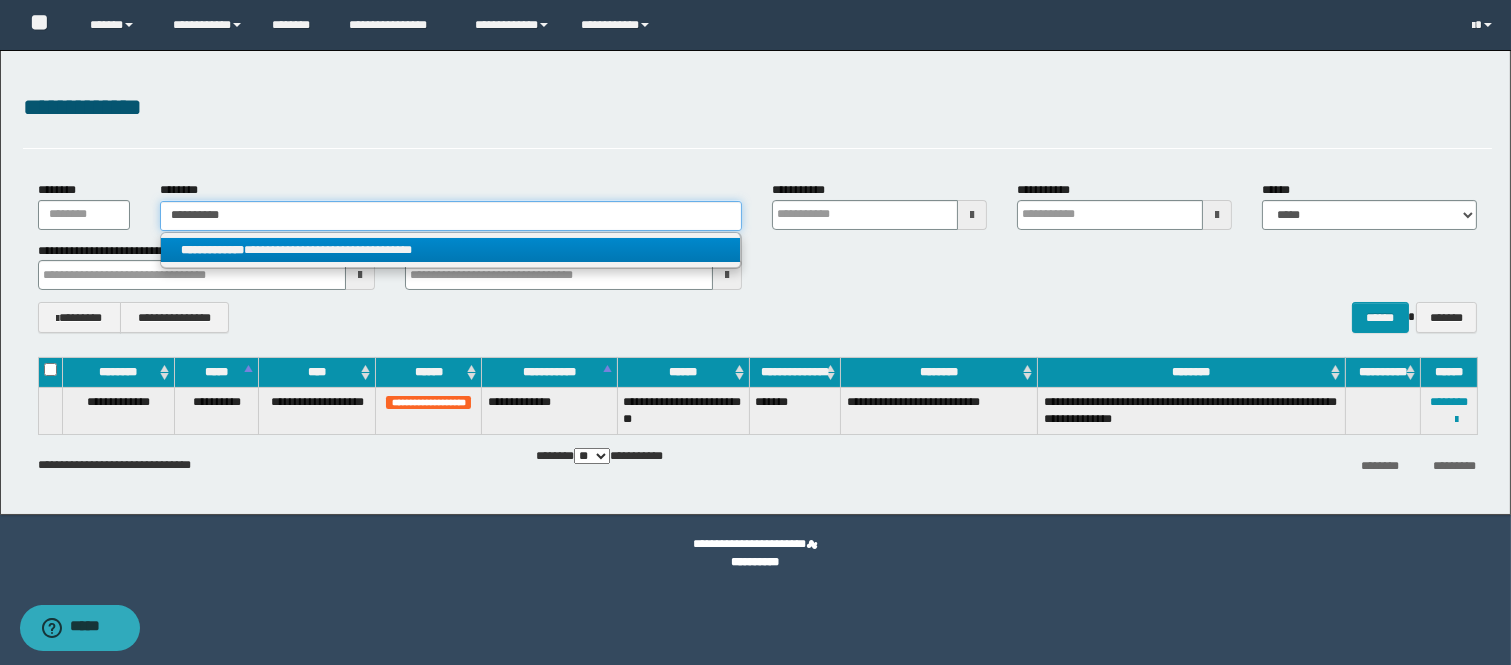 type 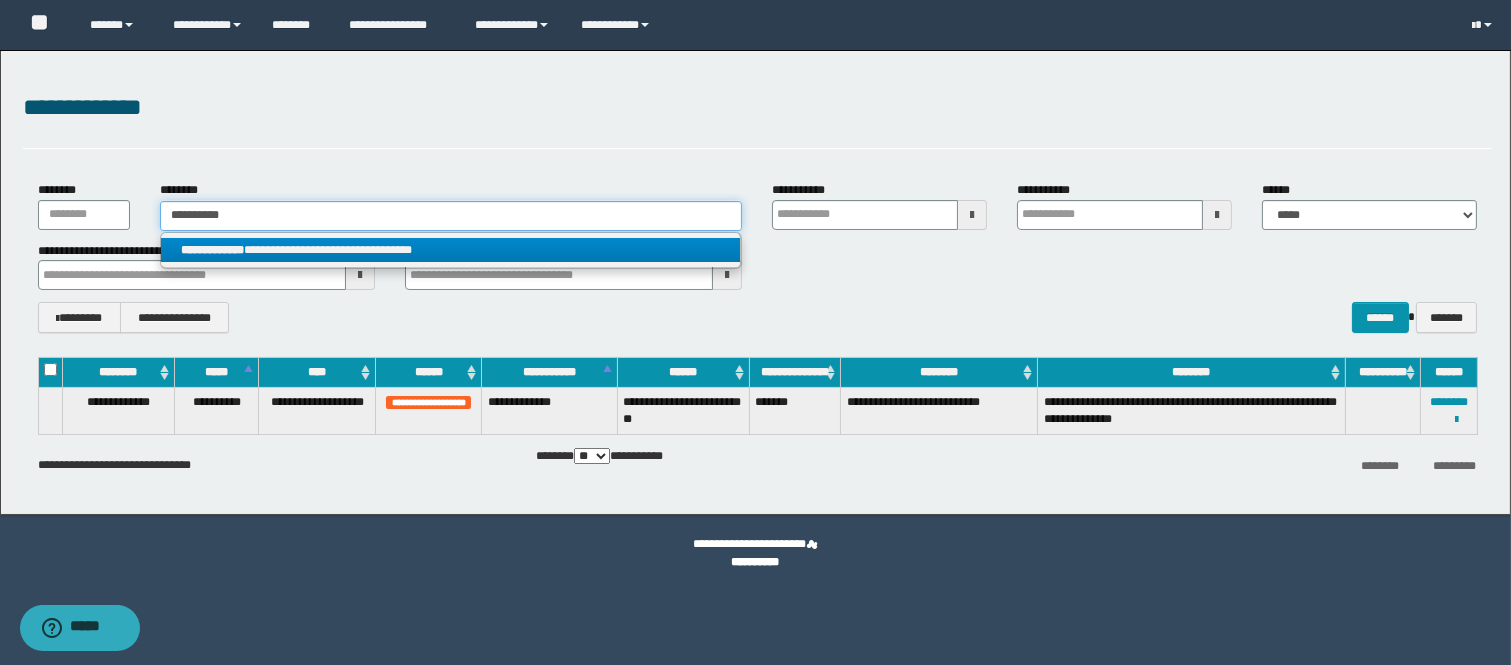 type 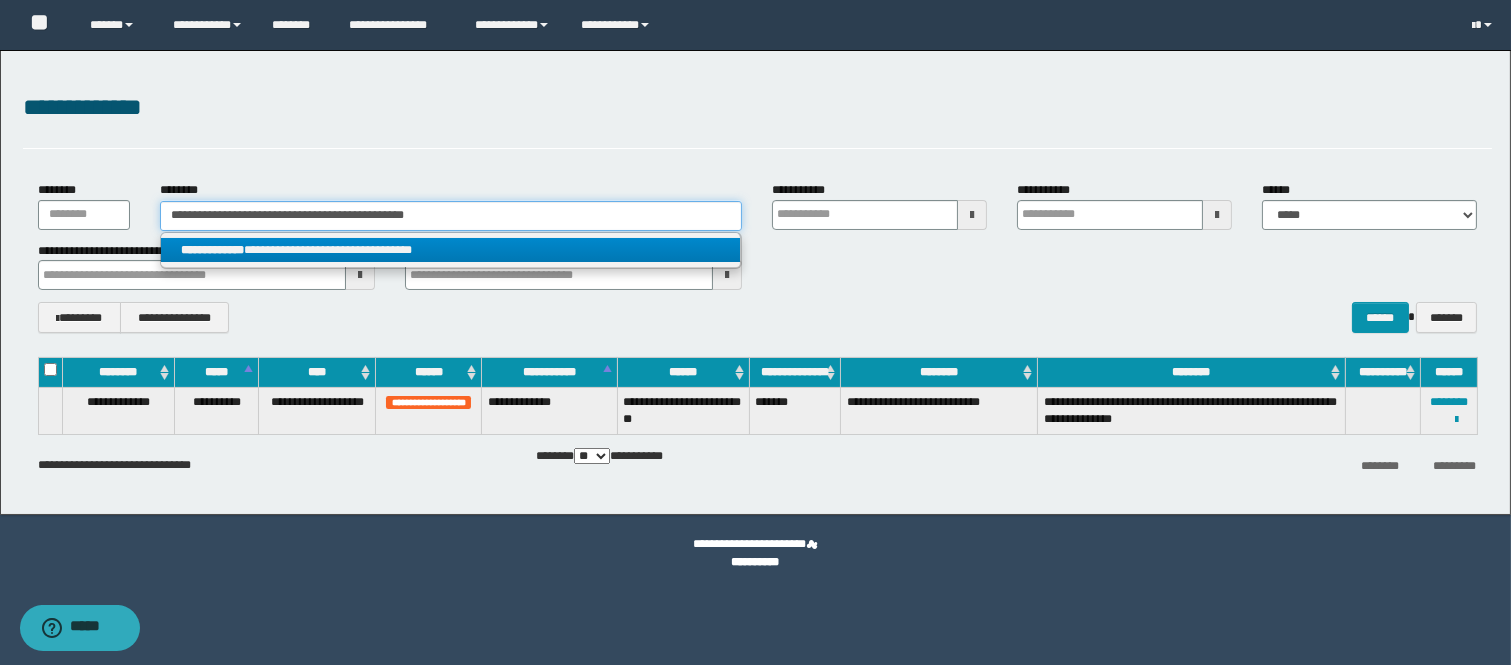 type 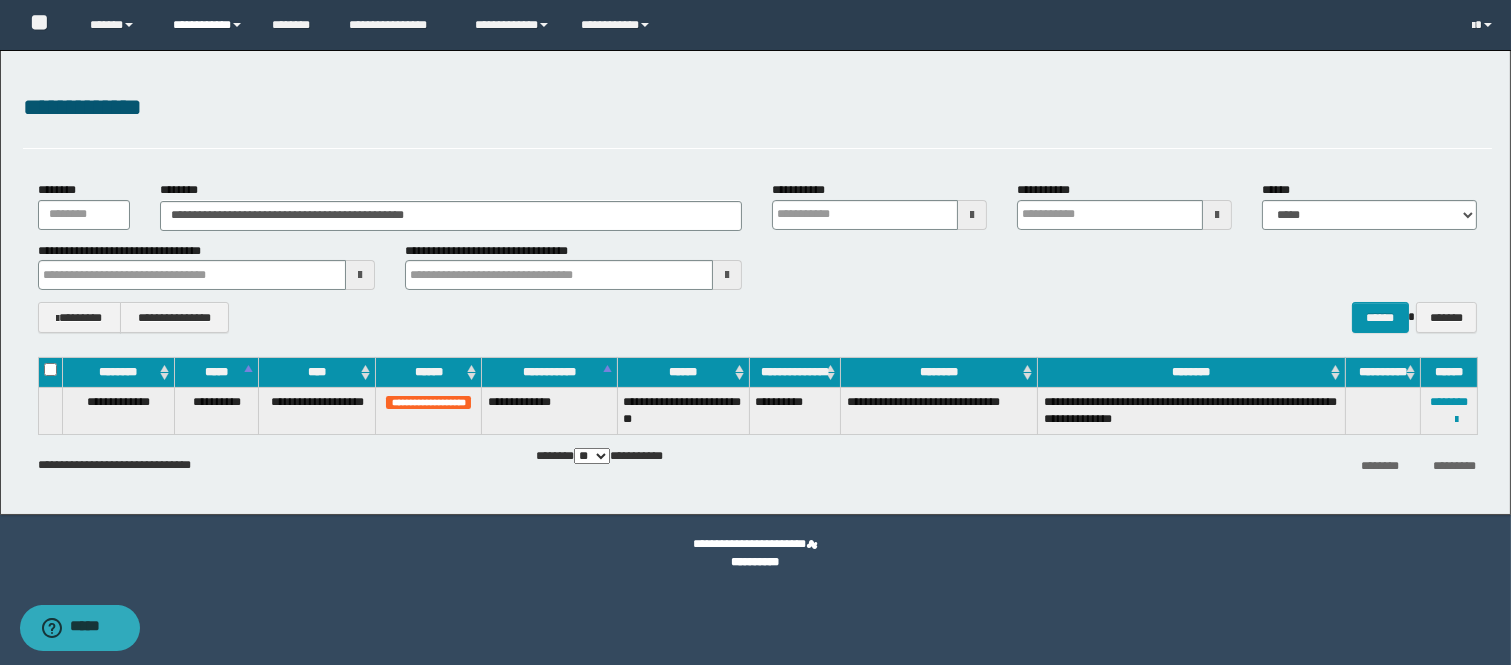 click on "**********" at bounding box center (207, 25) 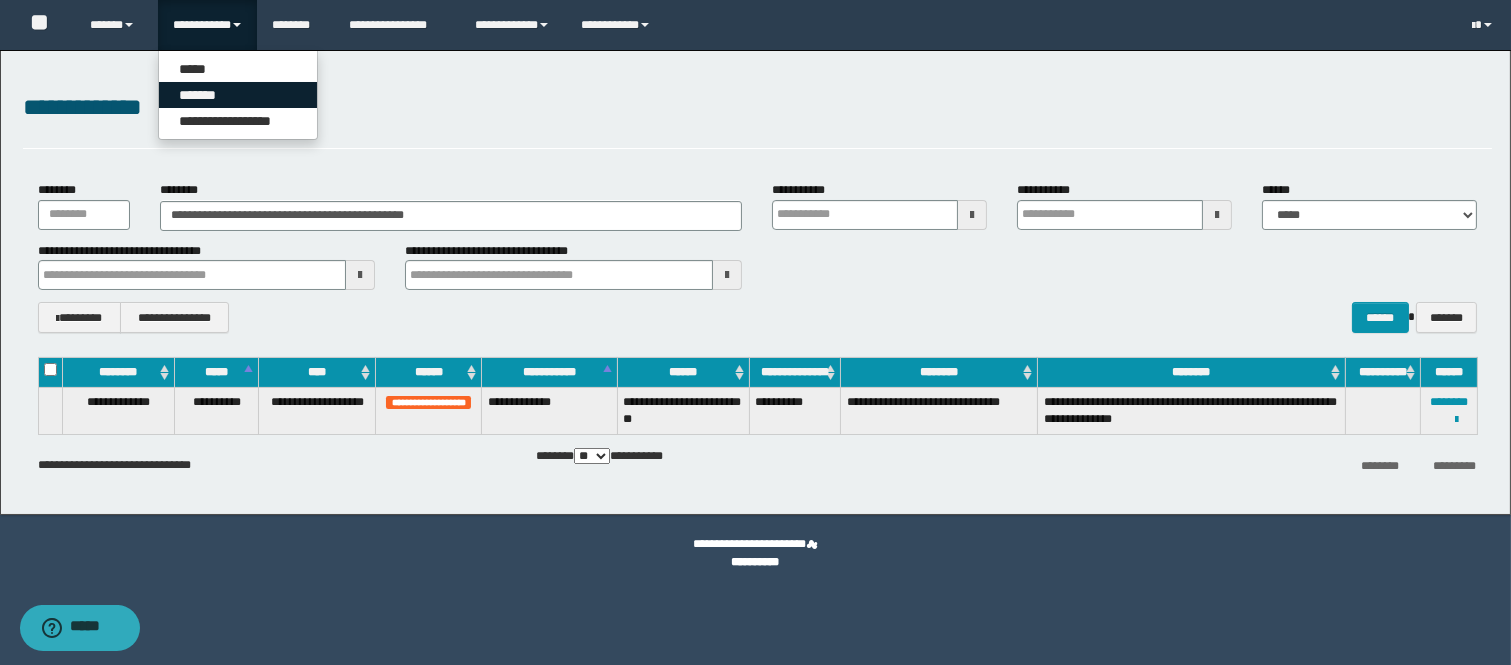 click on "*******" at bounding box center [238, 95] 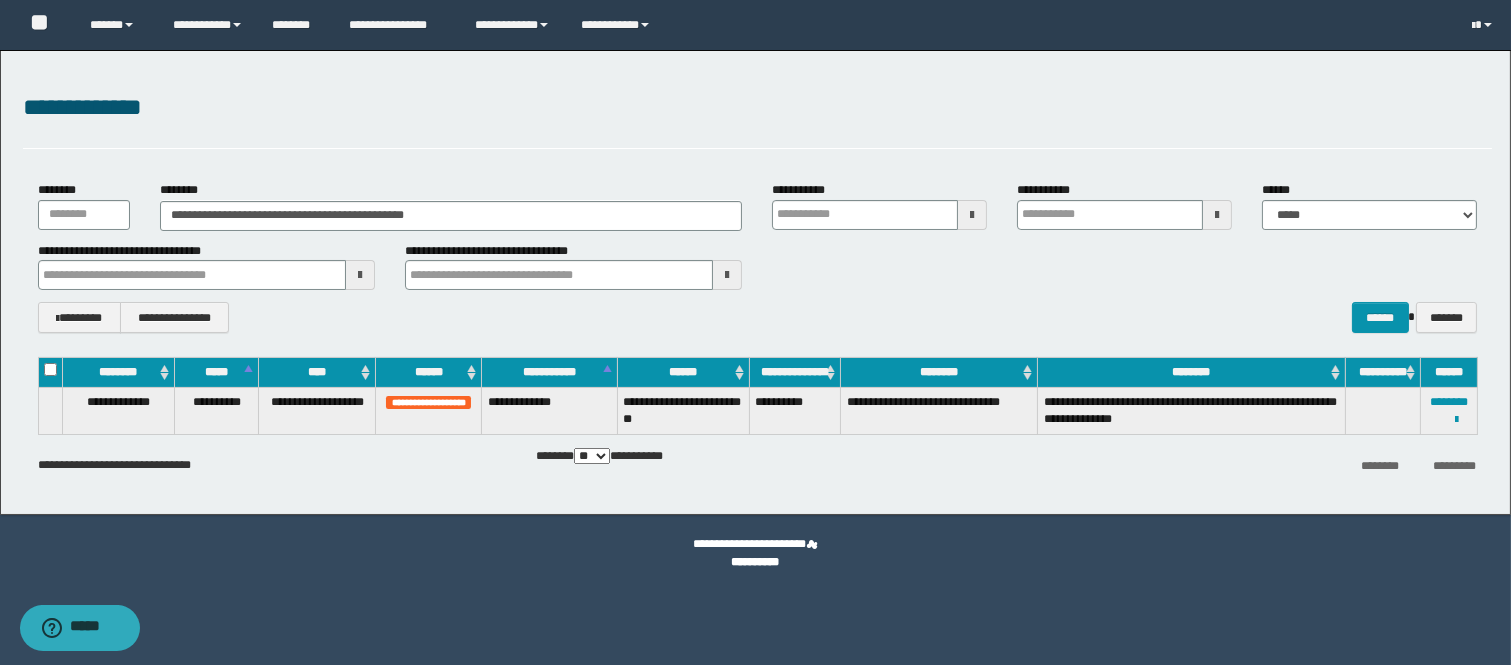 type 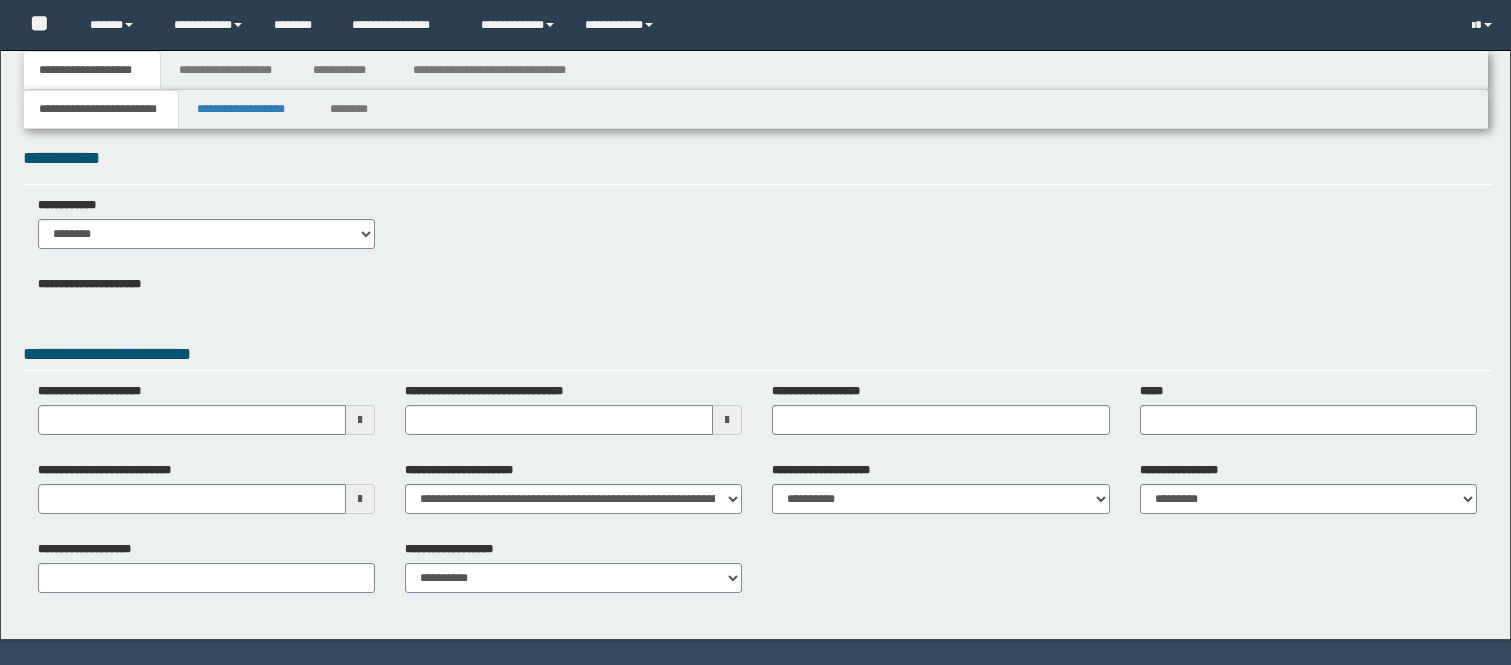scroll, scrollTop: 0, scrollLeft: 0, axis: both 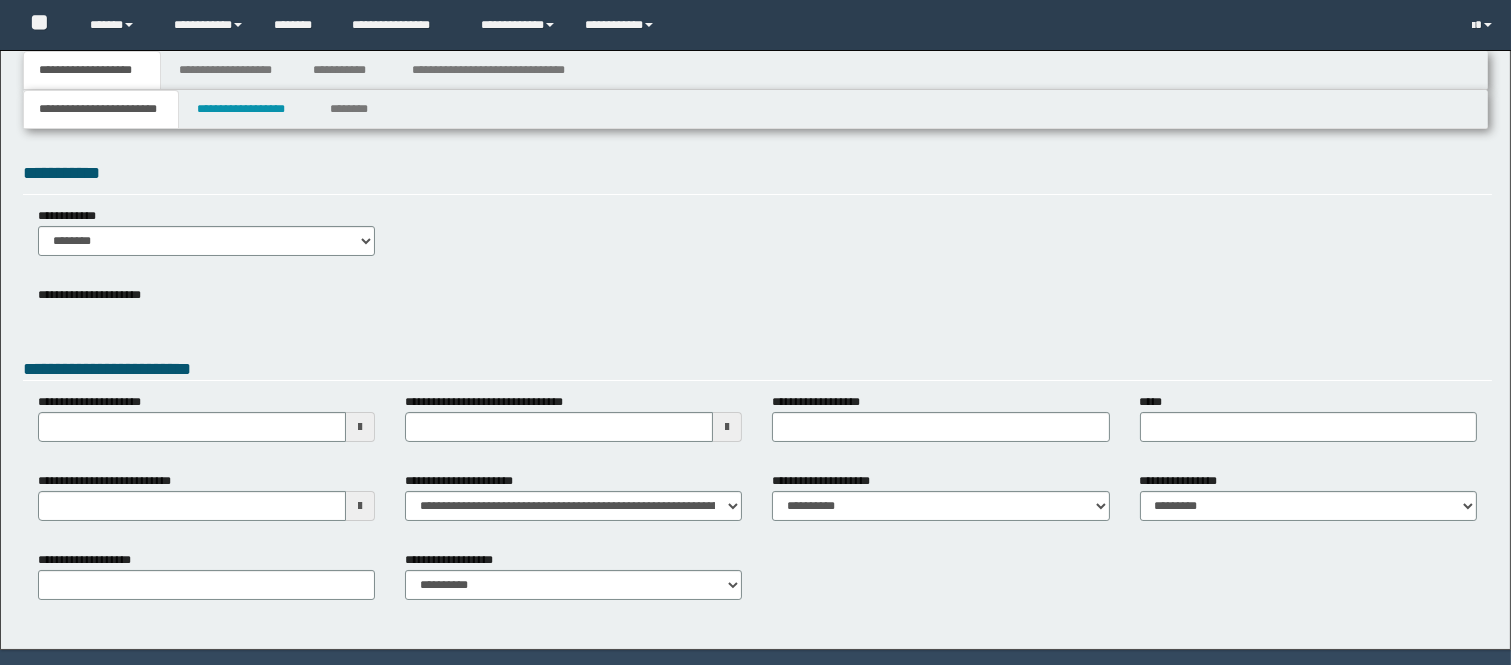 type 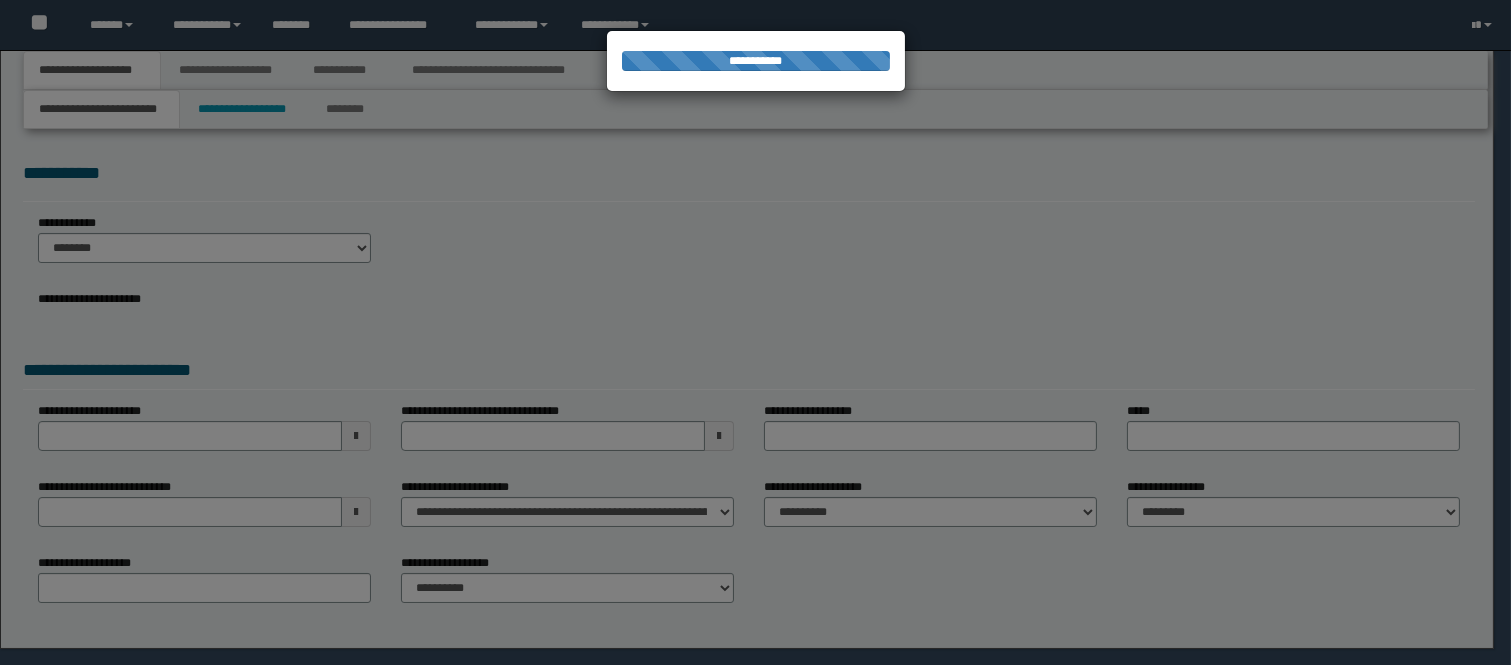 scroll, scrollTop: 0, scrollLeft: 0, axis: both 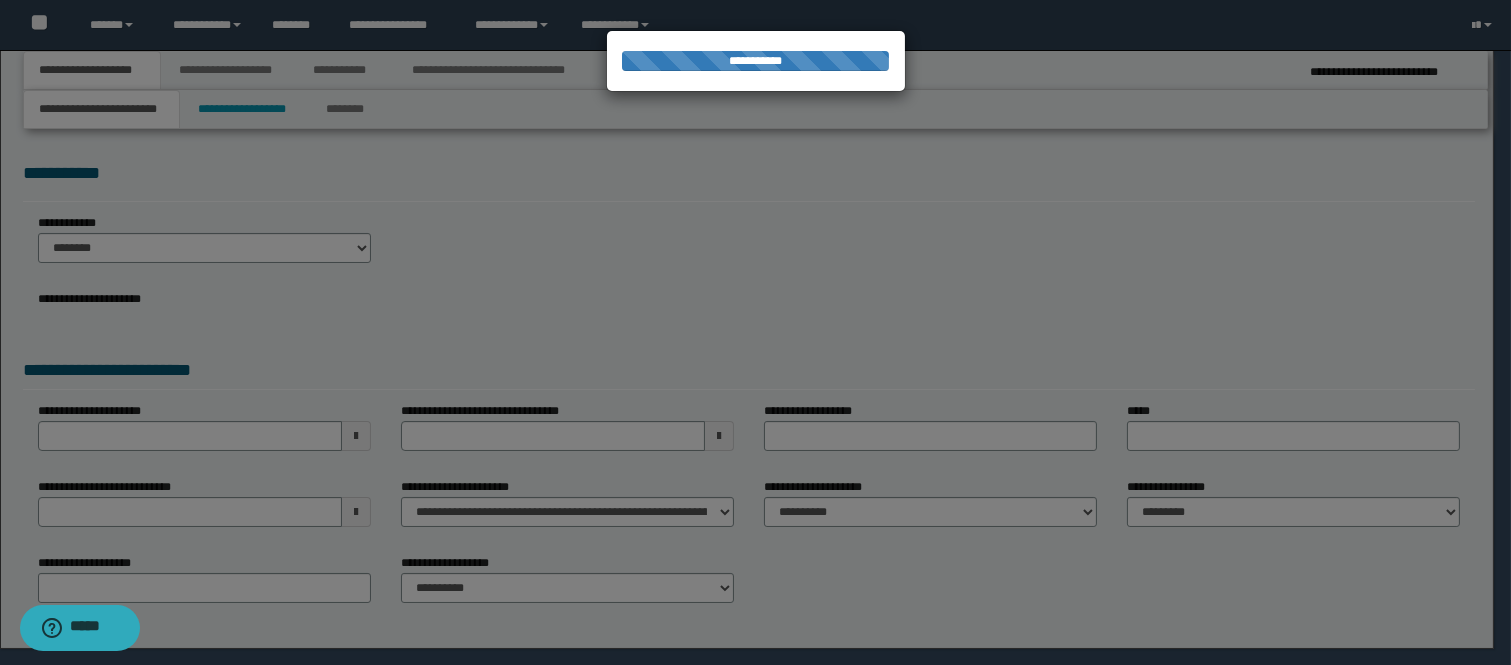 type on "**********" 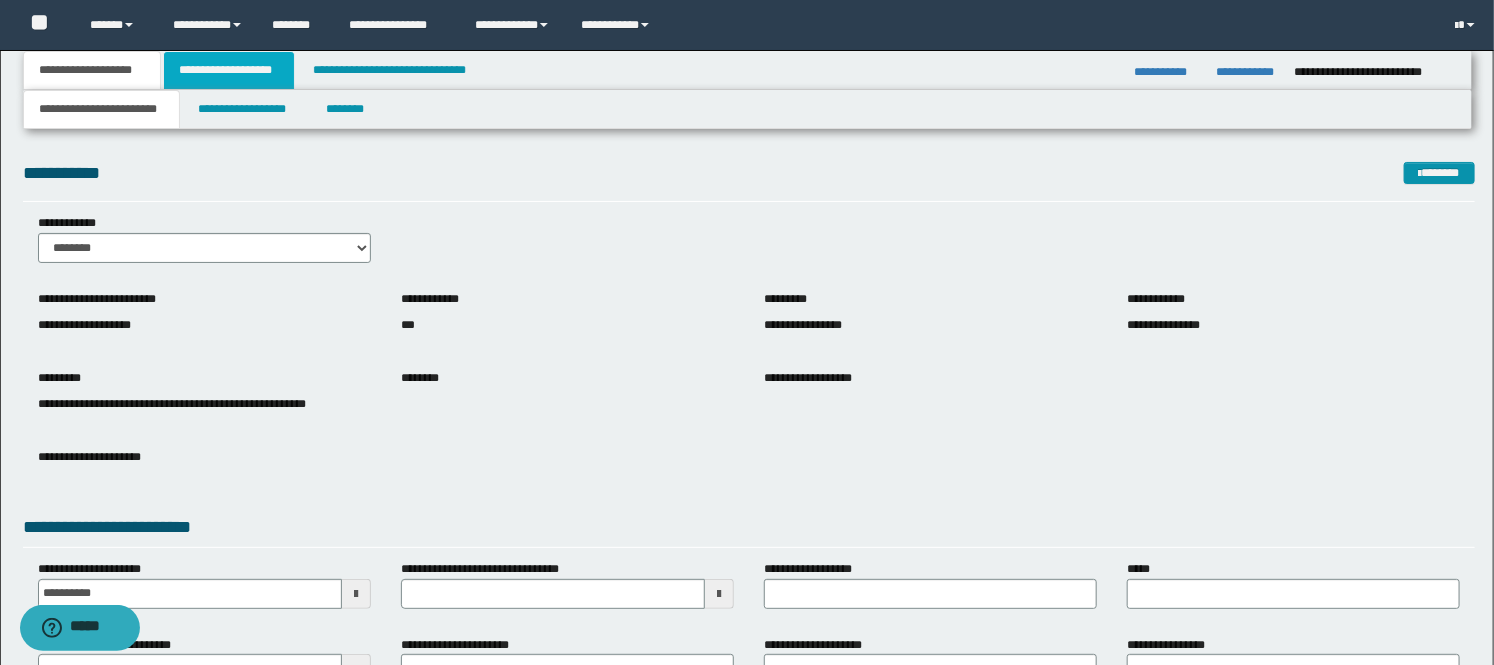 click on "**********" at bounding box center (229, 70) 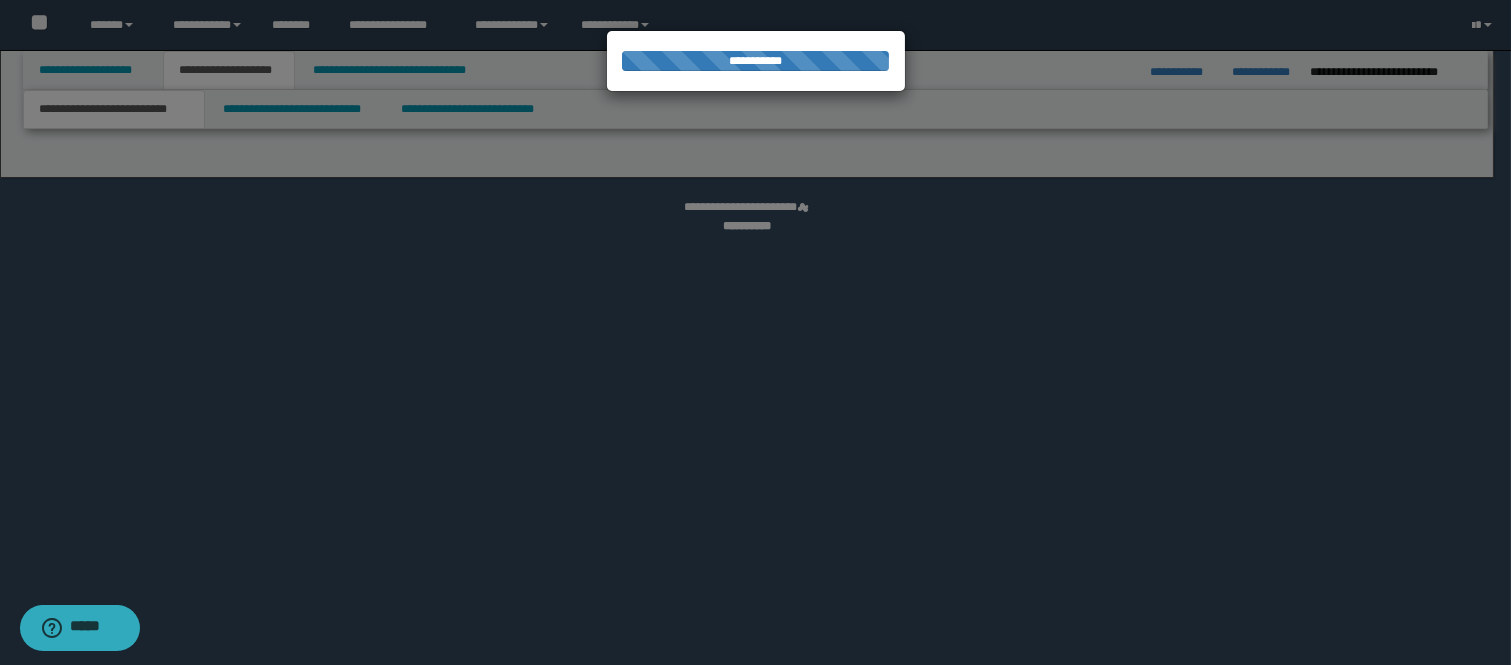 click at bounding box center [755, 333] 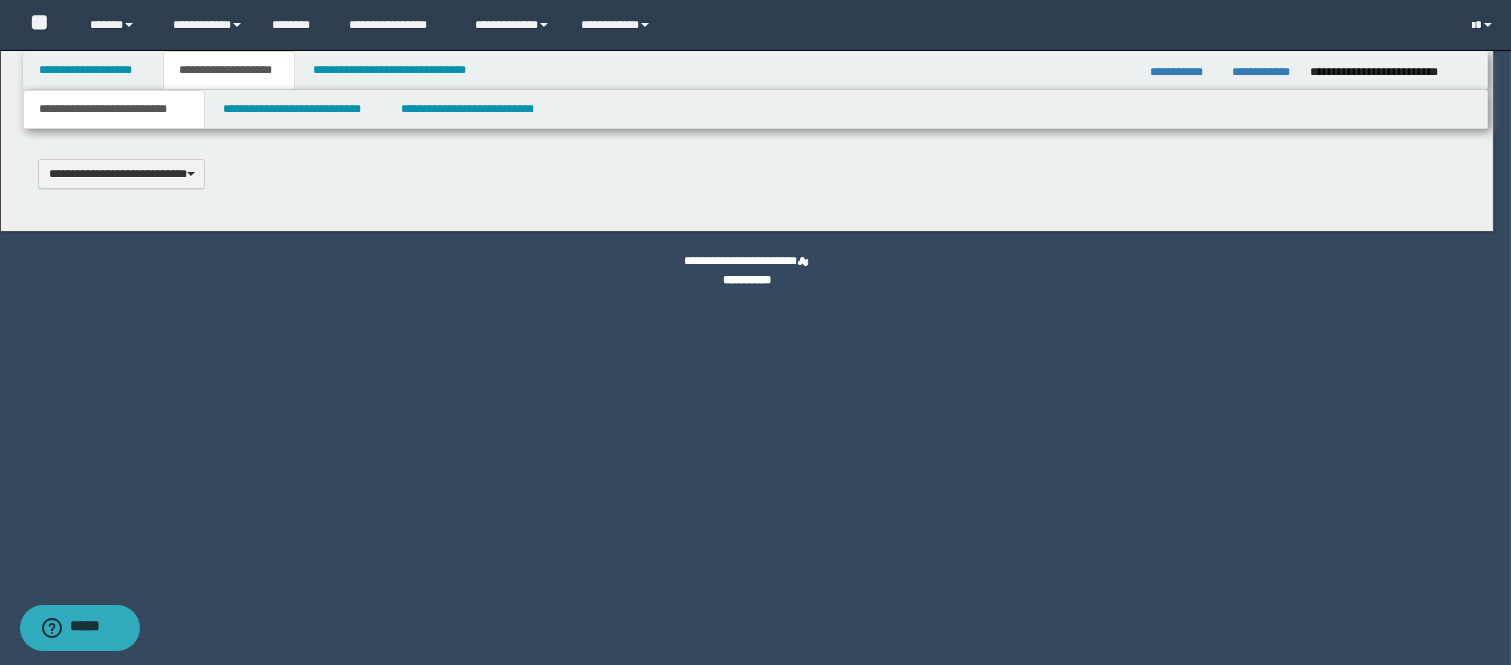 scroll, scrollTop: 0, scrollLeft: 0, axis: both 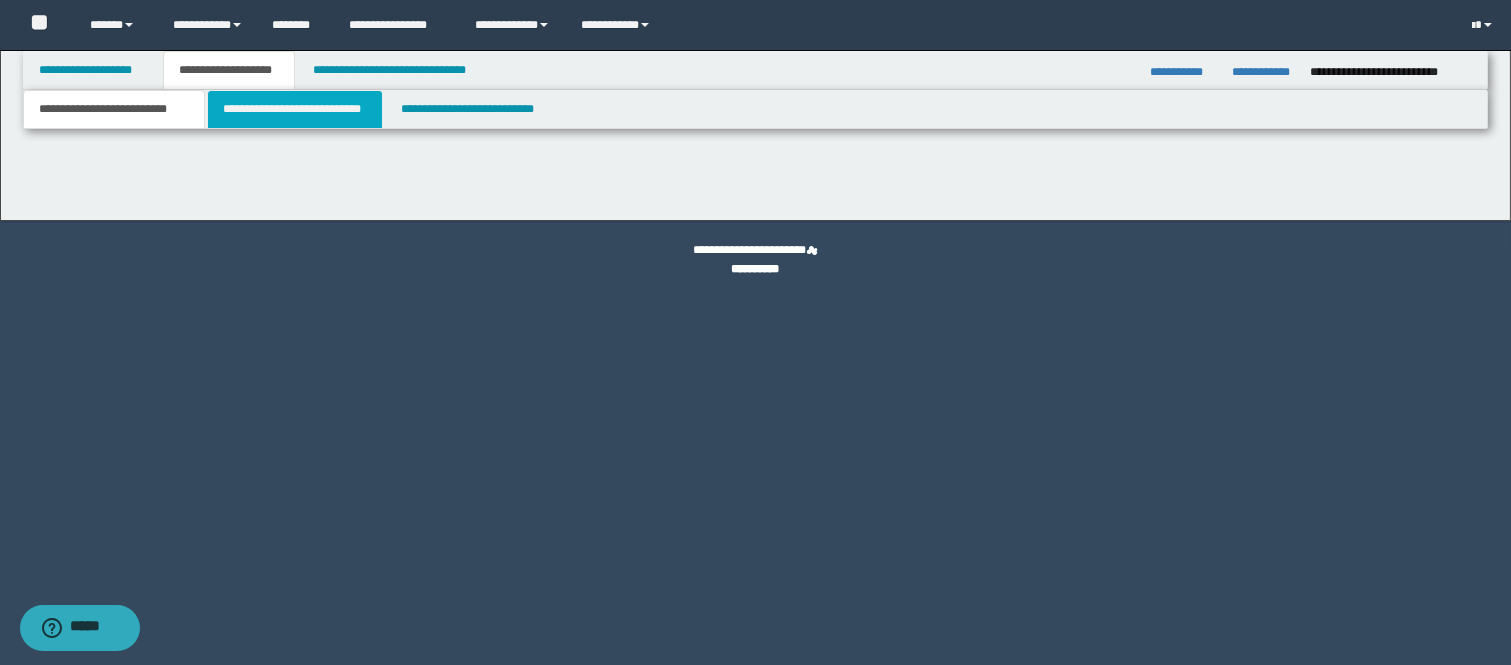 click on "**********" at bounding box center [295, 109] 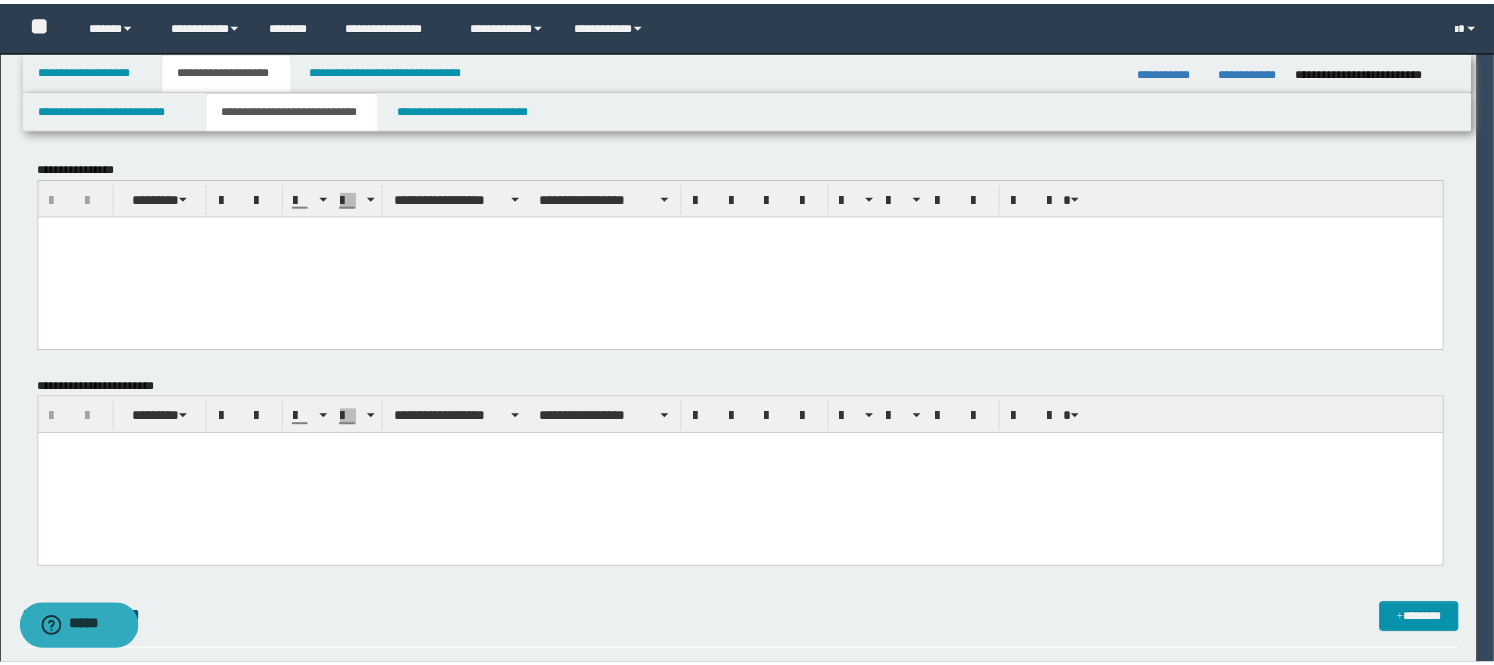 scroll, scrollTop: 0, scrollLeft: 0, axis: both 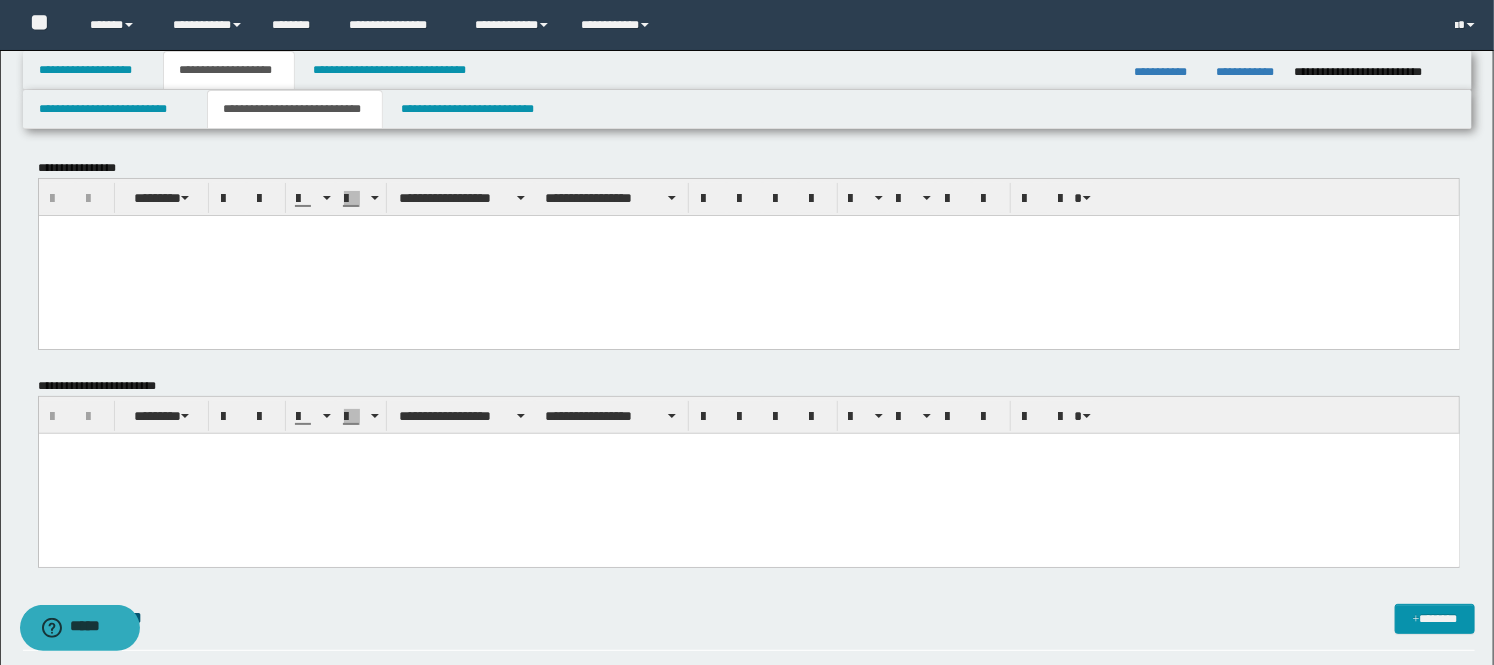 drag, startPoint x: 254, startPoint y: 250, endPoint x: 264, endPoint y: 253, distance: 10.440307 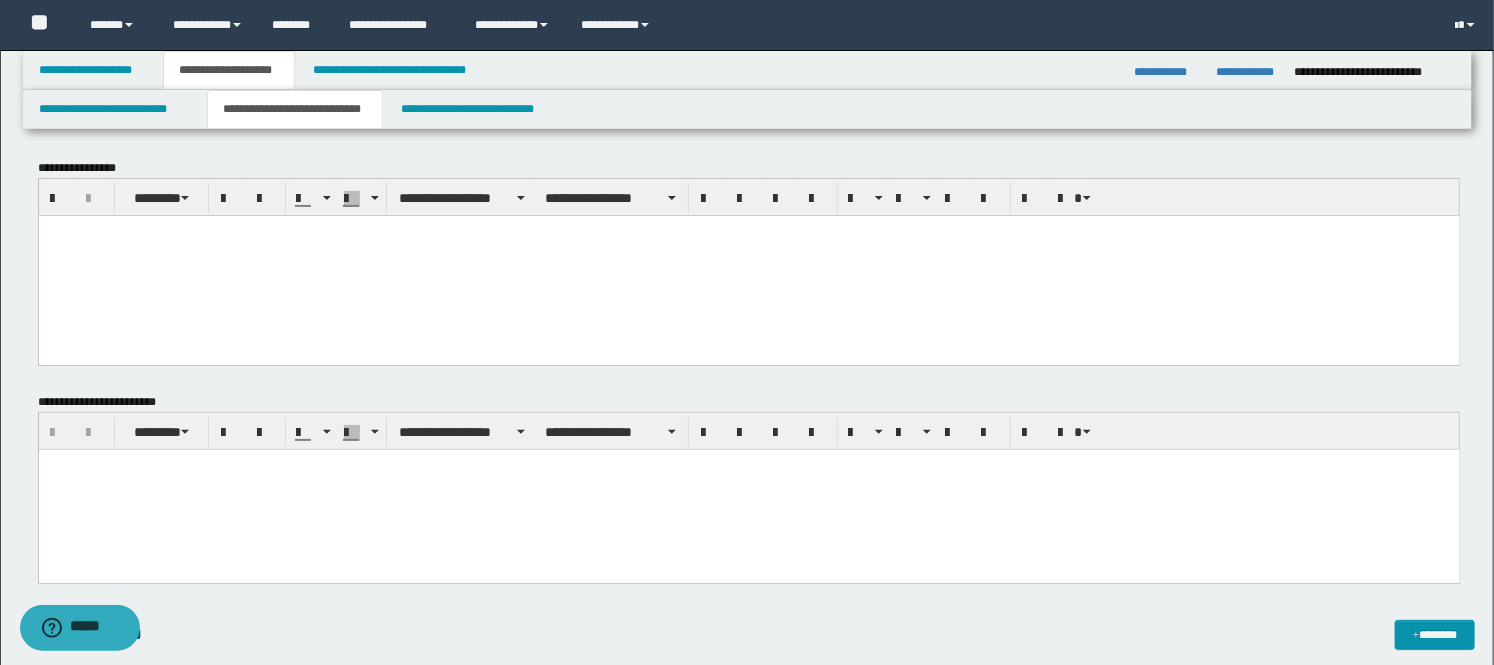 paste 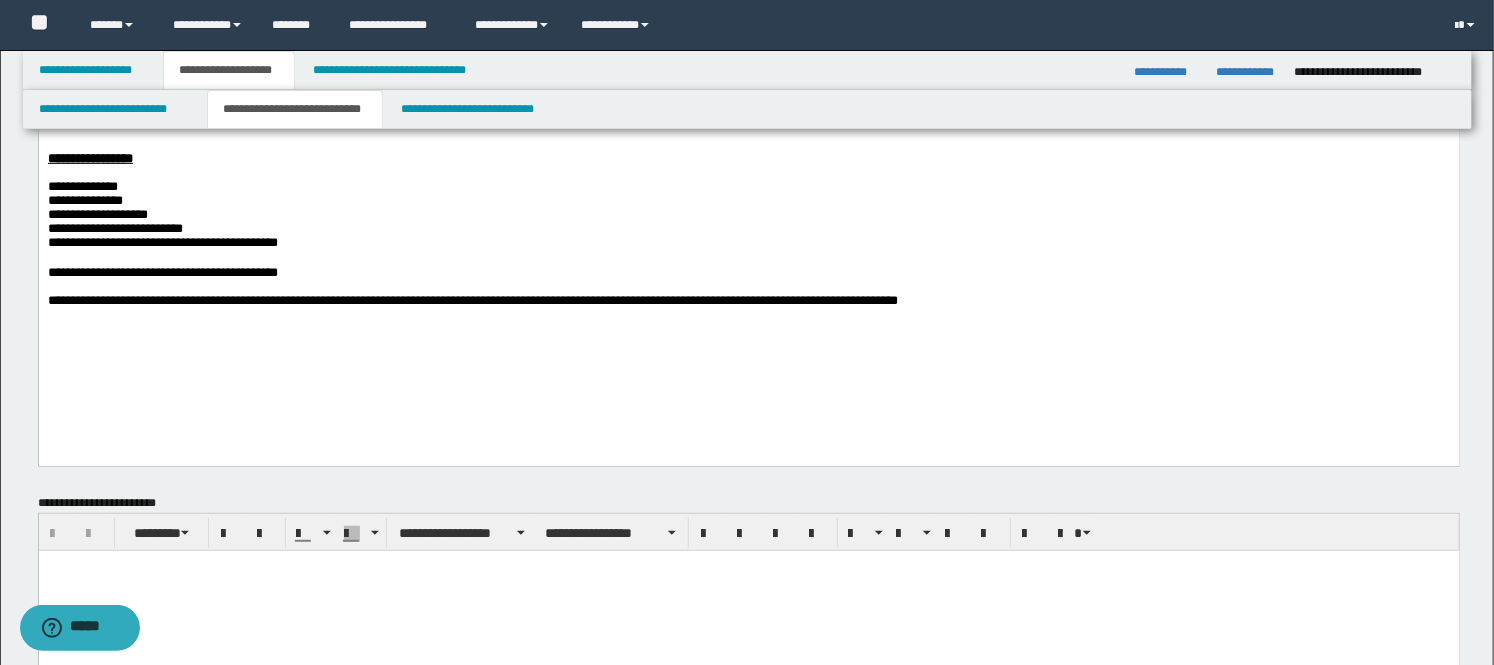 scroll, scrollTop: 444, scrollLeft: 0, axis: vertical 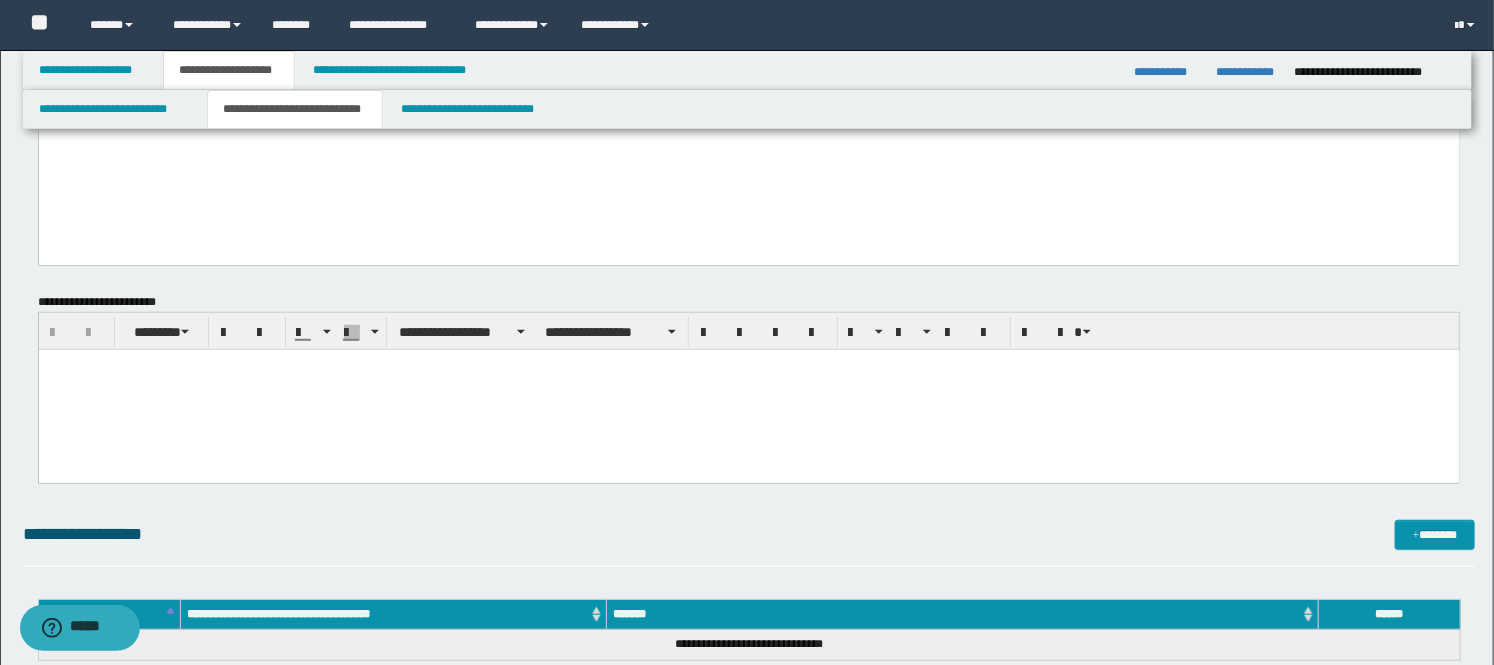 click at bounding box center [748, 390] 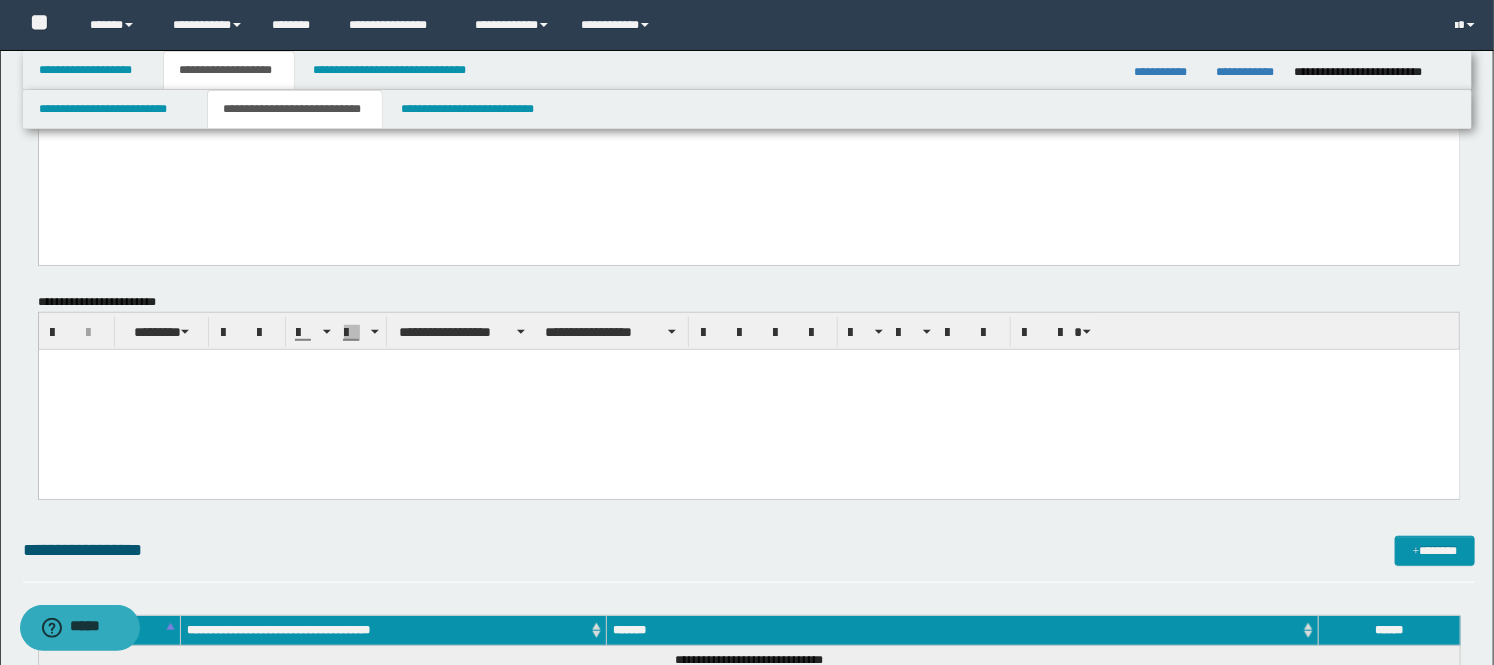 type 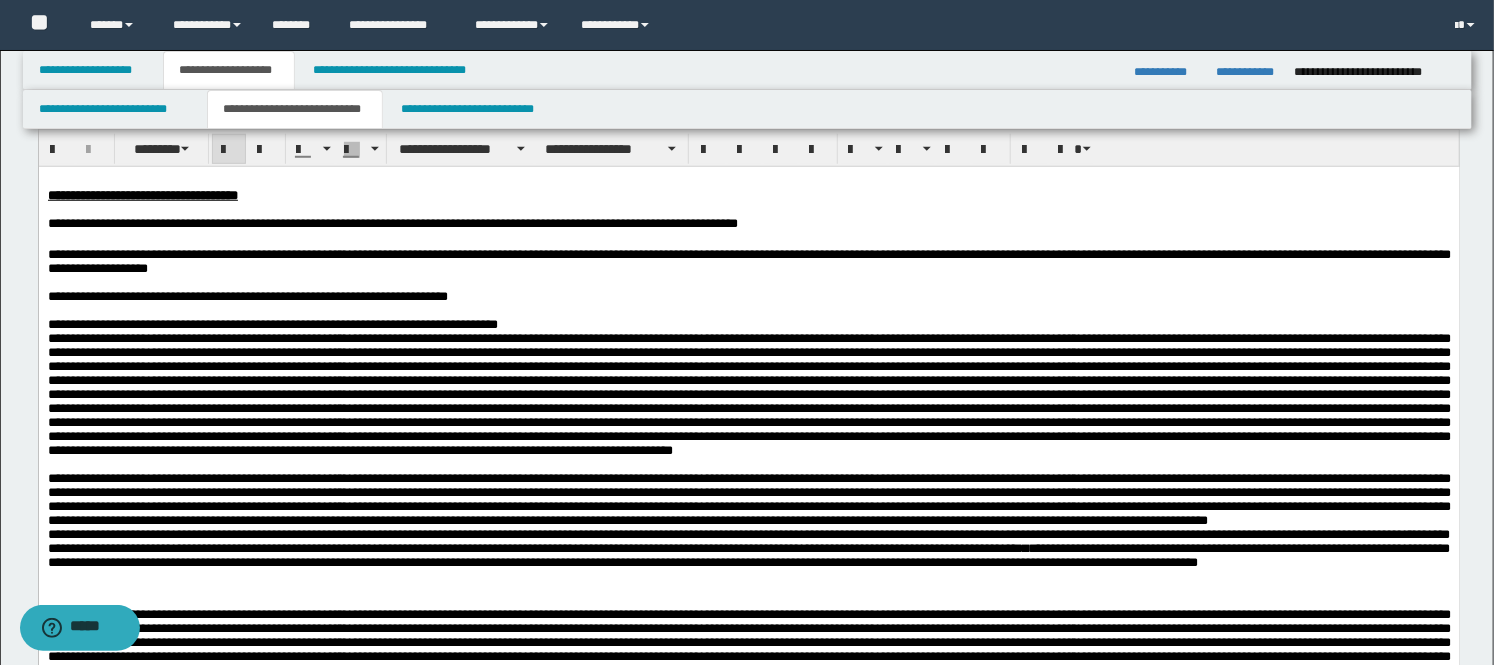 scroll, scrollTop: 666, scrollLeft: 0, axis: vertical 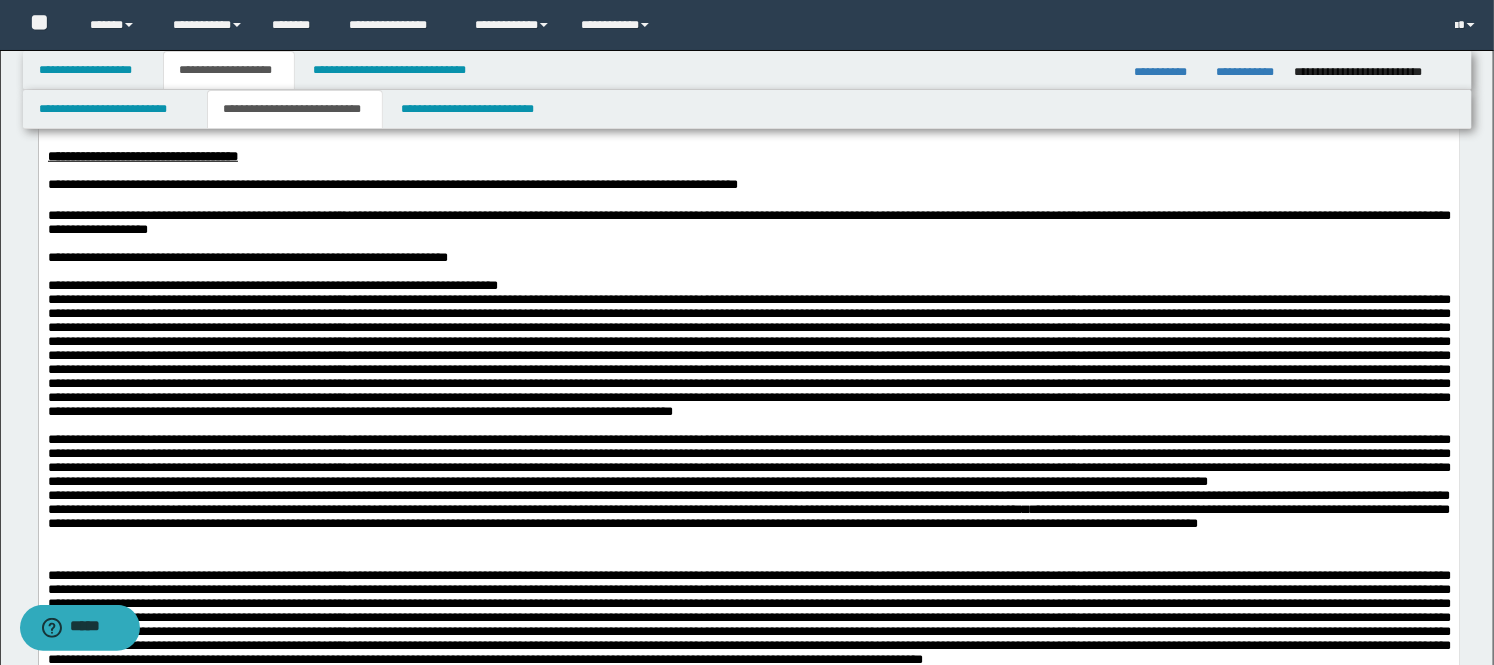 click at bounding box center (748, 355) 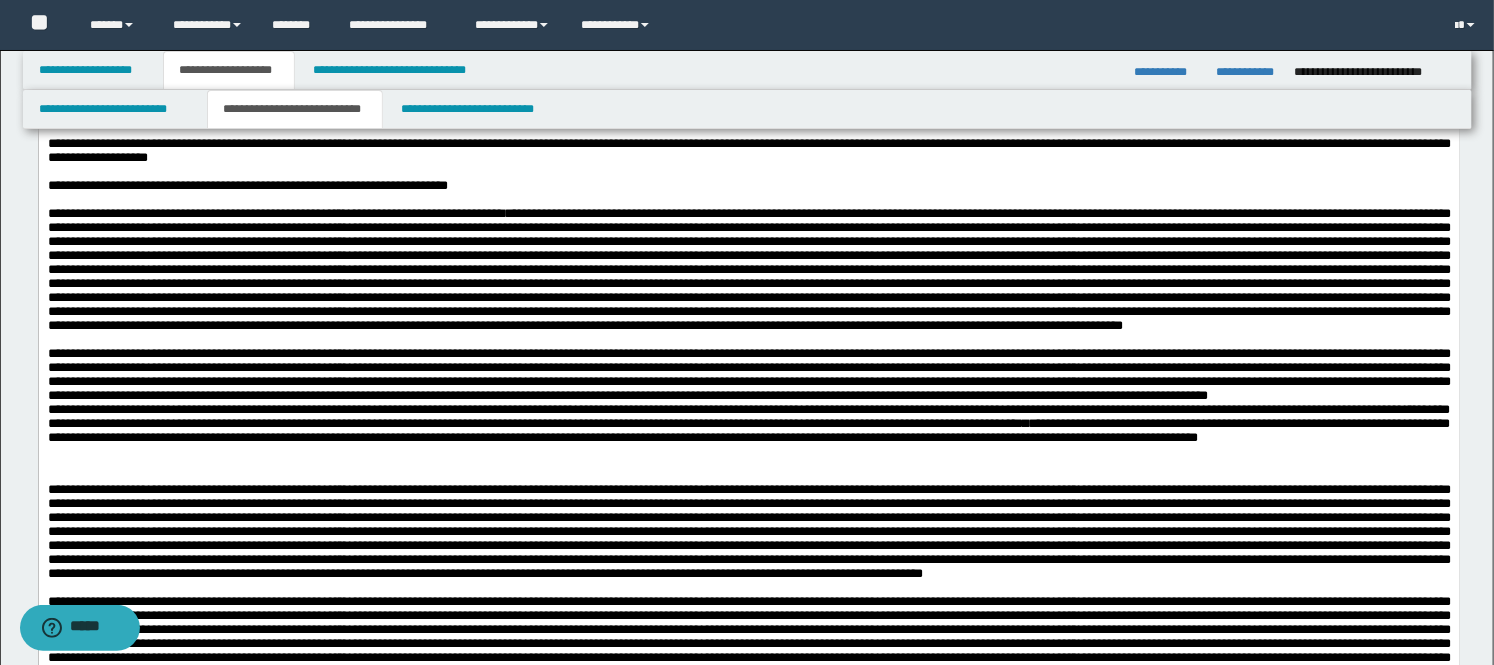 scroll, scrollTop: 777, scrollLeft: 0, axis: vertical 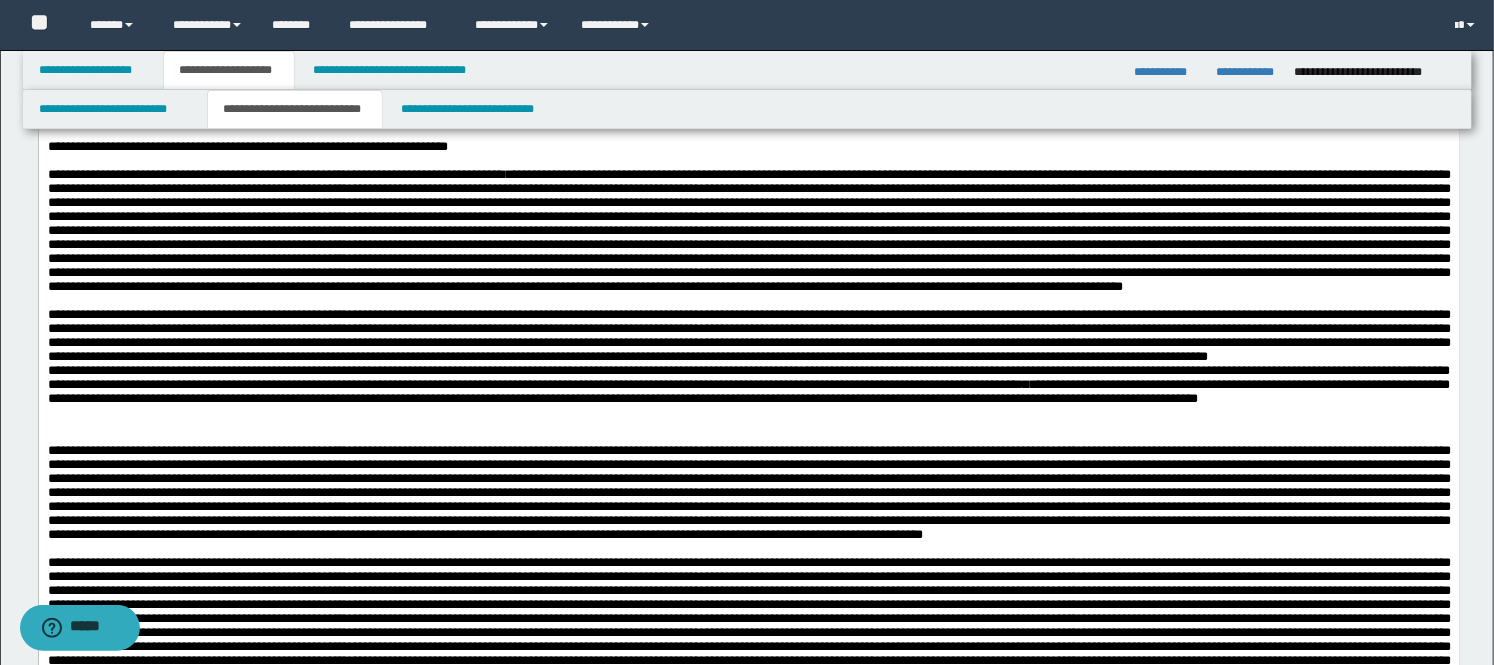 click on "**********" at bounding box center (748, 377) 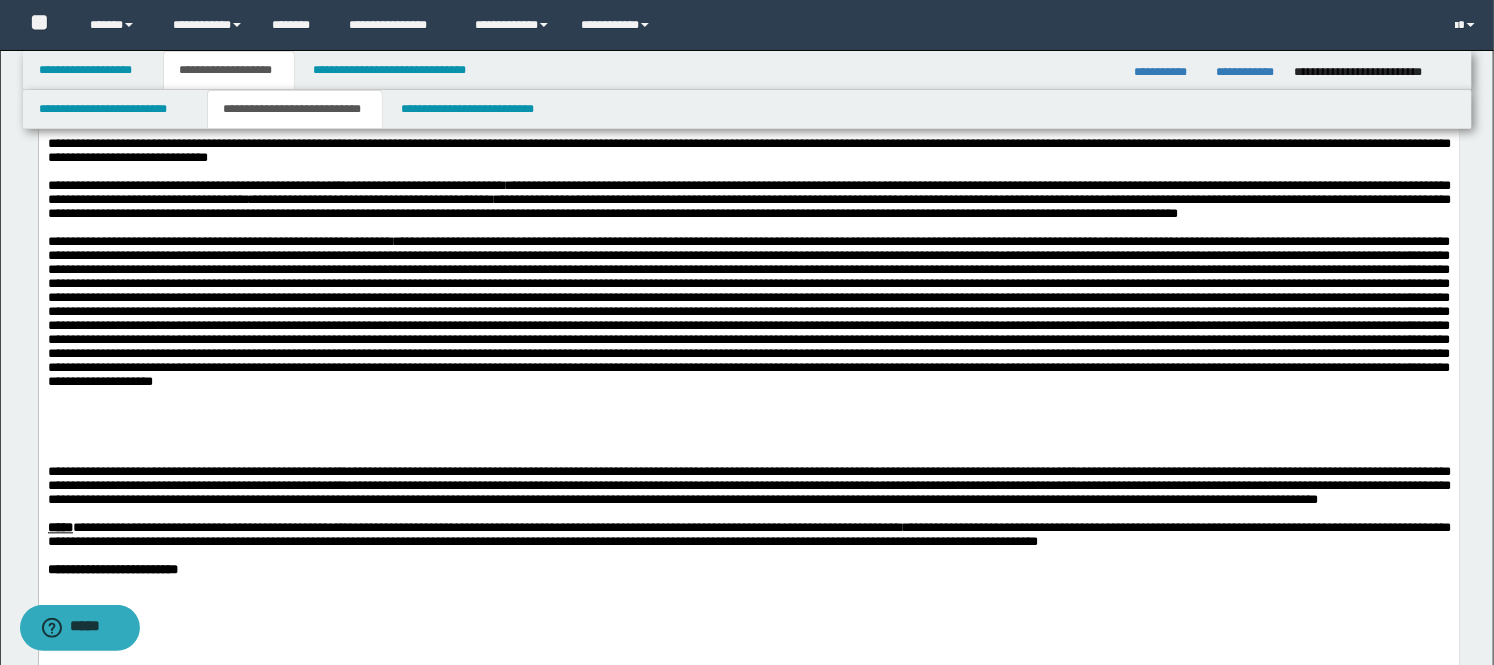 scroll, scrollTop: 1777, scrollLeft: 0, axis: vertical 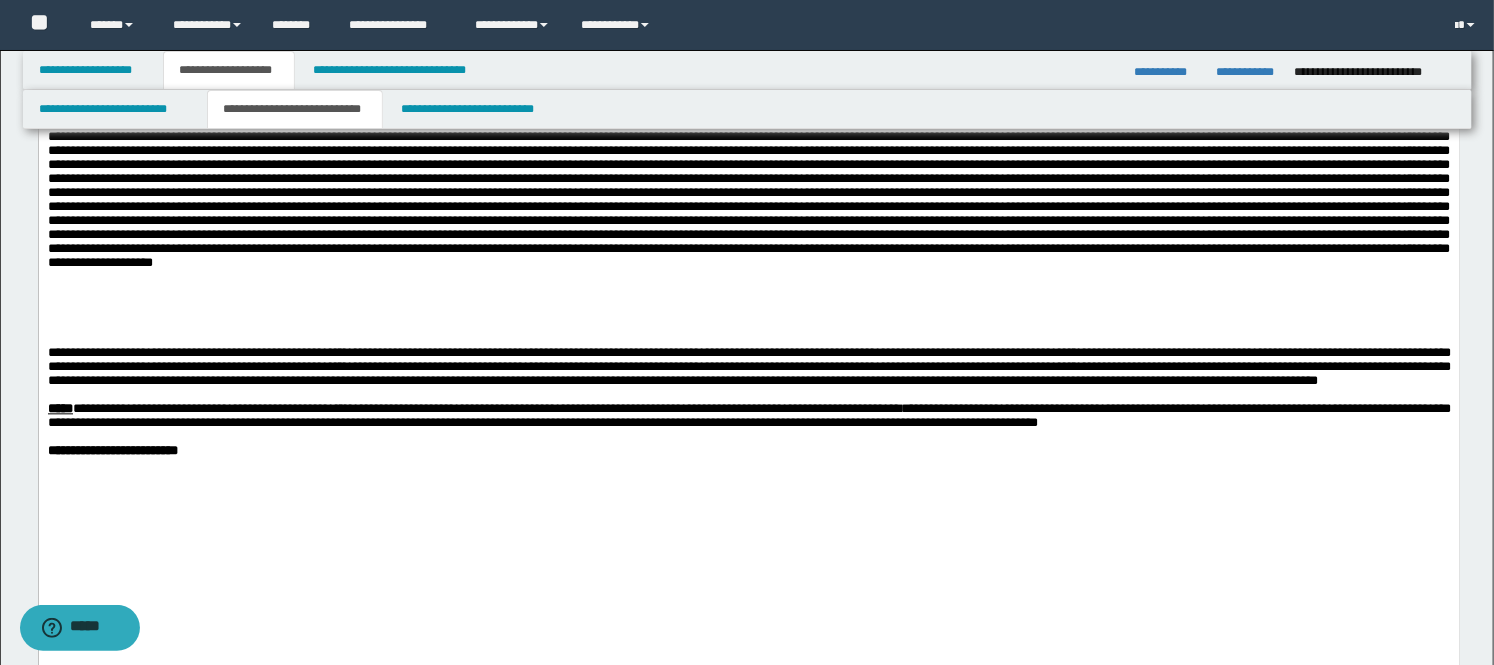 click at bounding box center (748, -31) 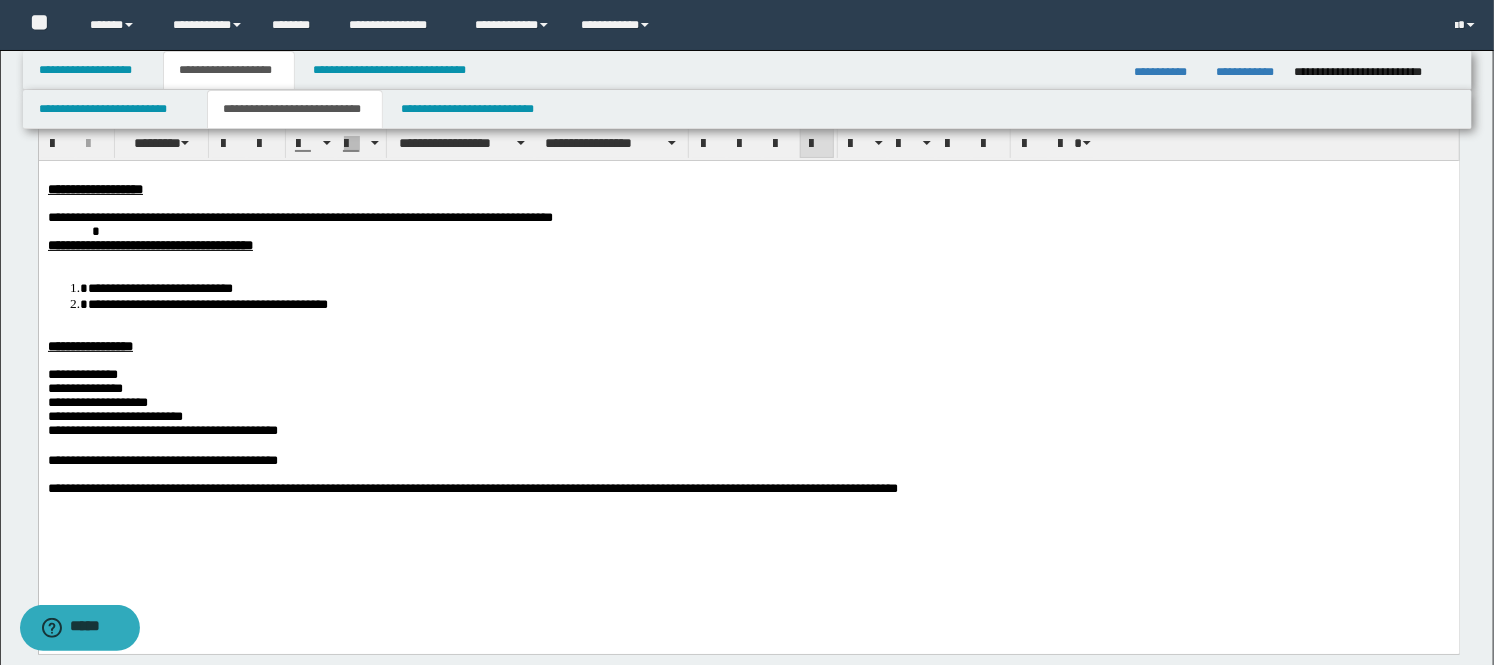 scroll, scrollTop: 0, scrollLeft: 0, axis: both 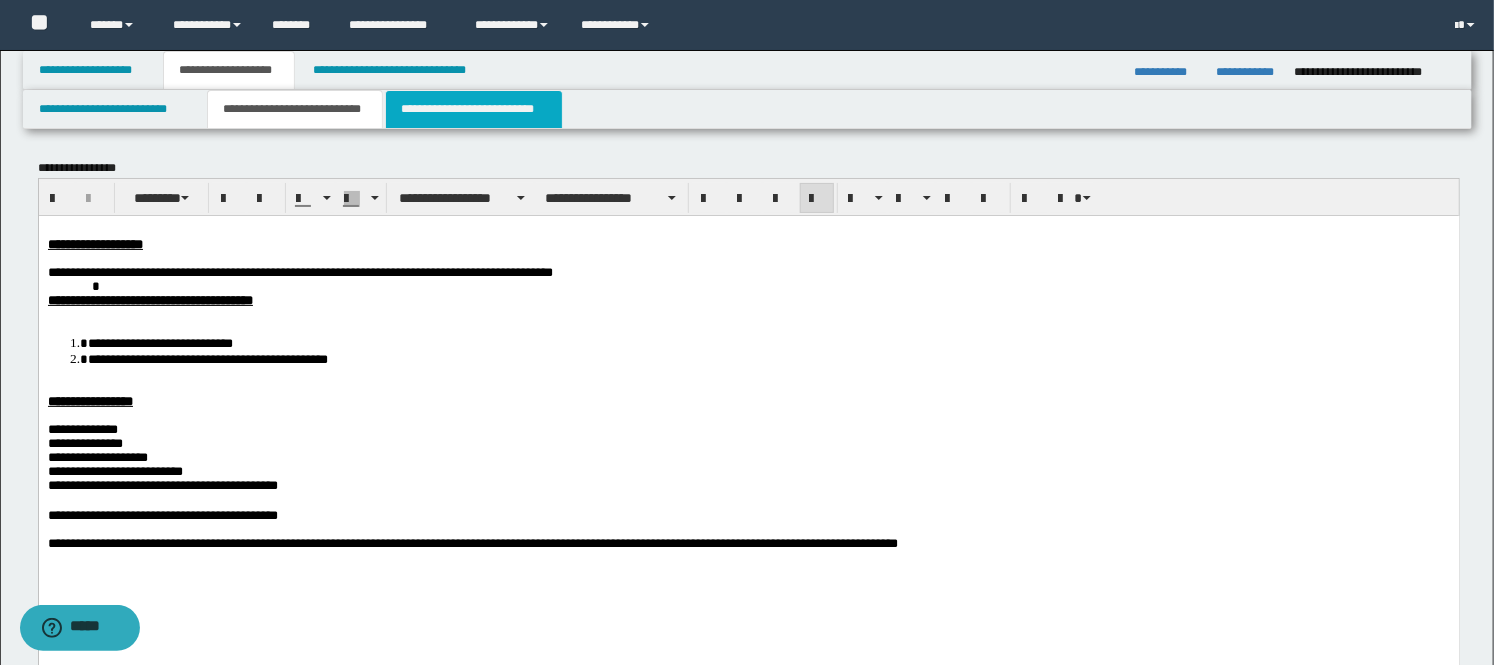 click on "**********" at bounding box center (474, 109) 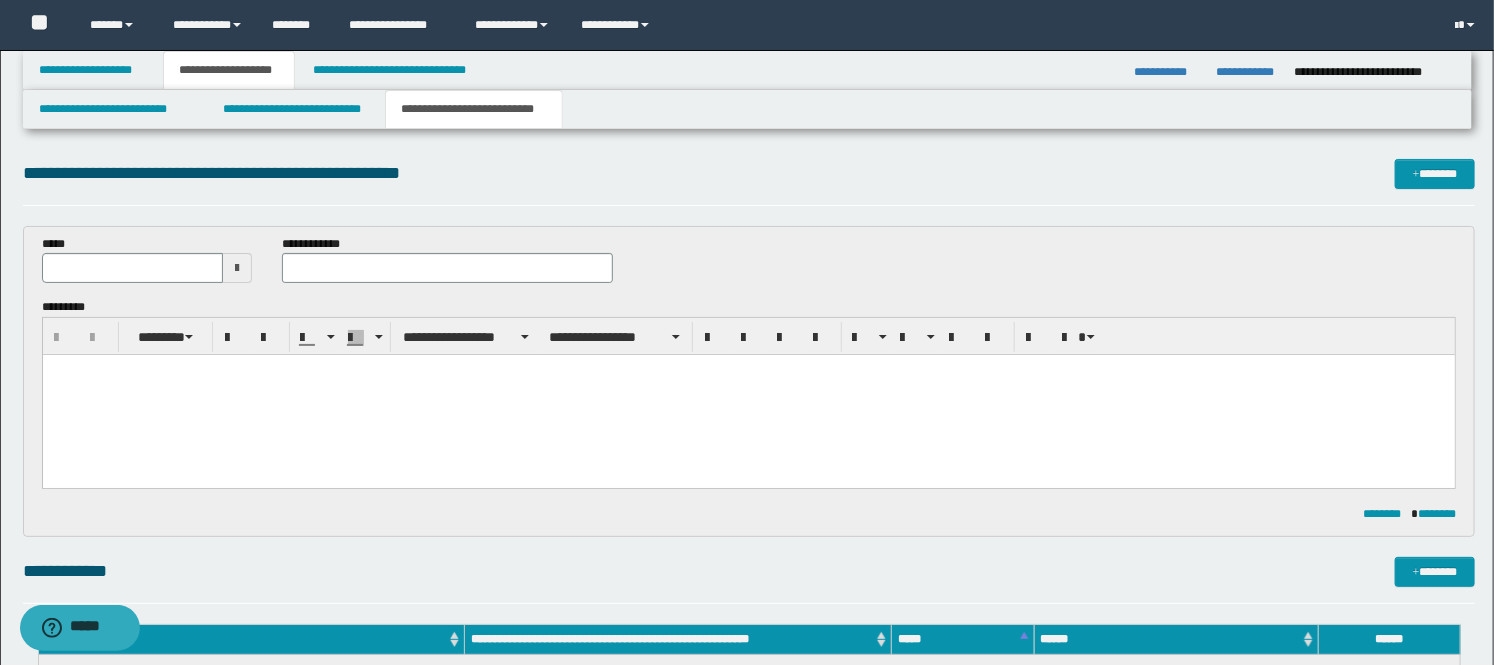 scroll, scrollTop: 0, scrollLeft: 0, axis: both 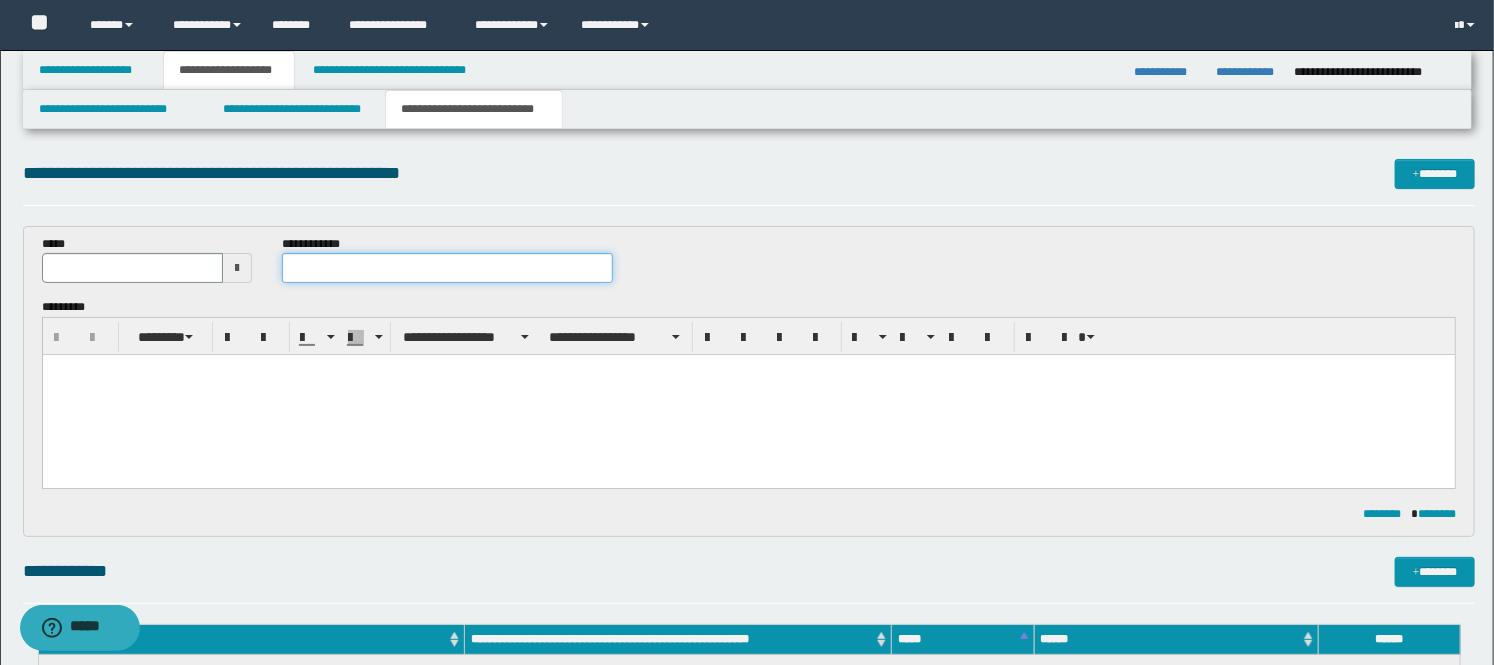 click at bounding box center (447, 268) 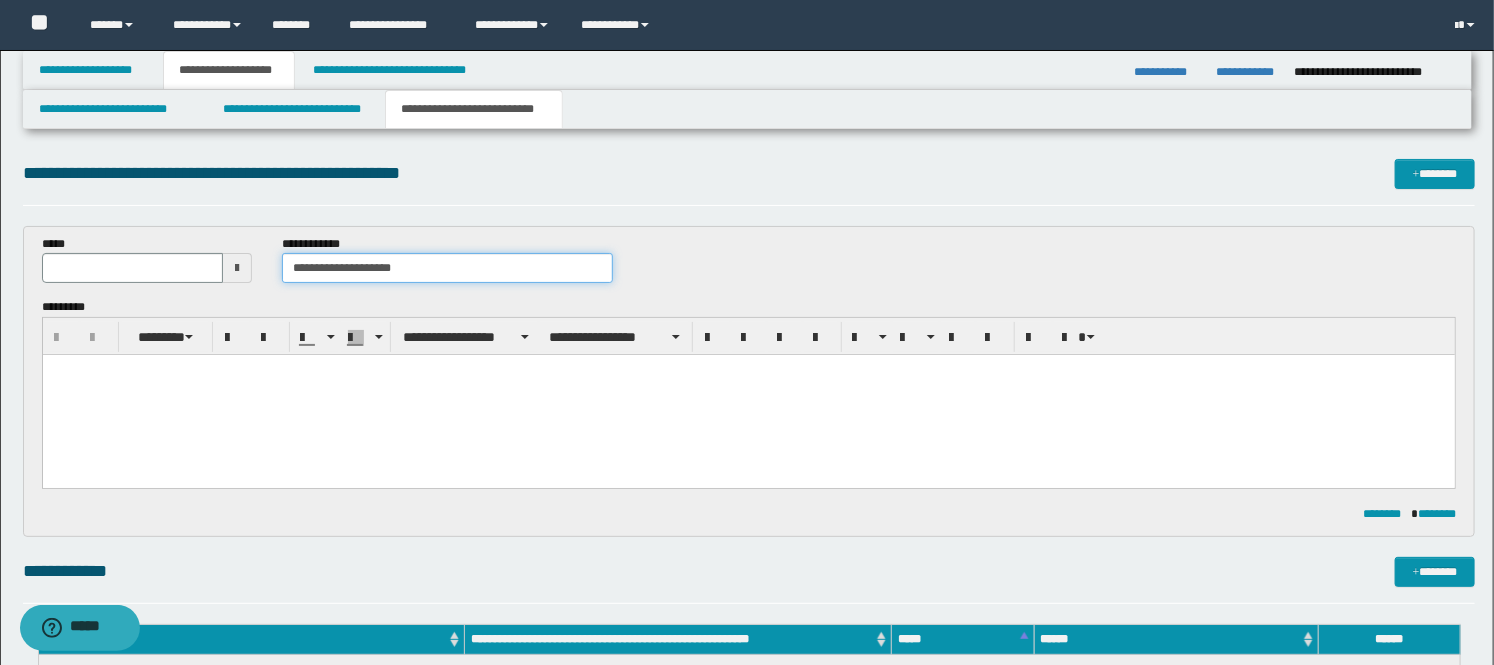 type on "**********" 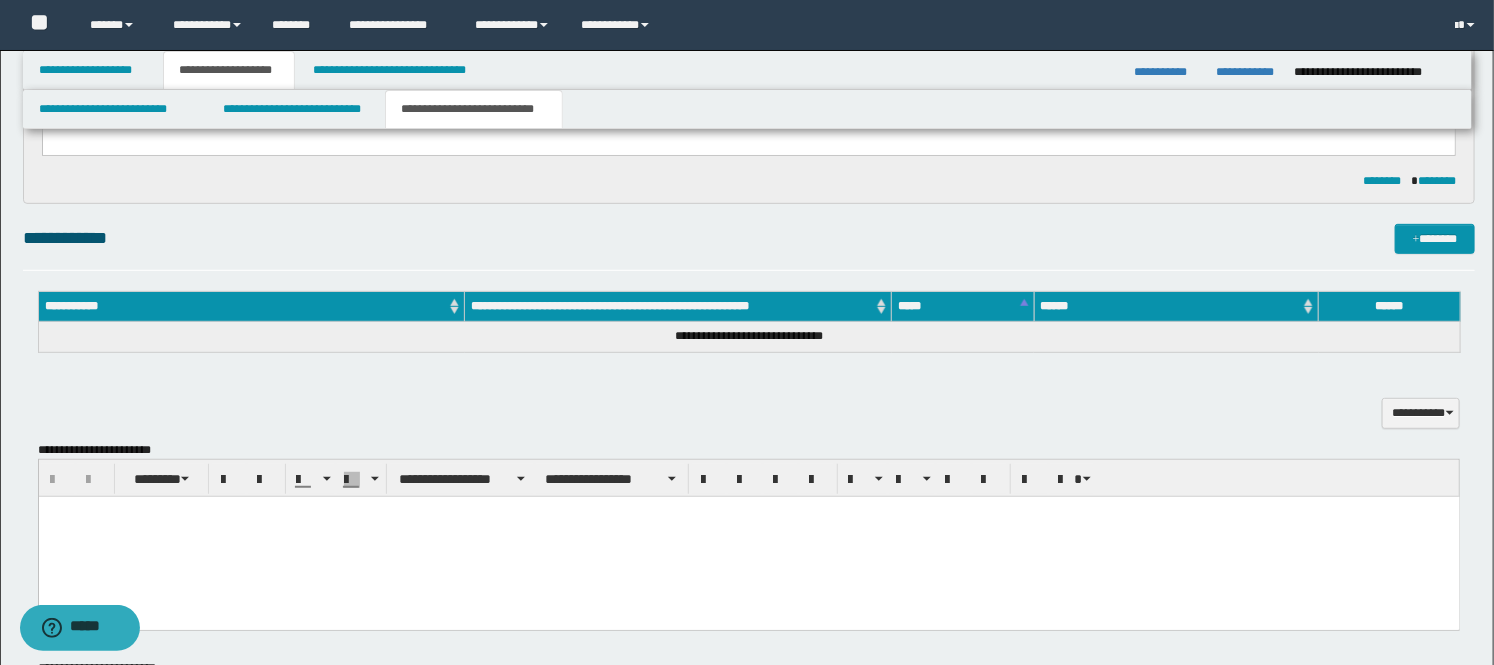 drag, startPoint x: 289, startPoint y: 542, endPoint x: 304, endPoint y: 538, distance: 15.524175 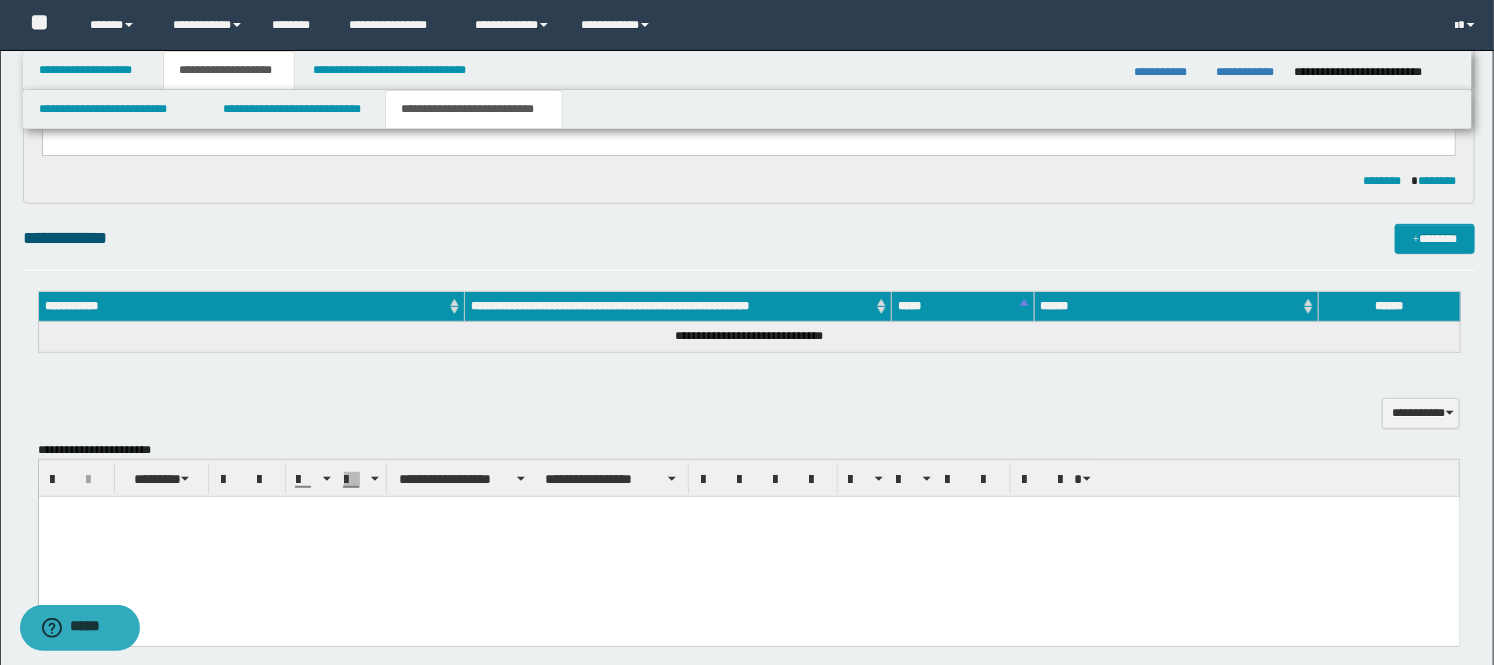 type 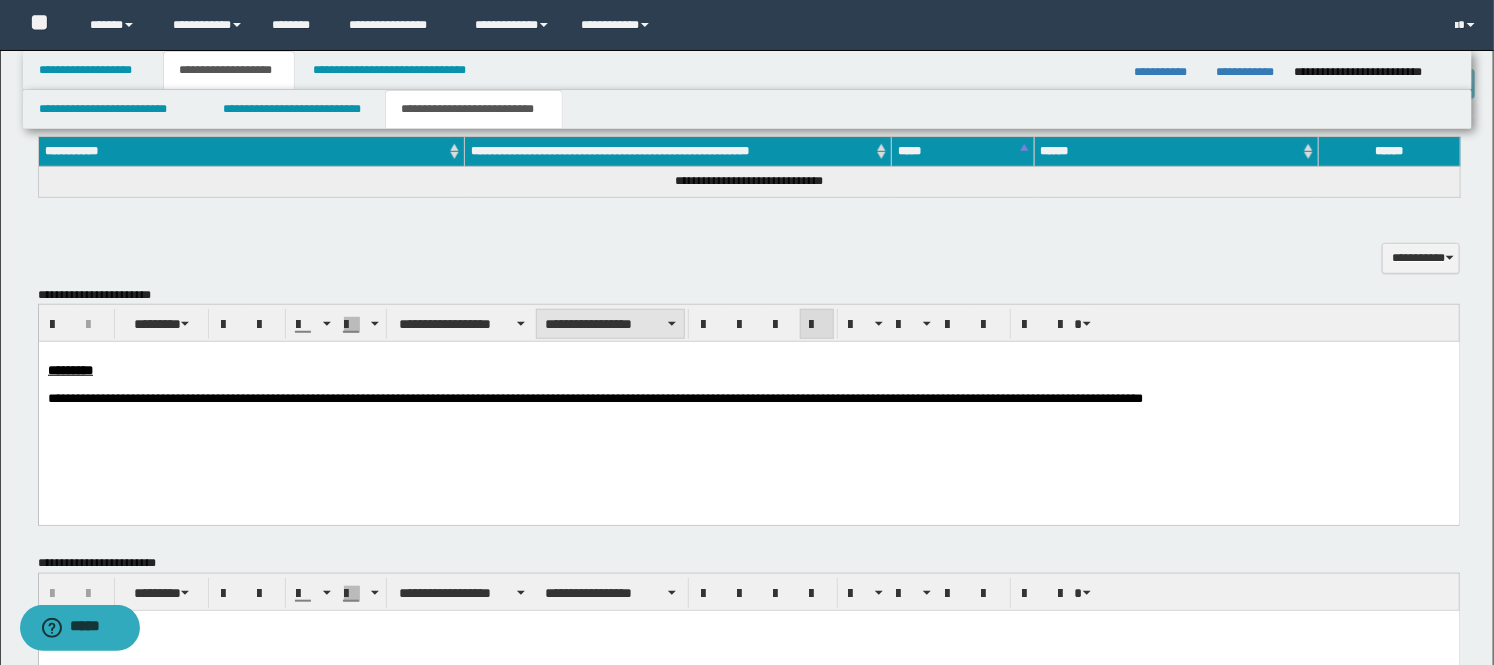 scroll, scrollTop: 465, scrollLeft: 0, axis: vertical 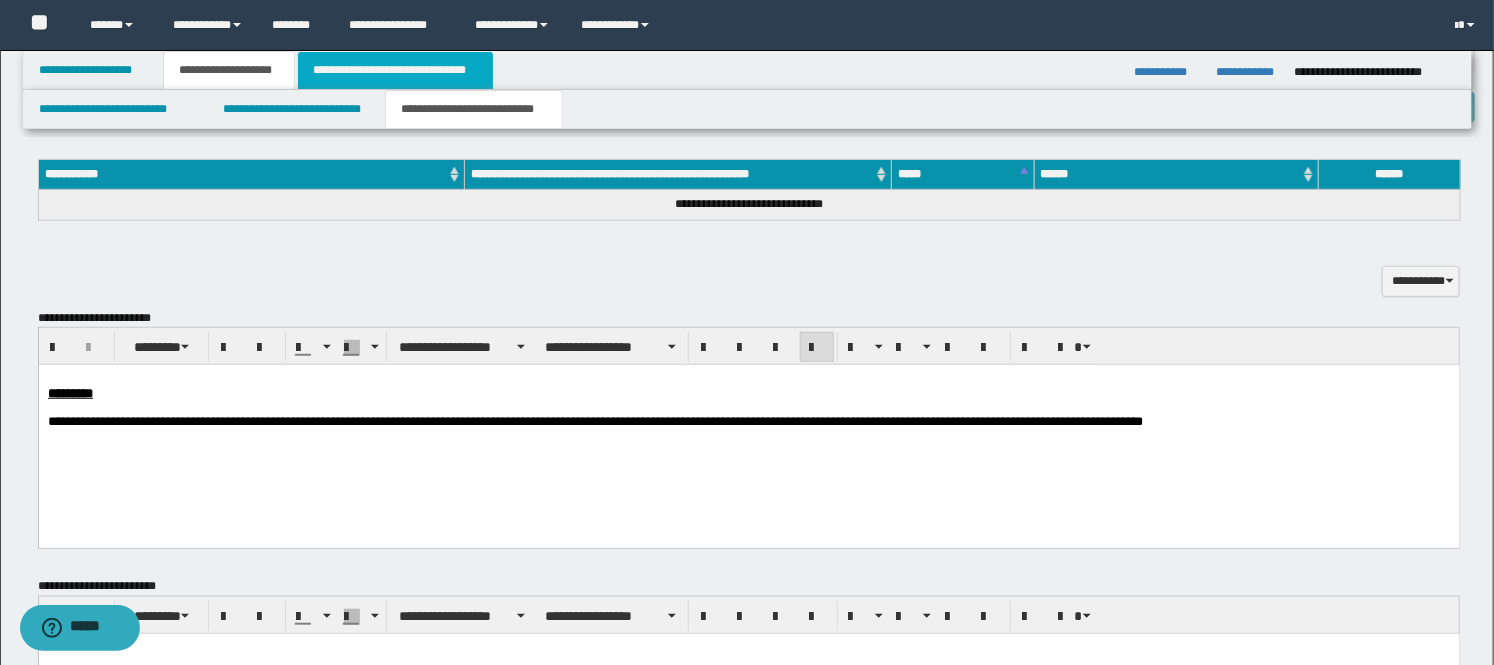 click on "**********" at bounding box center [395, 70] 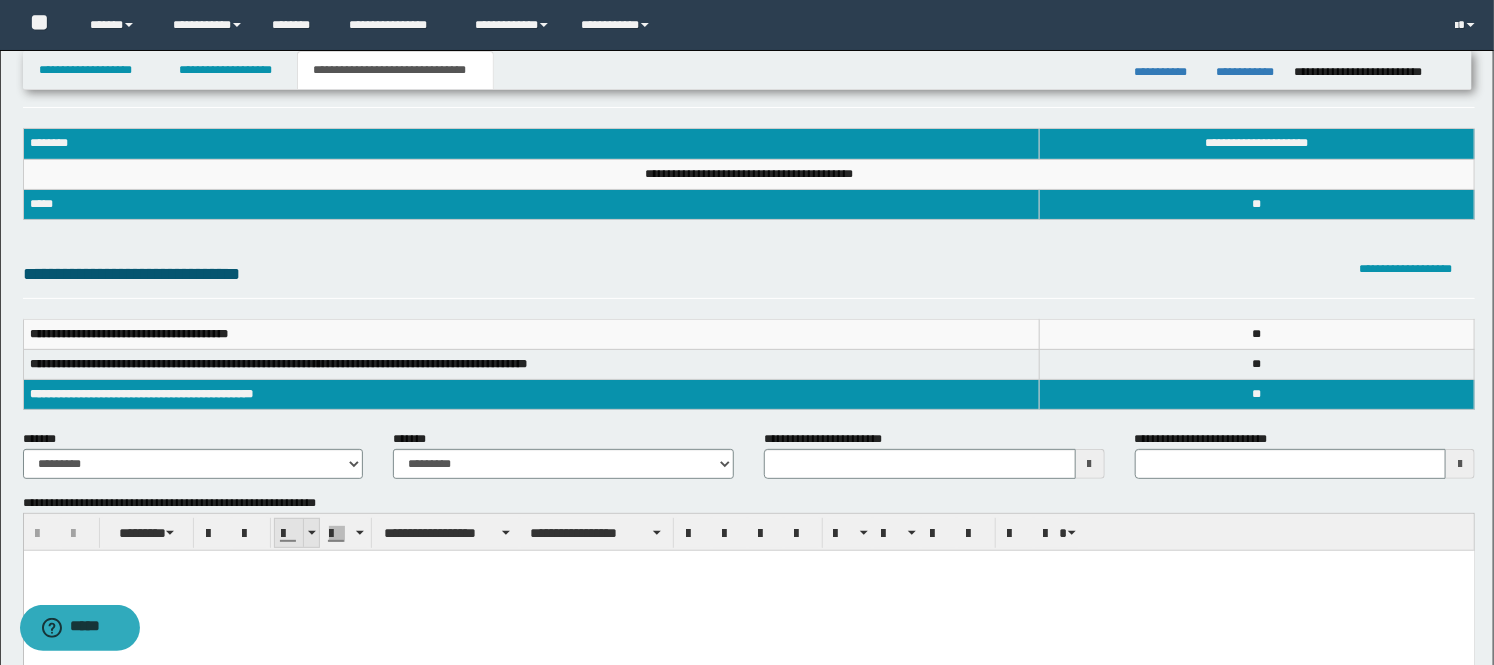 scroll, scrollTop: 111, scrollLeft: 0, axis: vertical 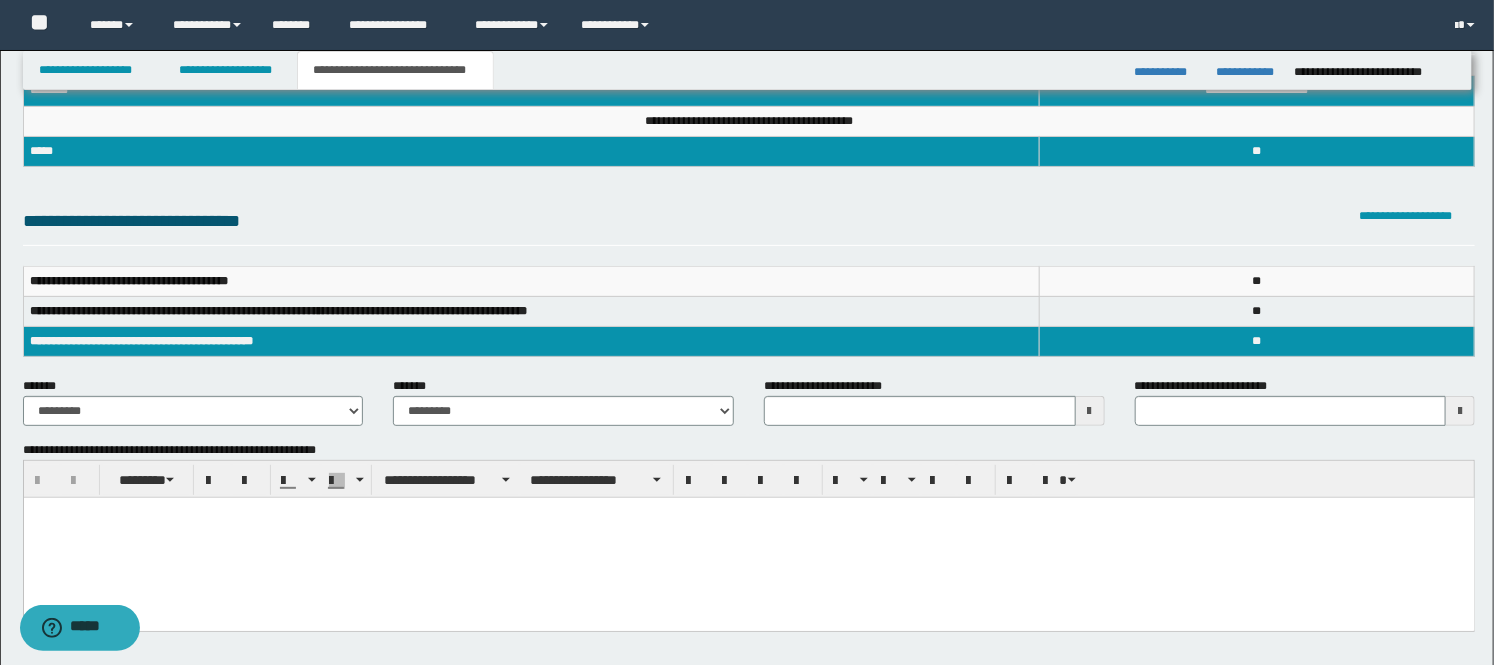 click at bounding box center [748, 537] 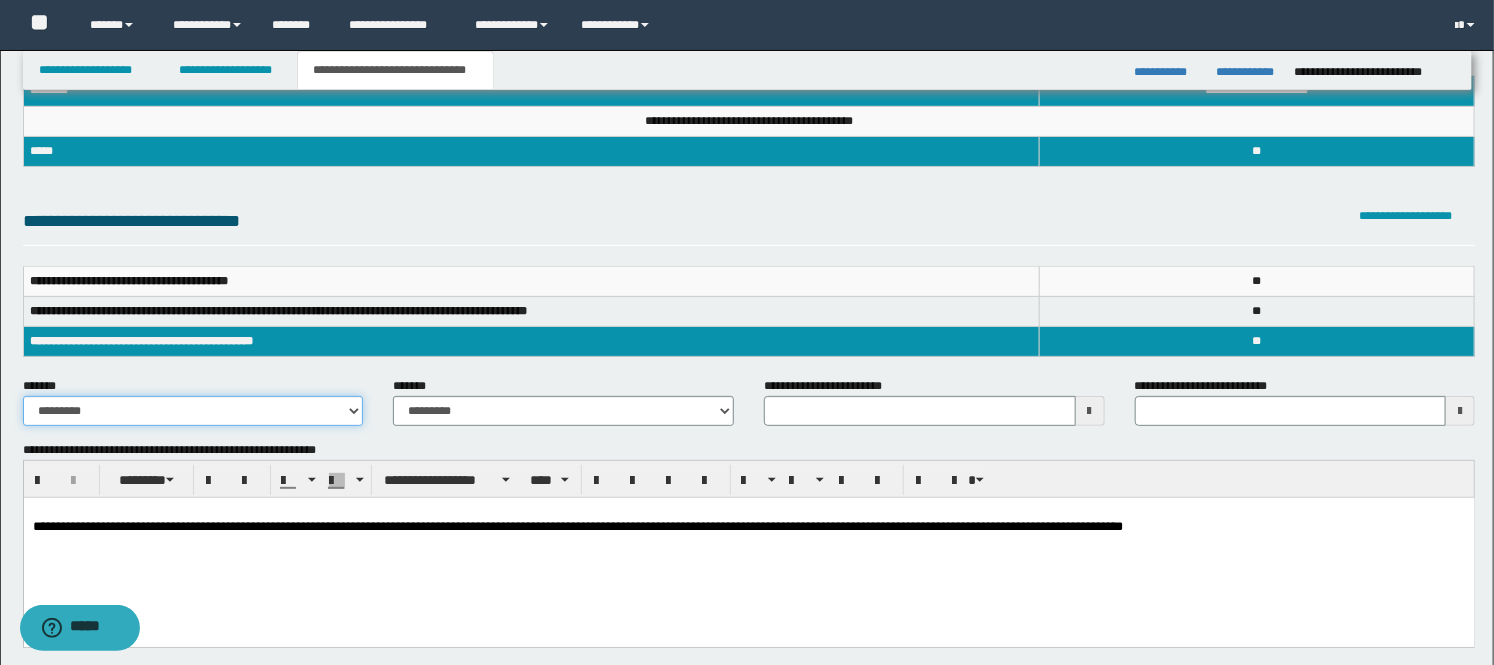 click on "**********" at bounding box center [193, 411] 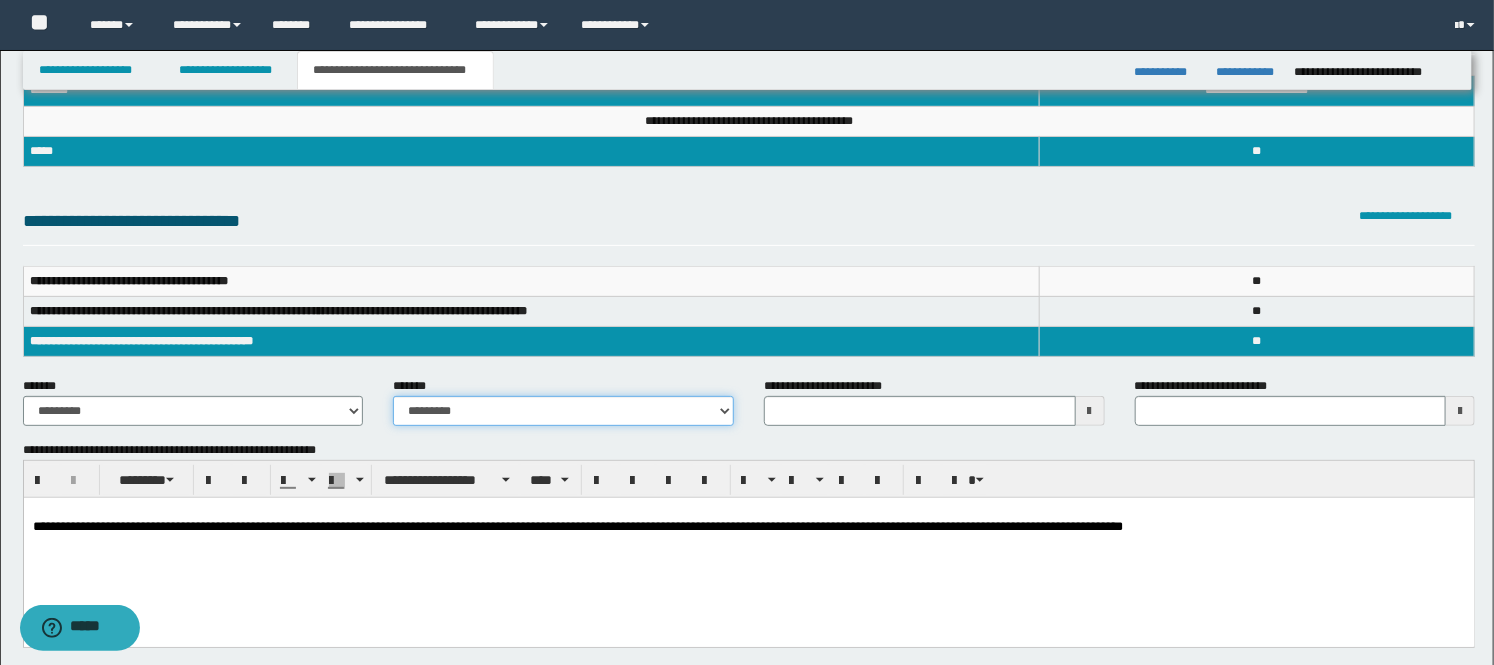 click on "**********" at bounding box center [563, 411] 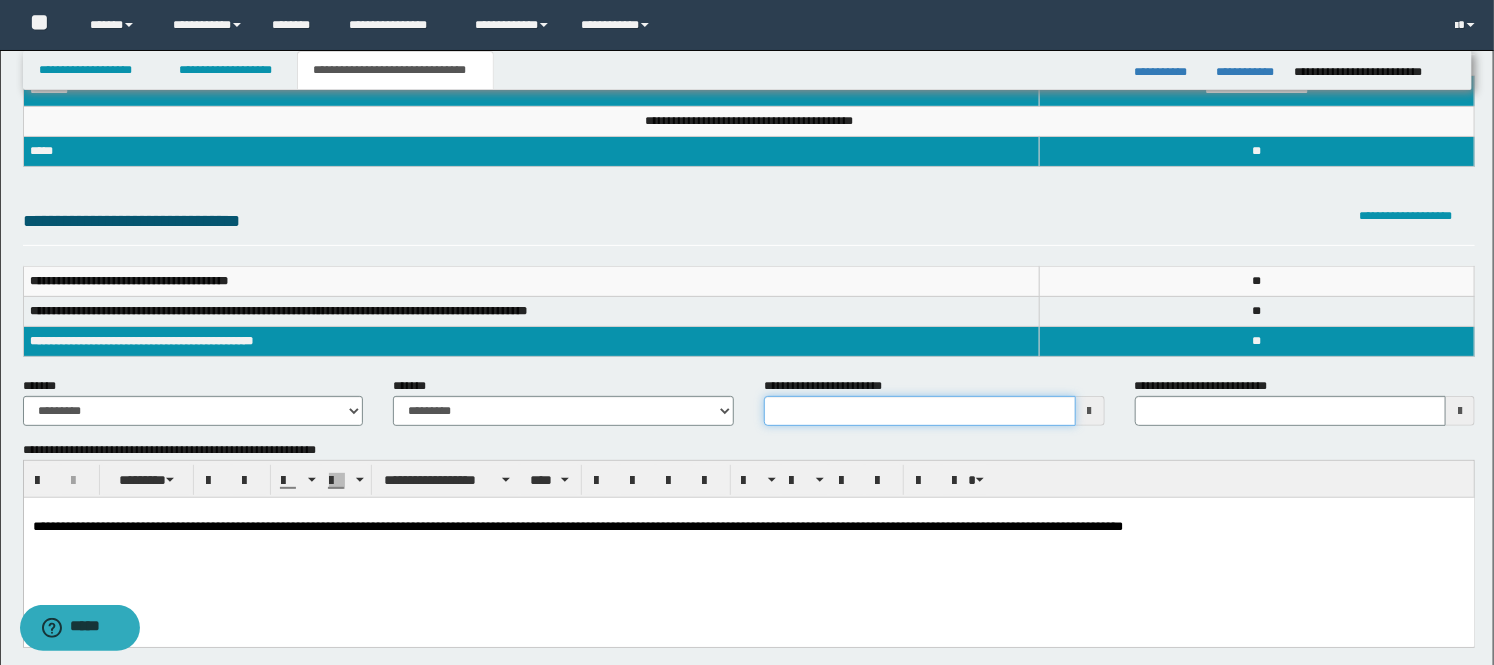 click on "**********" at bounding box center (920, 411) 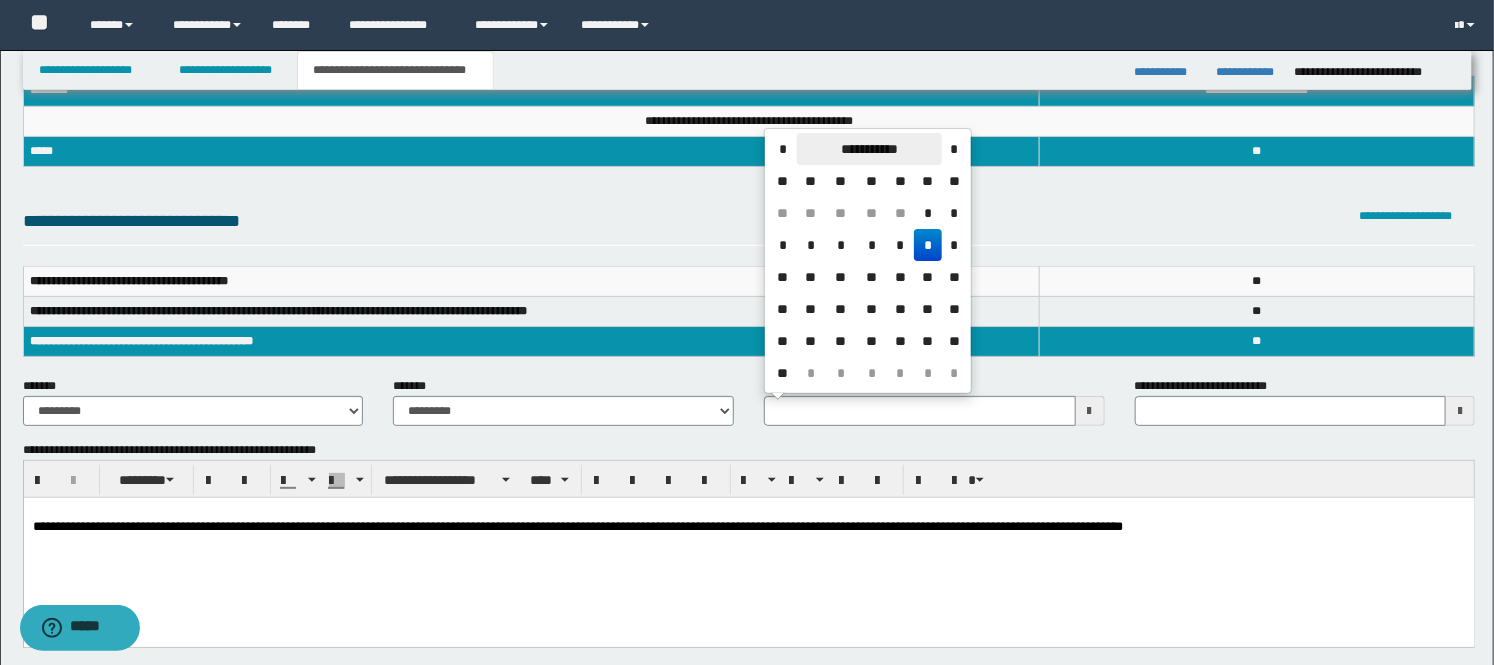 click on "**********" at bounding box center [869, 149] 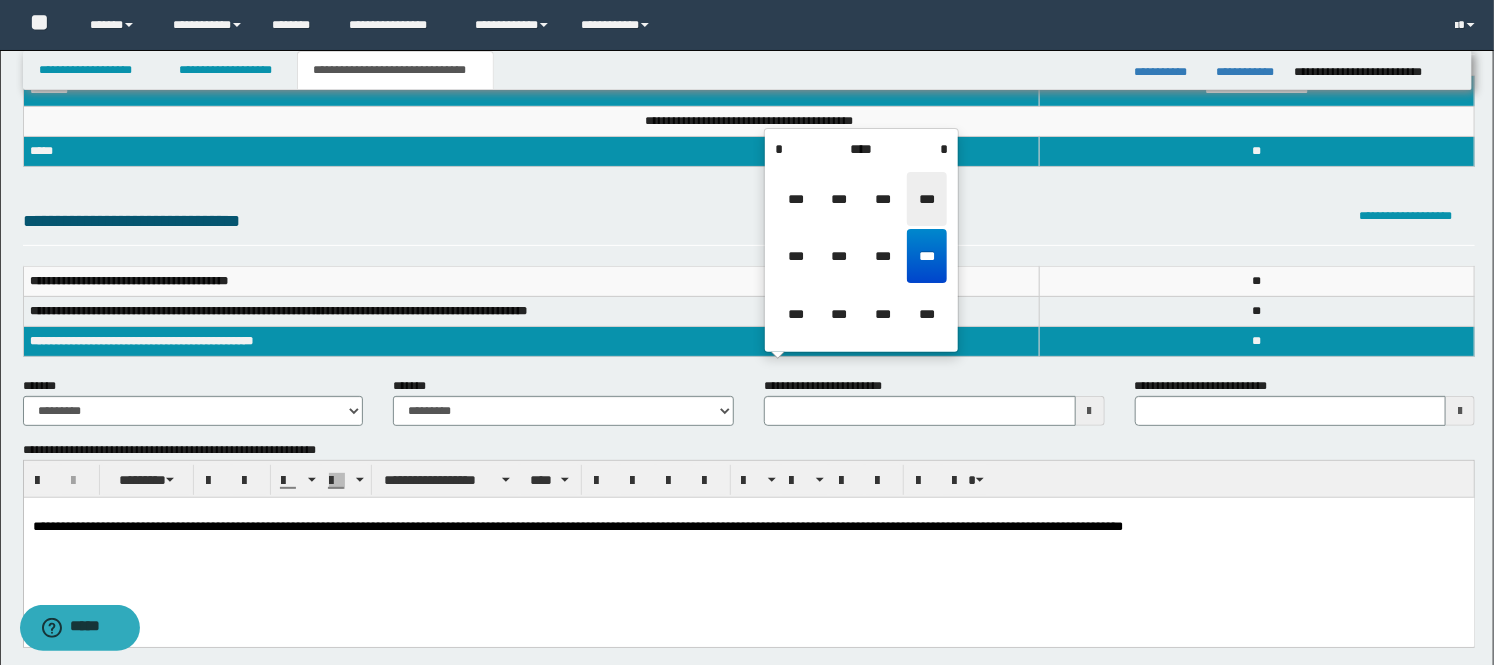 click on "***" at bounding box center [927, 199] 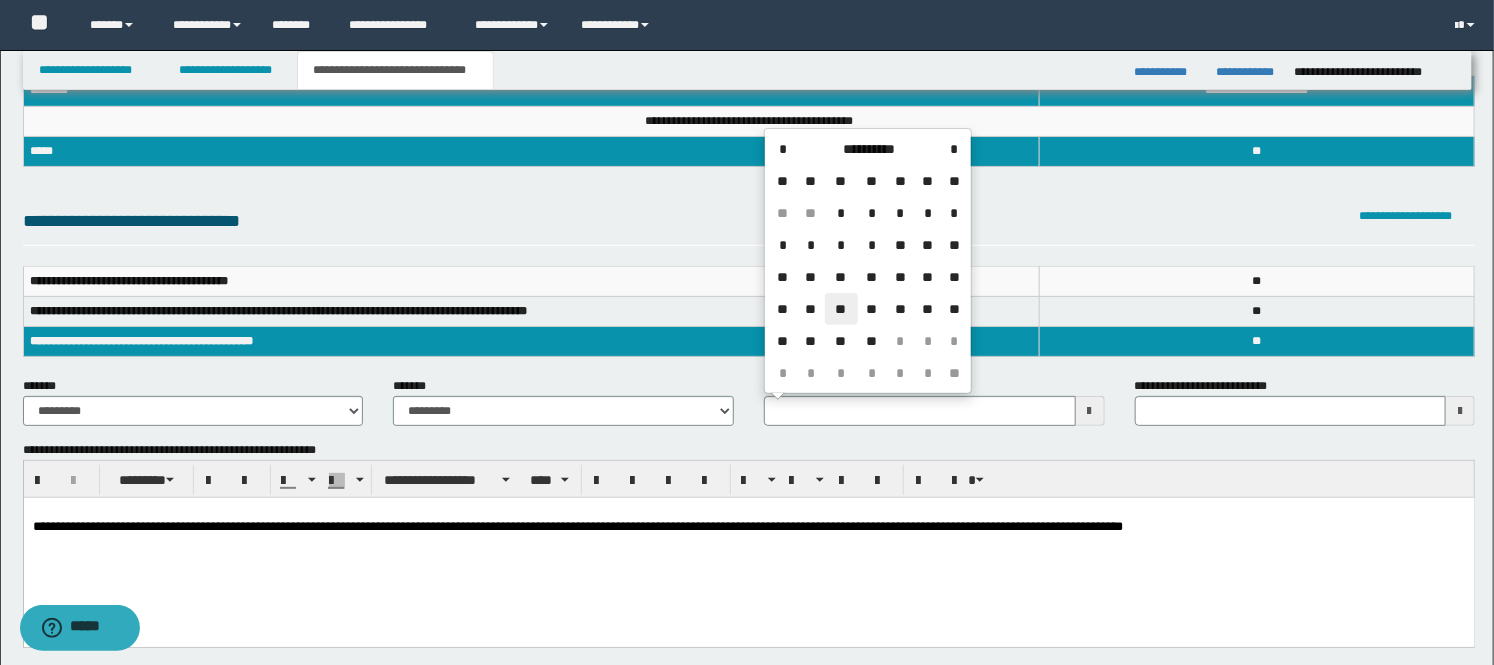 click on "**" at bounding box center [841, 309] 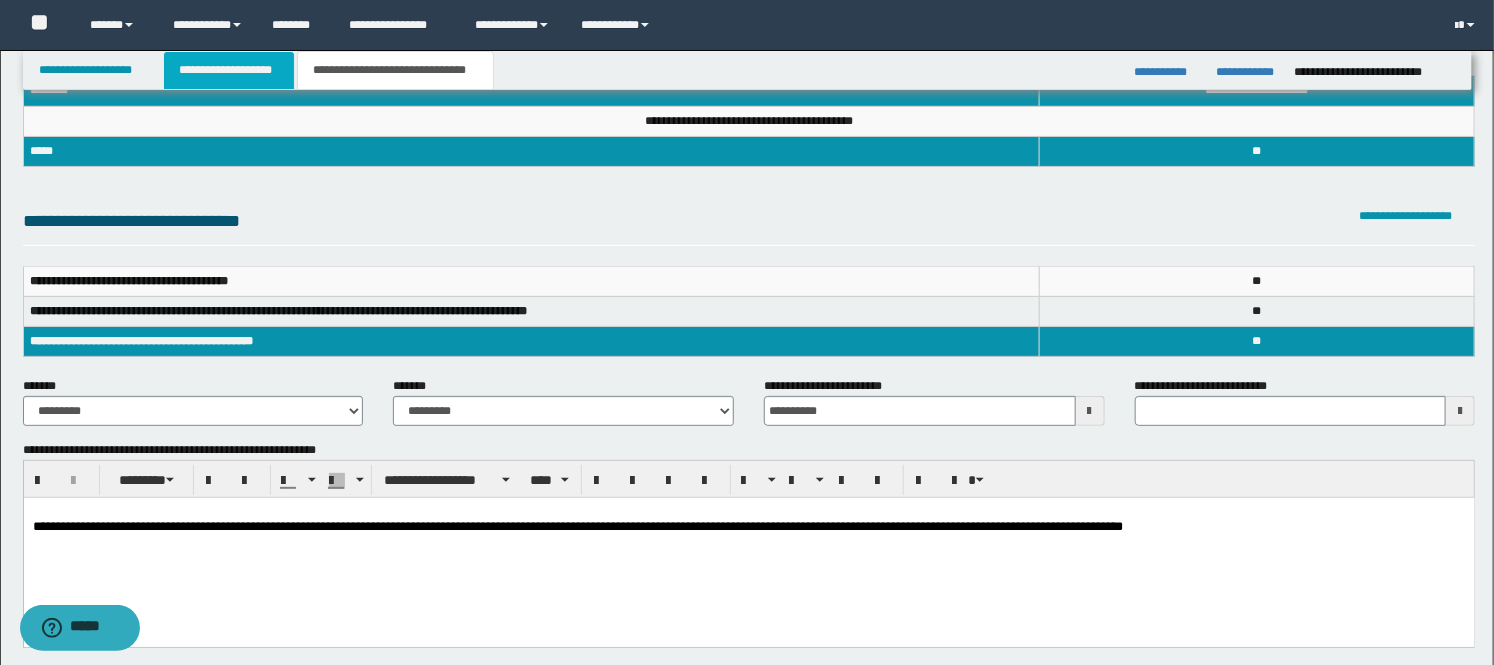 click on "**********" at bounding box center [229, 70] 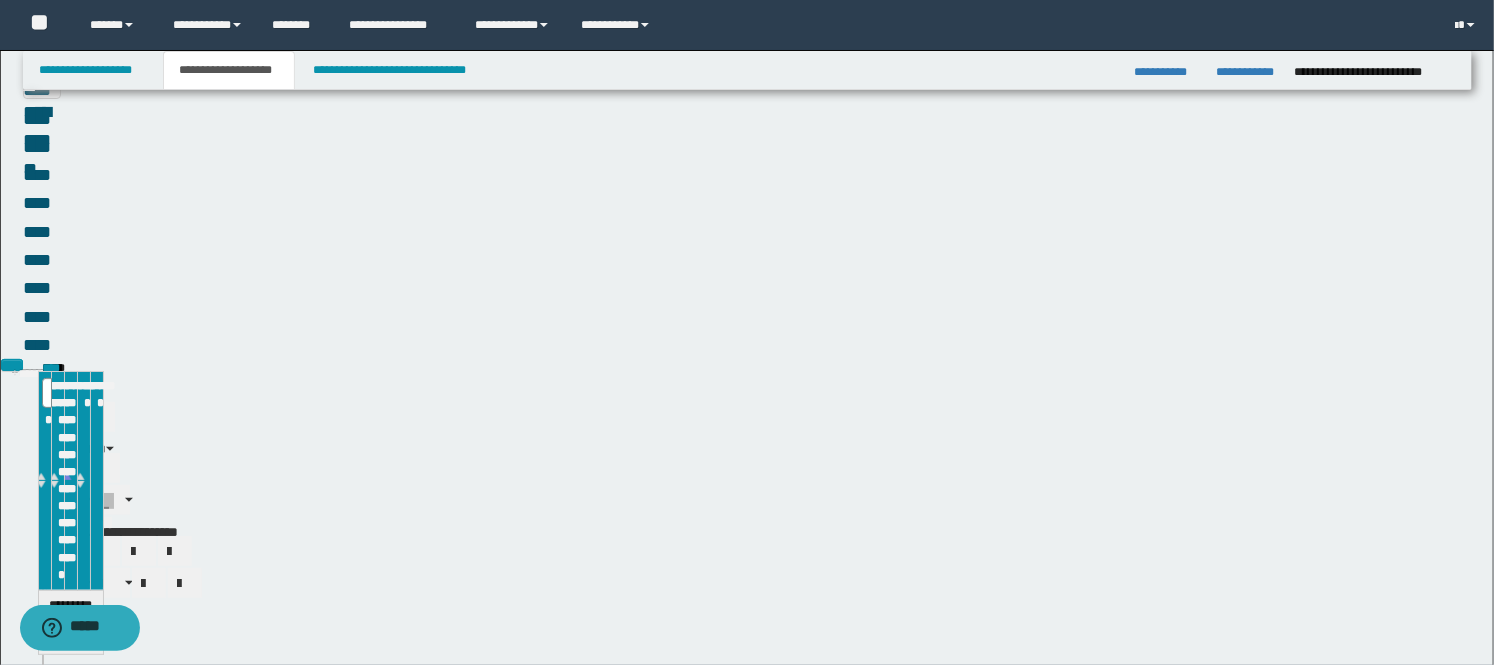 scroll, scrollTop: 142, scrollLeft: 0, axis: vertical 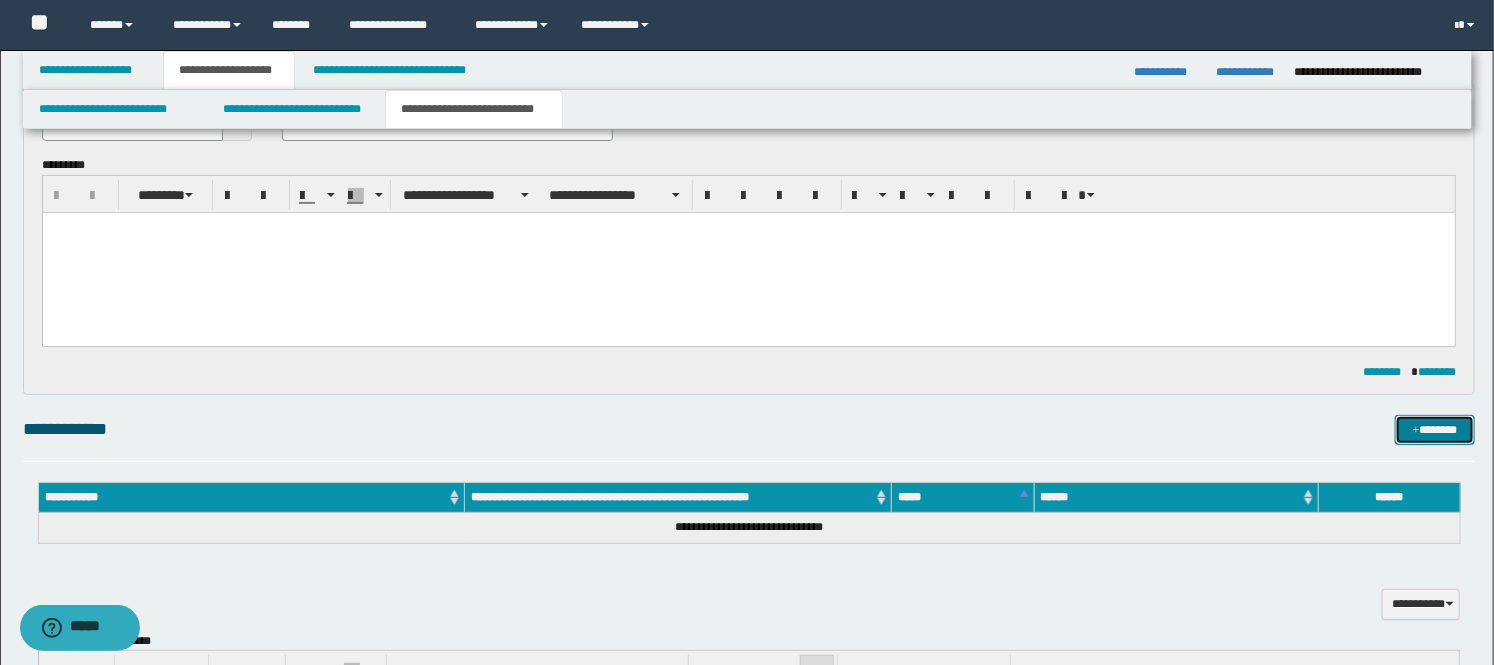 click on "*******" at bounding box center [1435, 430] 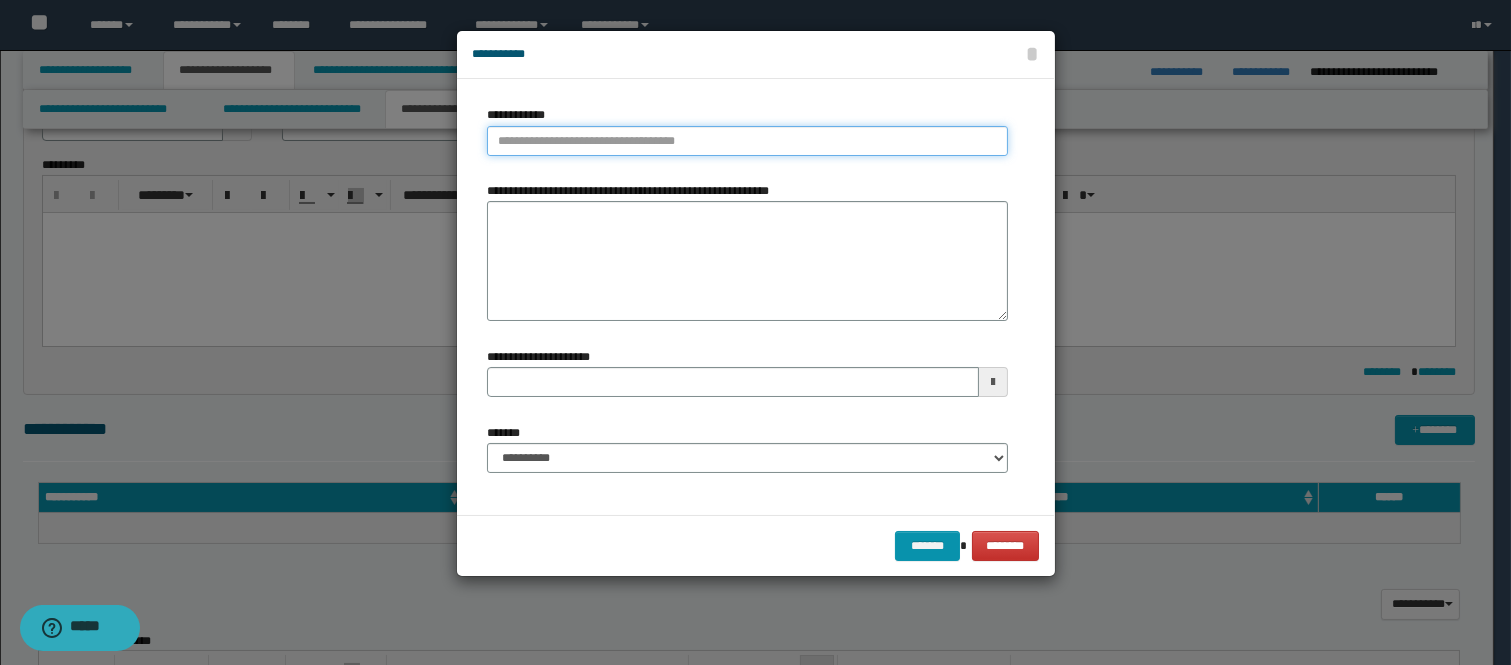 click on "**********" at bounding box center (747, 141) 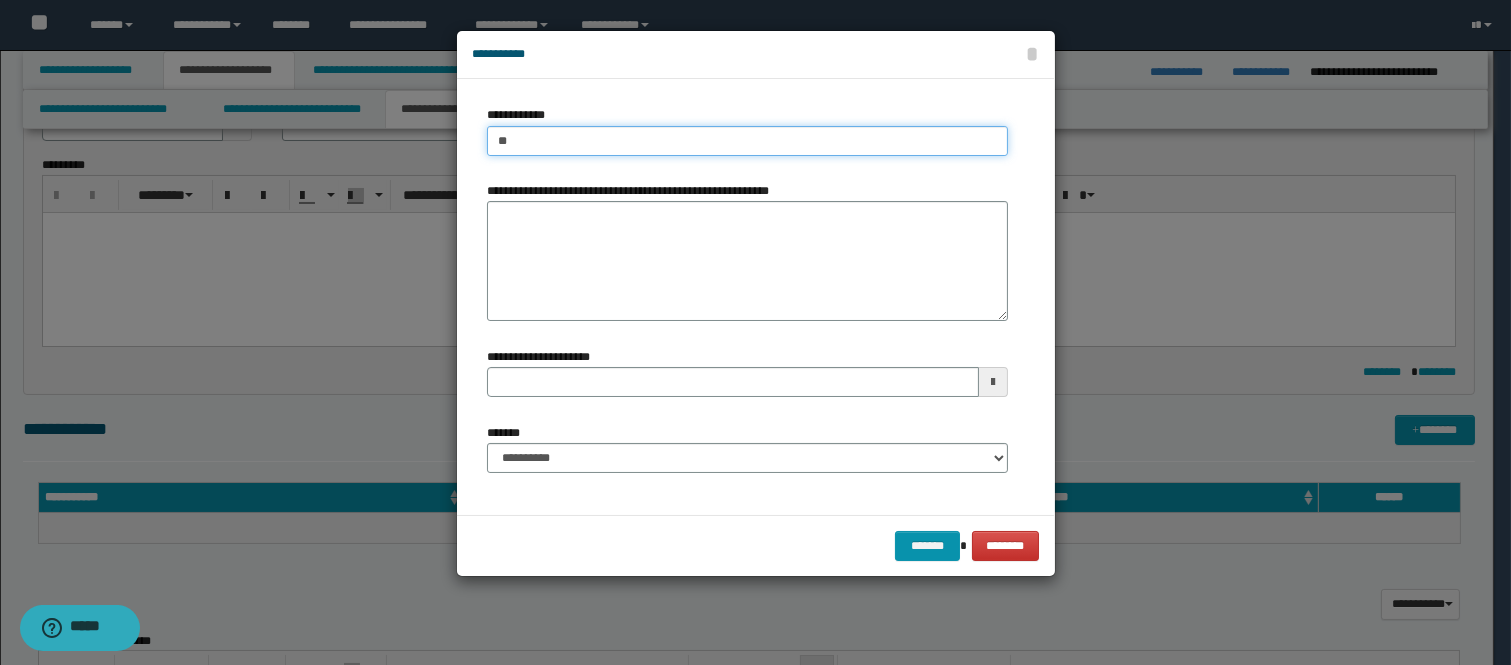 type on "***" 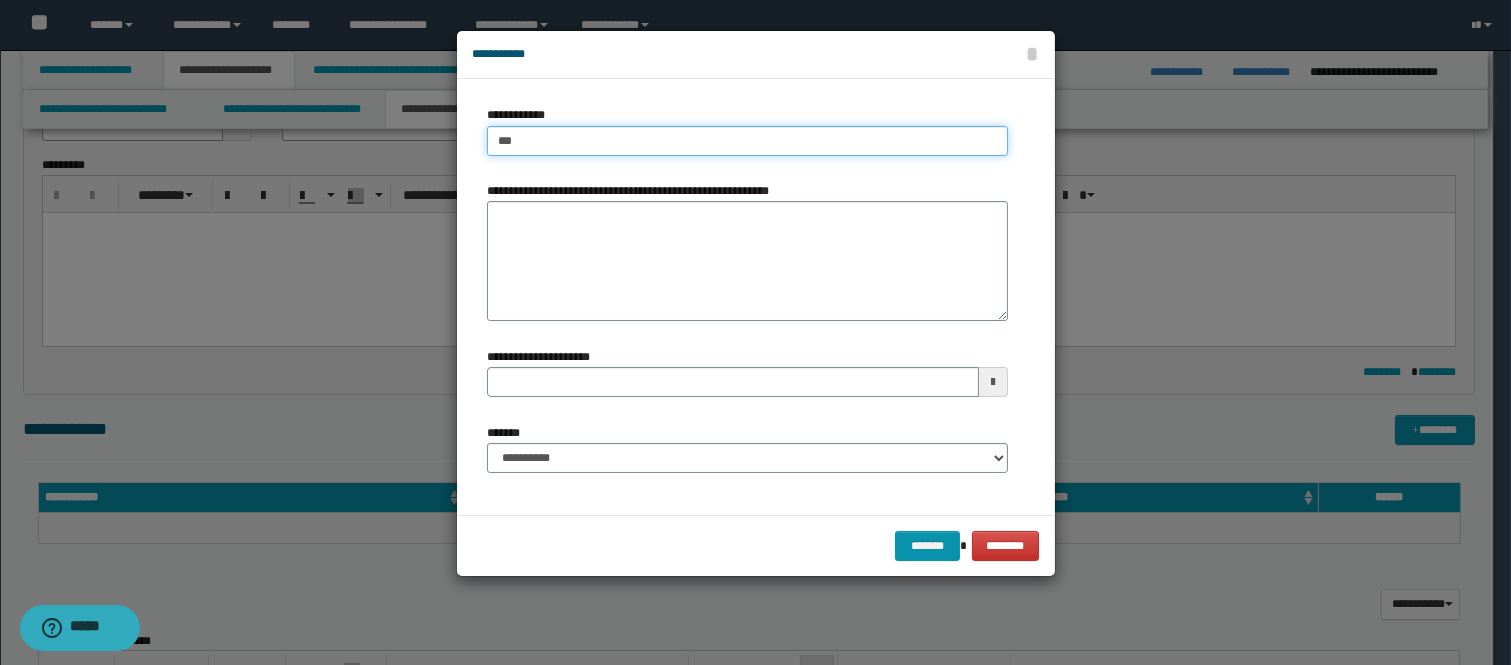 type on "***" 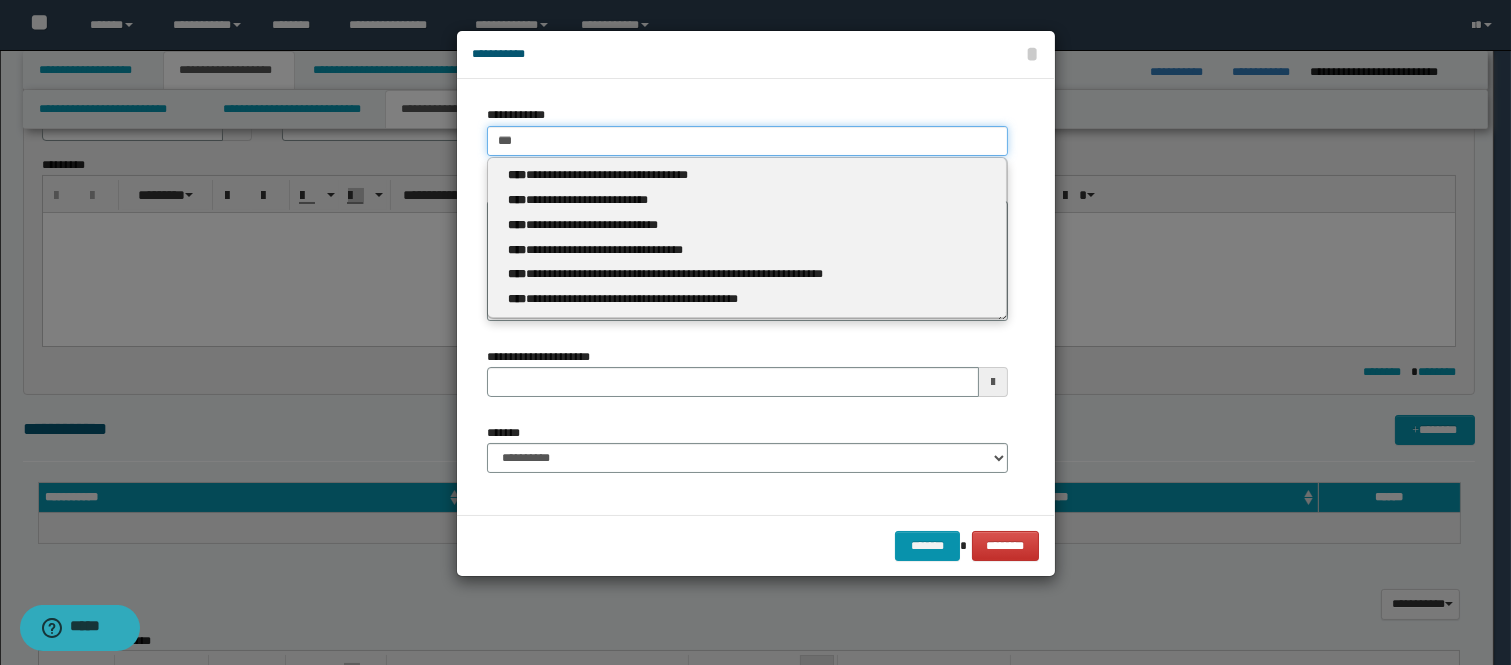 type 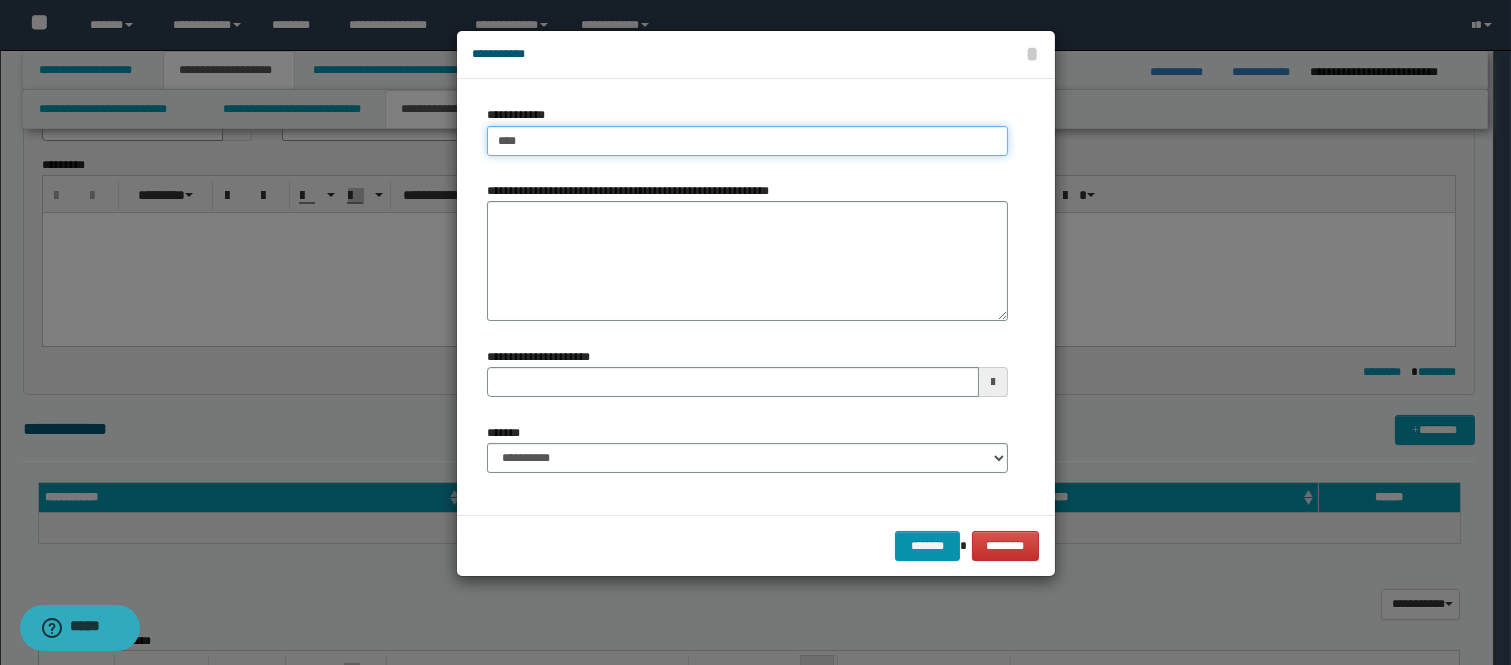 type on "****" 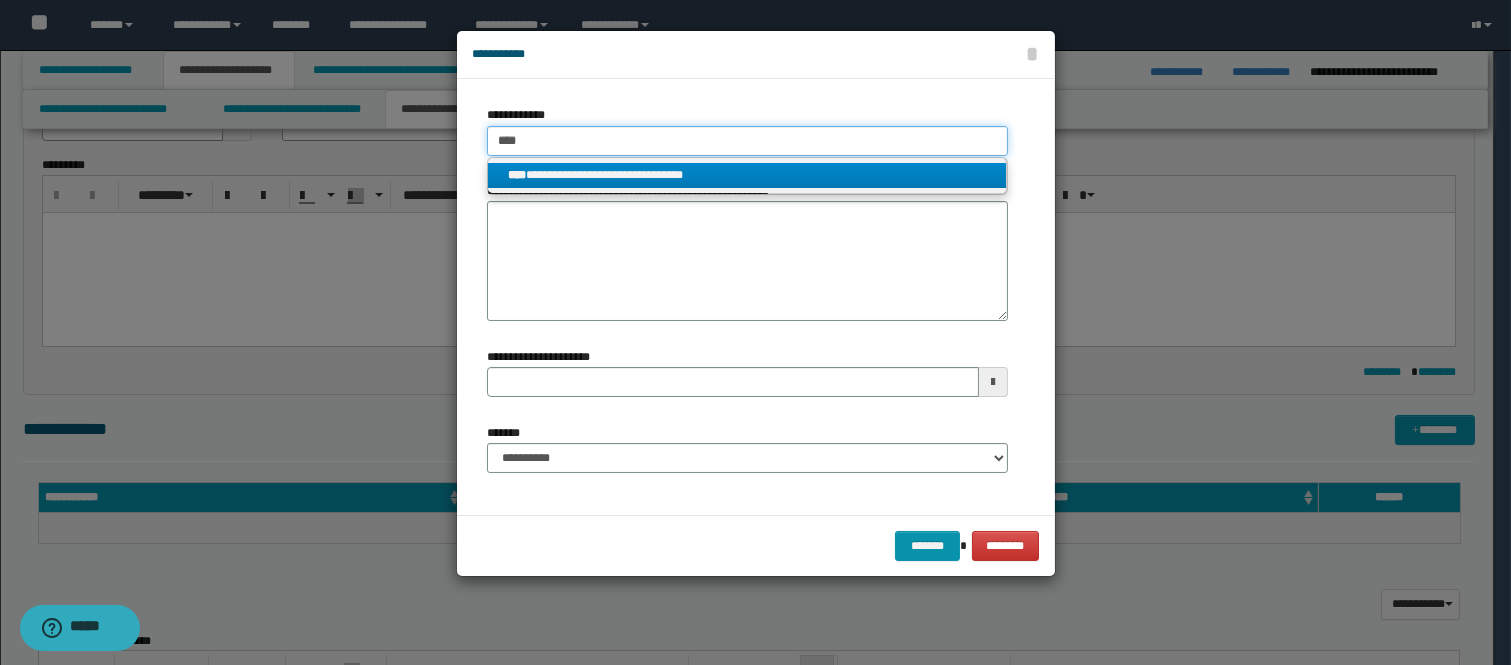type on "****" 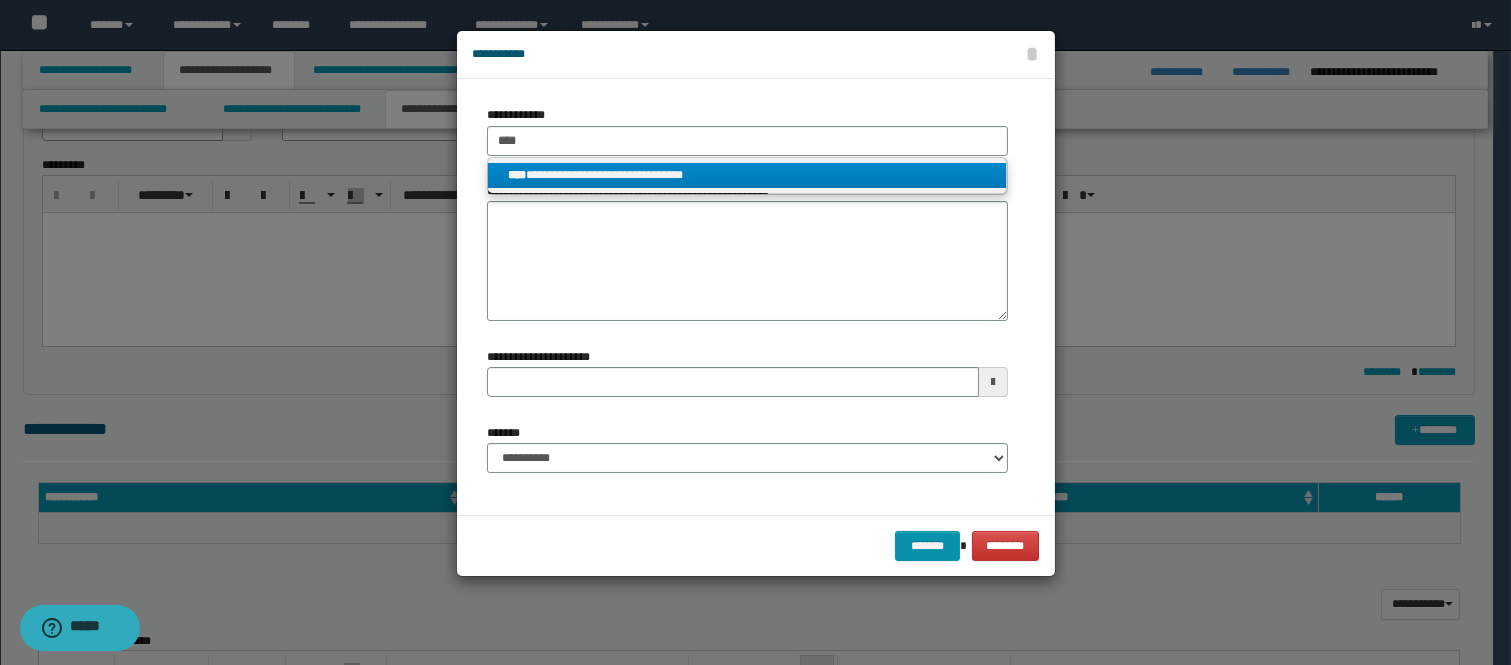 click on "**********" at bounding box center [747, 175] 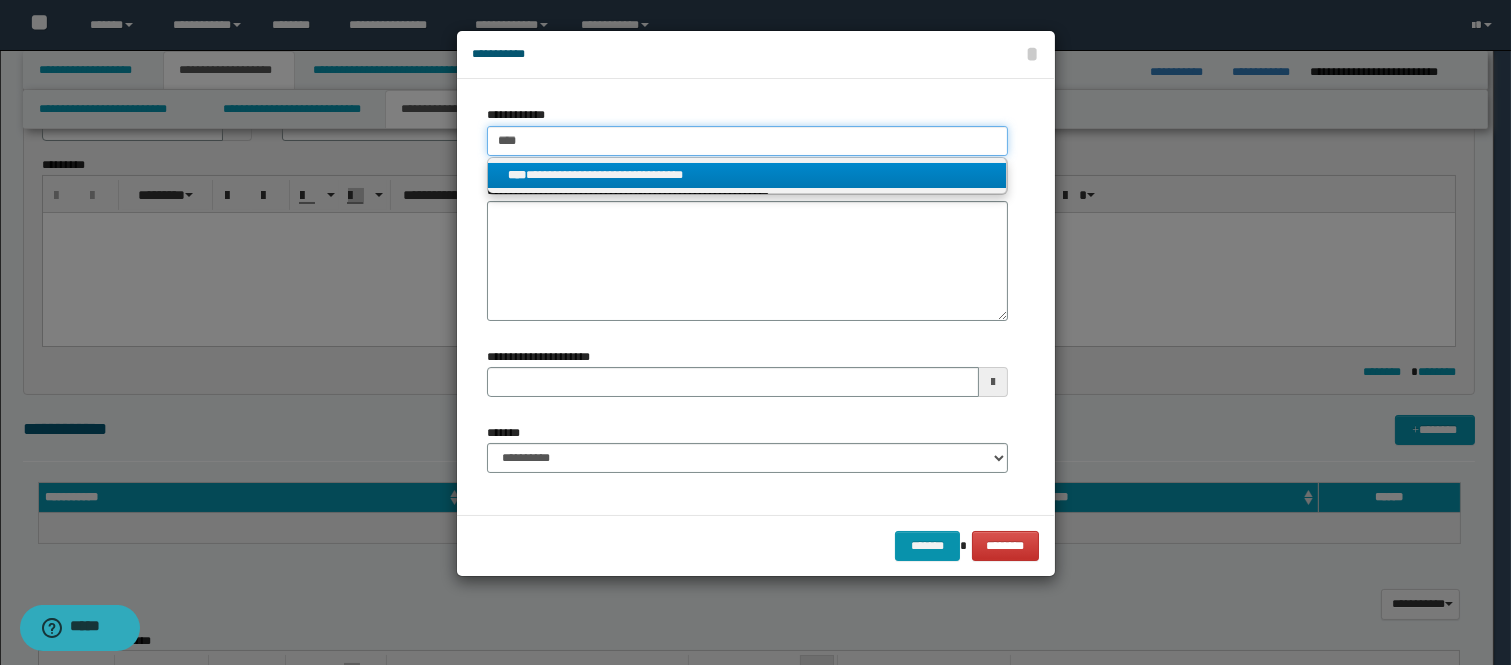 type 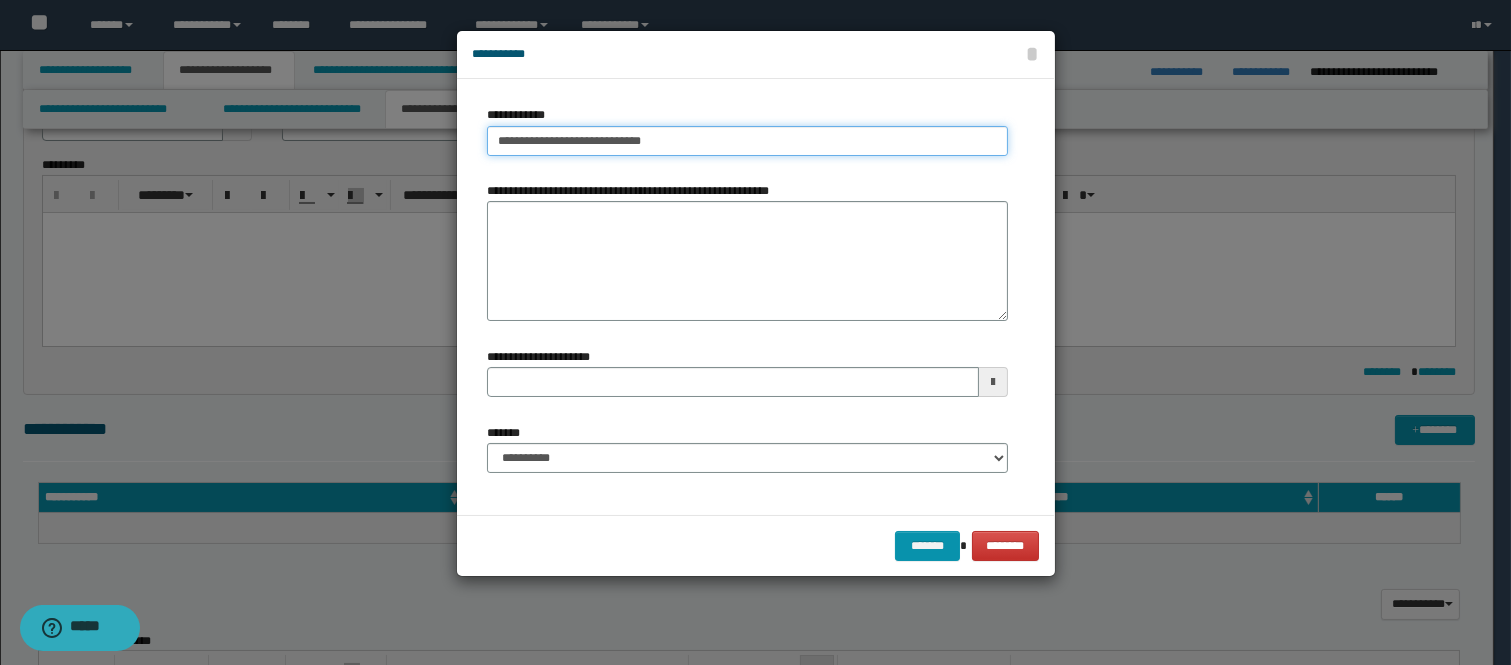 type 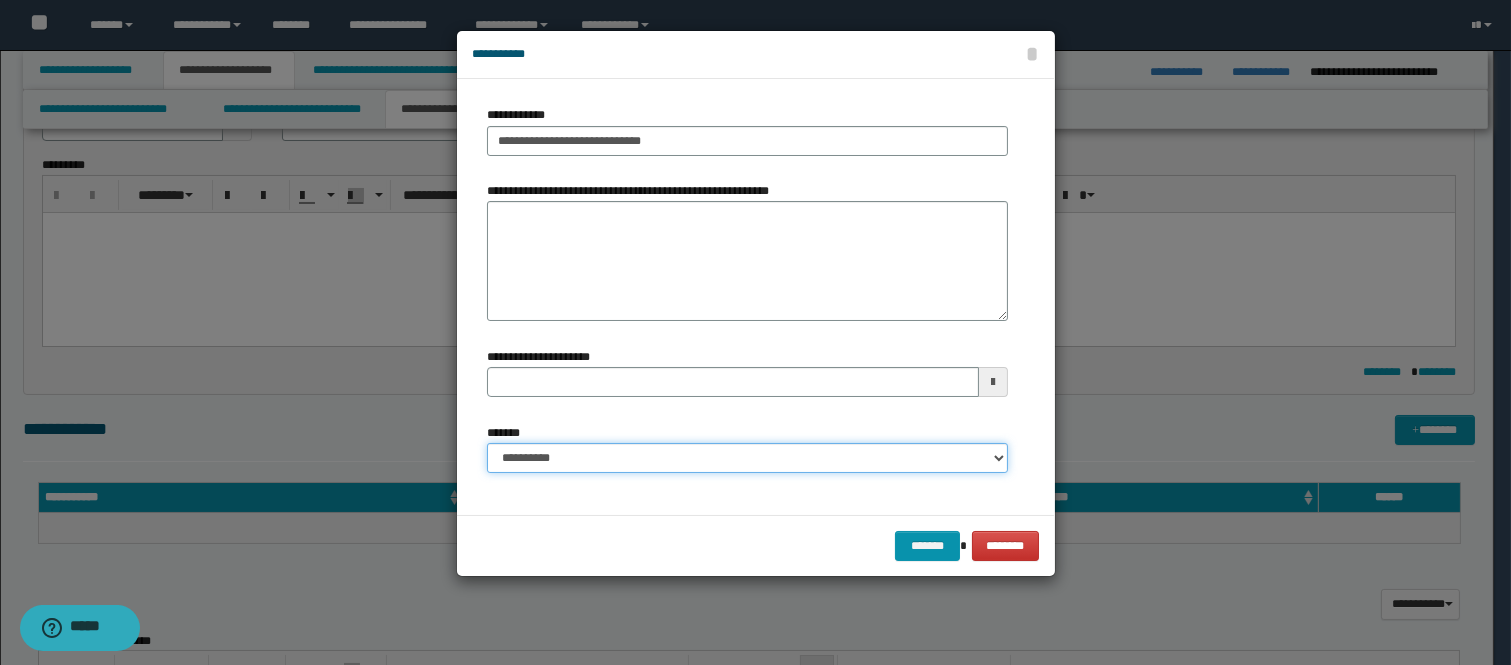 click on "**********" at bounding box center (747, 458) 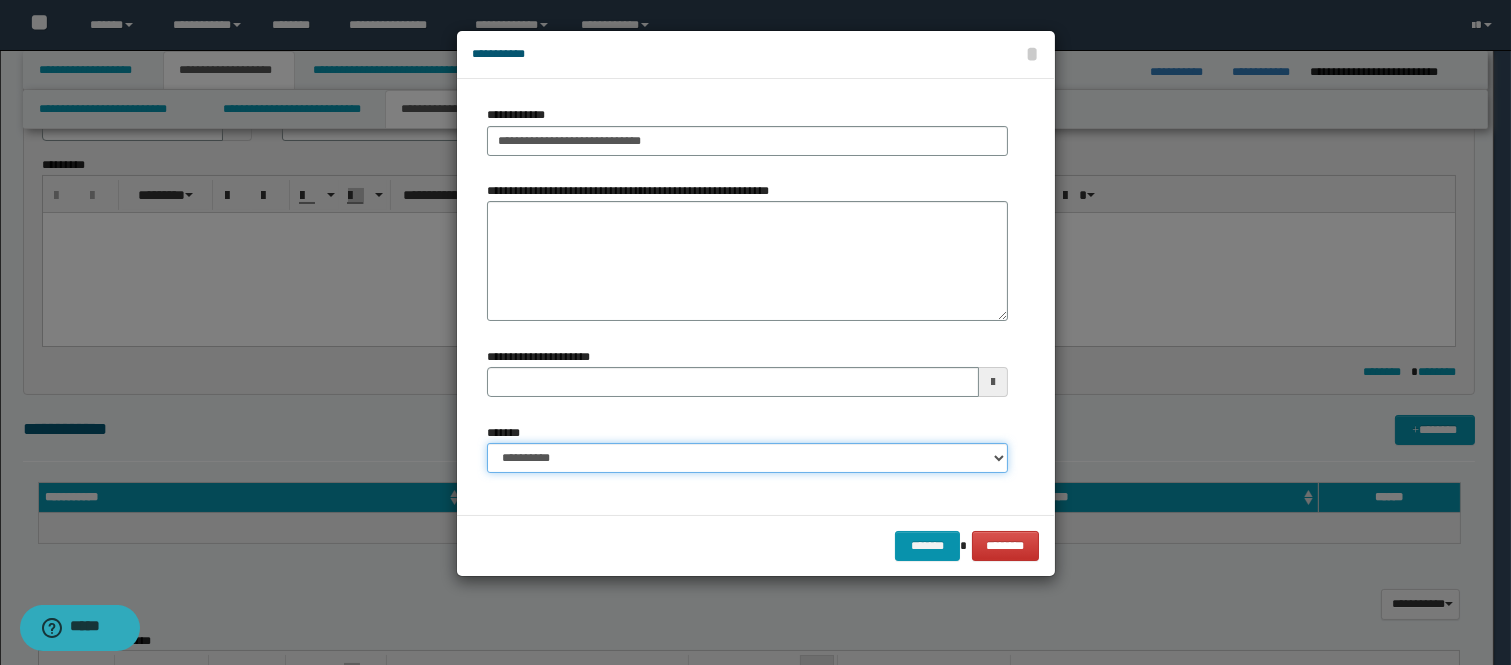 drag, startPoint x: 595, startPoint y: 463, endPoint x: 591, endPoint y: 452, distance: 11.7046995 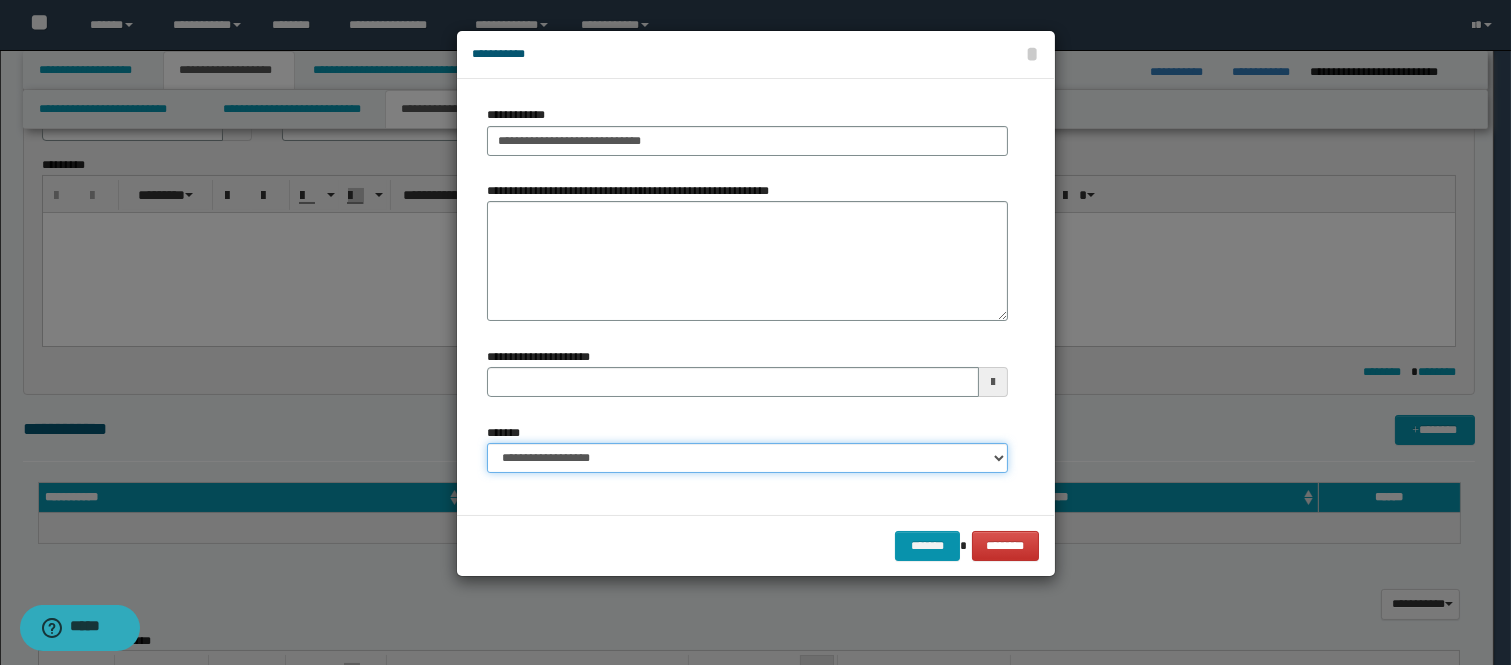 click on "**********" at bounding box center (747, 458) 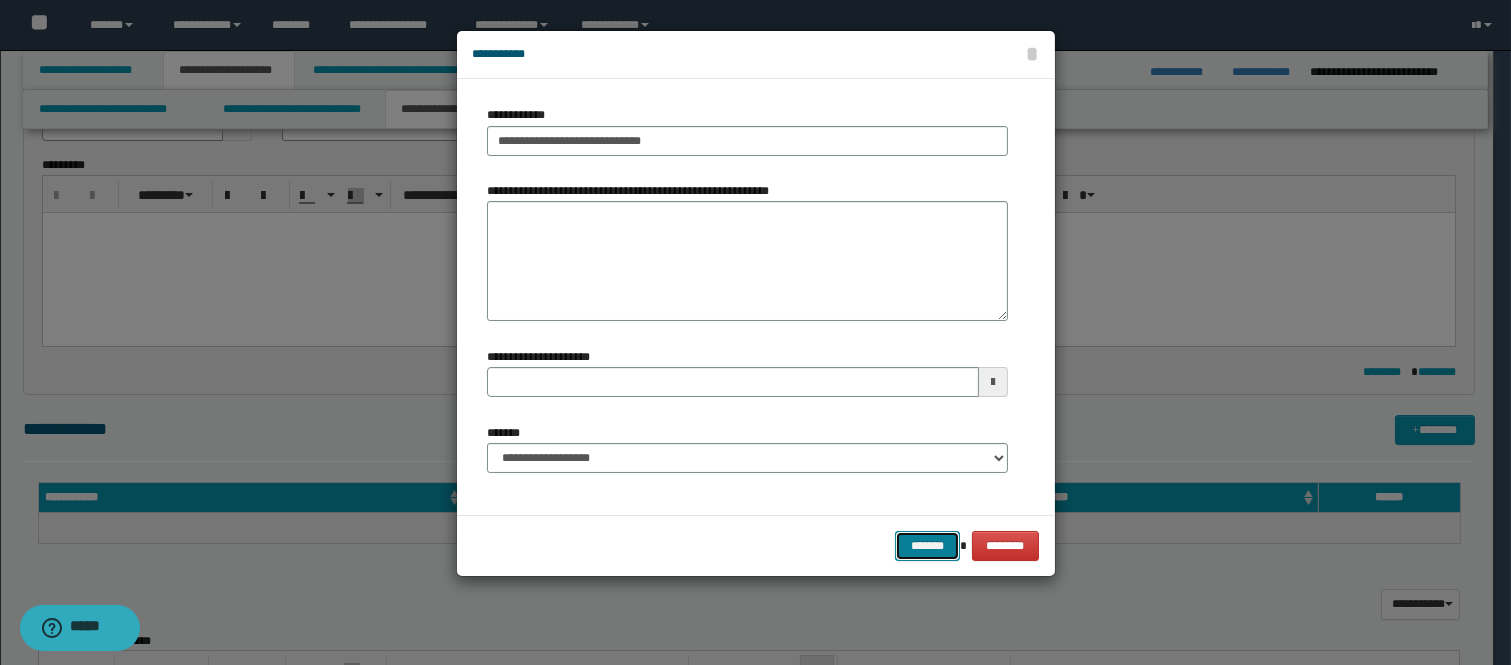 click on "*******" at bounding box center (927, 546) 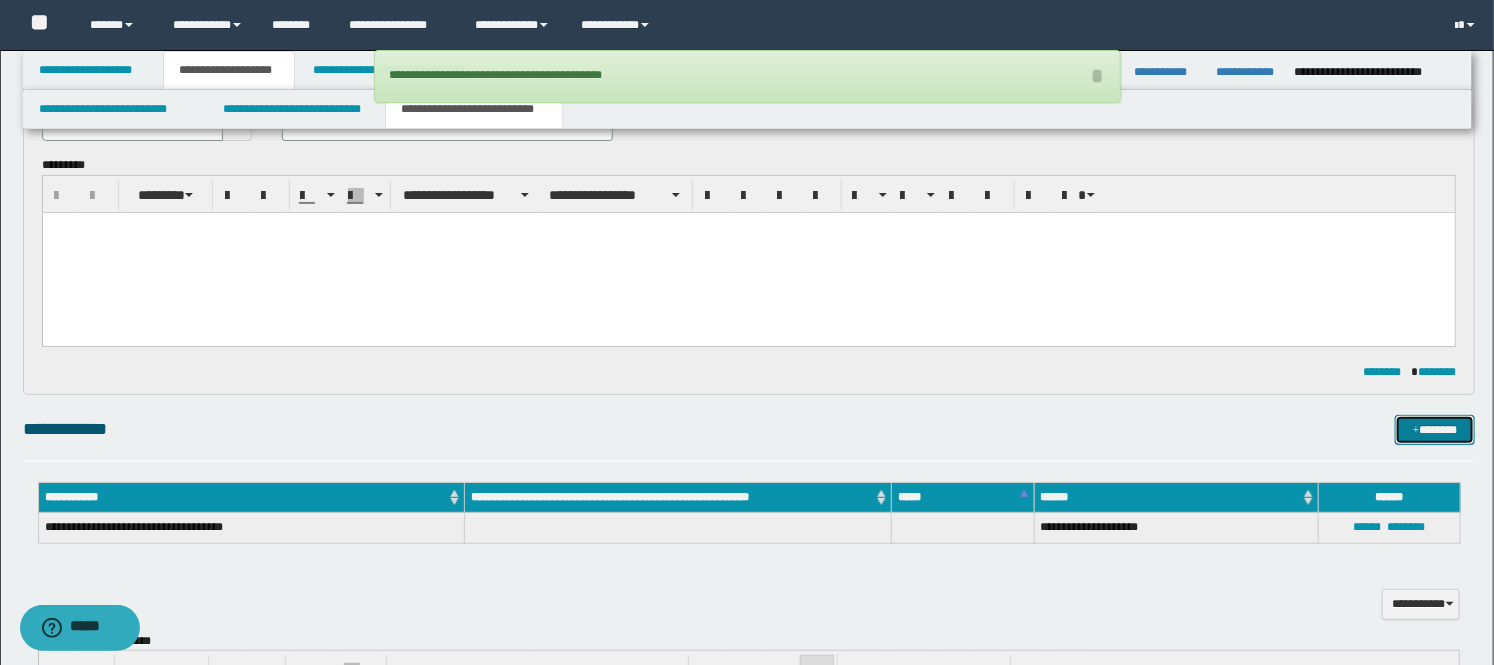 type 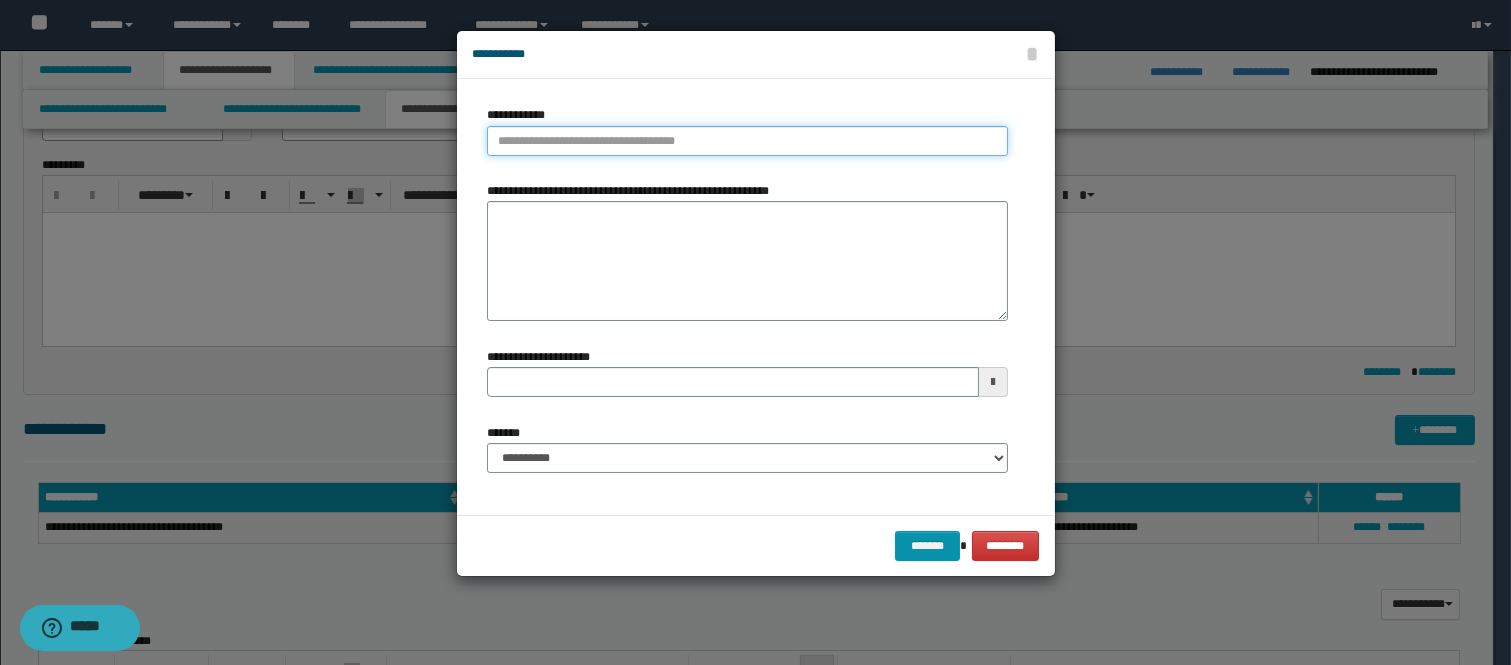 type on "**********" 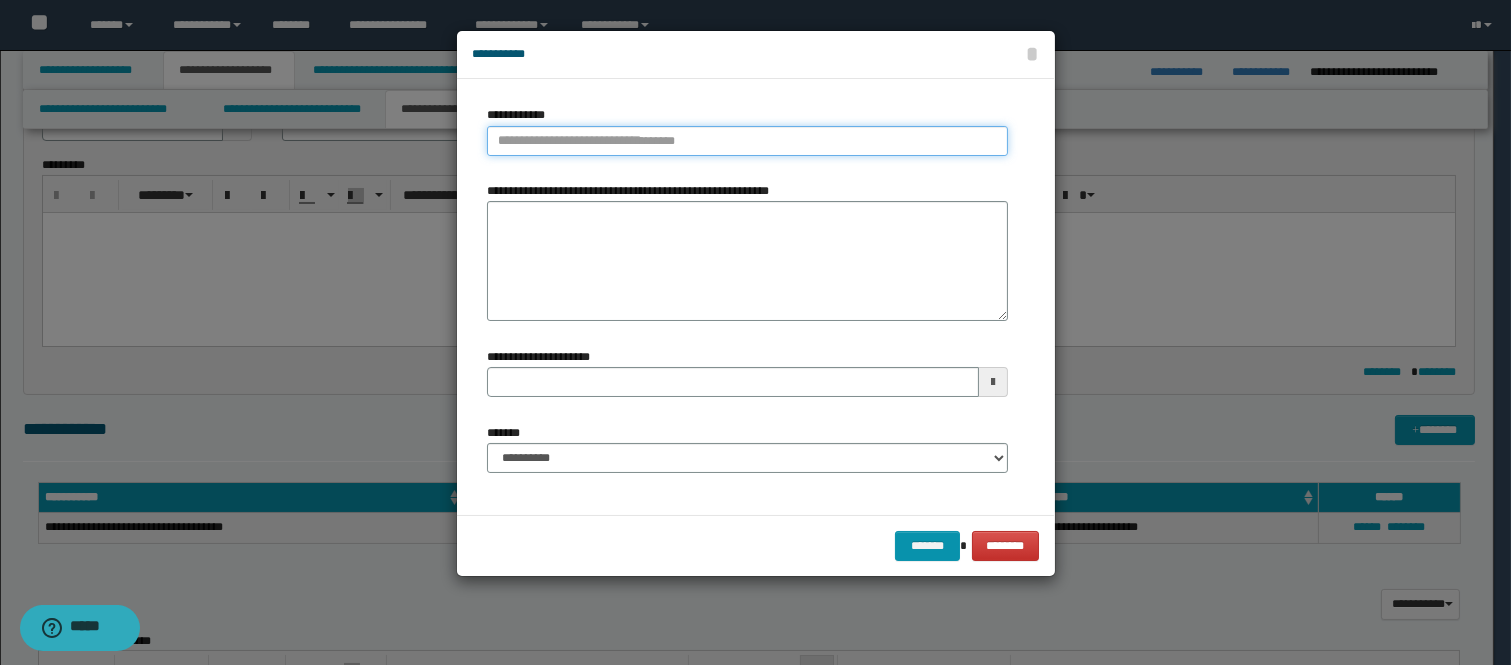 click on "**********" at bounding box center [747, 141] 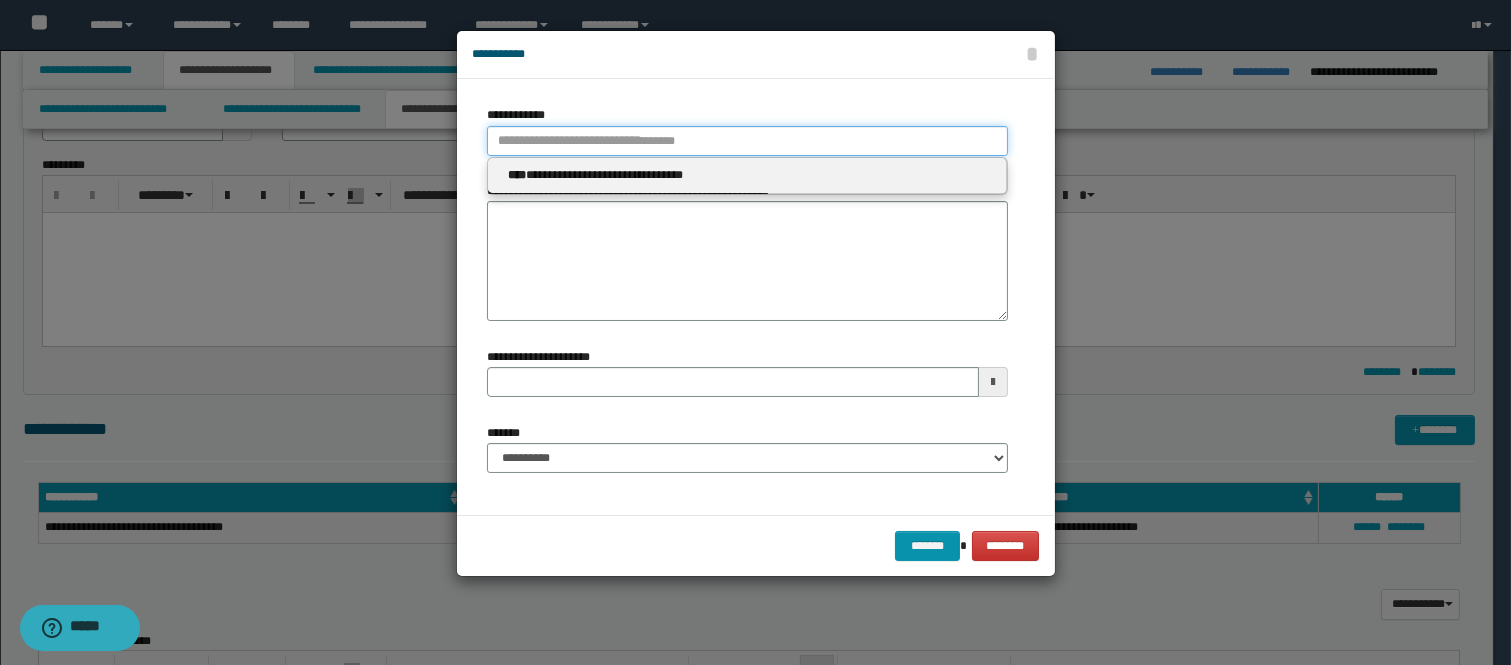 type 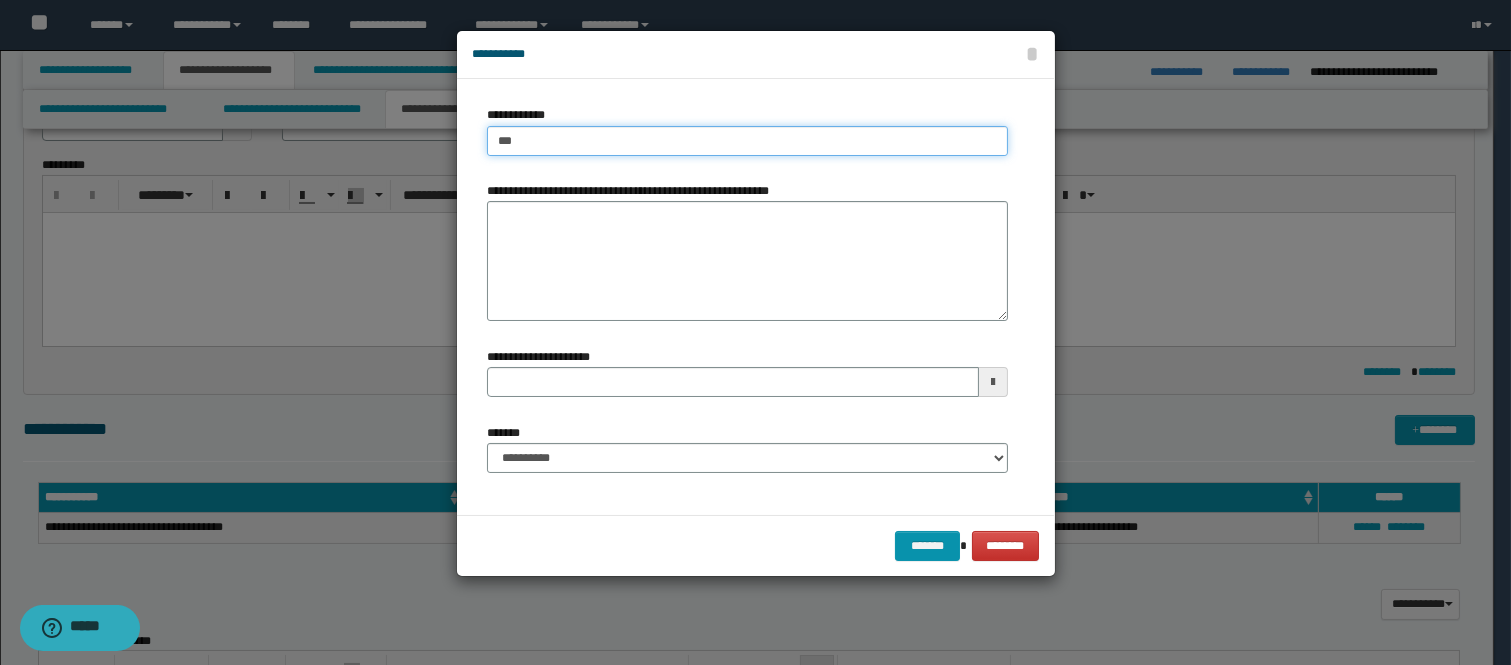 type on "****" 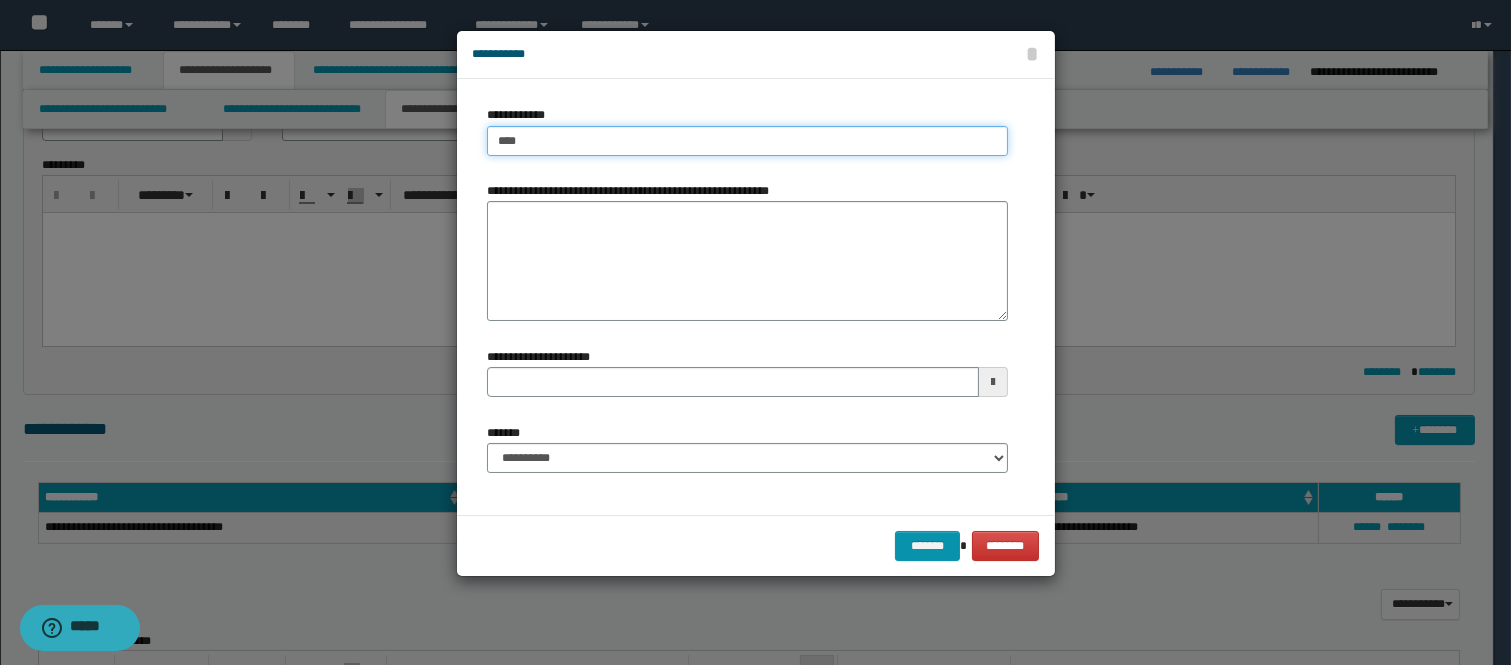 type on "****" 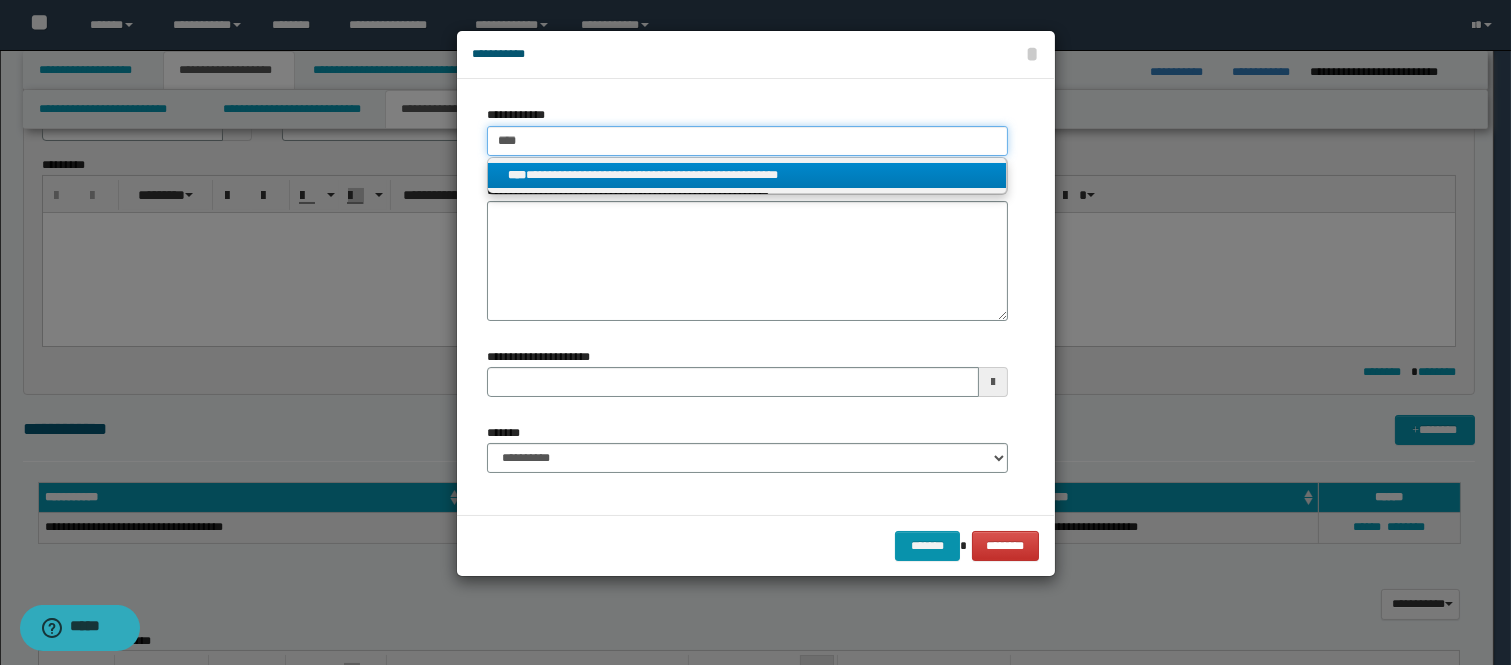 type on "****" 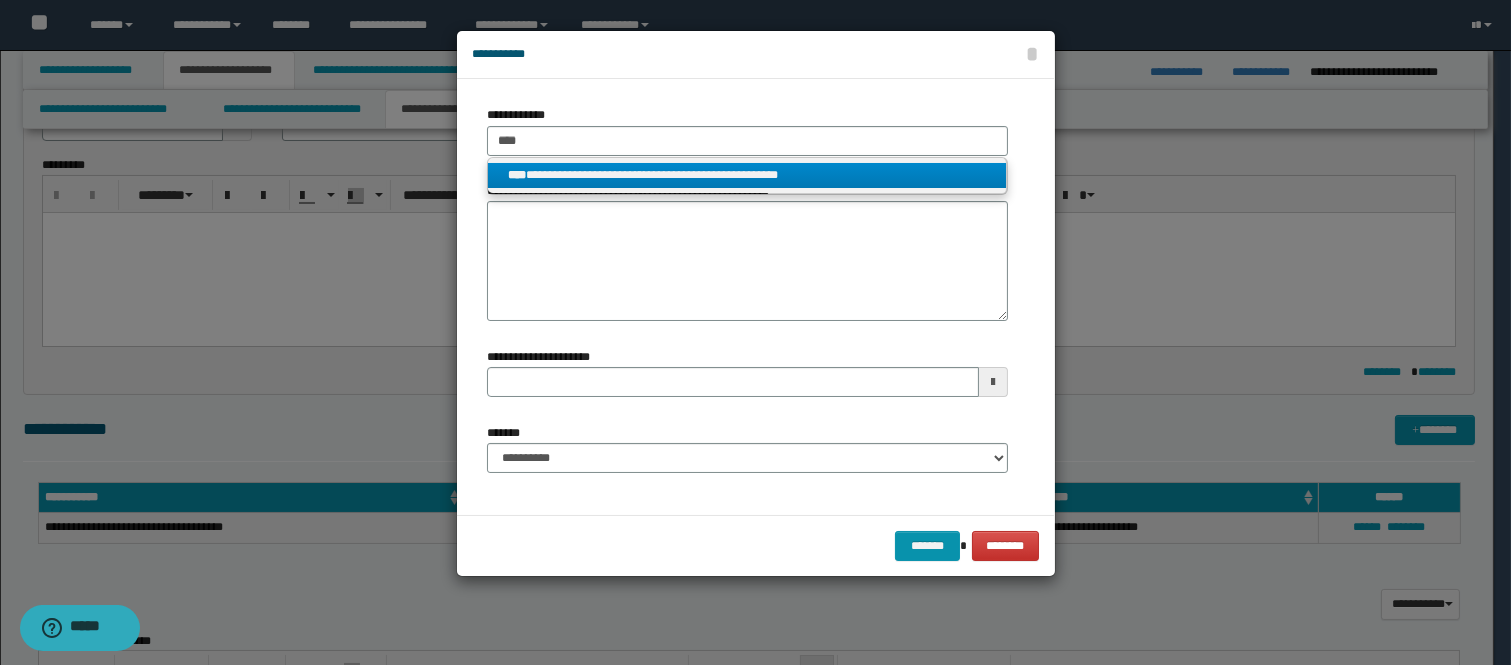 drag, startPoint x: 651, startPoint y: 175, endPoint x: 651, endPoint y: 207, distance: 32 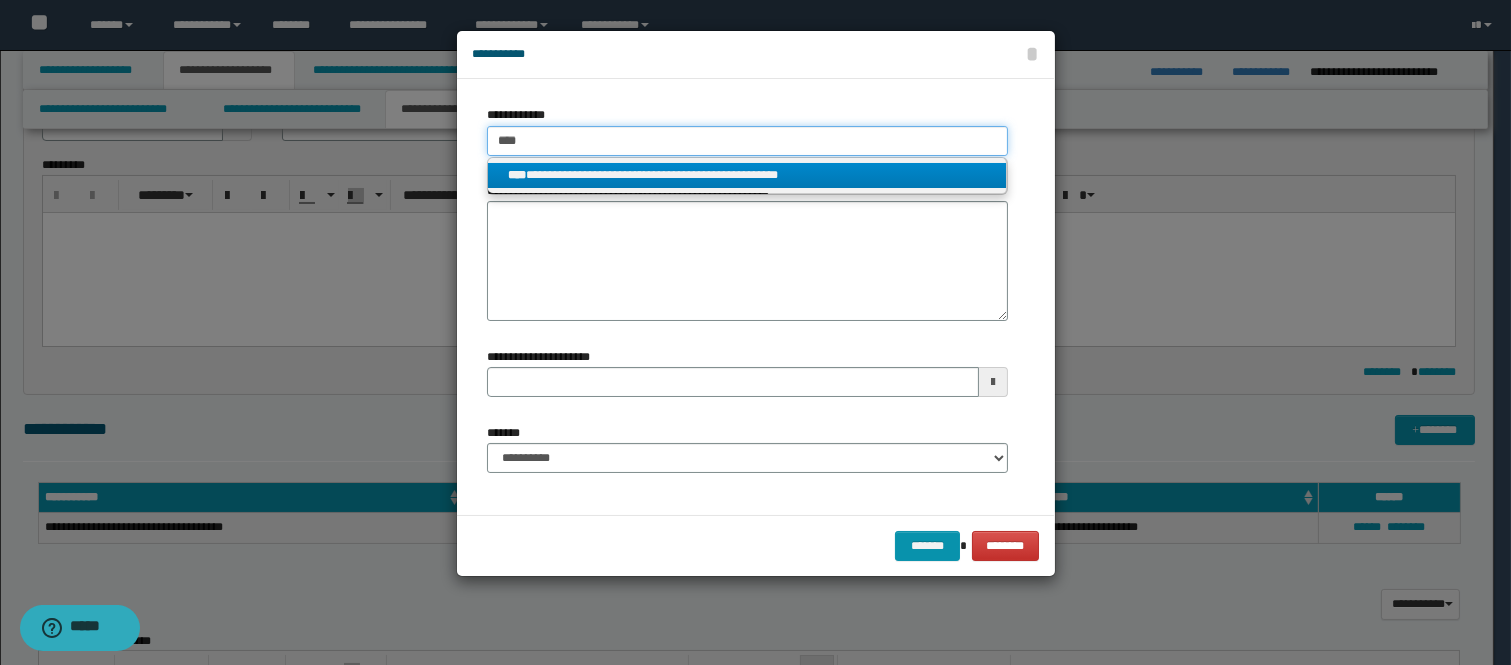 type 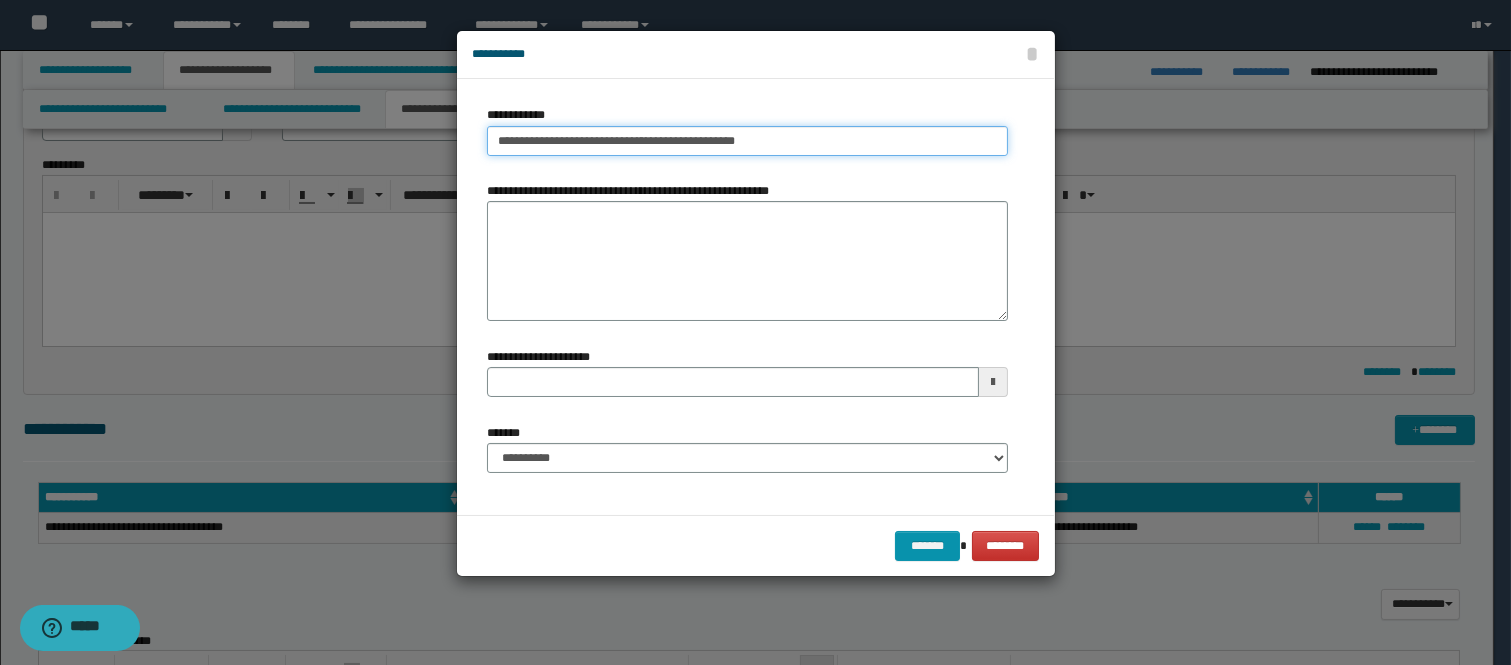 type 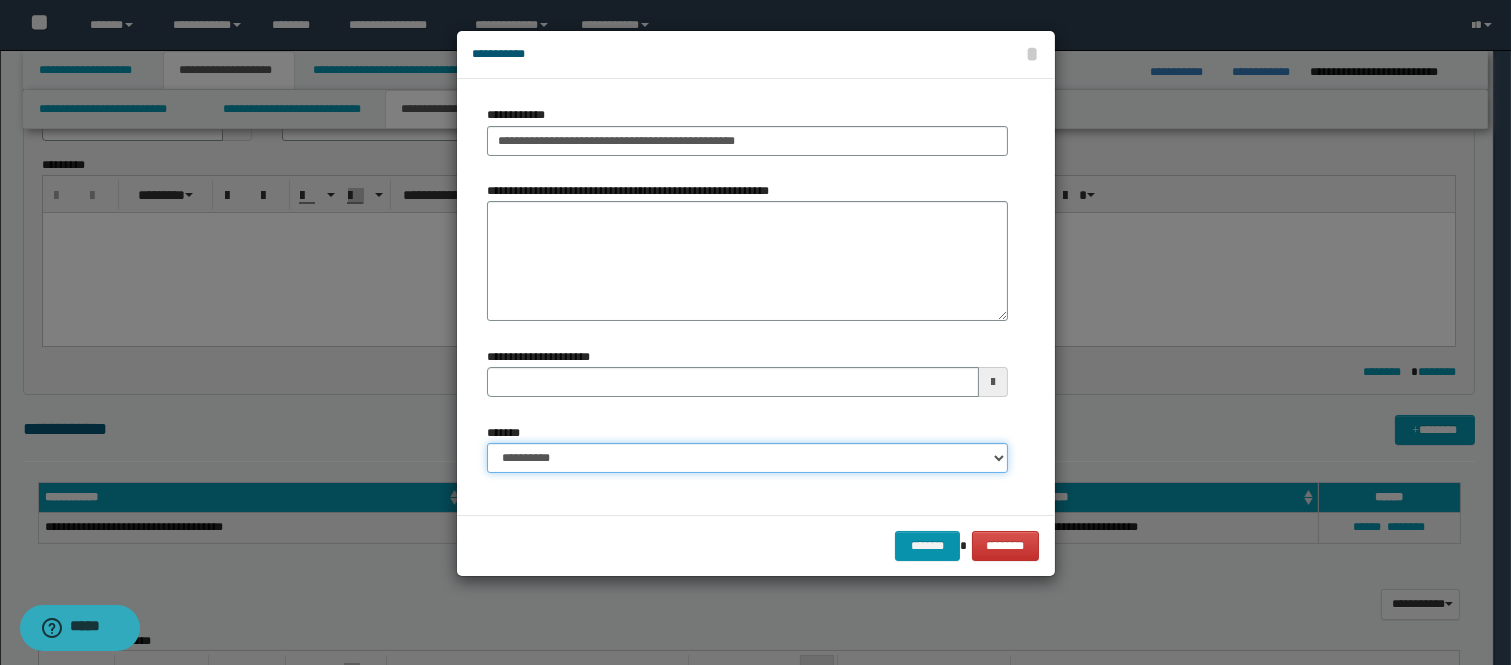 click on "**********" at bounding box center [747, 458] 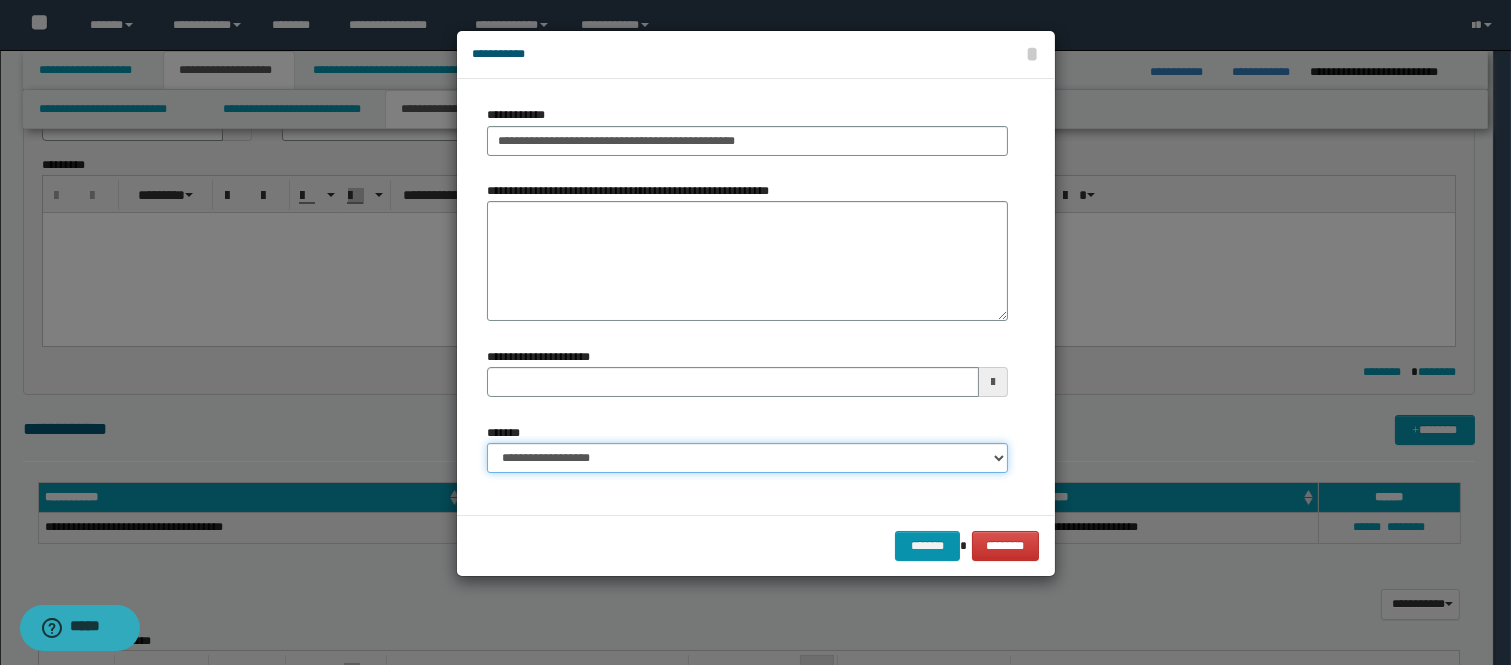 type 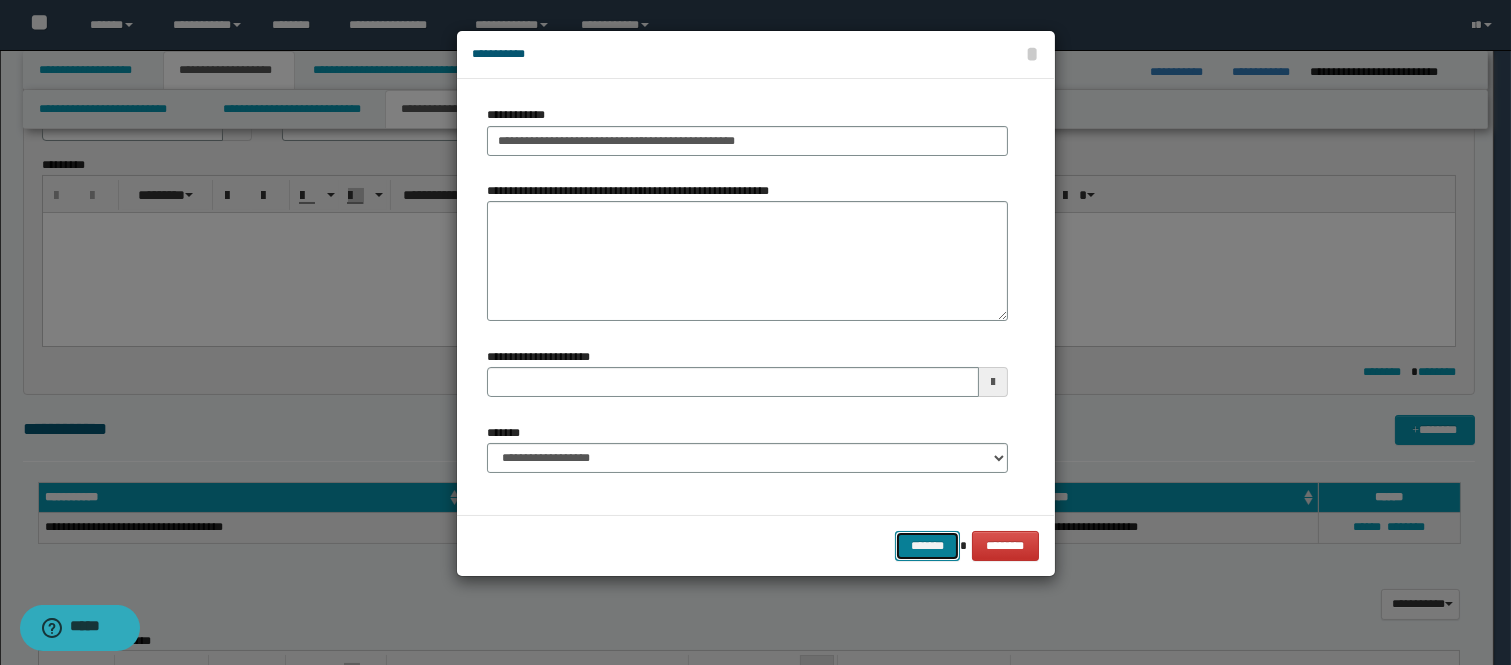 click on "*******" at bounding box center (927, 546) 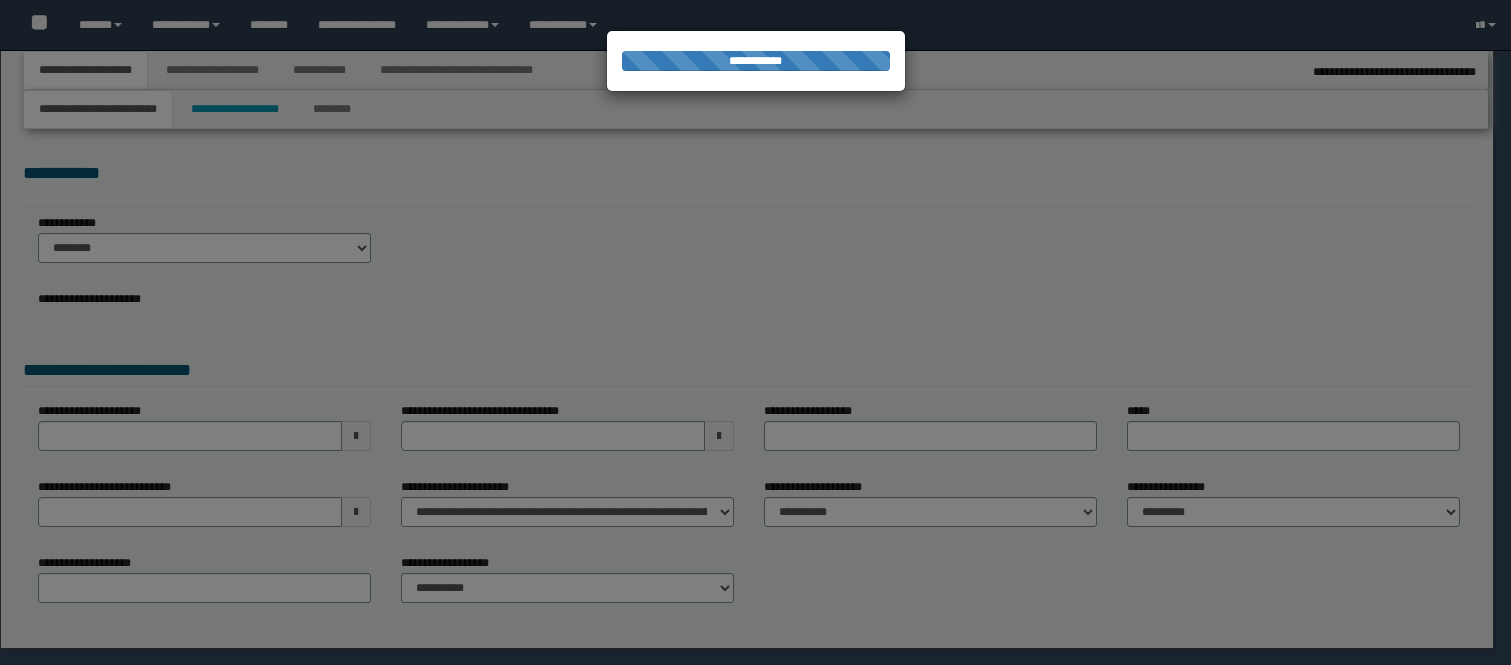 select on "*" 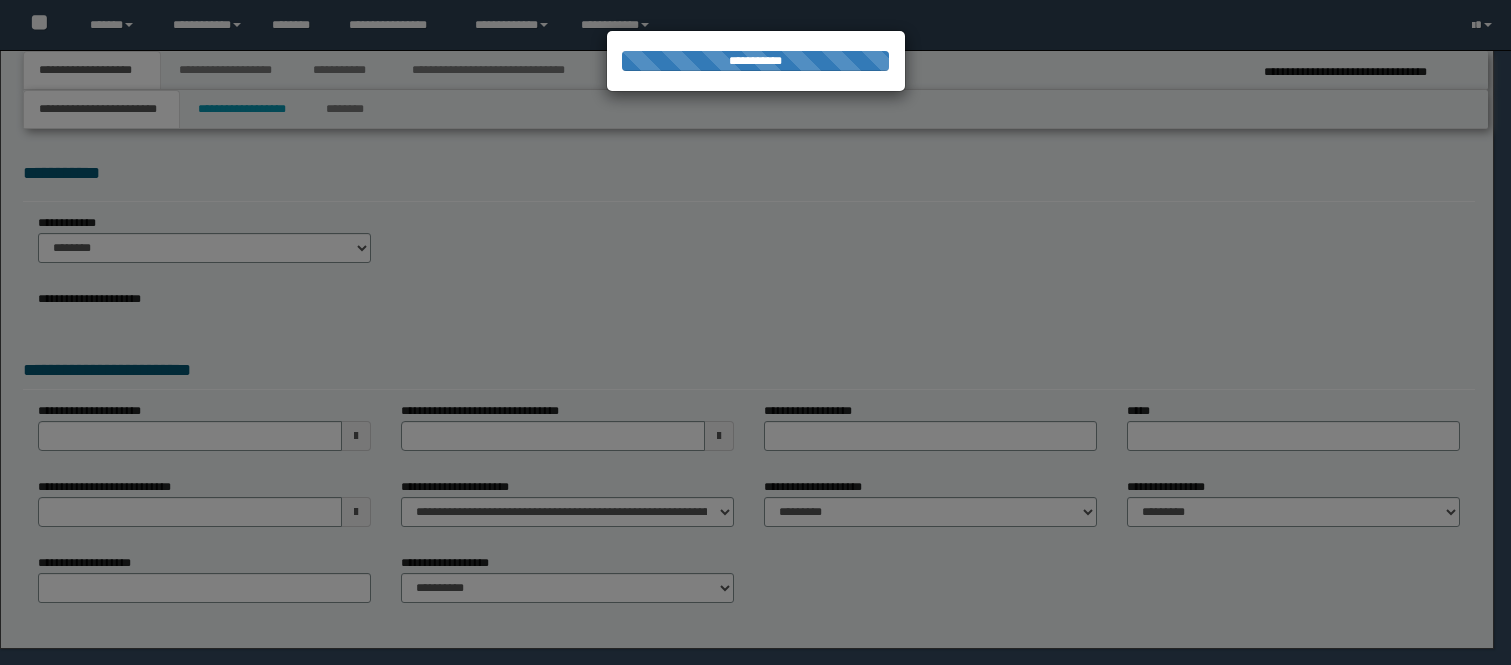 scroll, scrollTop: 0, scrollLeft: 0, axis: both 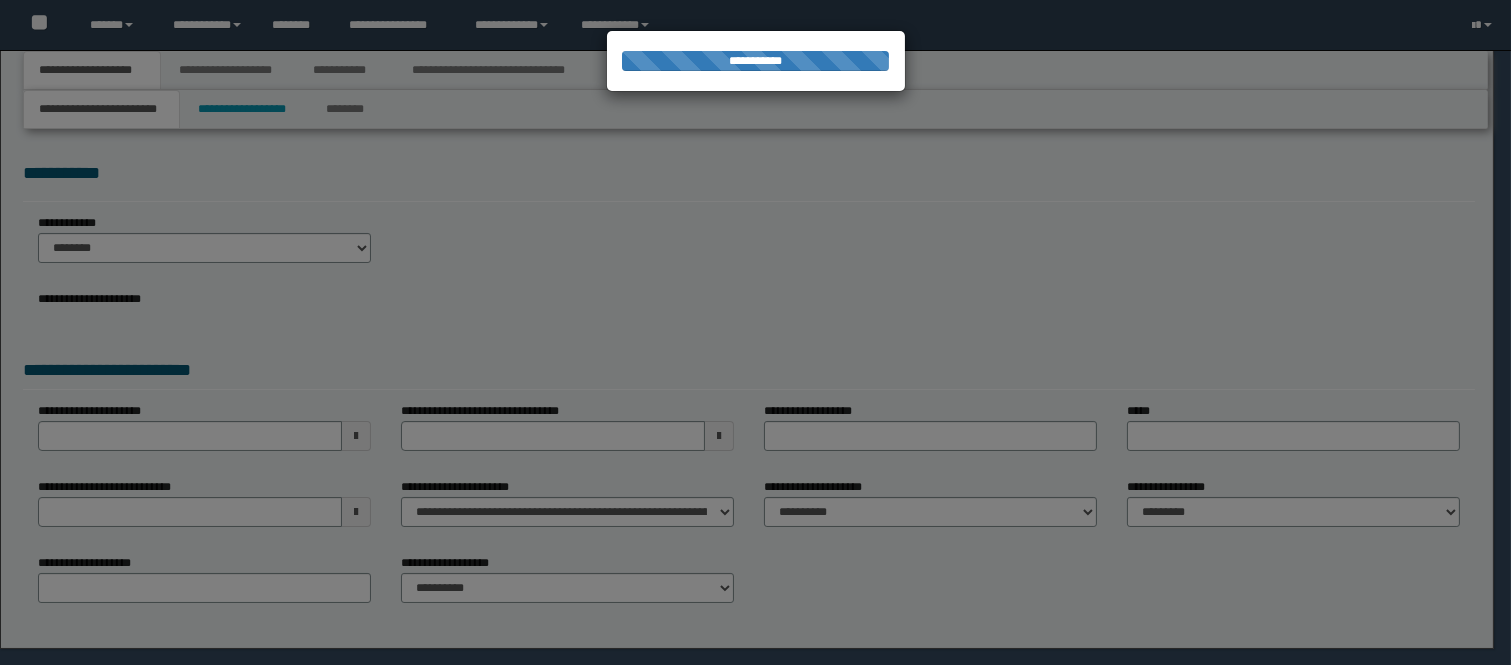 select on "*" 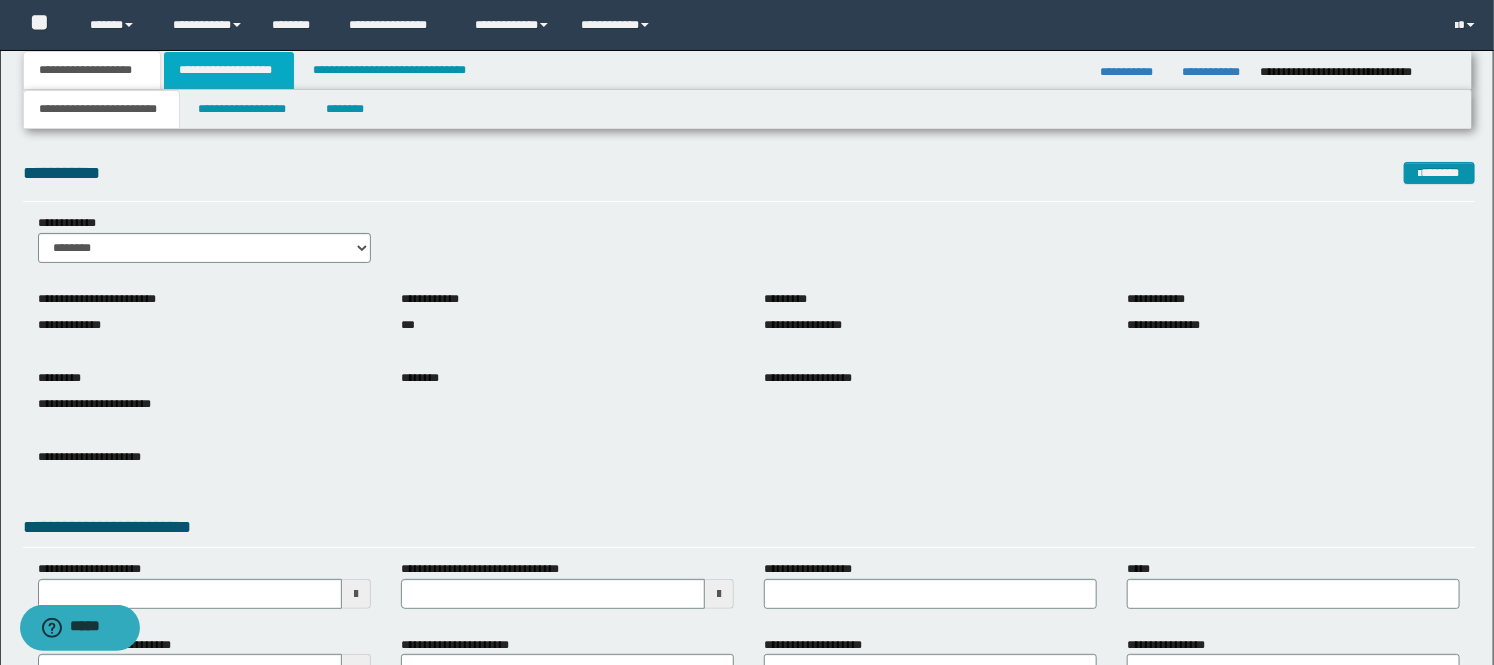 click on "**********" at bounding box center [229, 70] 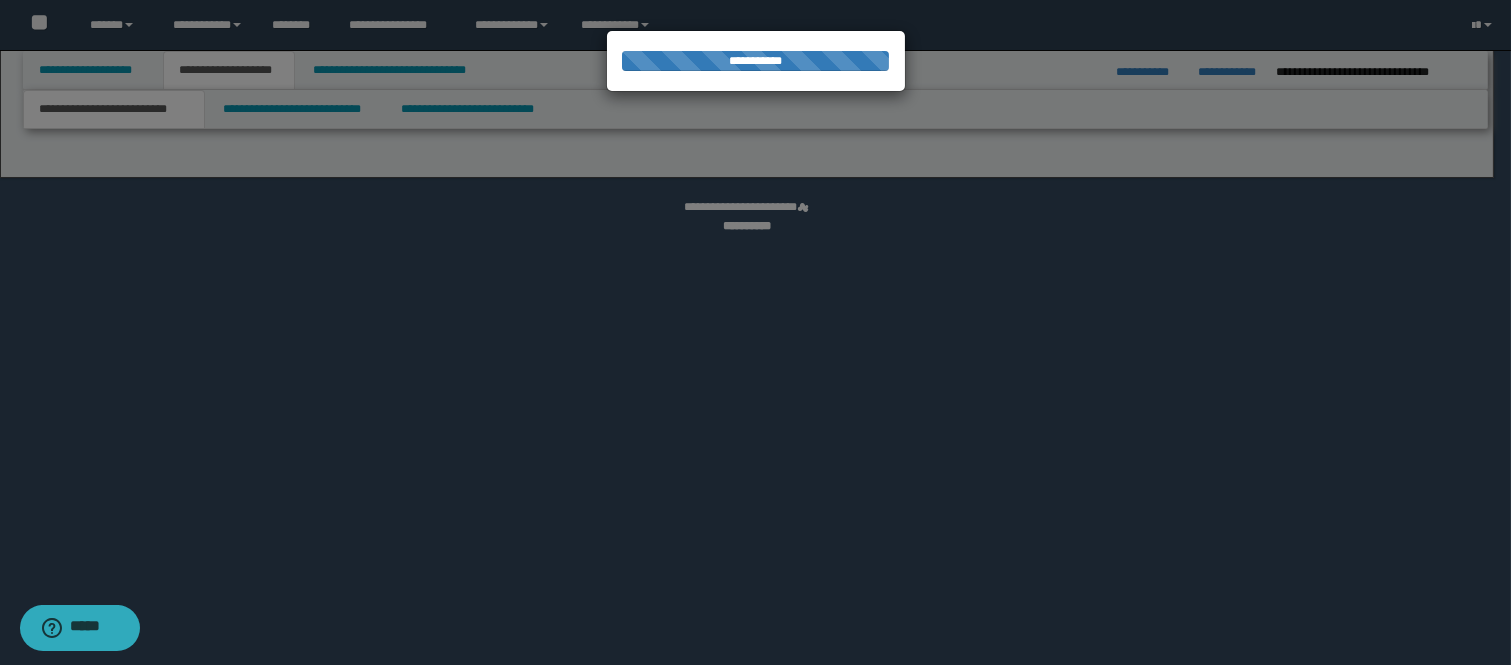 click at bounding box center (755, 333) 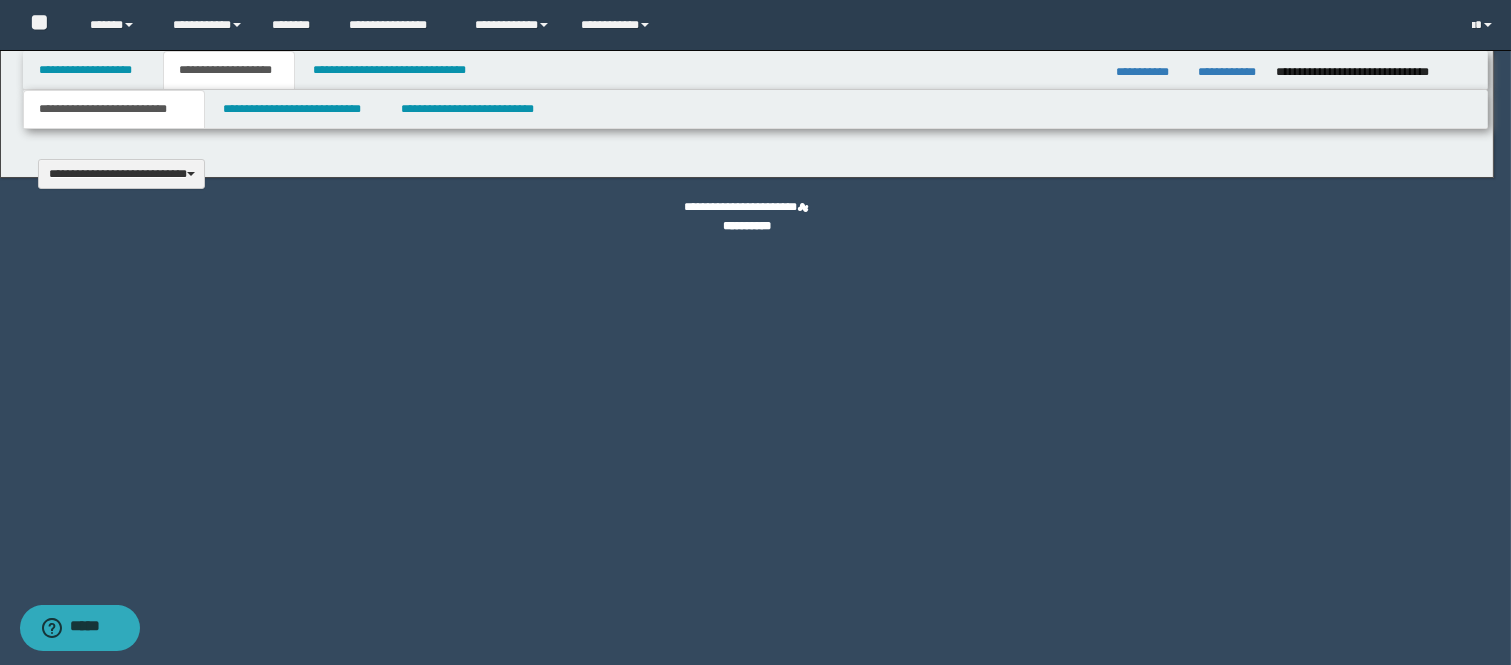 type 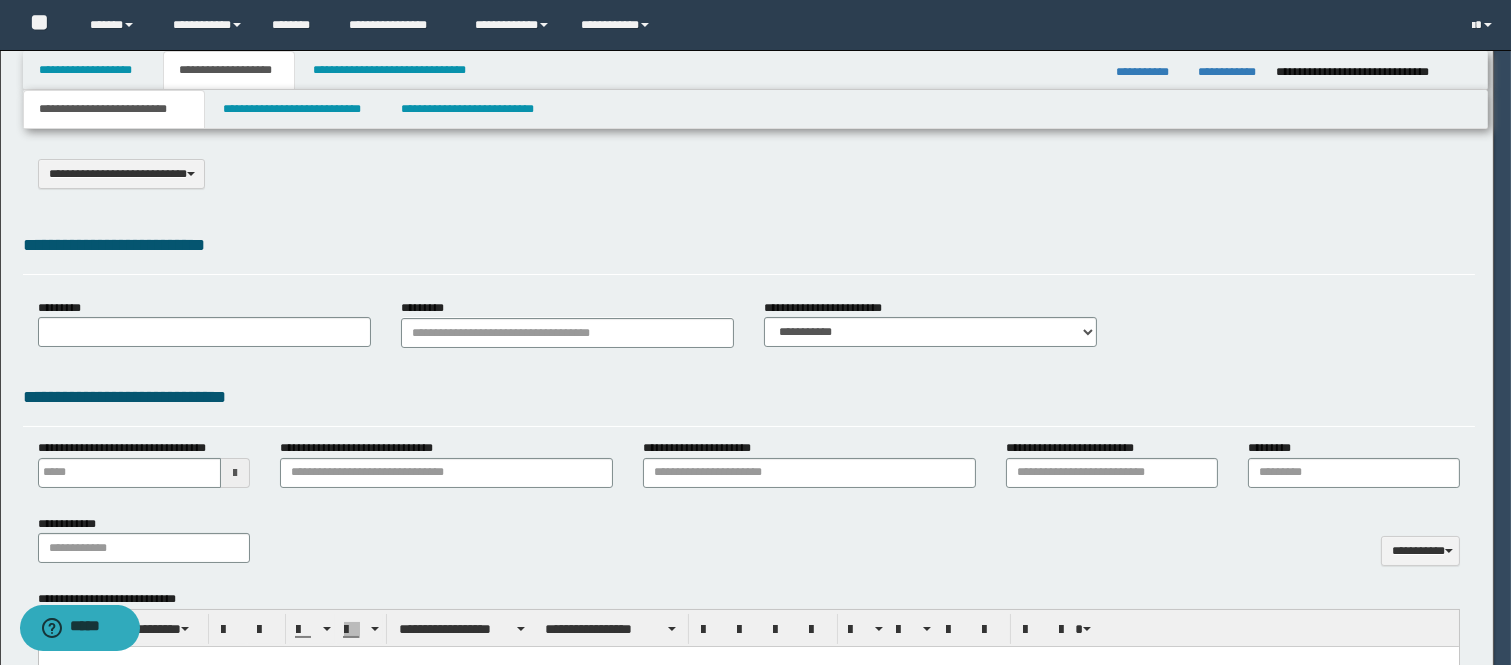 type on "**********" 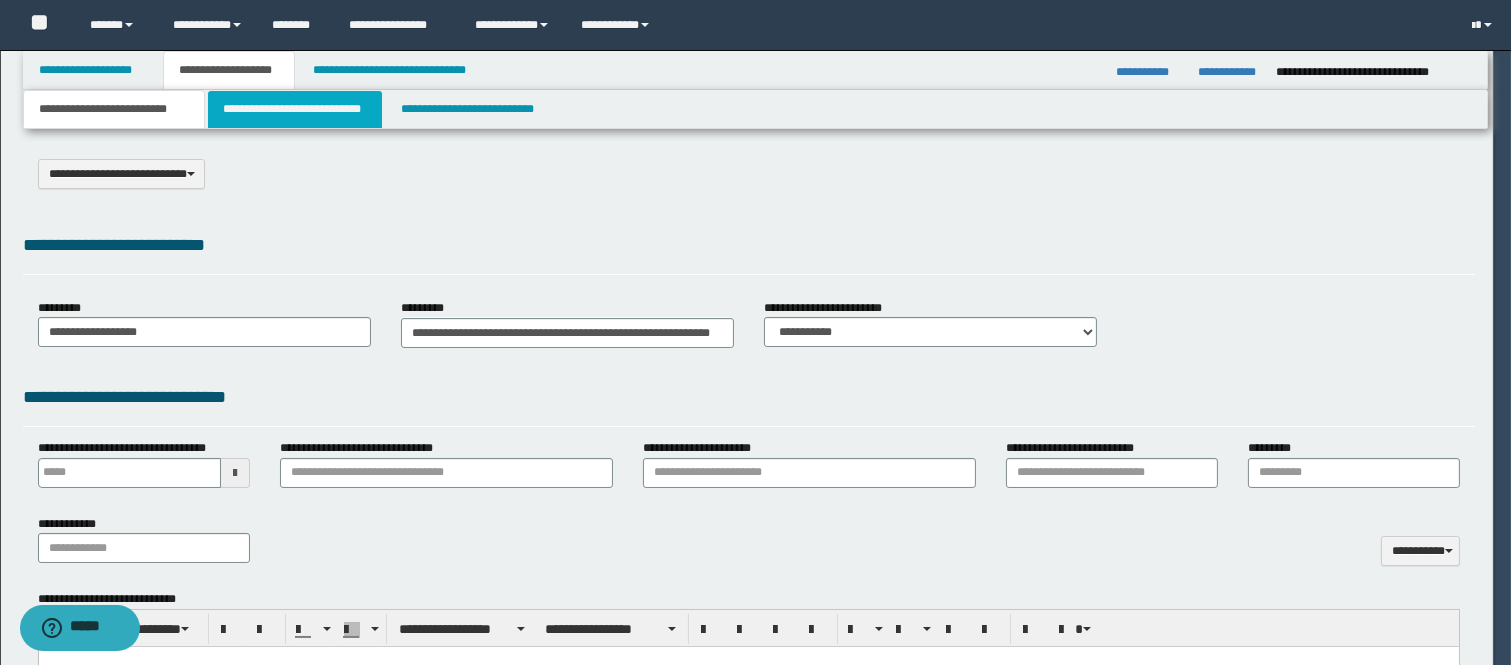 scroll, scrollTop: 0, scrollLeft: 0, axis: both 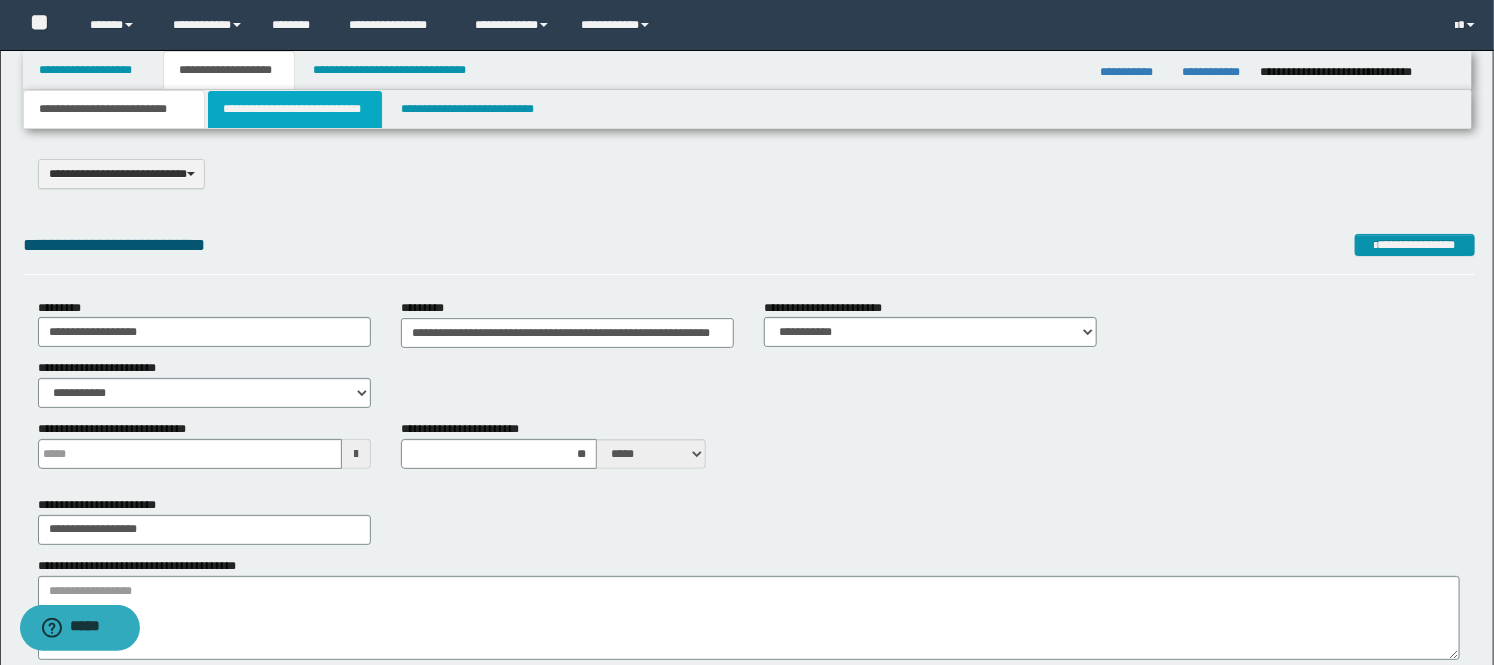 drag, startPoint x: 245, startPoint y: 107, endPoint x: 372, endPoint y: 154, distance: 135.41788 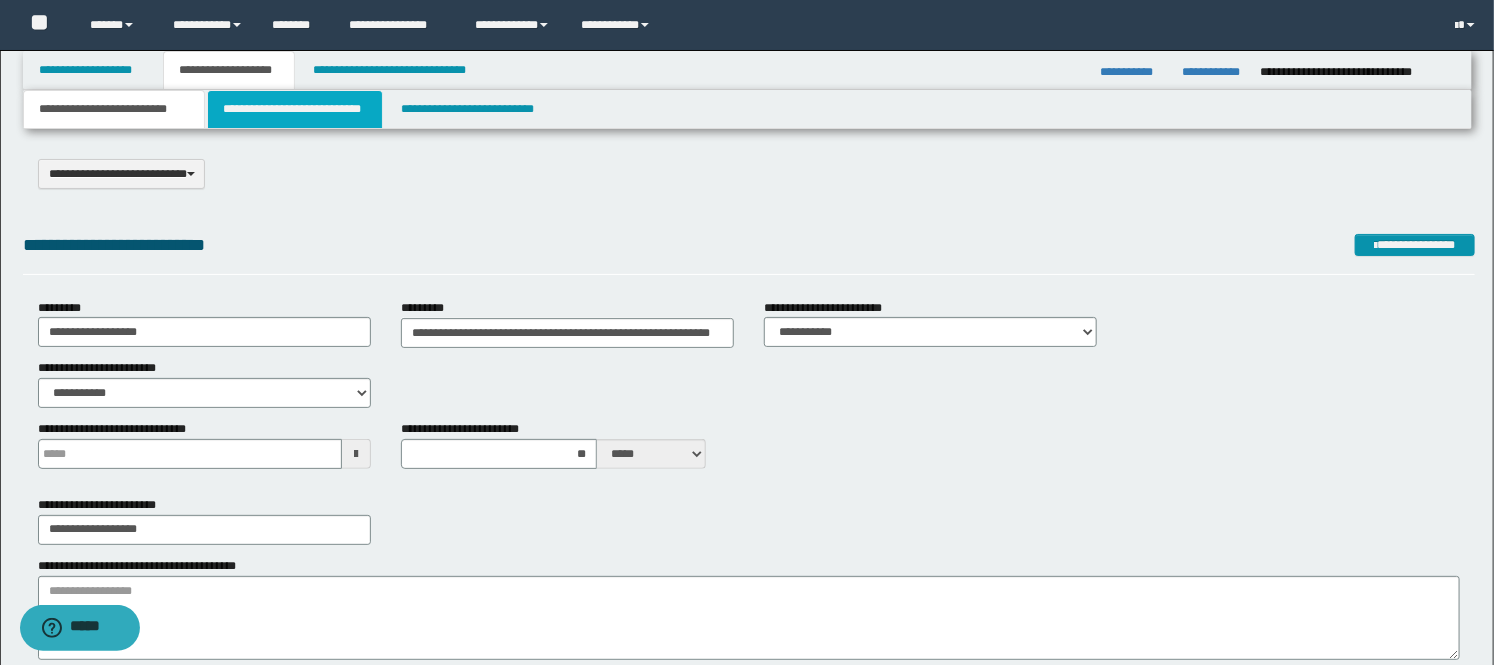 click on "**********" at bounding box center [295, 109] 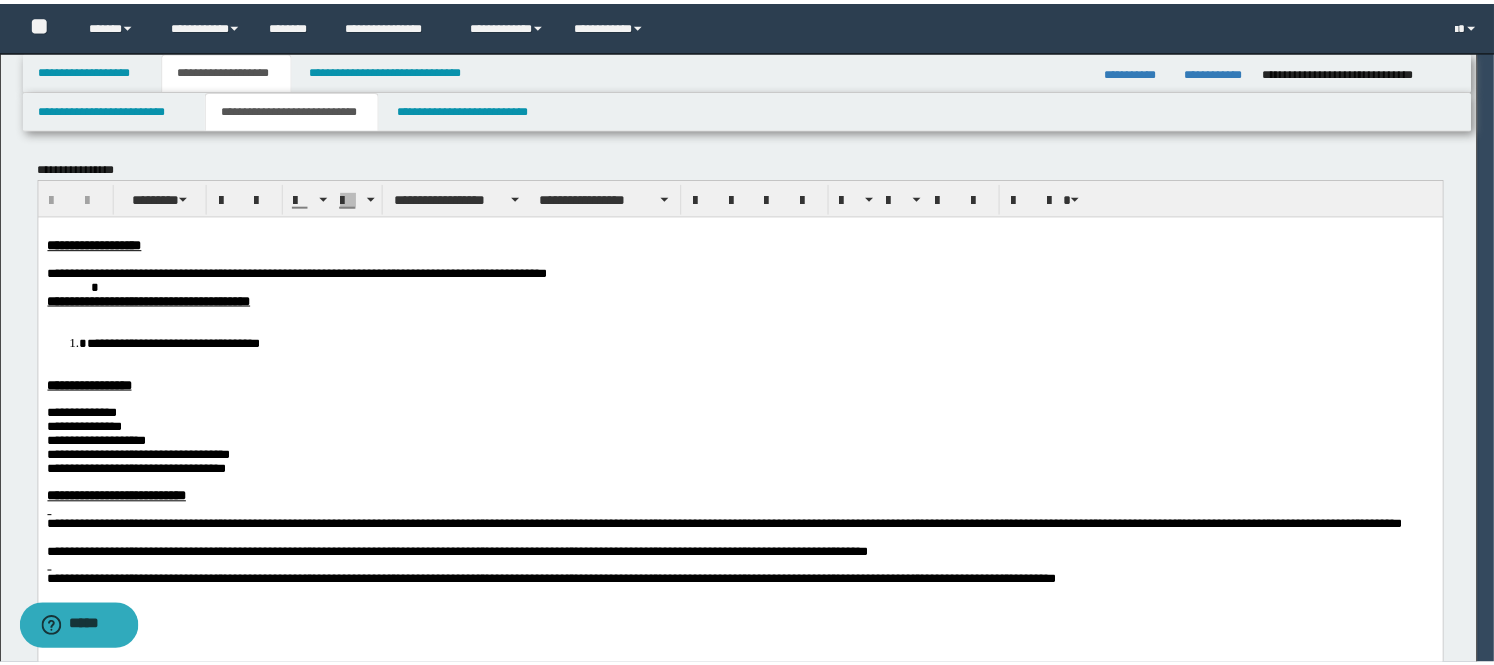 scroll, scrollTop: 0, scrollLeft: 0, axis: both 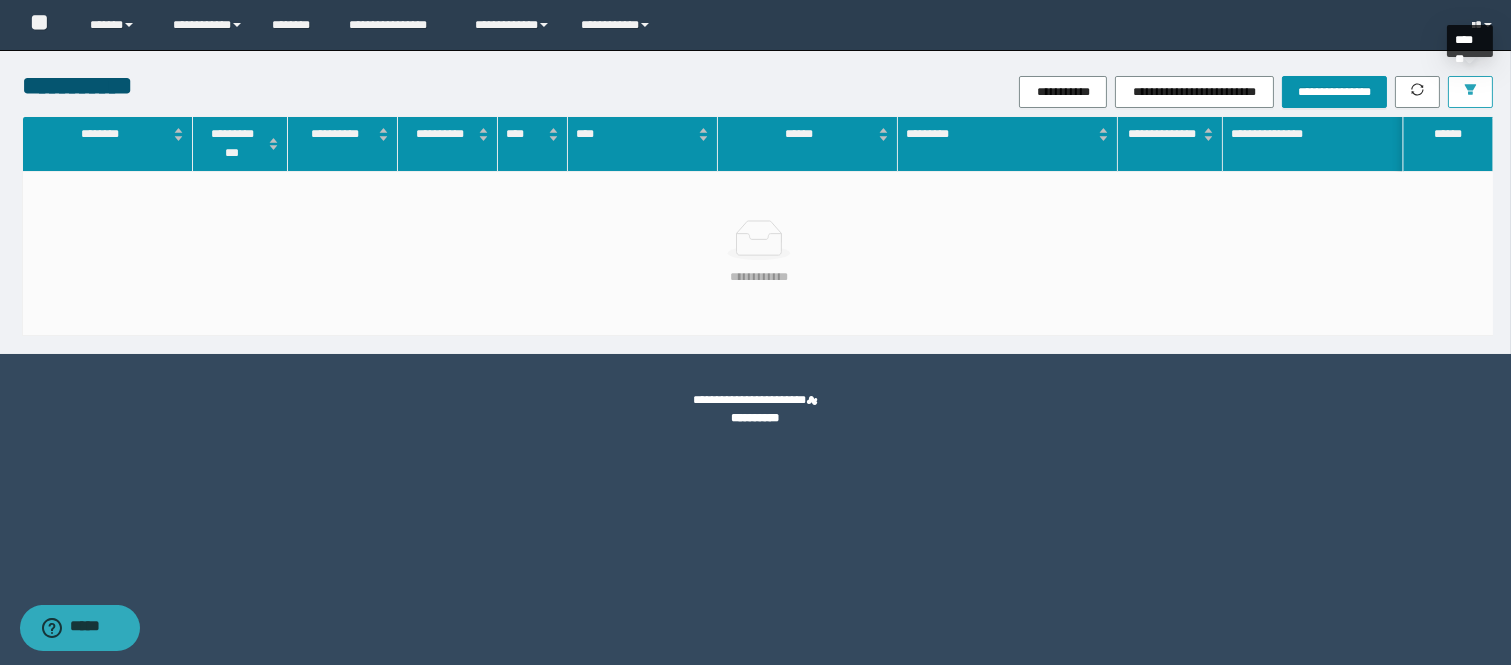 click at bounding box center [1470, 92] 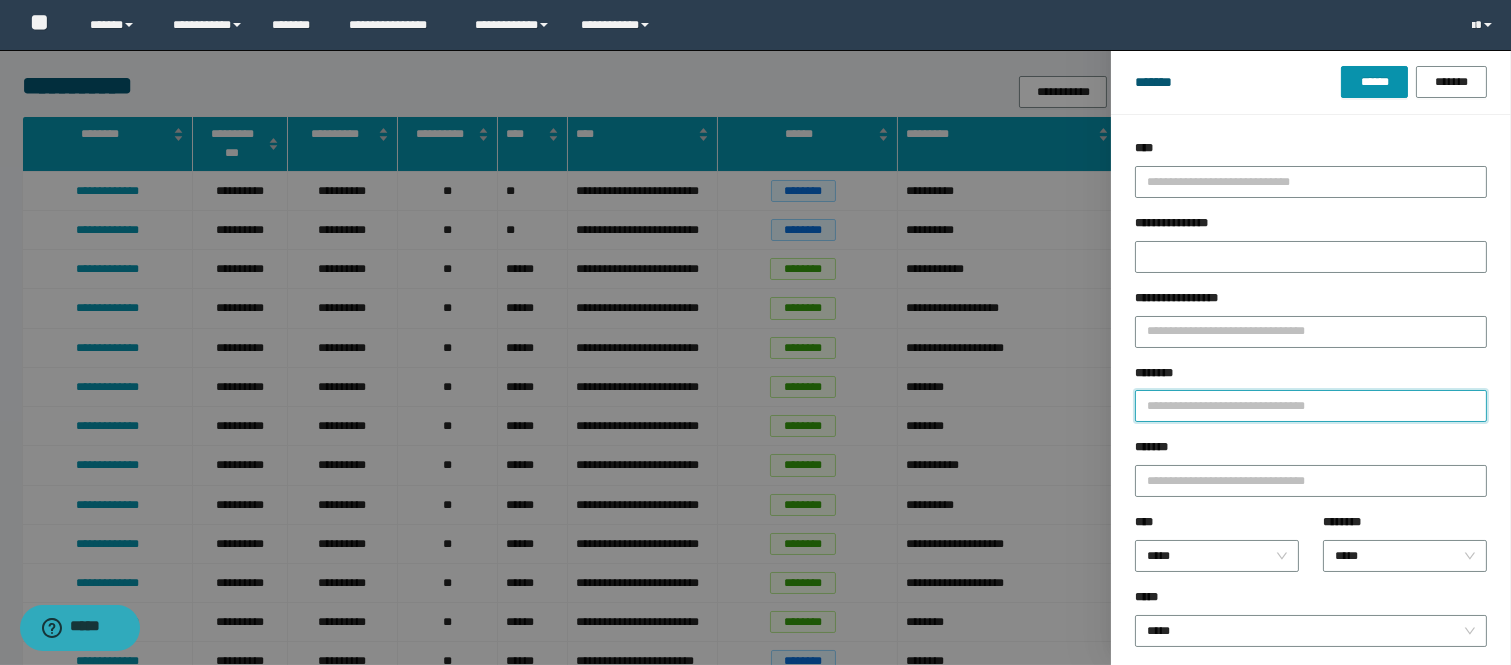 click on "********" at bounding box center (1311, 406) 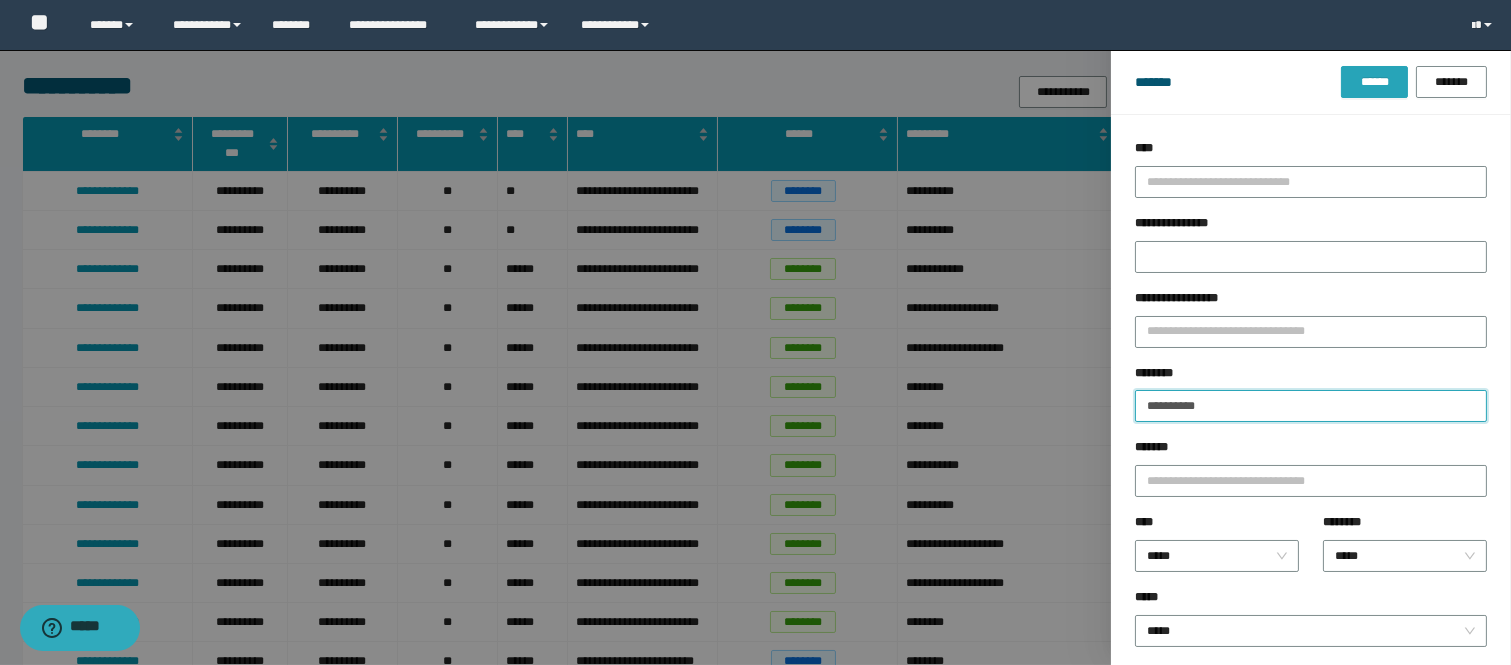 type on "**********" 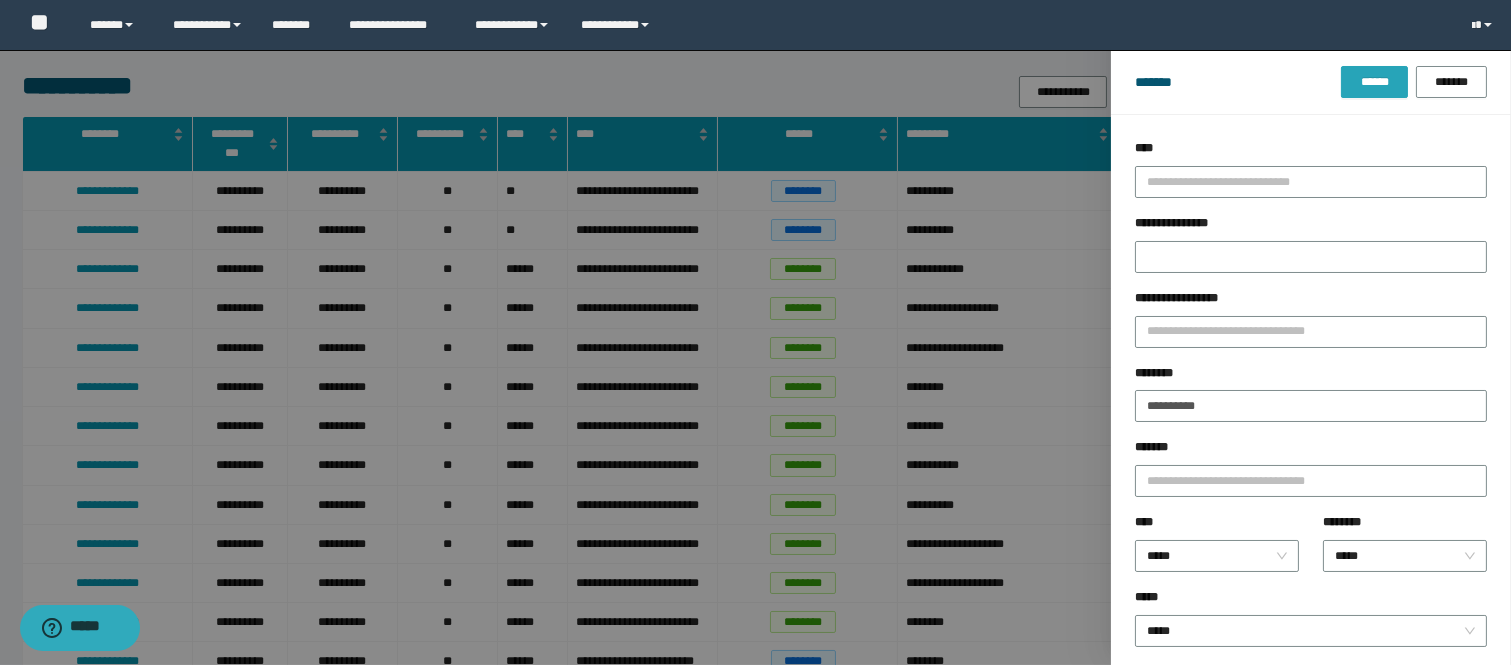 click on "******" at bounding box center [1374, 82] 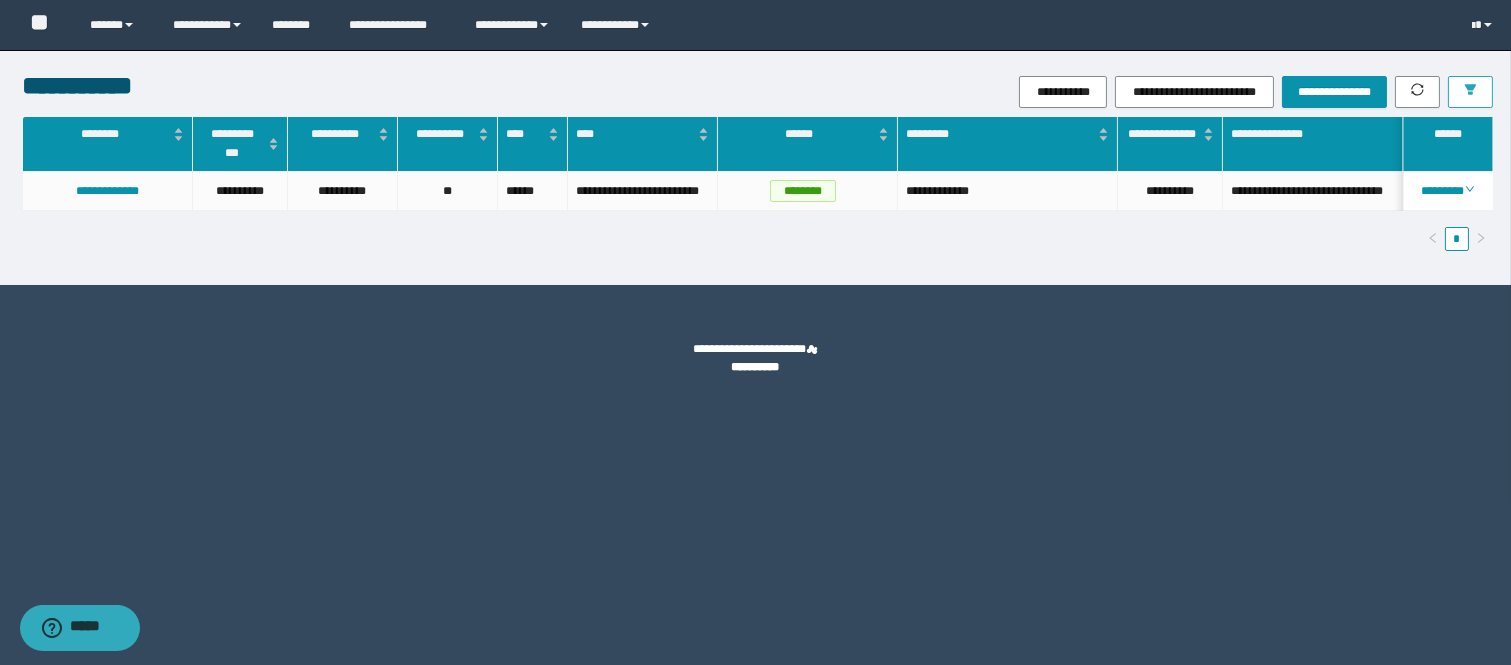 type 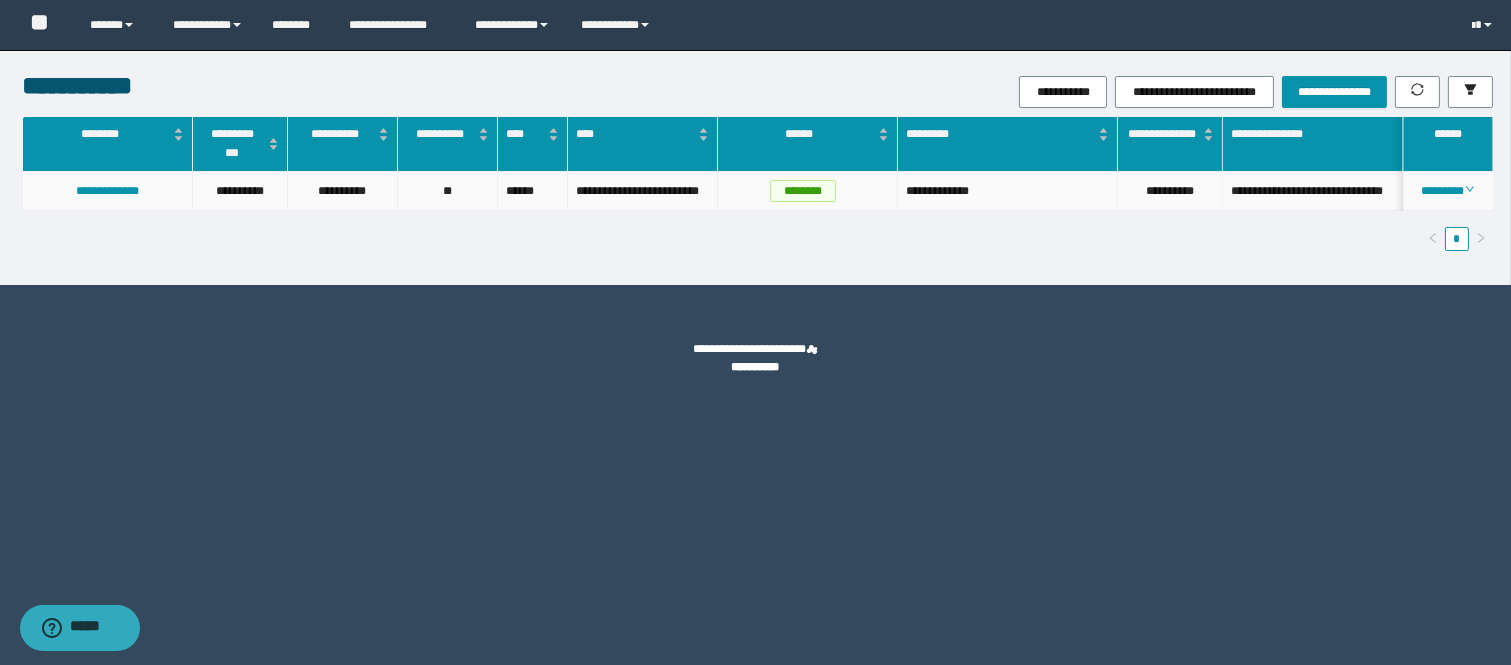 click on "********" at bounding box center [1448, 191] 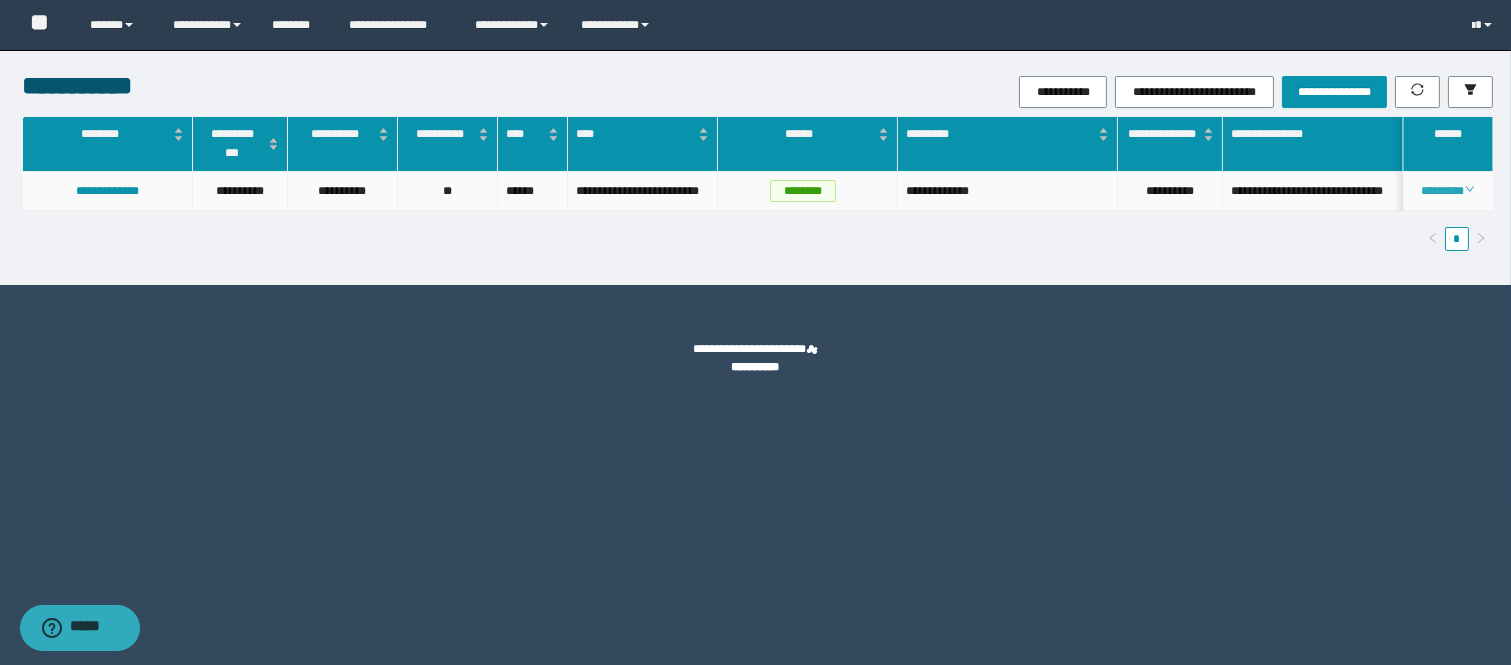 click on "********" at bounding box center [1447, 191] 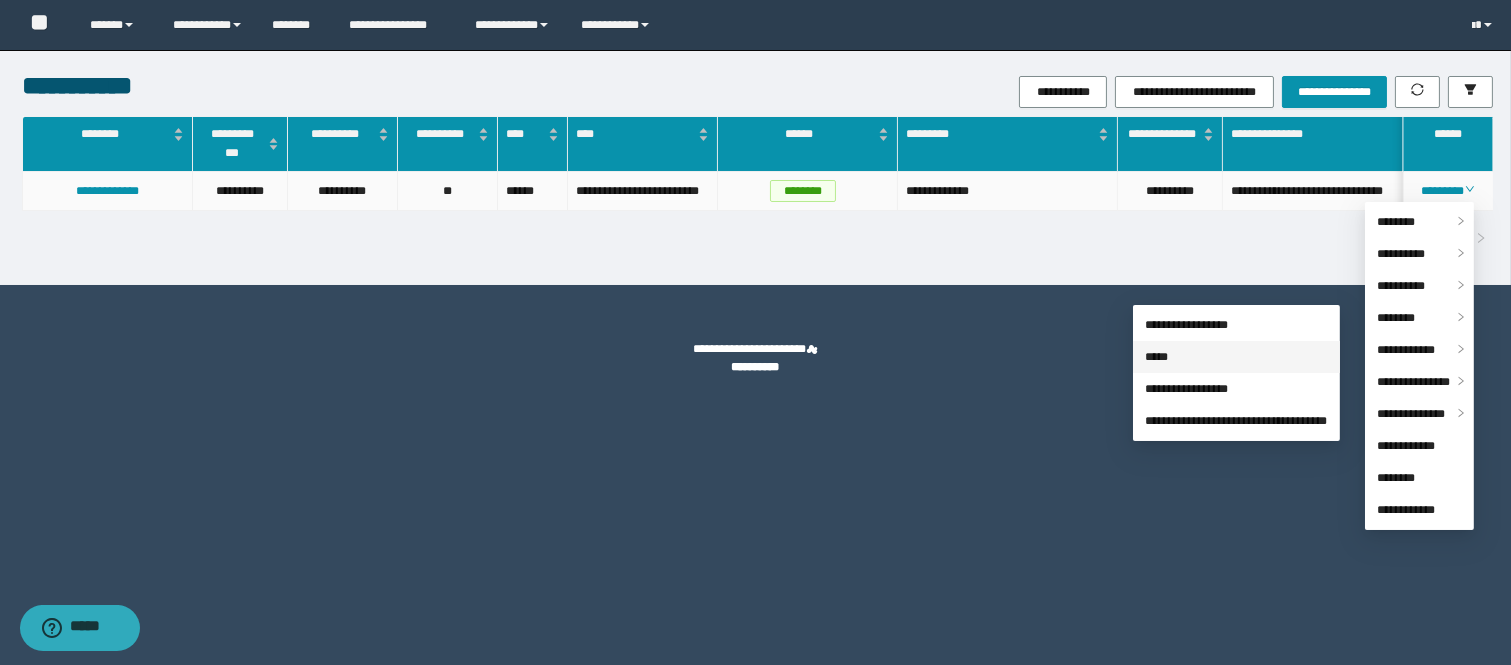 click on "*****" at bounding box center (1156, 357) 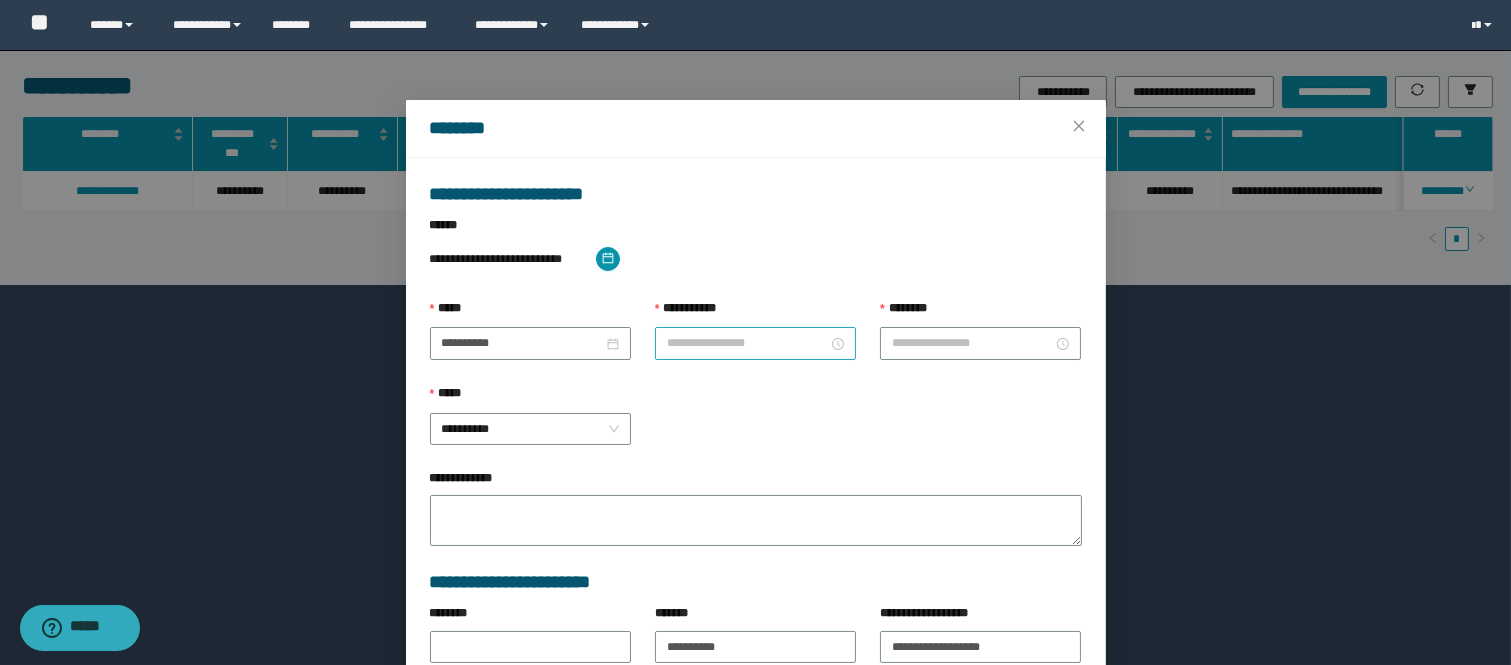 drag, startPoint x: 701, startPoint y: 343, endPoint x: 712, endPoint y: 342, distance: 11.045361 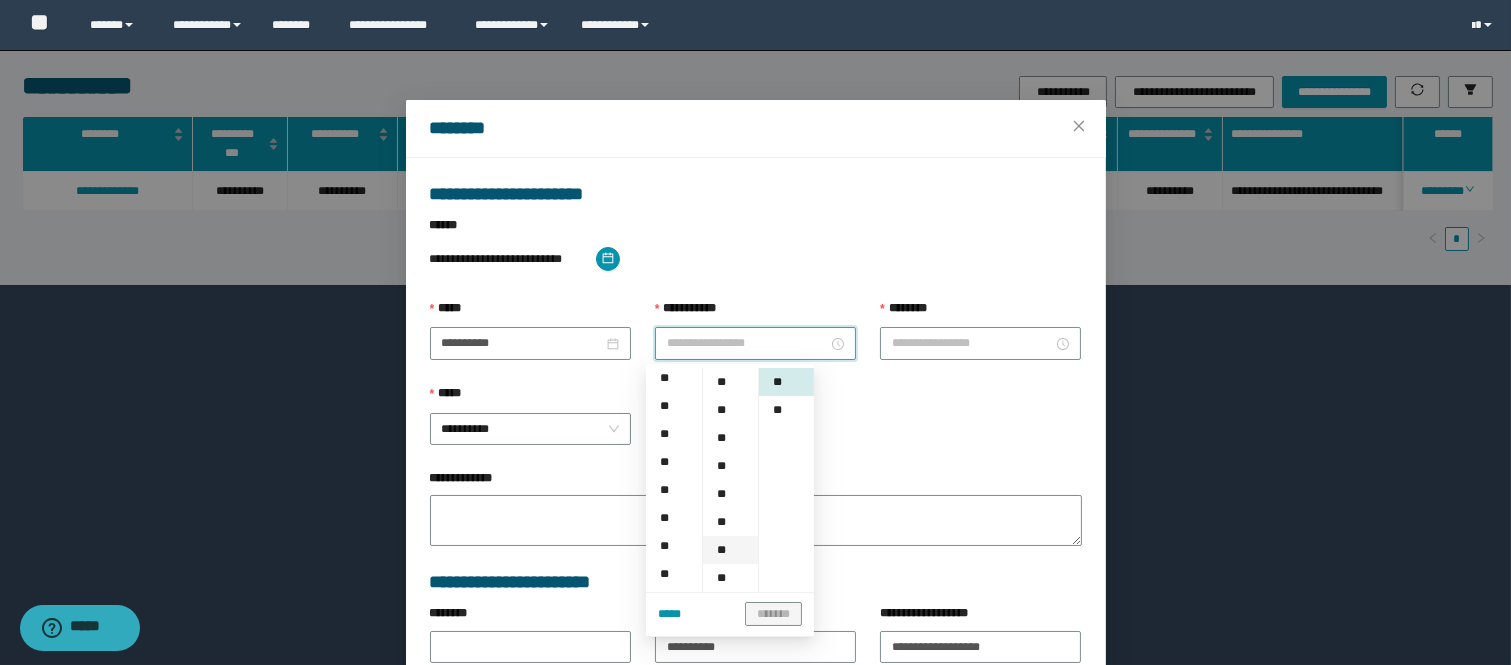 drag, startPoint x: 664, startPoint y: 514, endPoint x: 712, endPoint y: 554, distance: 62.482 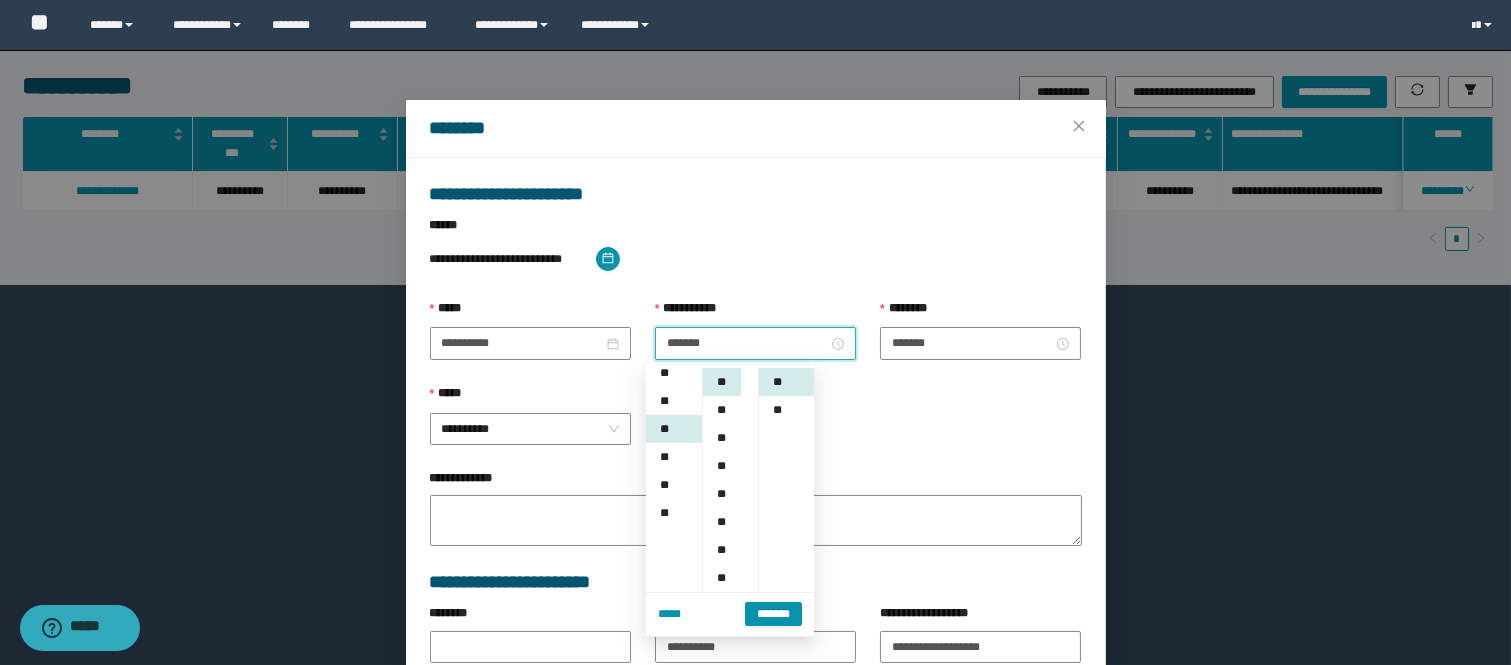 scroll, scrollTop: 224, scrollLeft: 0, axis: vertical 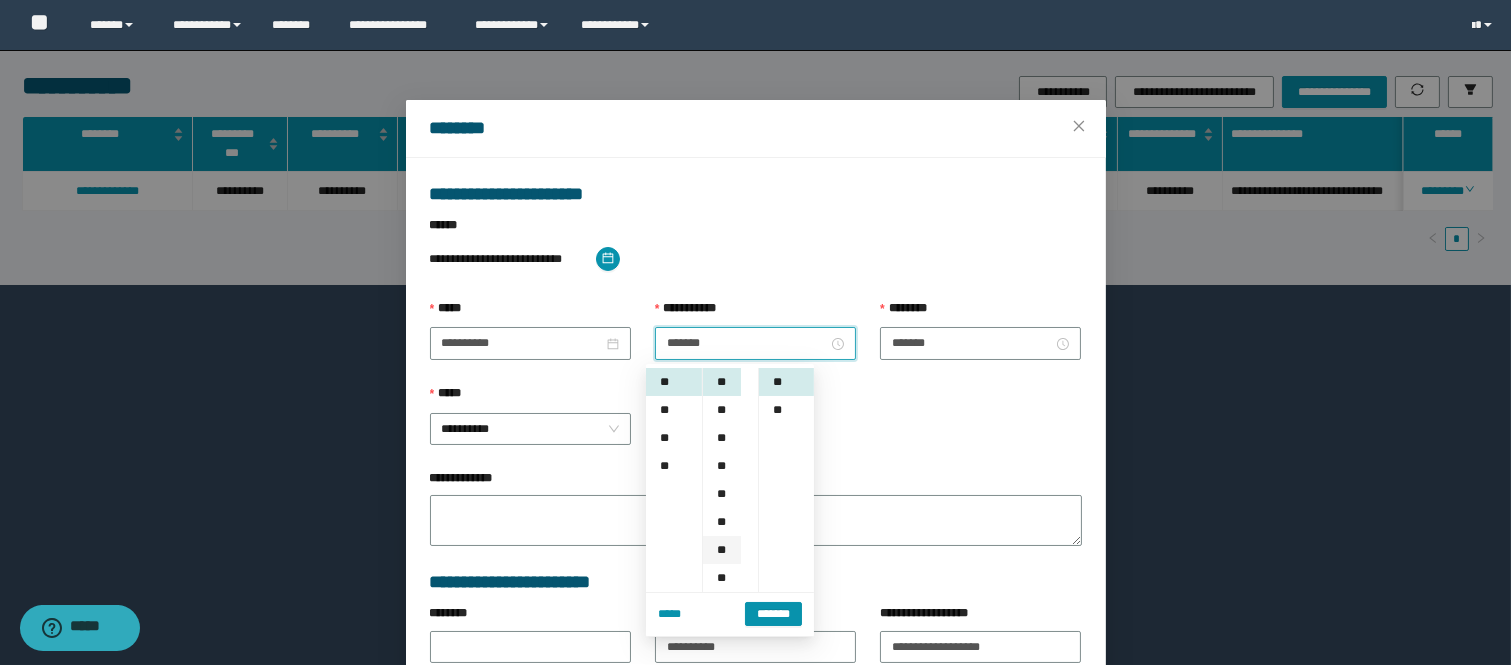 drag, startPoint x: 721, startPoint y: 554, endPoint x: 685, endPoint y: 531, distance: 42.72002 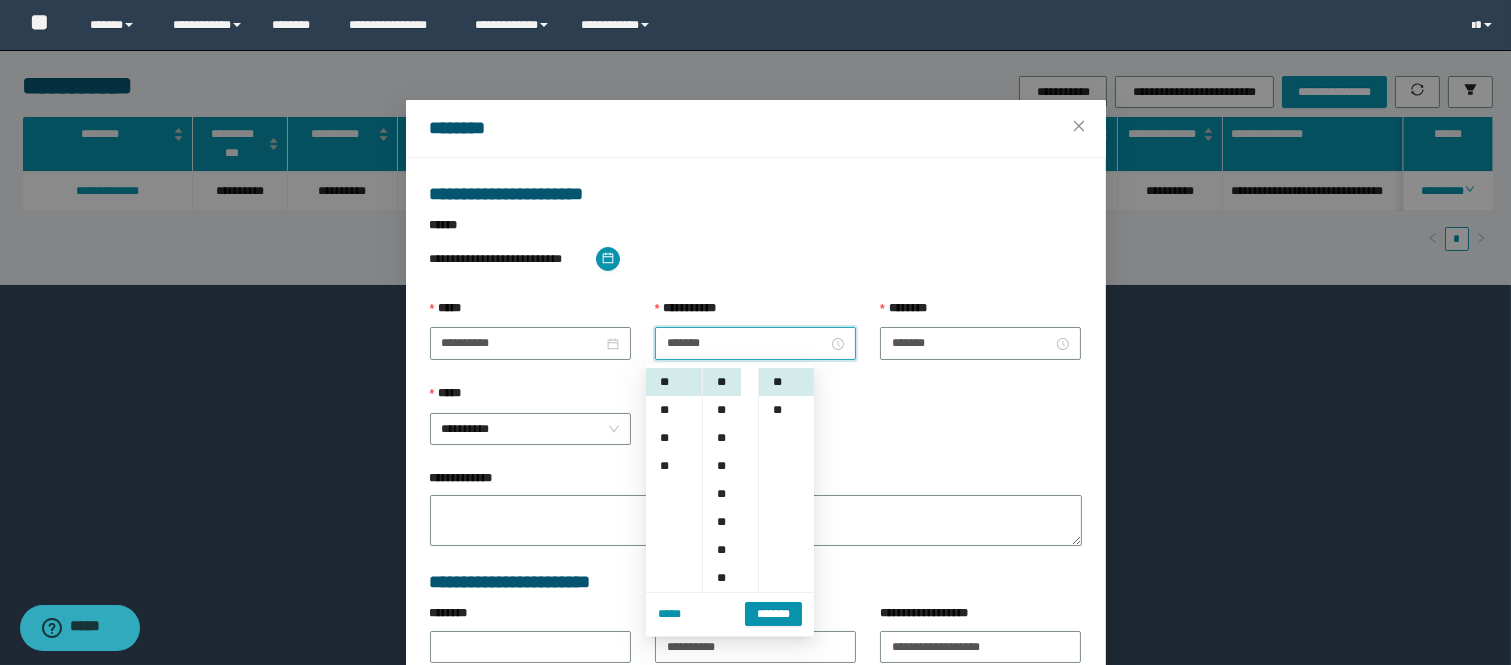type on "*******" 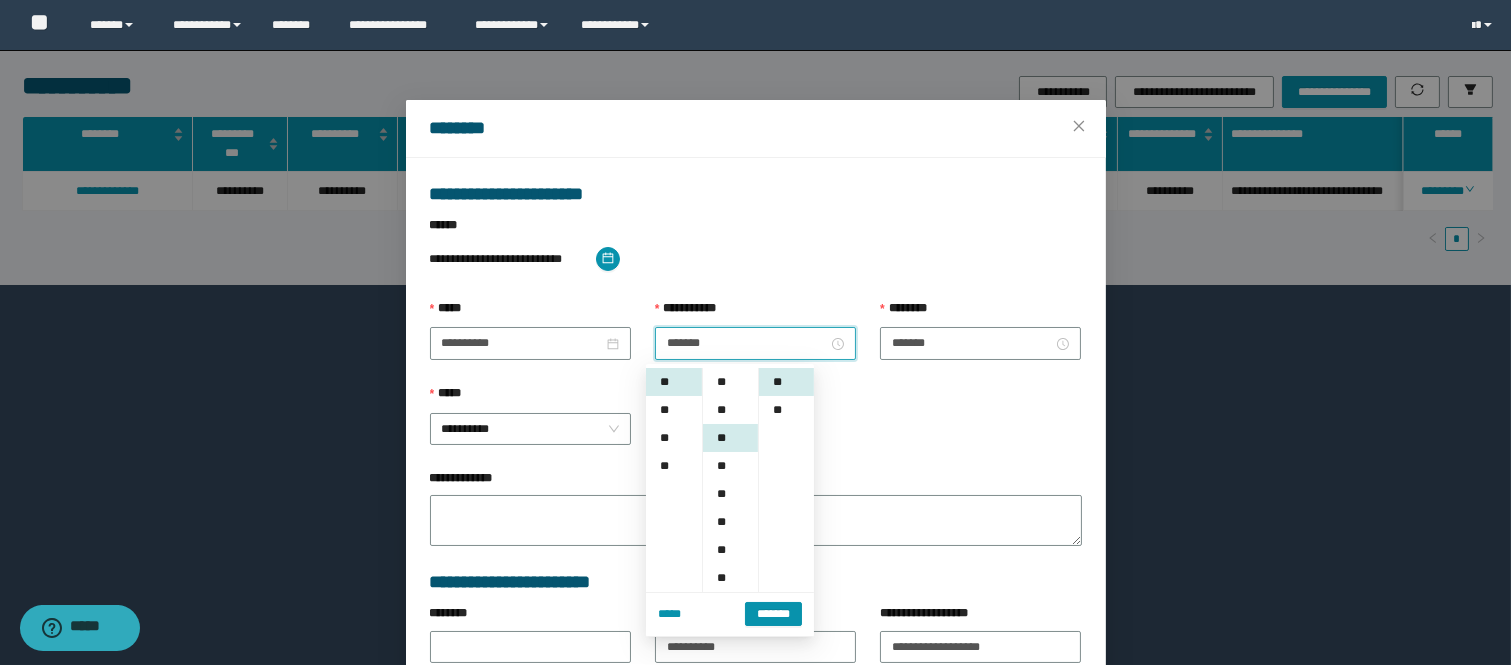 scroll, scrollTop: 167, scrollLeft: 0, axis: vertical 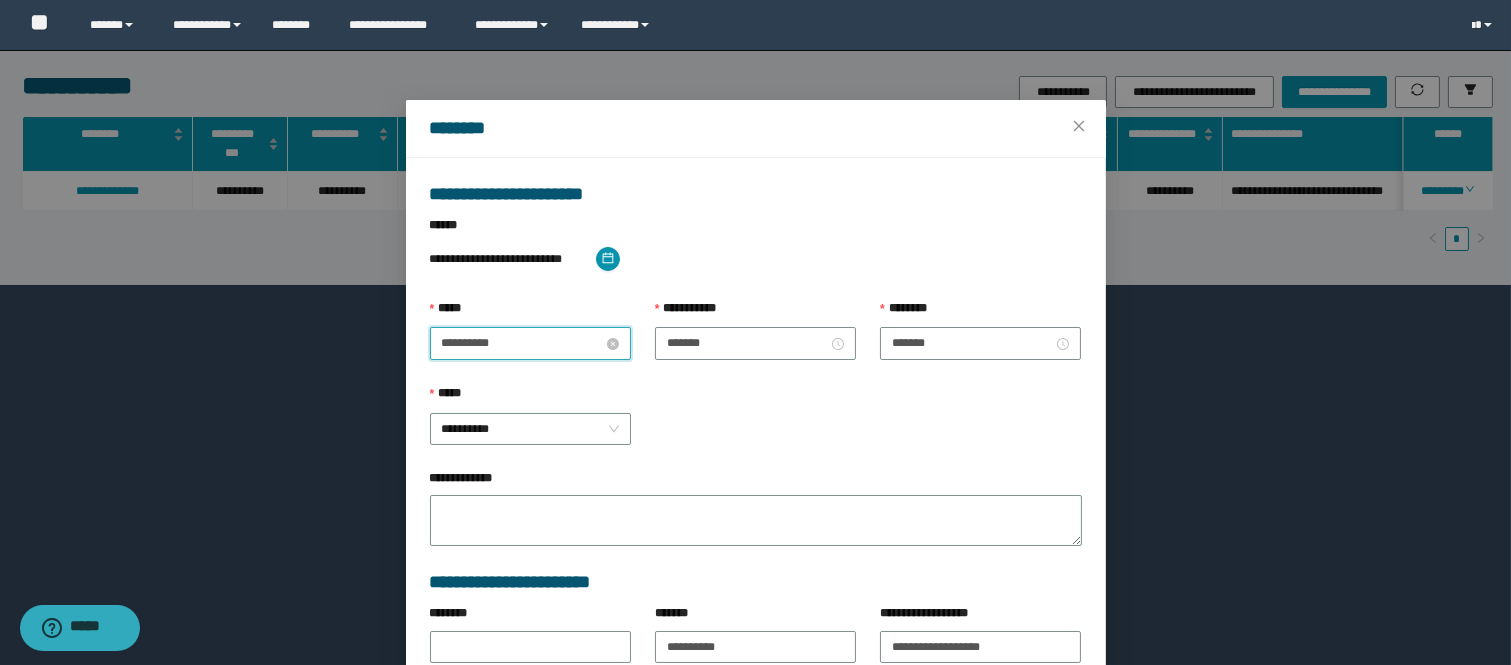 click on "**********" at bounding box center (522, 343) 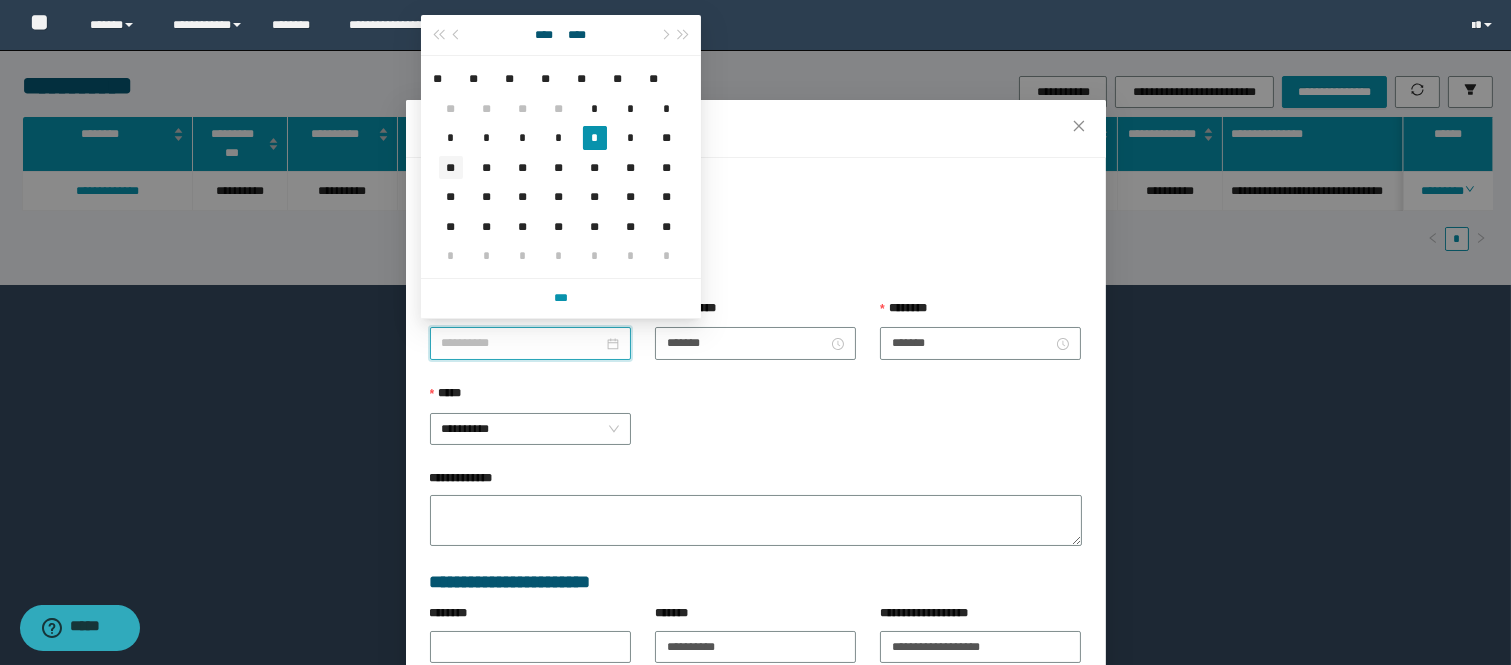 type on "**********" 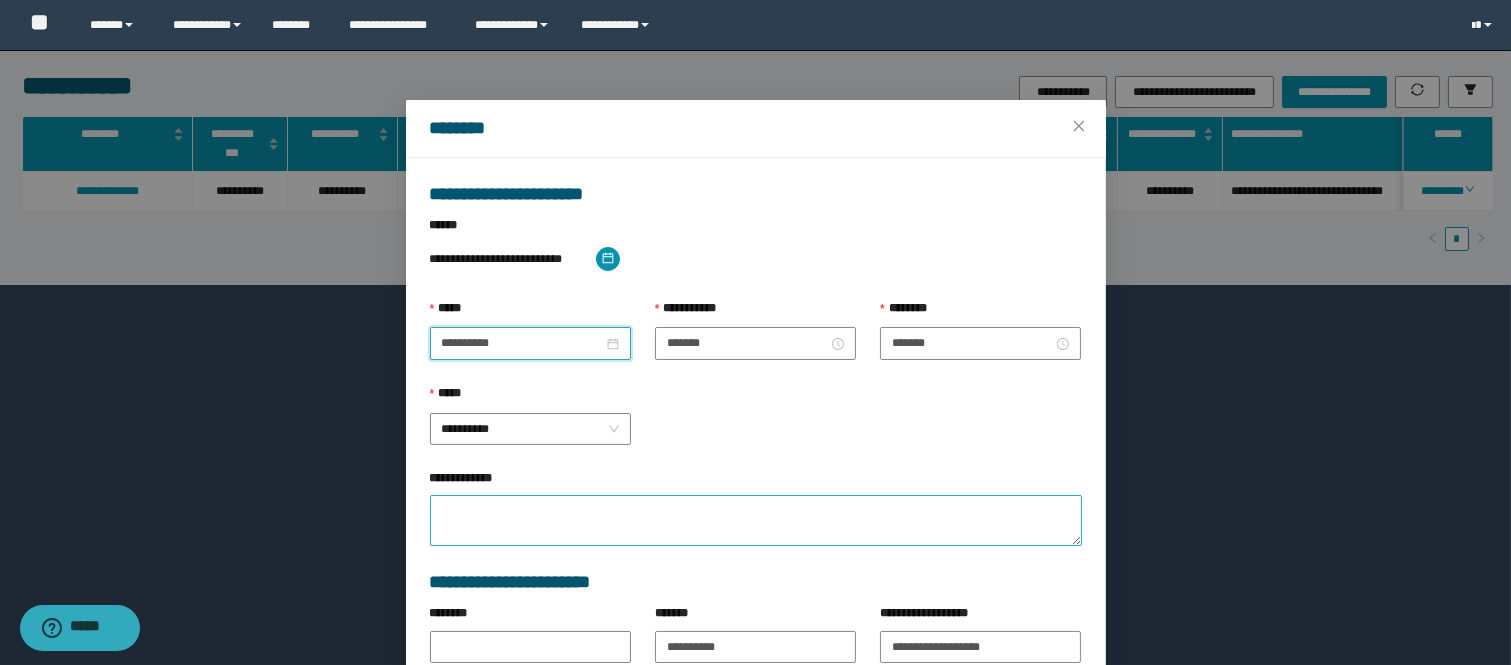 scroll, scrollTop: 205, scrollLeft: 0, axis: vertical 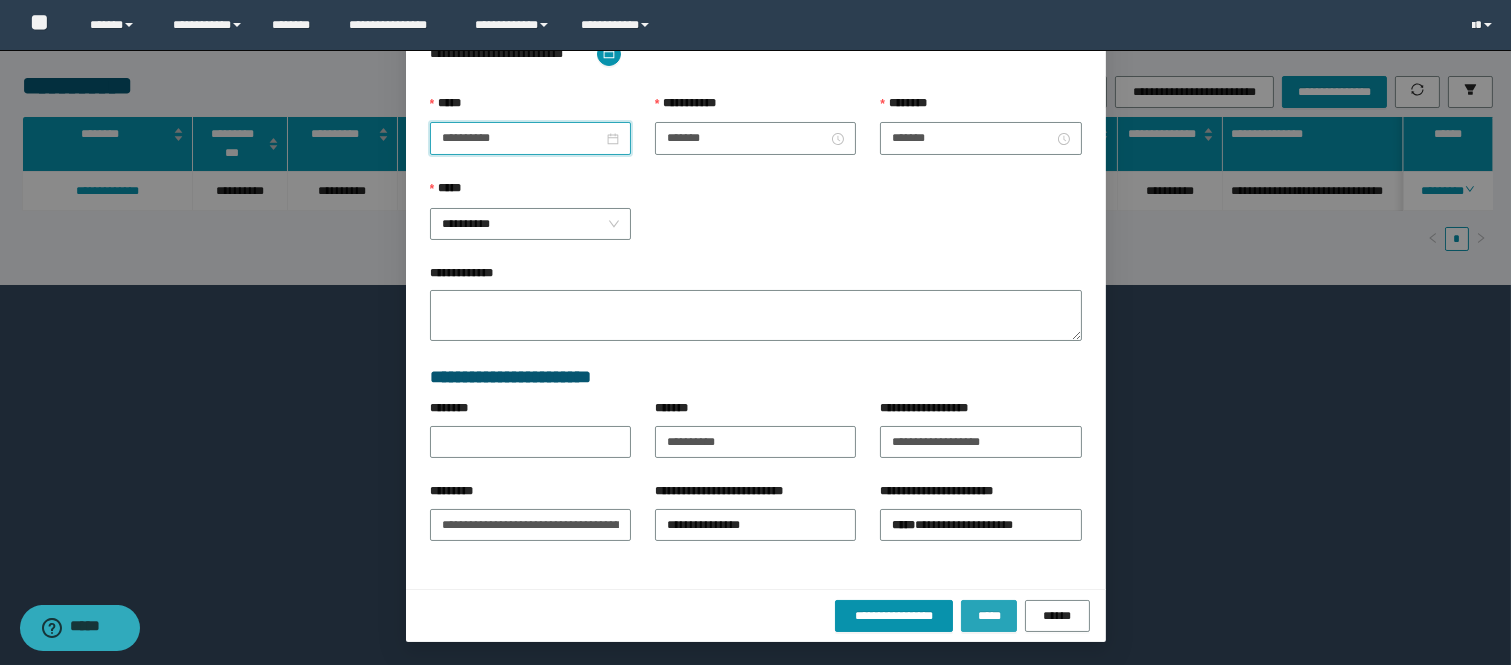 click on "*****" at bounding box center [989, 616] 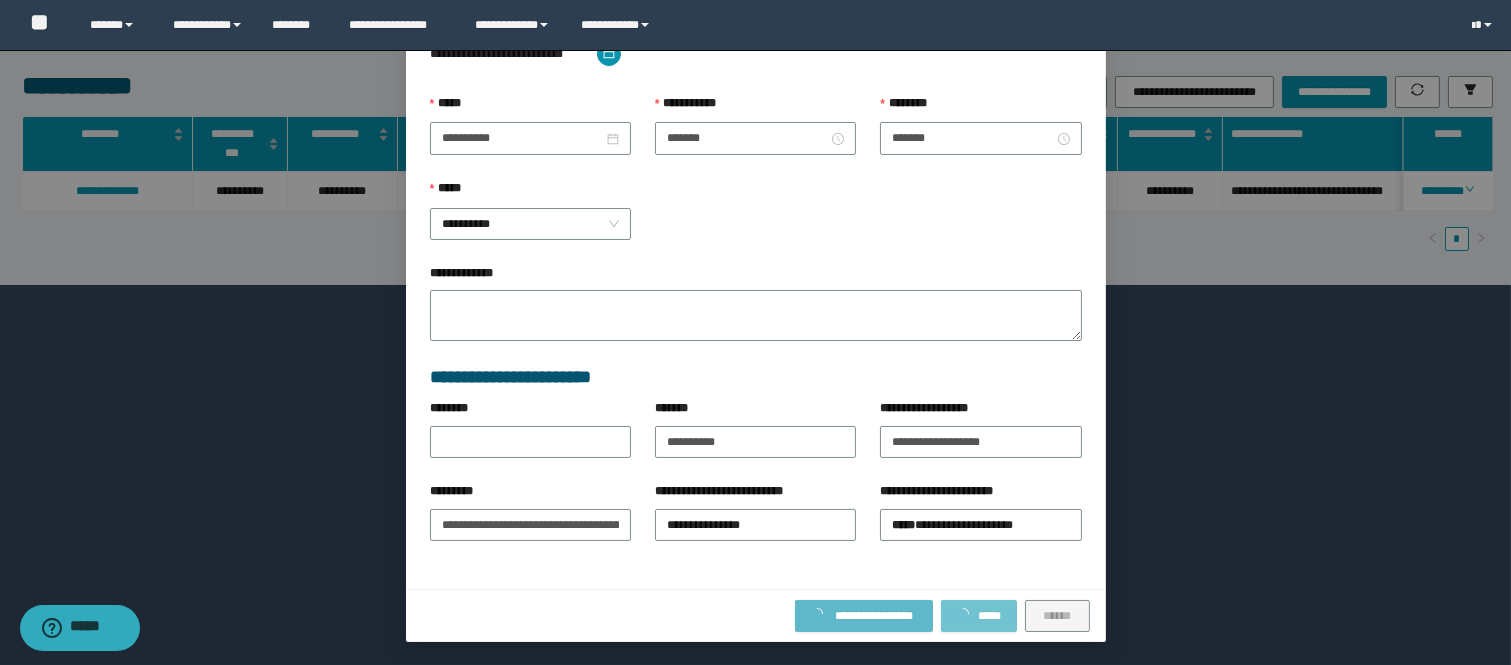 type 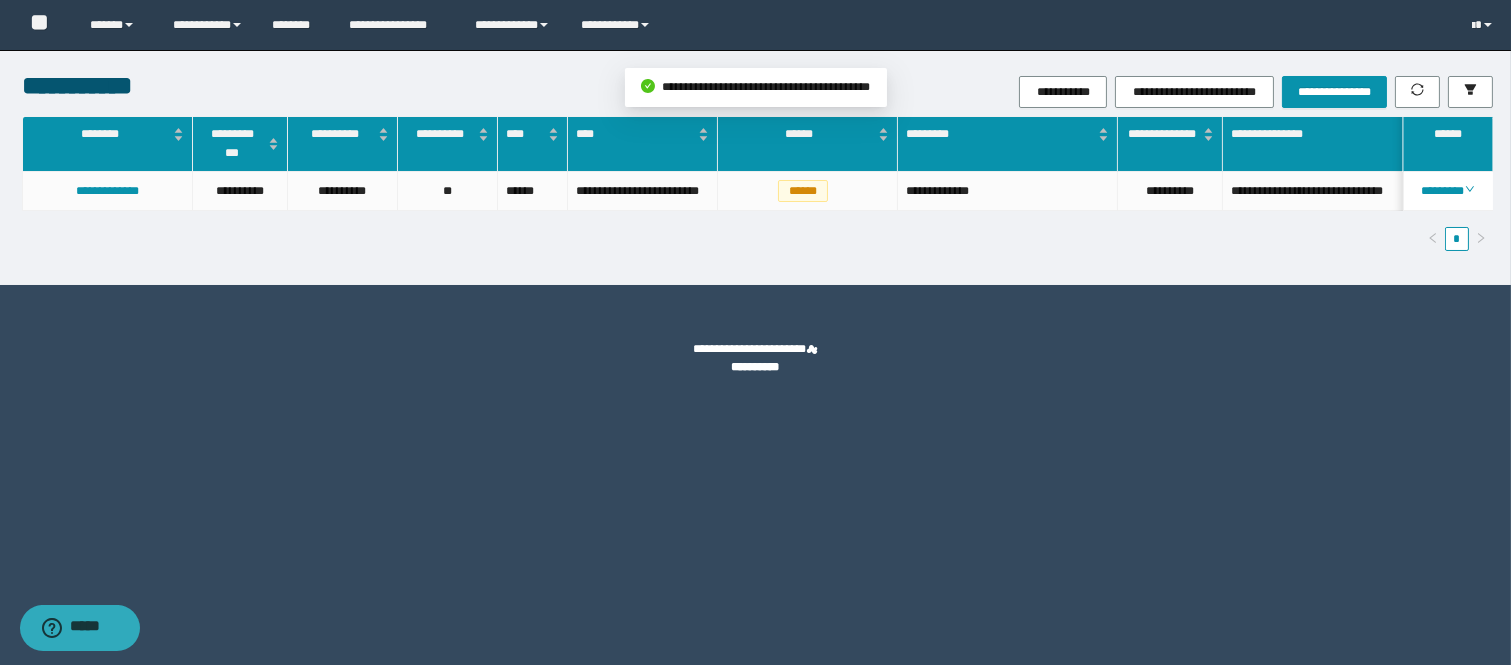 scroll, scrollTop: 105, scrollLeft: 0, axis: vertical 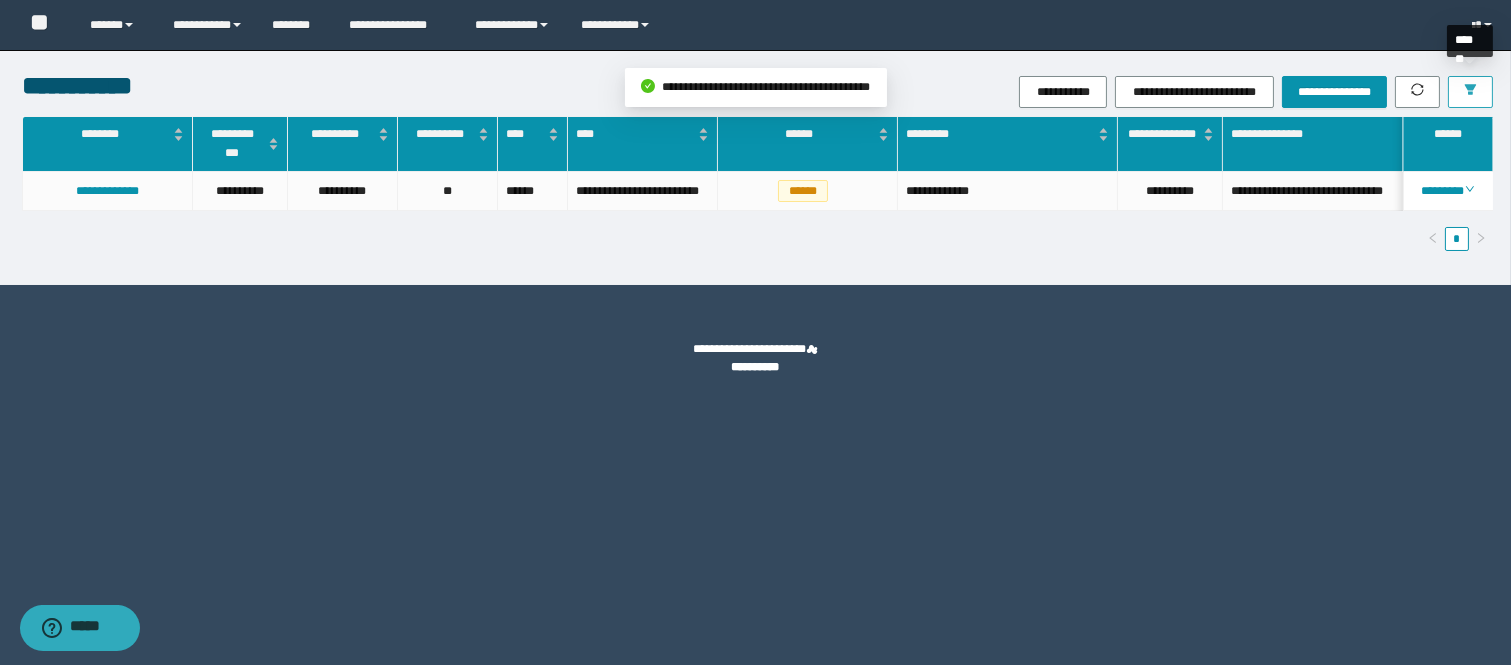 drag, startPoint x: 1480, startPoint y: 90, endPoint x: 1470, endPoint y: 136, distance: 47.07441 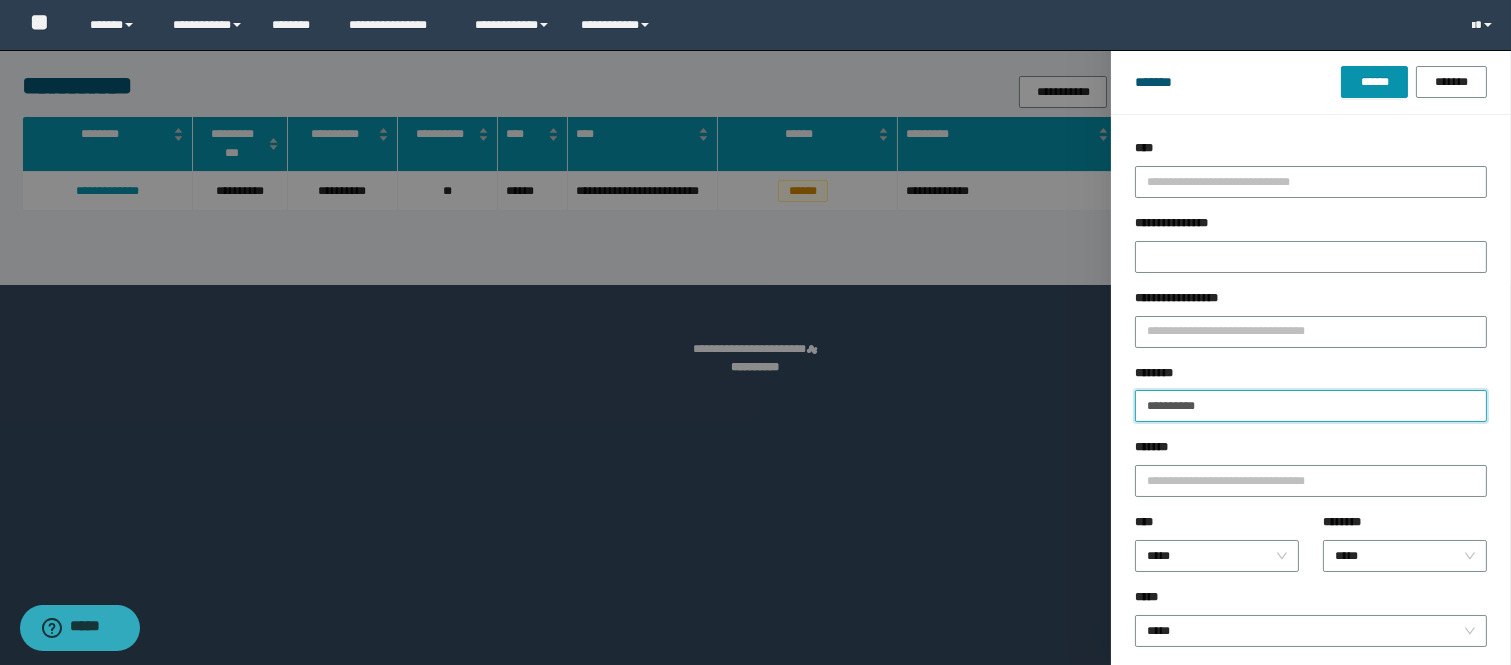 drag, startPoint x: 1241, startPoint y: 415, endPoint x: 1016, endPoint y: 391, distance: 226.27638 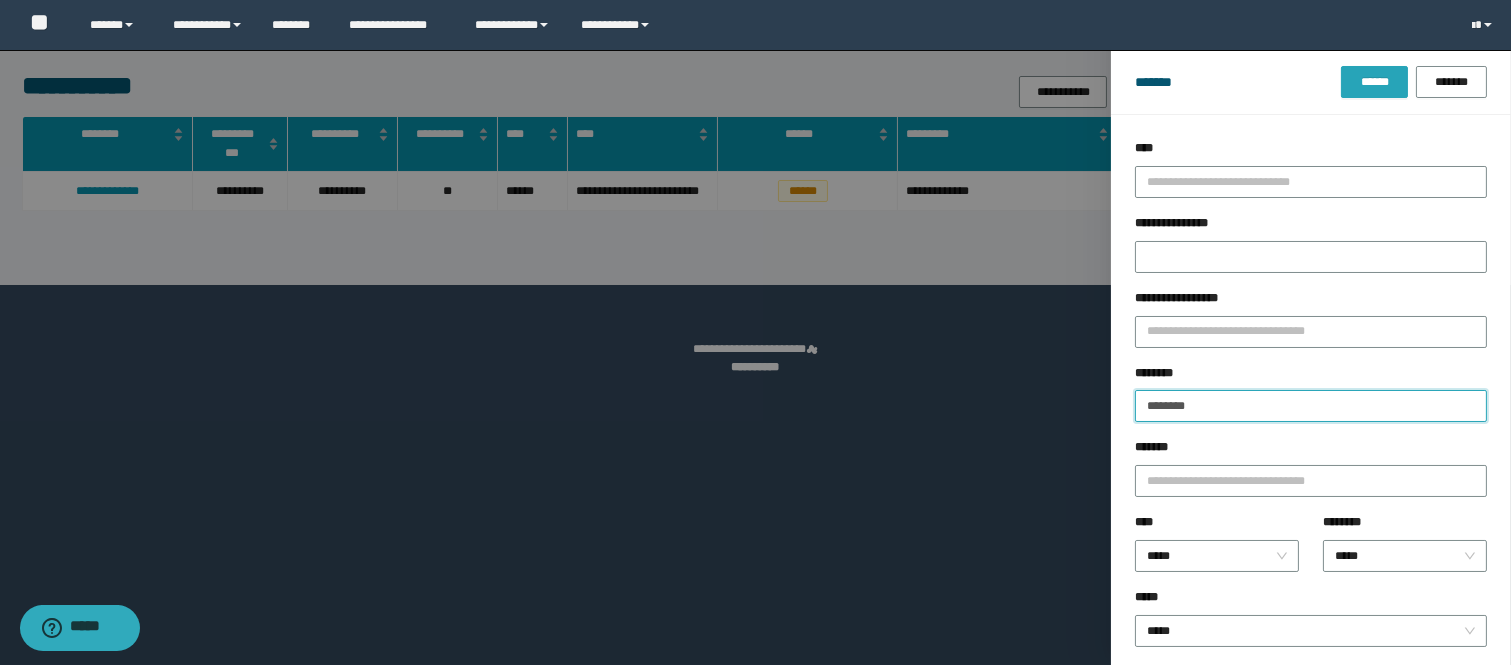 type on "********" 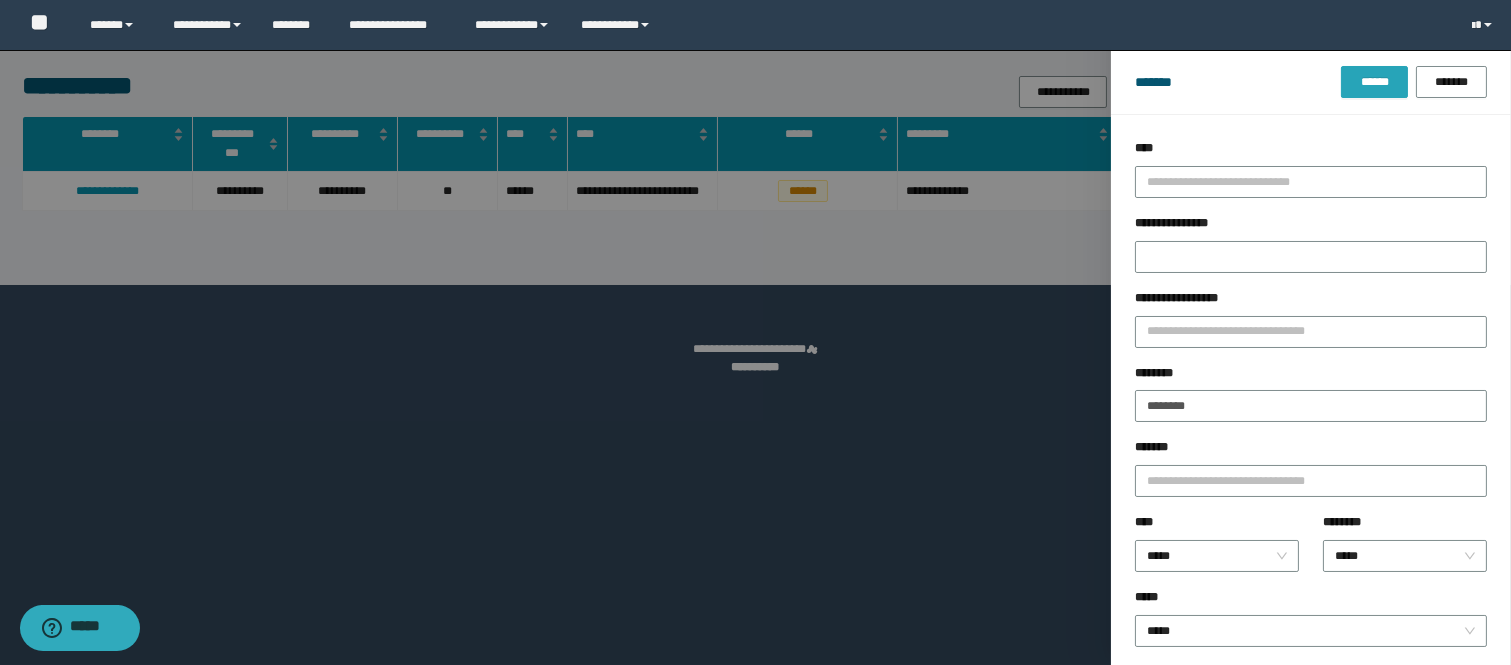 click on "******" at bounding box center [1374, 82] 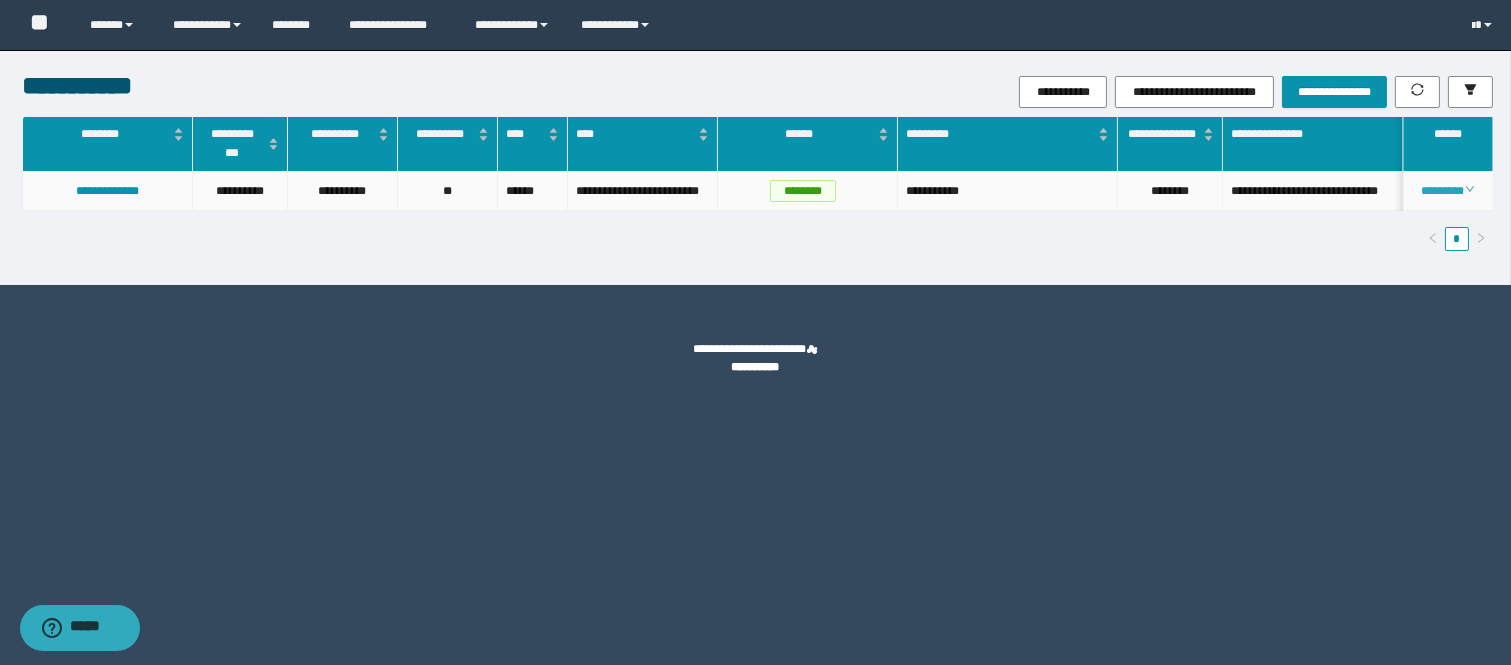 click on "********" at bounding box center (1447, 191) 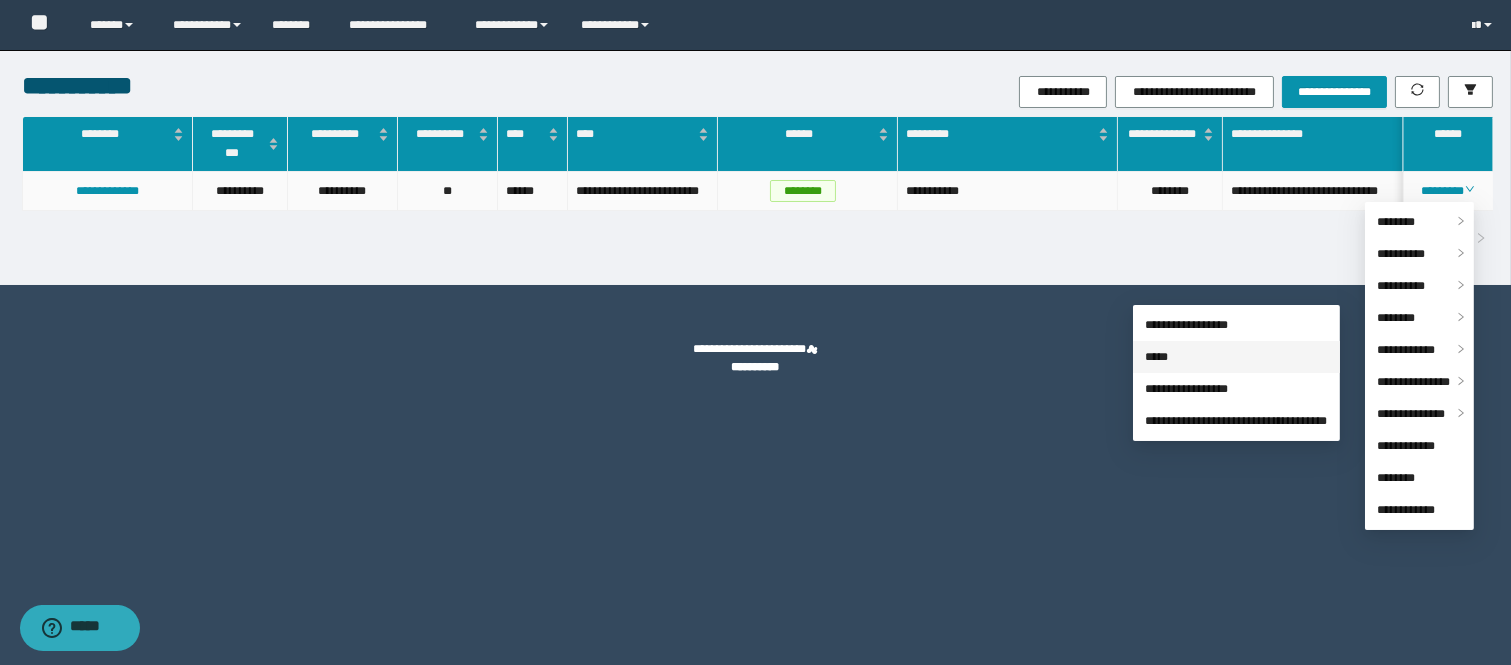 click on "*****" at bounding box center [1156, 357] 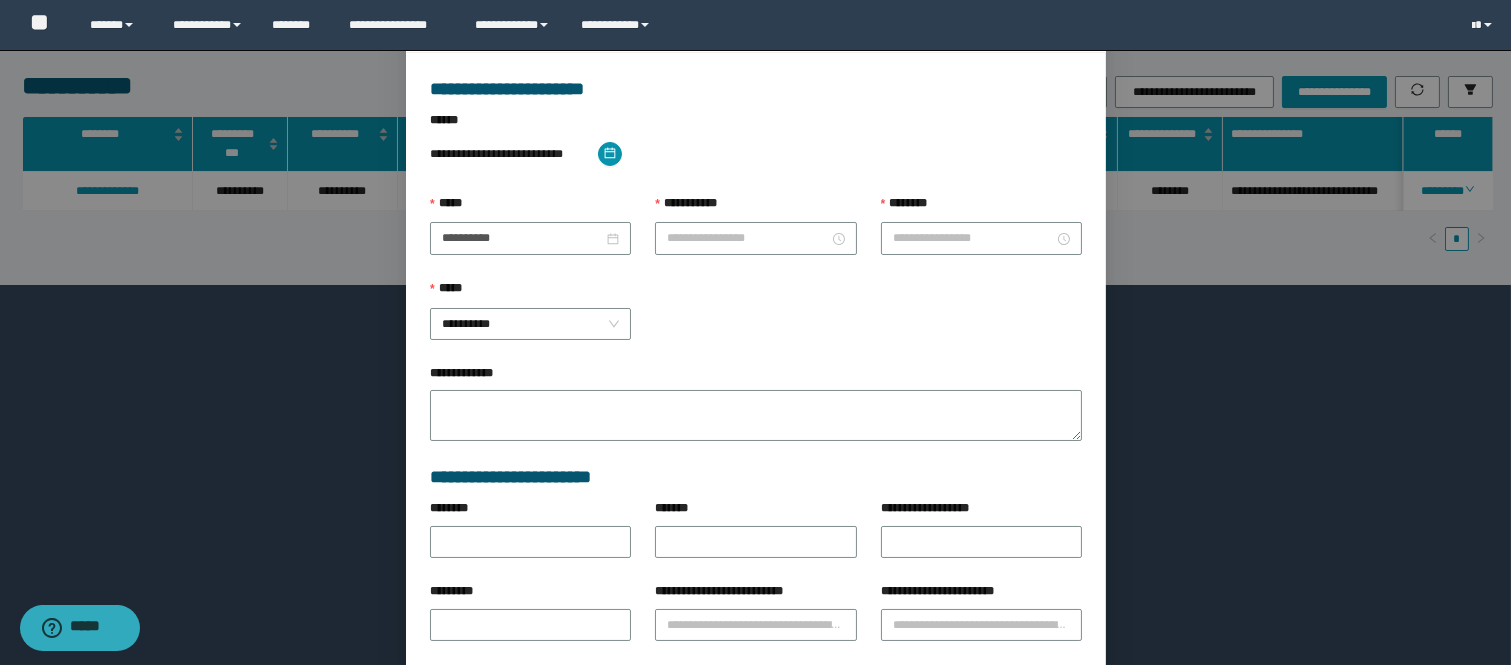 type 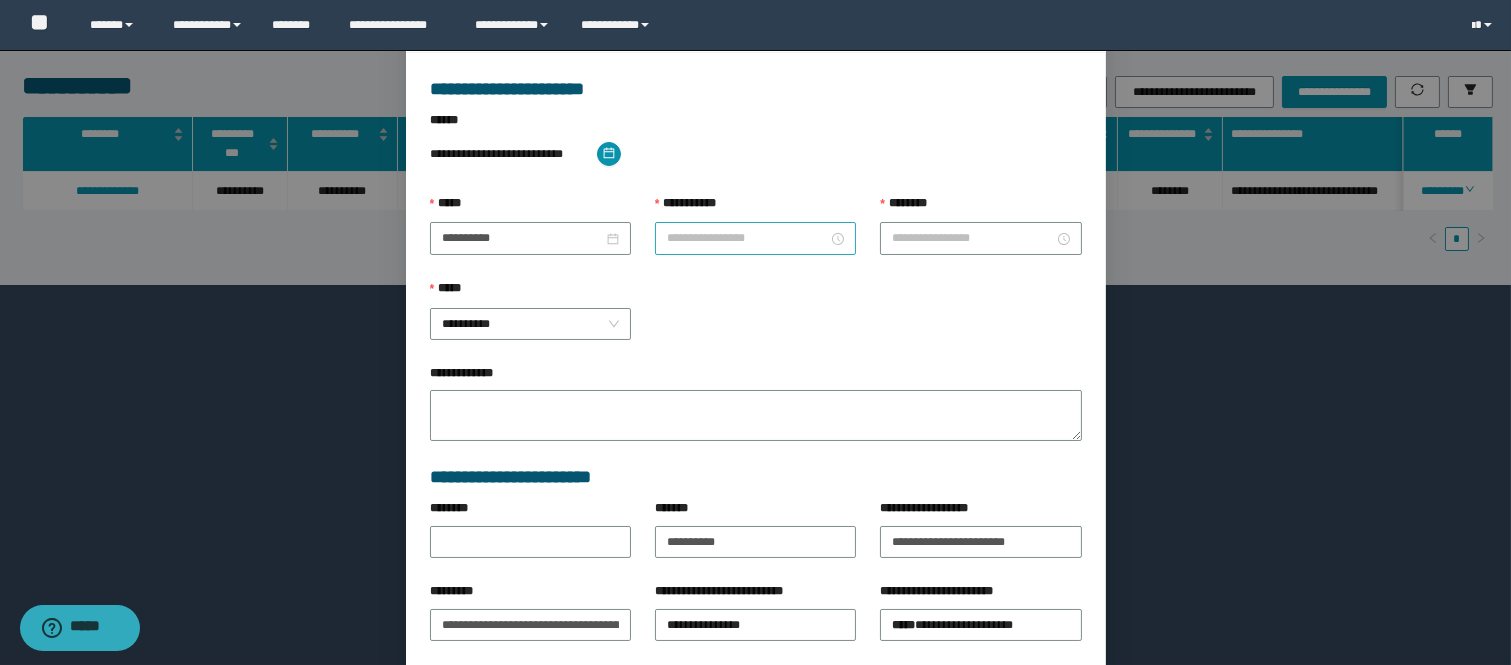 click on "**********" at bounding box center [747, 238] 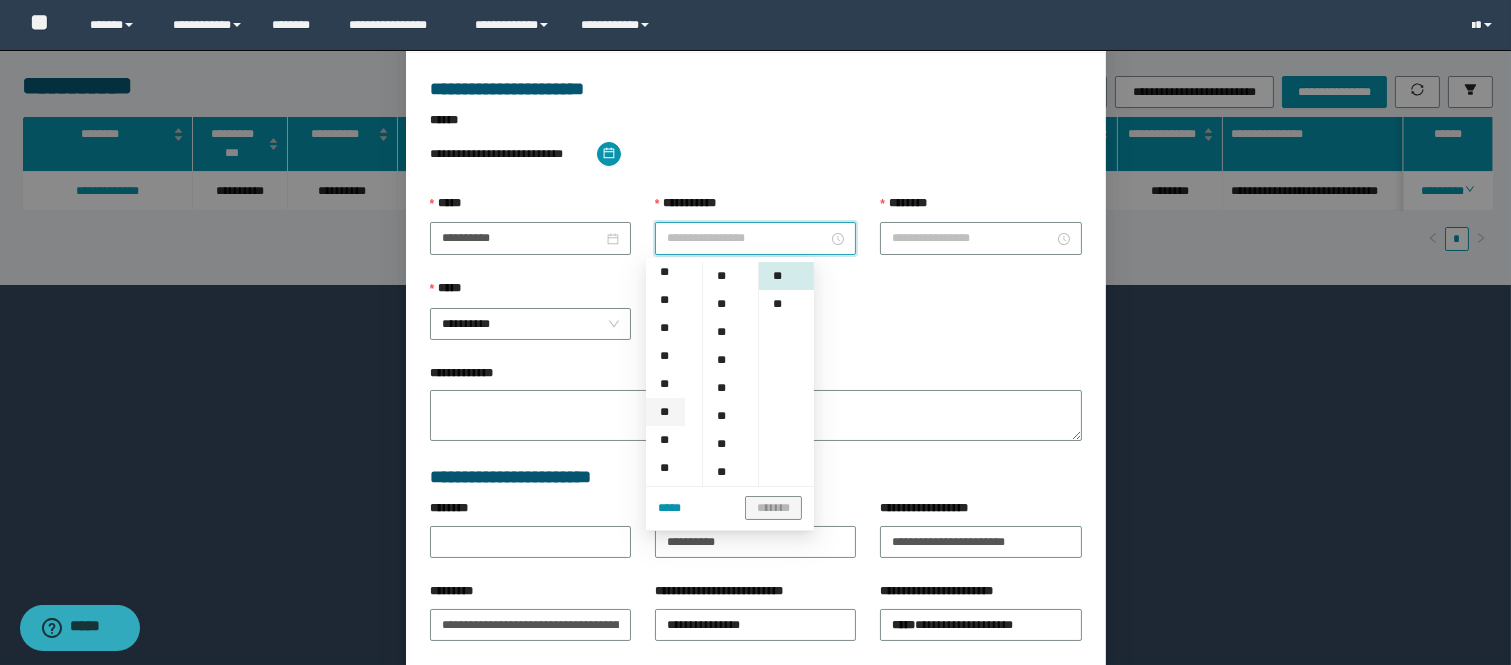 click on "**" at bounding box center [665, 412] 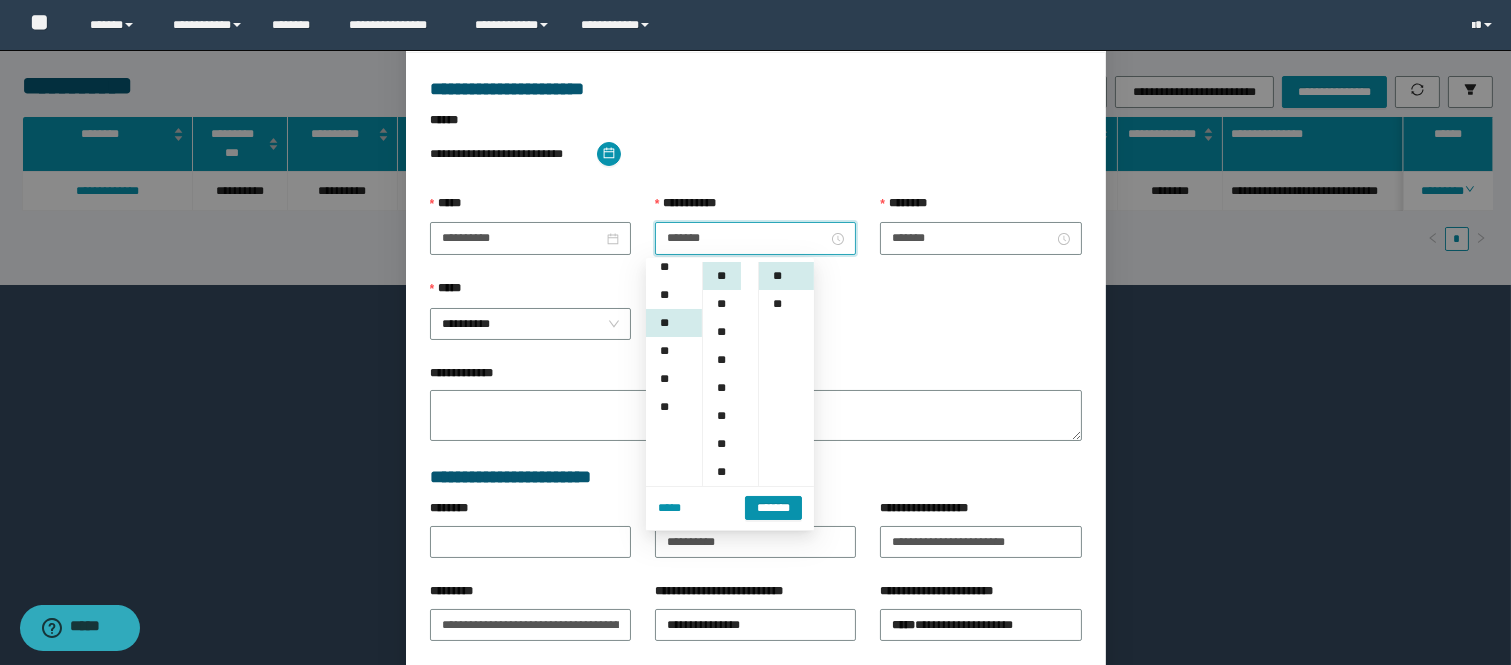scroll, scrollTop: 224, scrollLeft: 0, axis: vertical 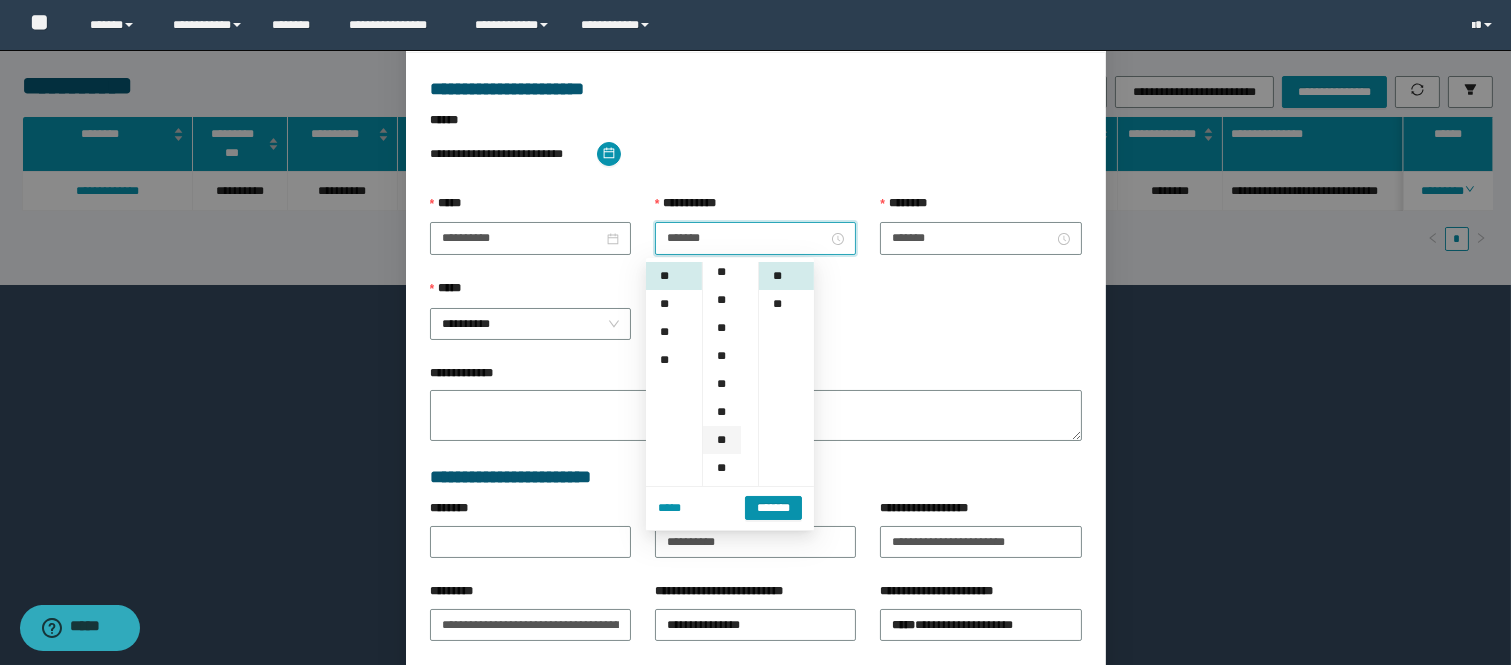 click on "**" at bounding box center [722, 440] 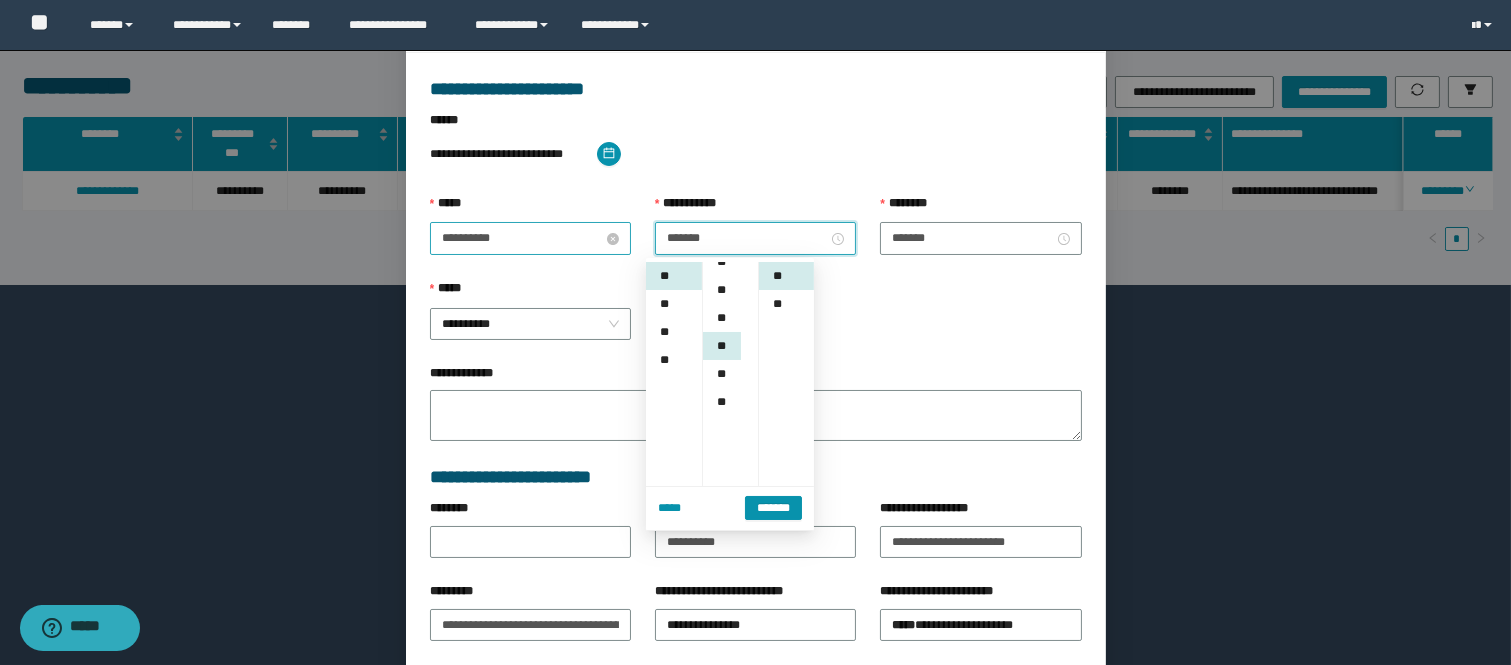 scroll, scrollTop: 252, scrollLeft: 0, axis: vertical 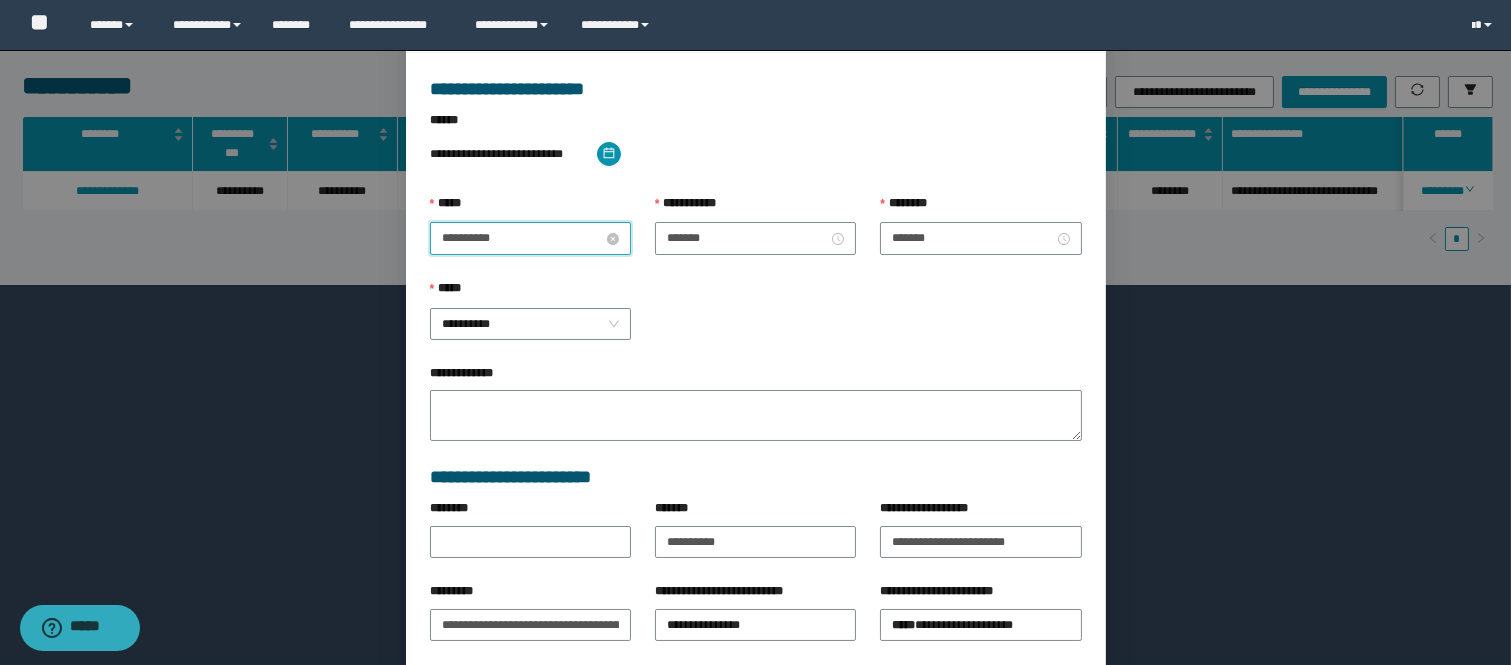 click on "**********" at bounding box center [522, 238] 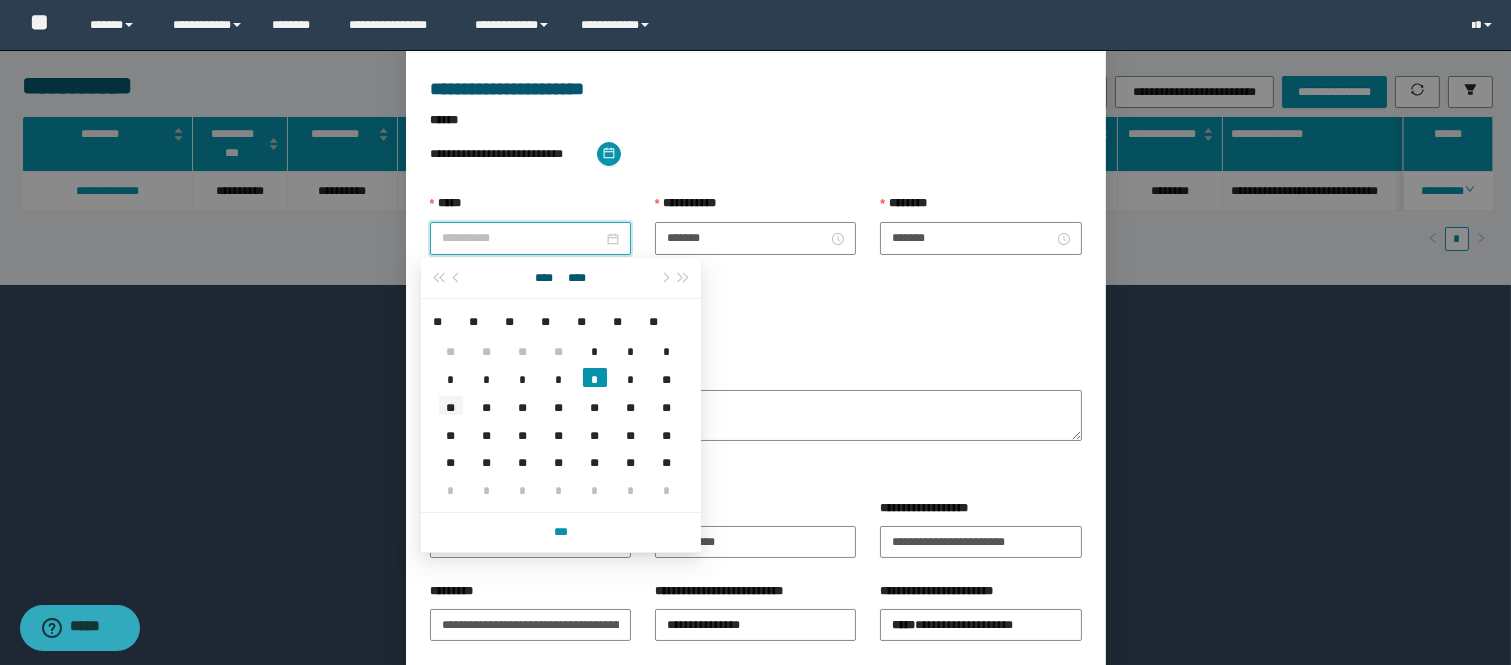 type on "**********" 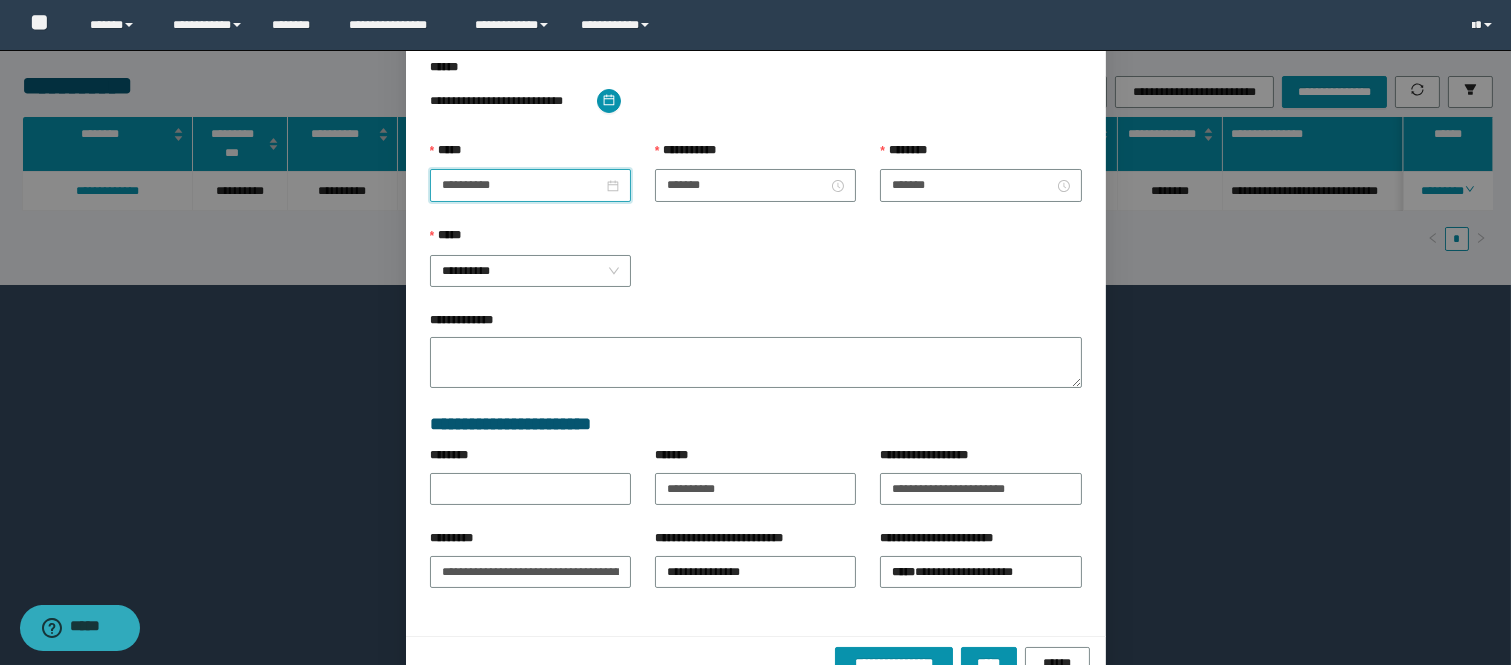 scroll, scrollTop: 205, scrollLeft: 0, axis: vertical 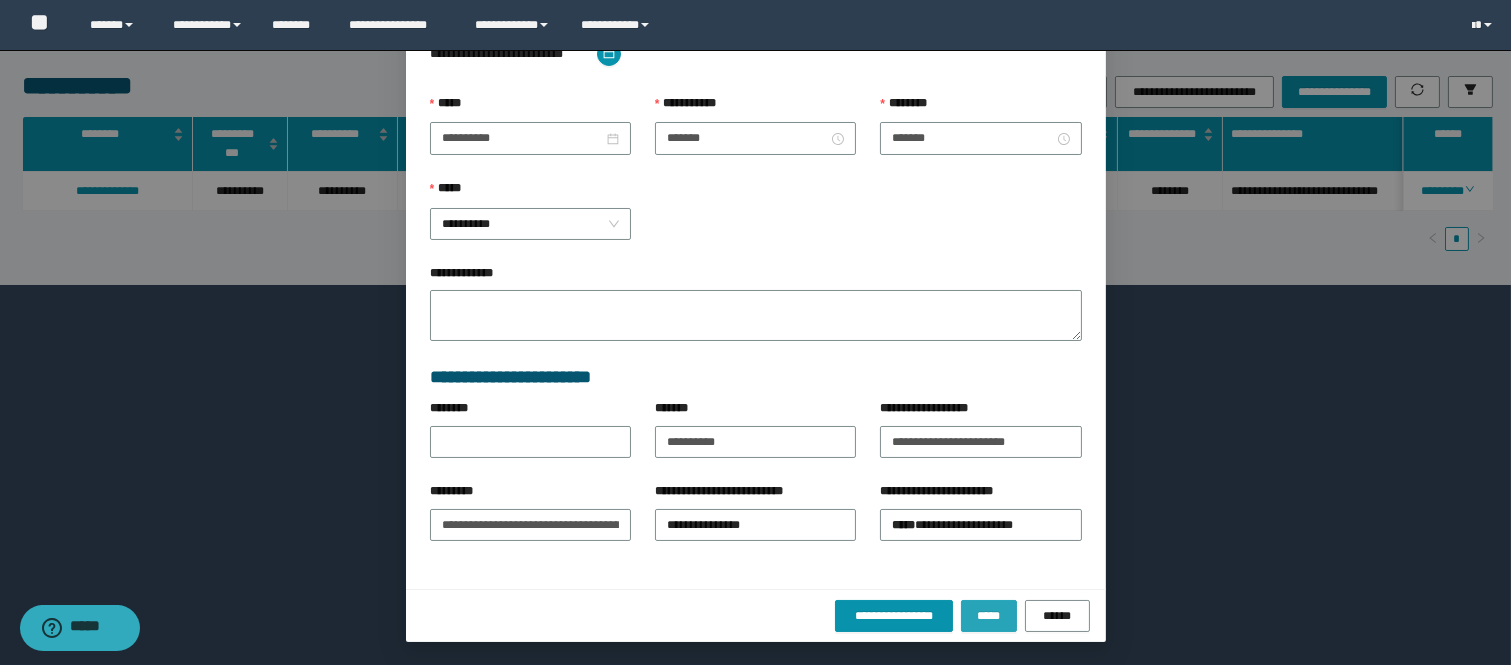 click on "*****" at bounding box center (989, 616) 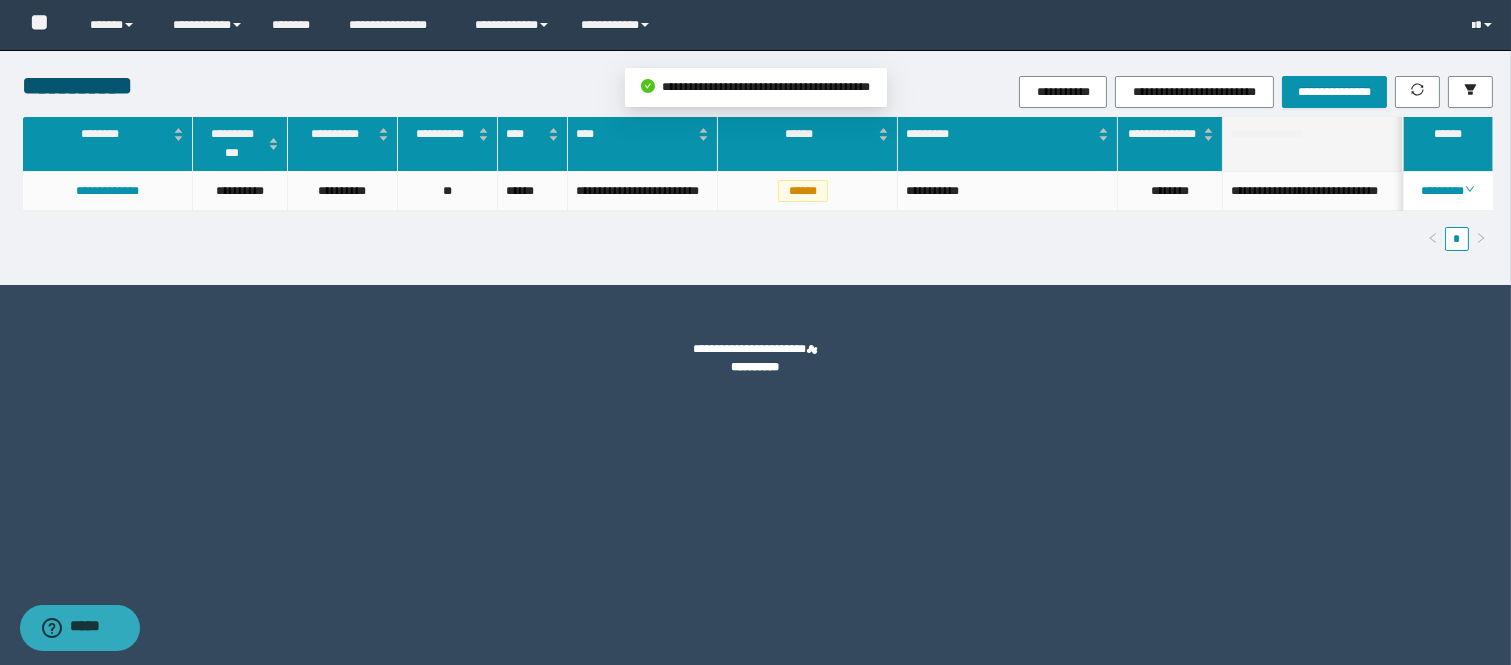 scroll, scrollTop: 105, scrollLeft: 0, axis: vertical 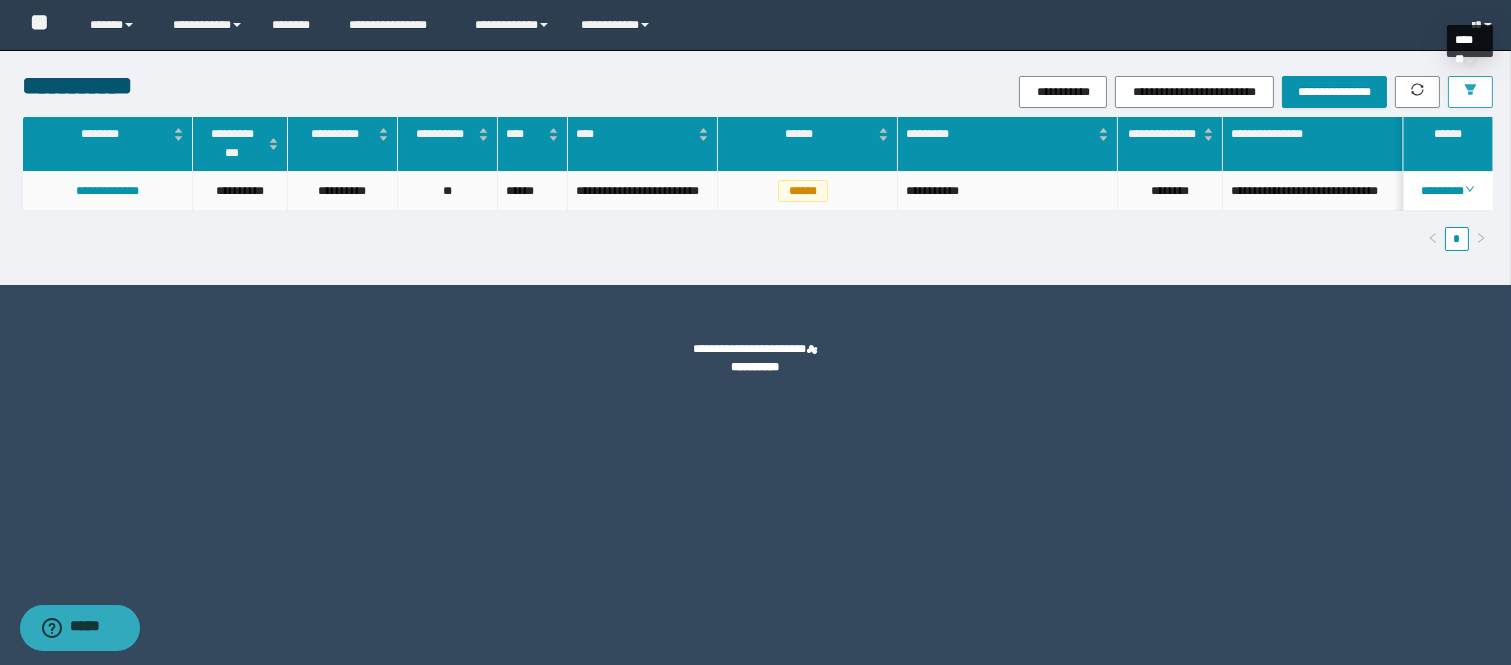 click at bounding box center [1470, 92] 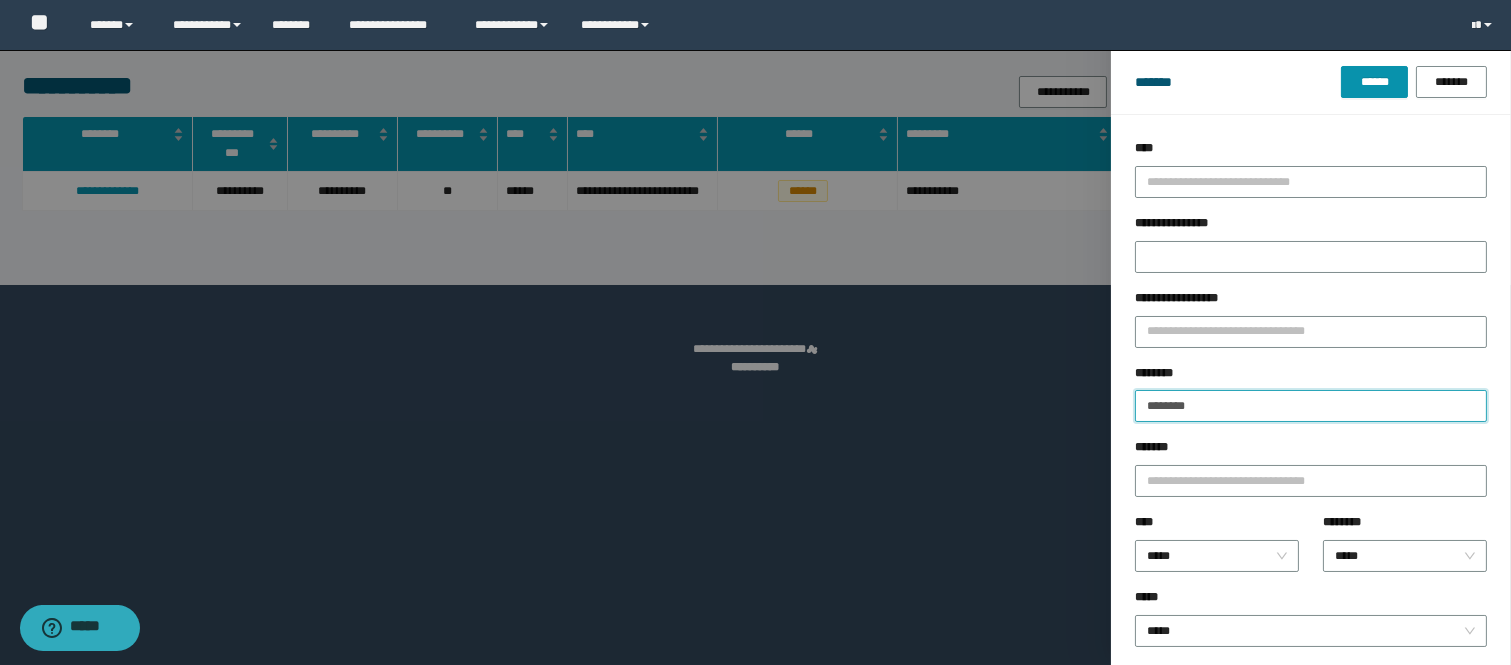 drag, startPoint x: 1212, startPoint y: 407, endPoint x: 1046, endPoint y: 388, distance: 167.08382 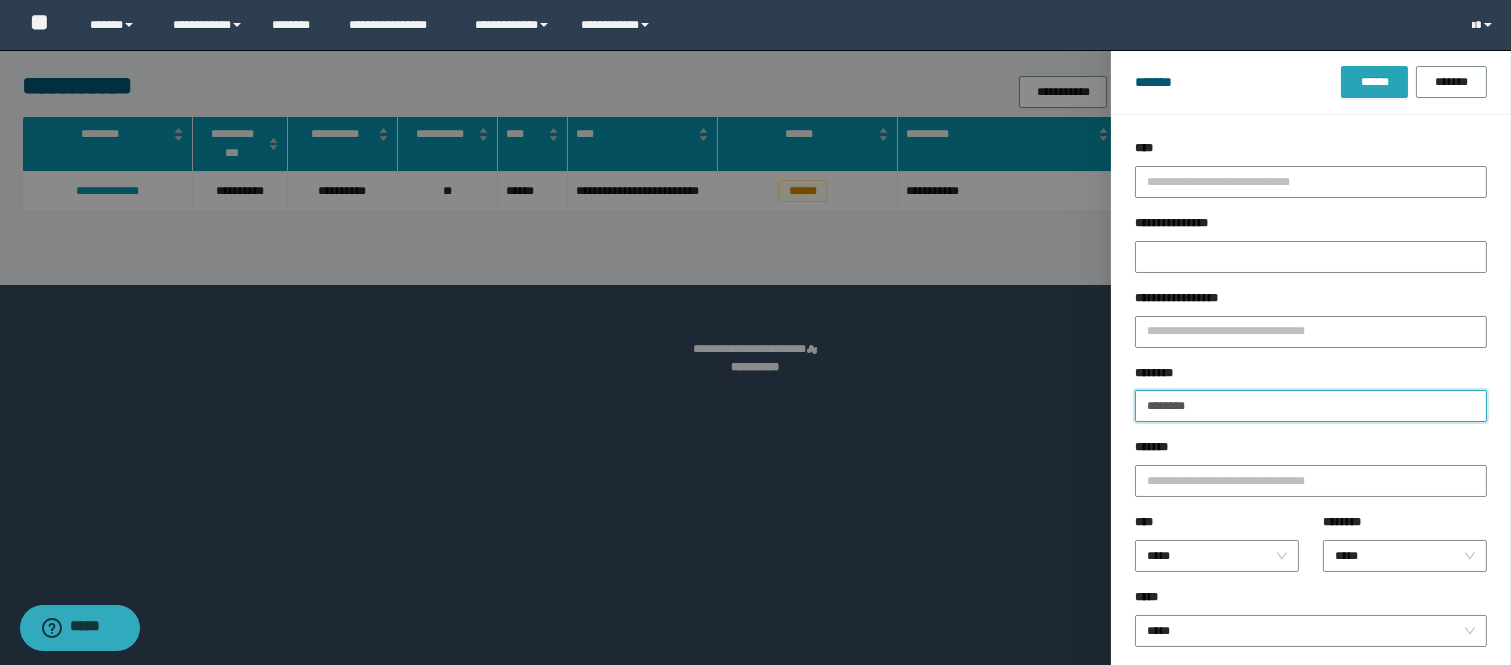 type on "********" 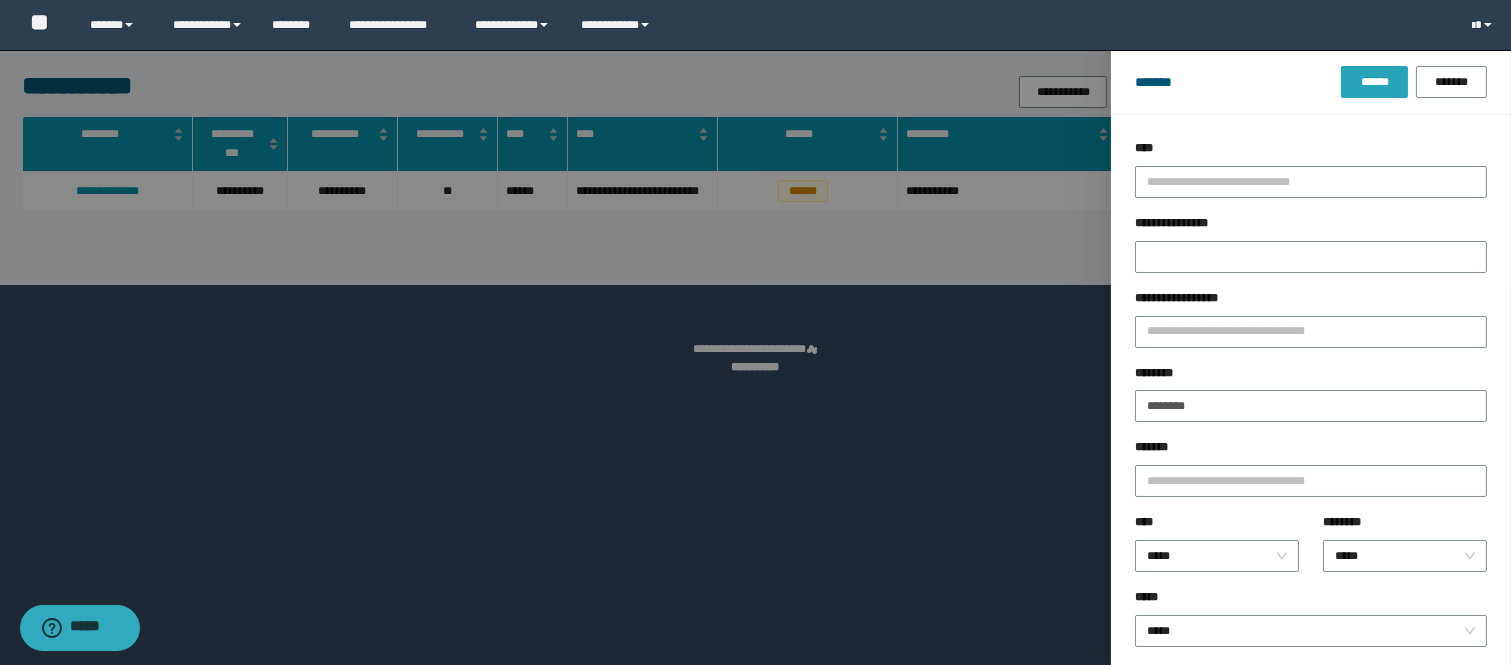 click on "******" at bounding box center [1374, 82] 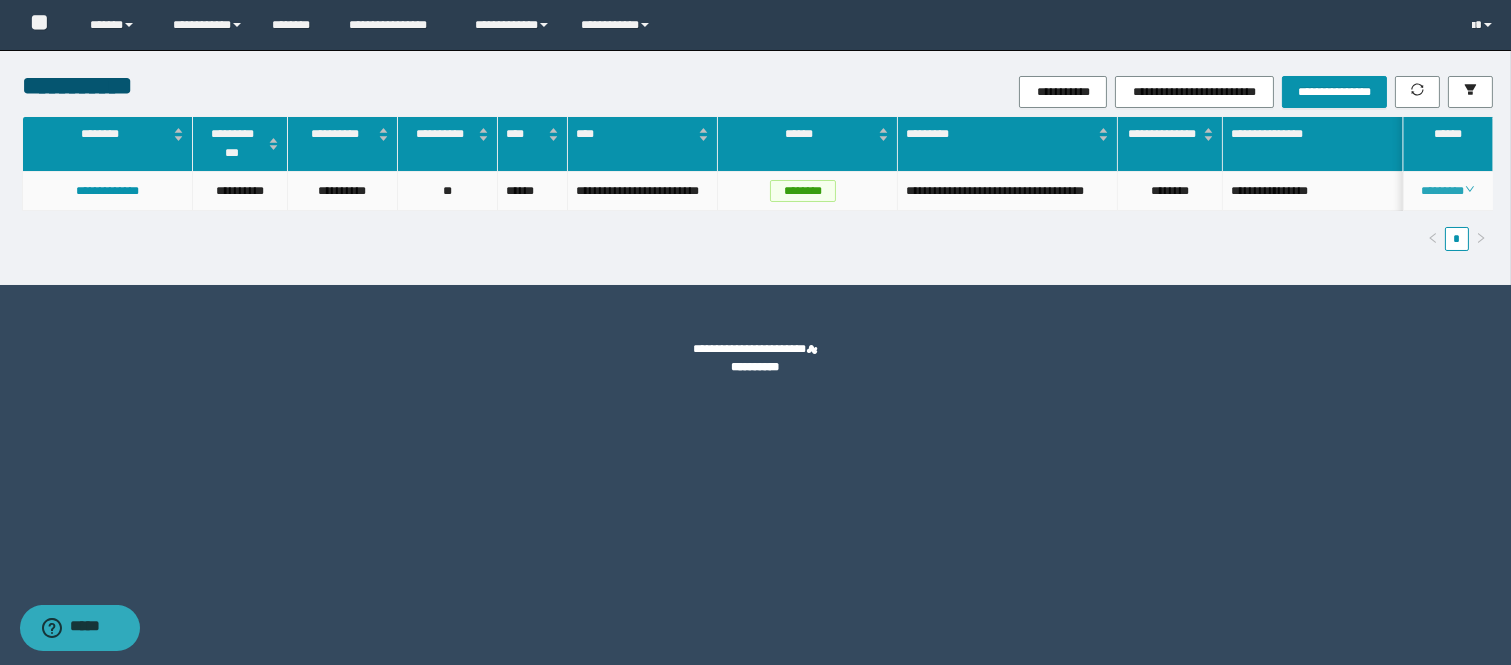 click on "********" at bounding box center [1447, 191] 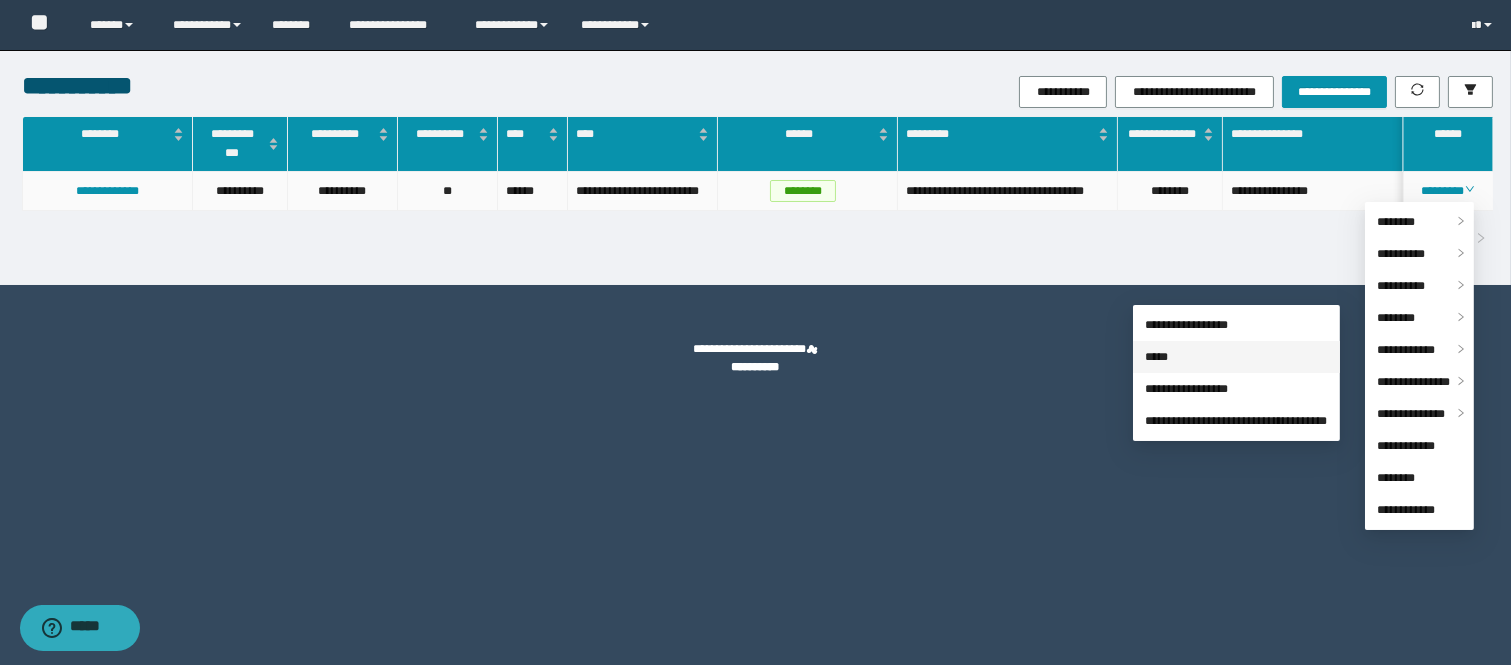 click on "*****" at bounding box center (1156, 357) 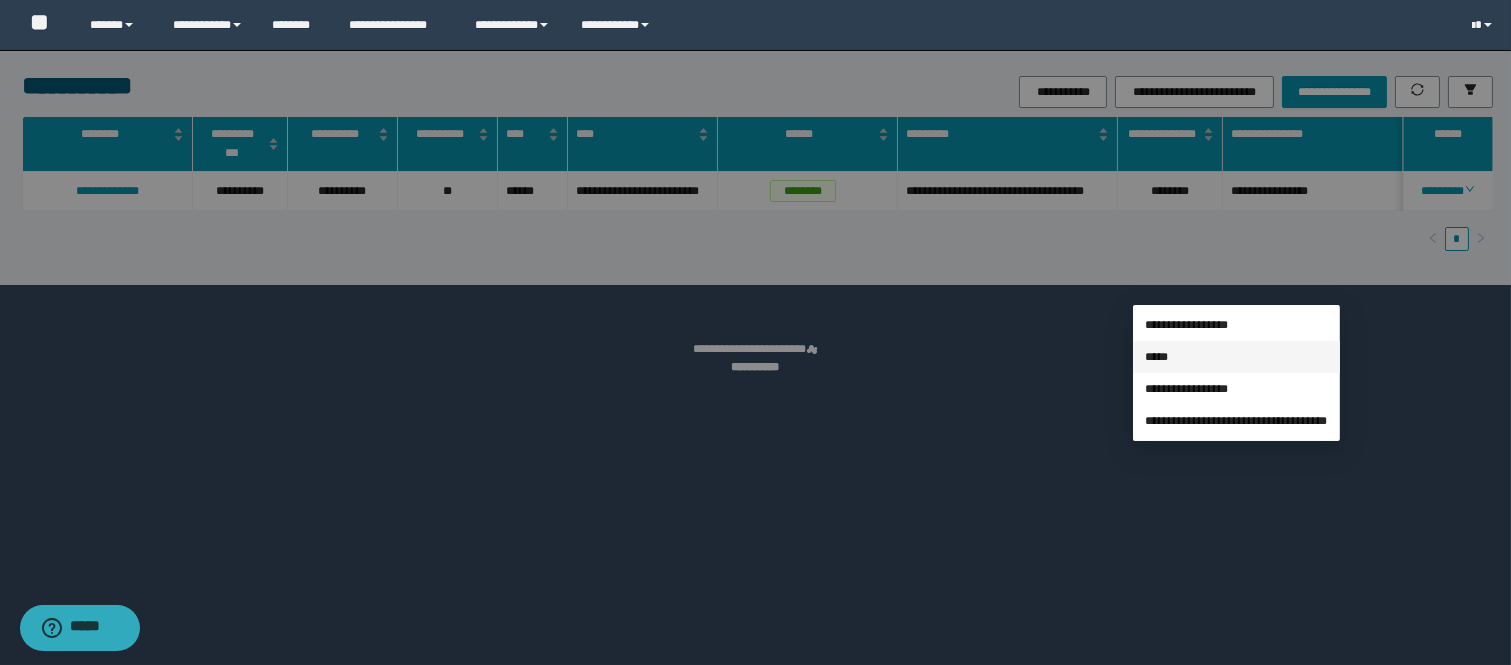 type on "**********" 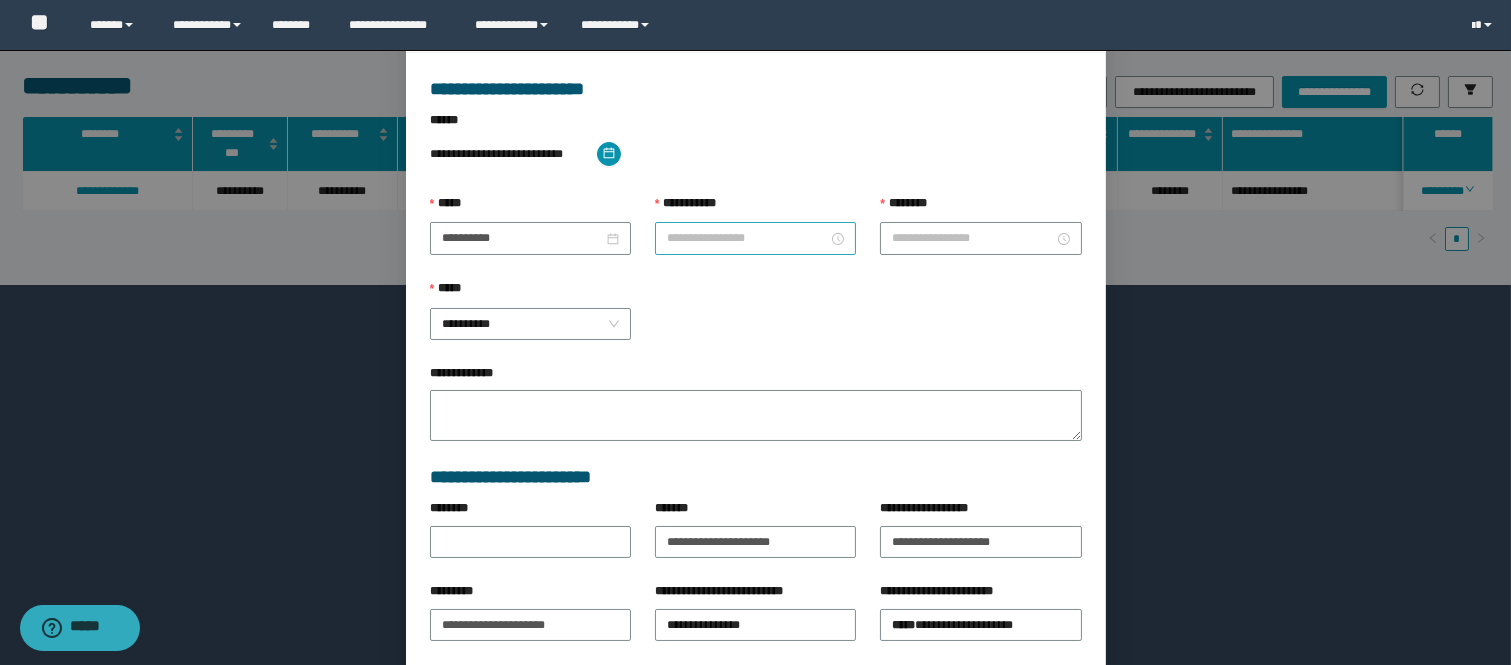 click on "**********" at bounding box center (747, 238) 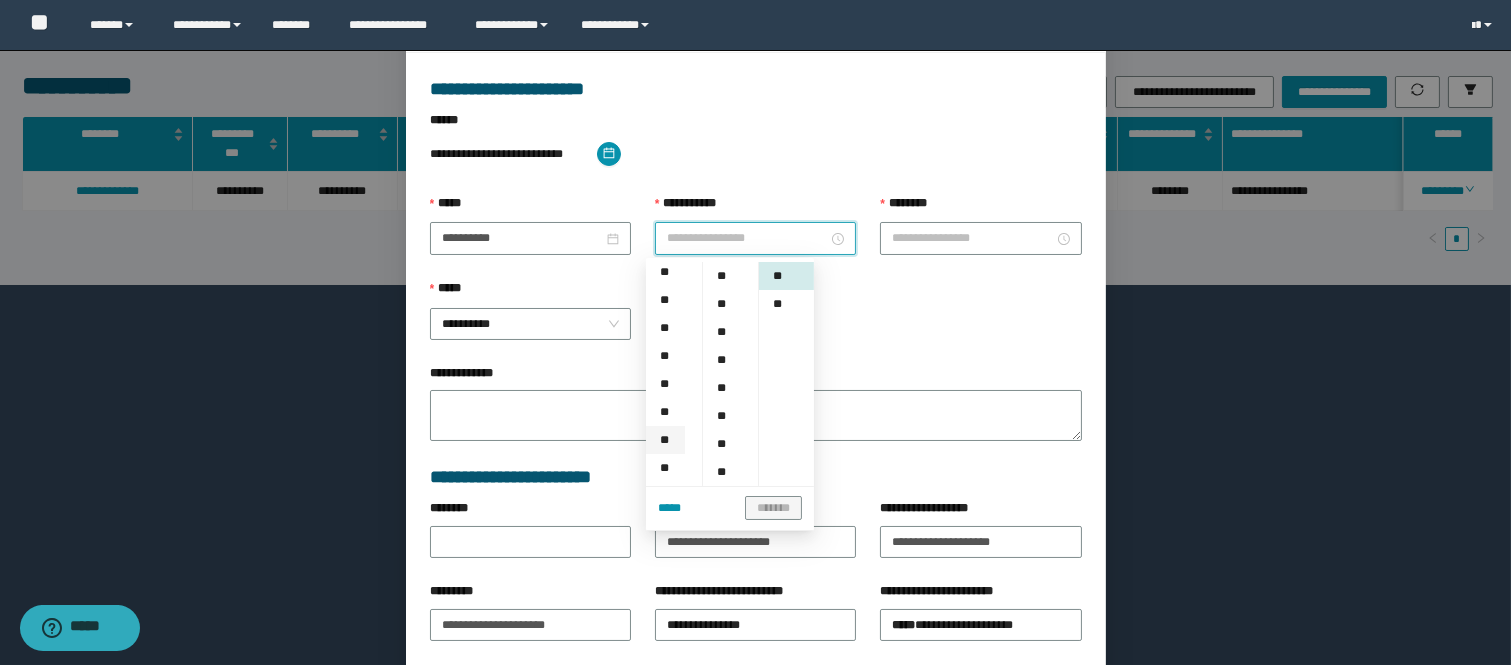 click on "**" at bounding box center (665, 440) 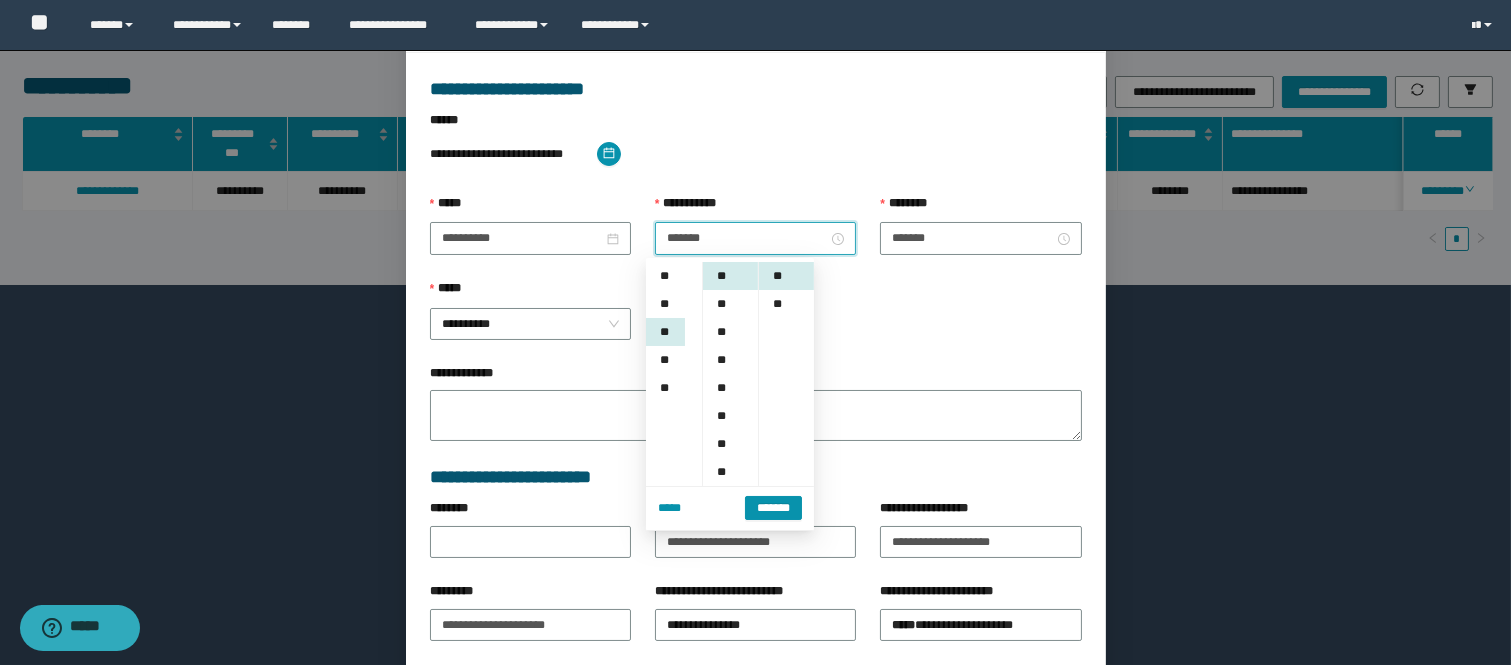 scroll, scrollTop: 252, scrollLeft: 0, axis: vertical 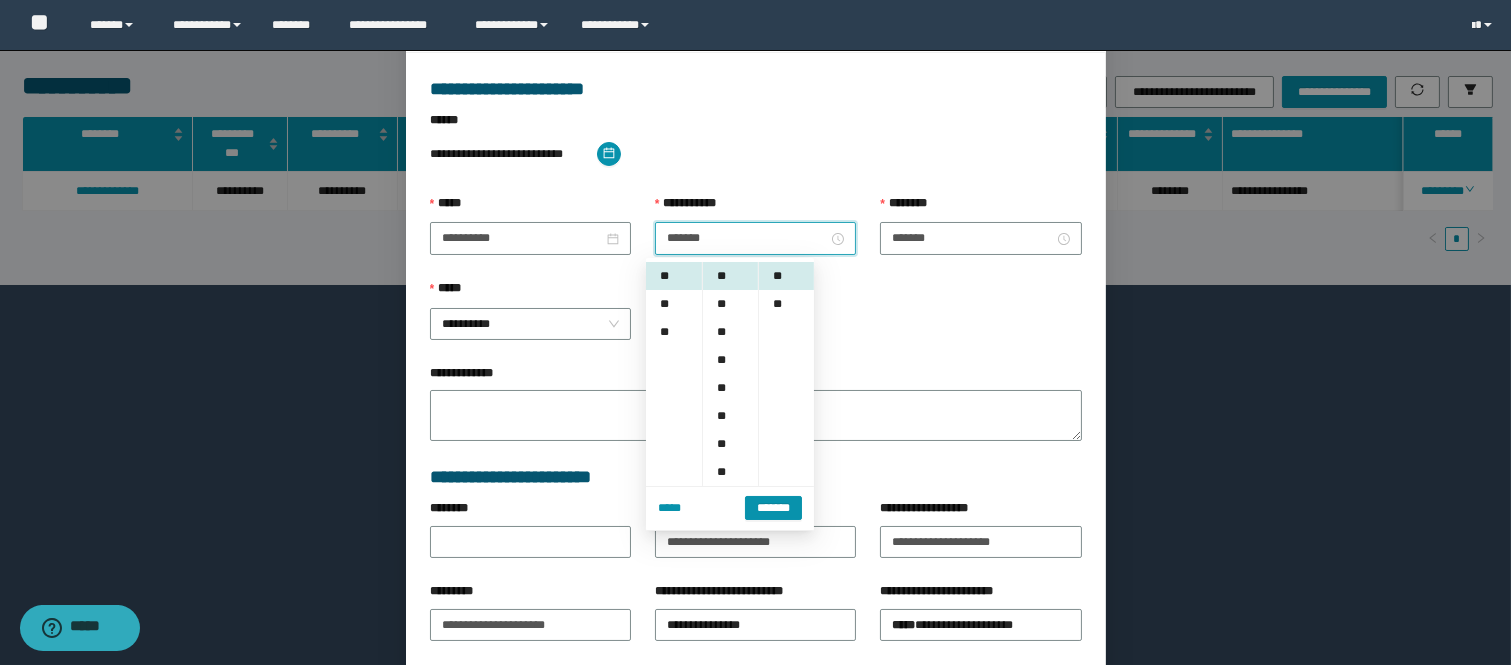 click on "**********" at bounding box center [756, 321] 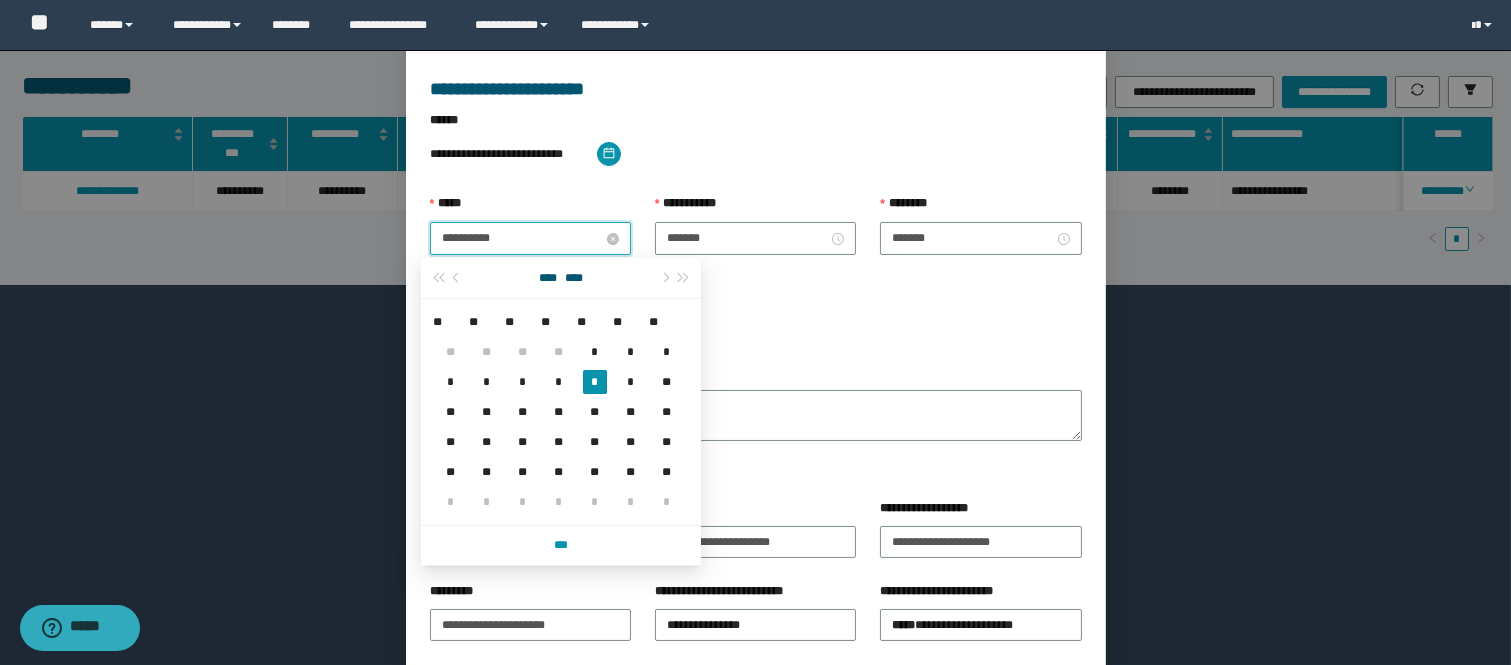 click on "**********" at bounding box center [522, 238] 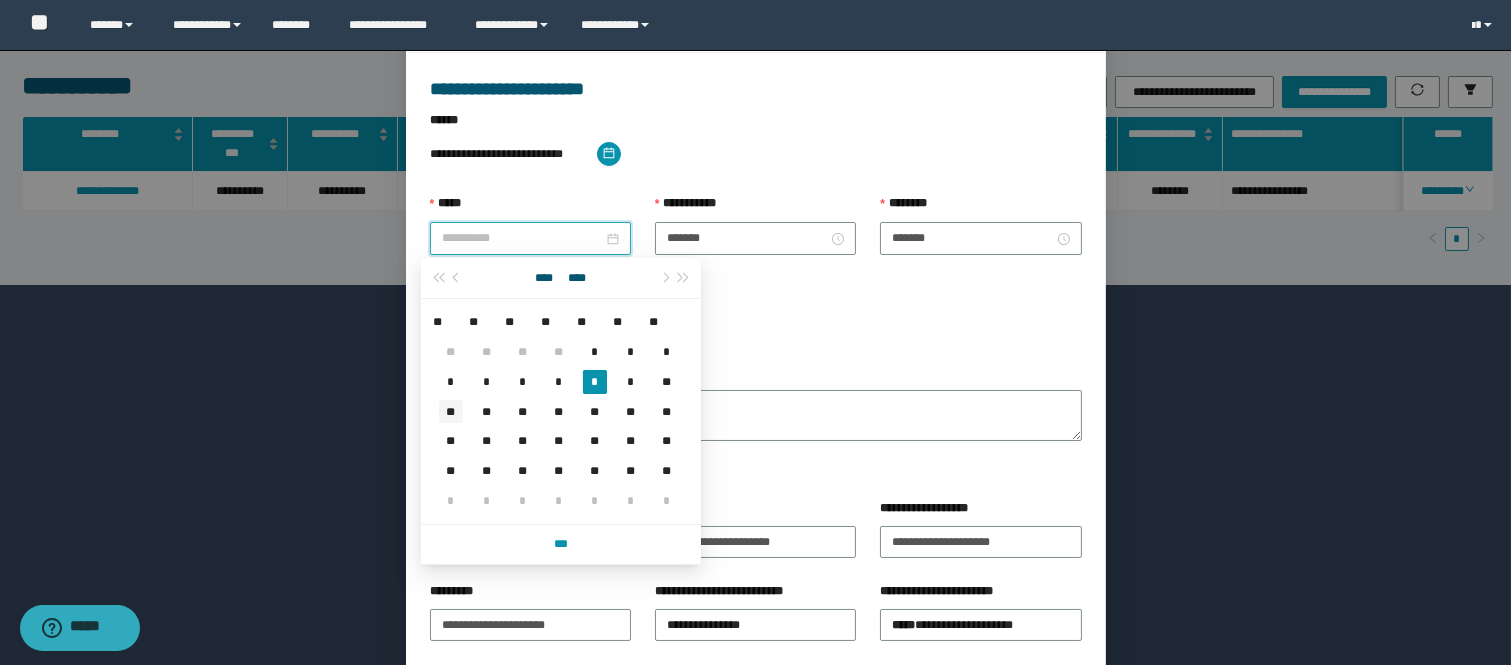 type on "**********" 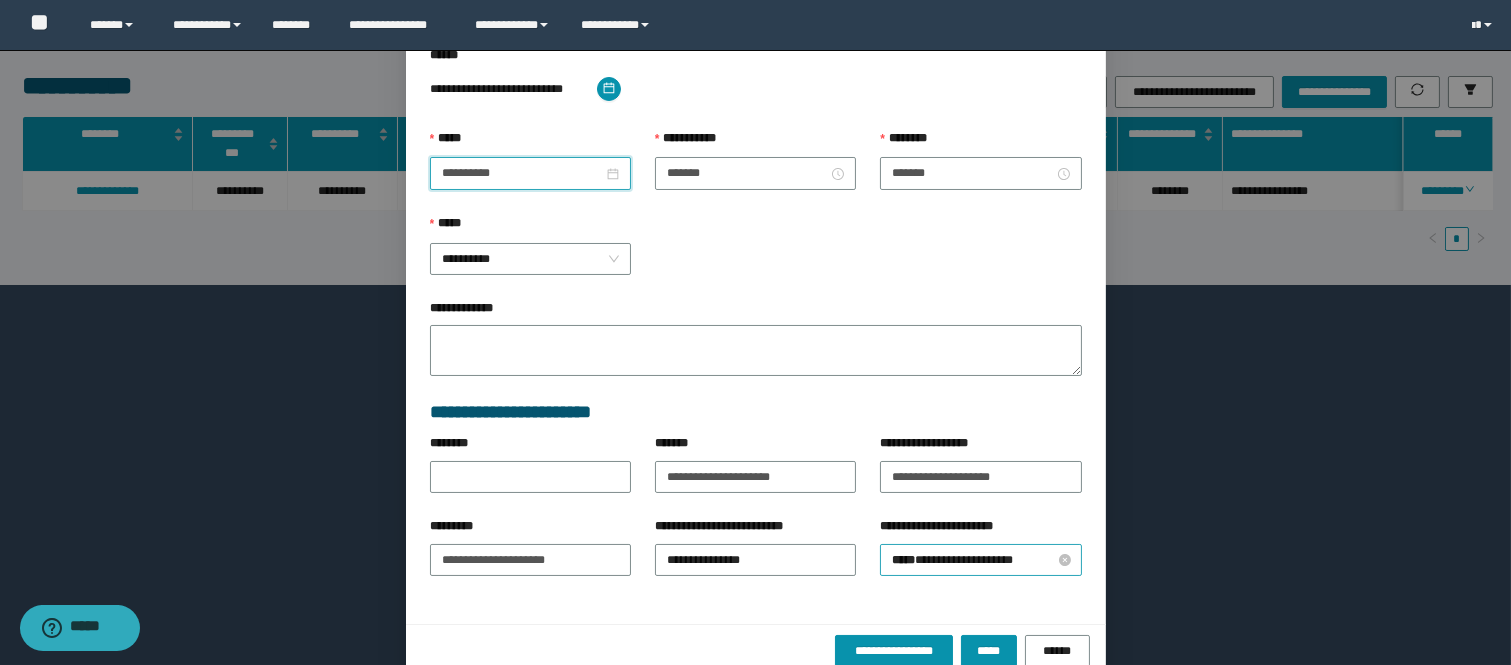 scroll, scrollTop: 205, scrollLeft: 0, axis: vertical 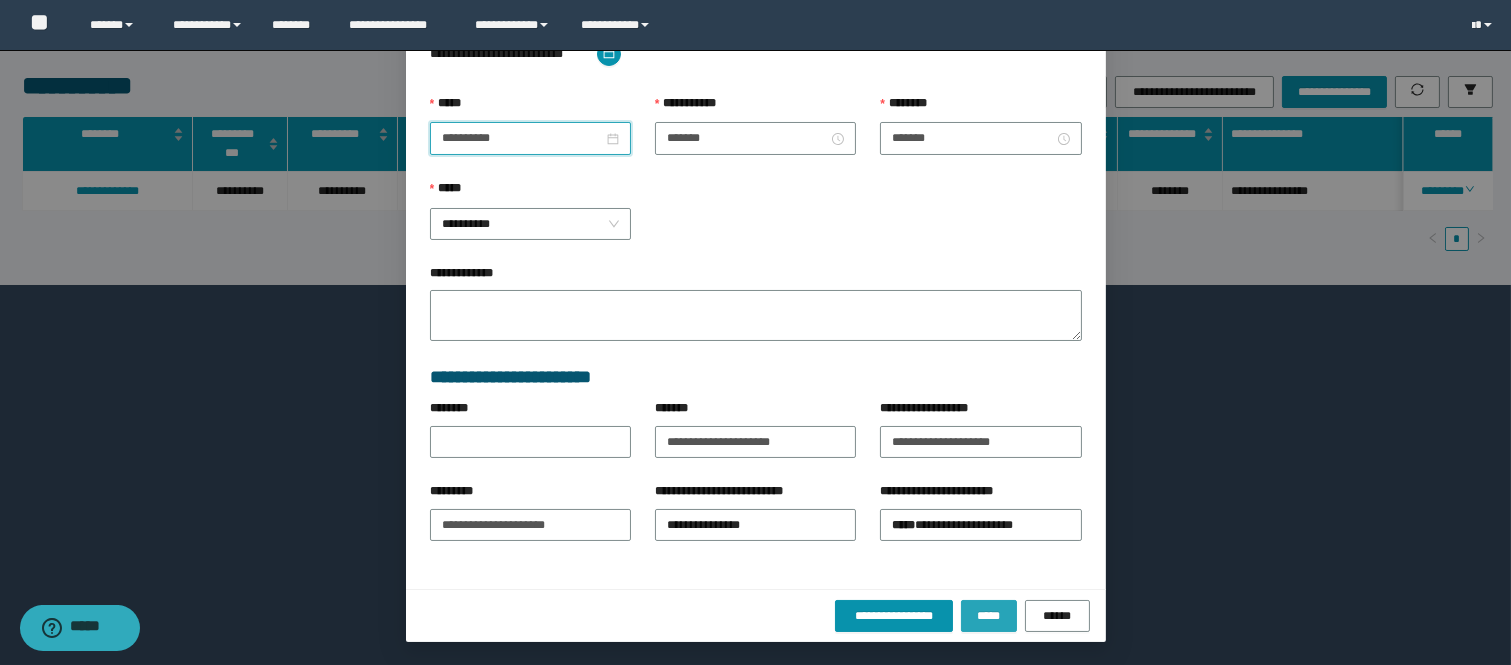 click on "*****" at bounding box center [989, 616] 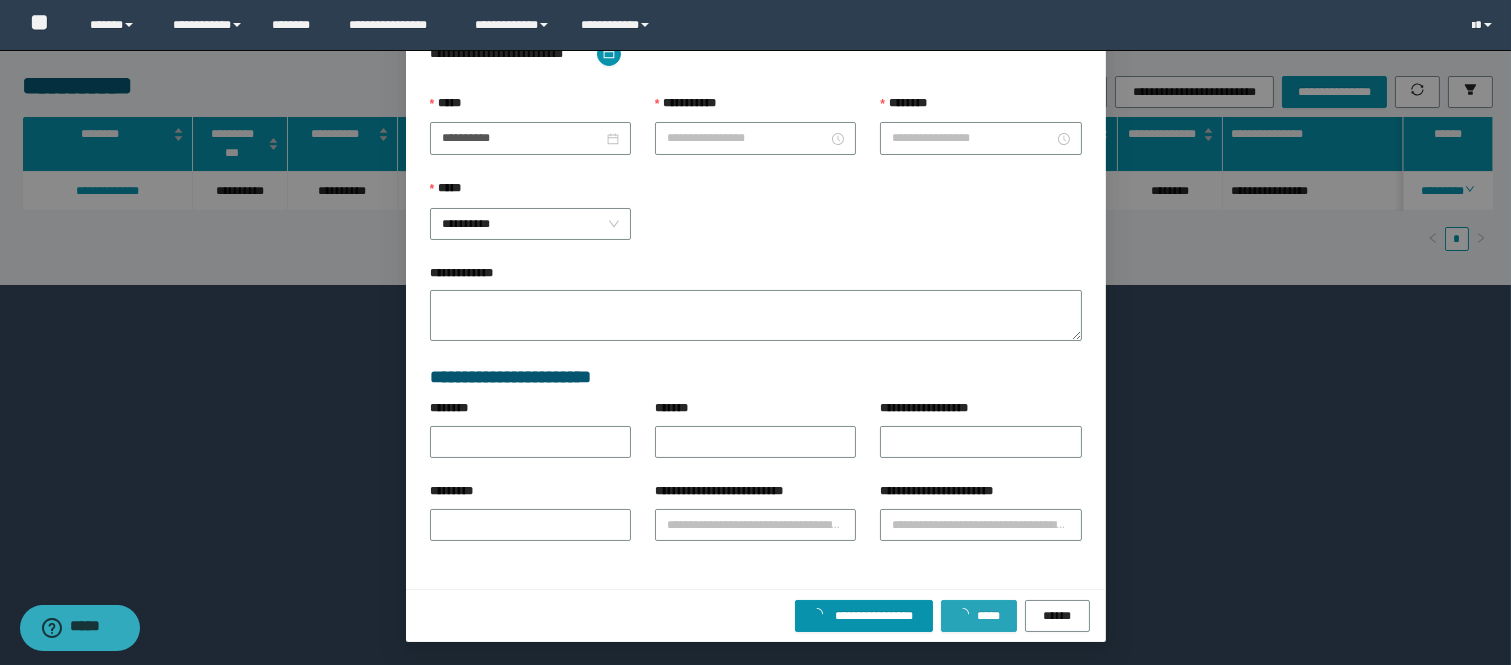 scroll, scrollTop: 105, scrollLeft: 0, axis: vertical 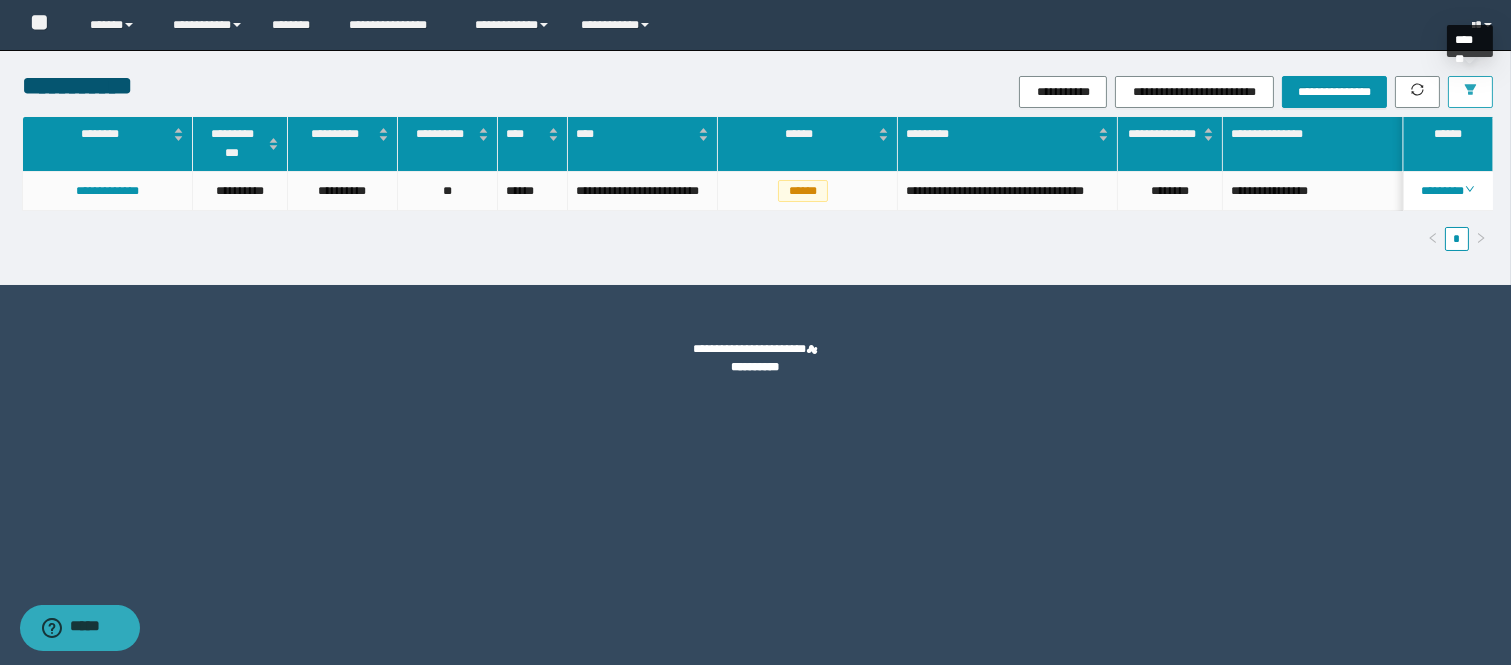 click at bounding box center [1470, 91] 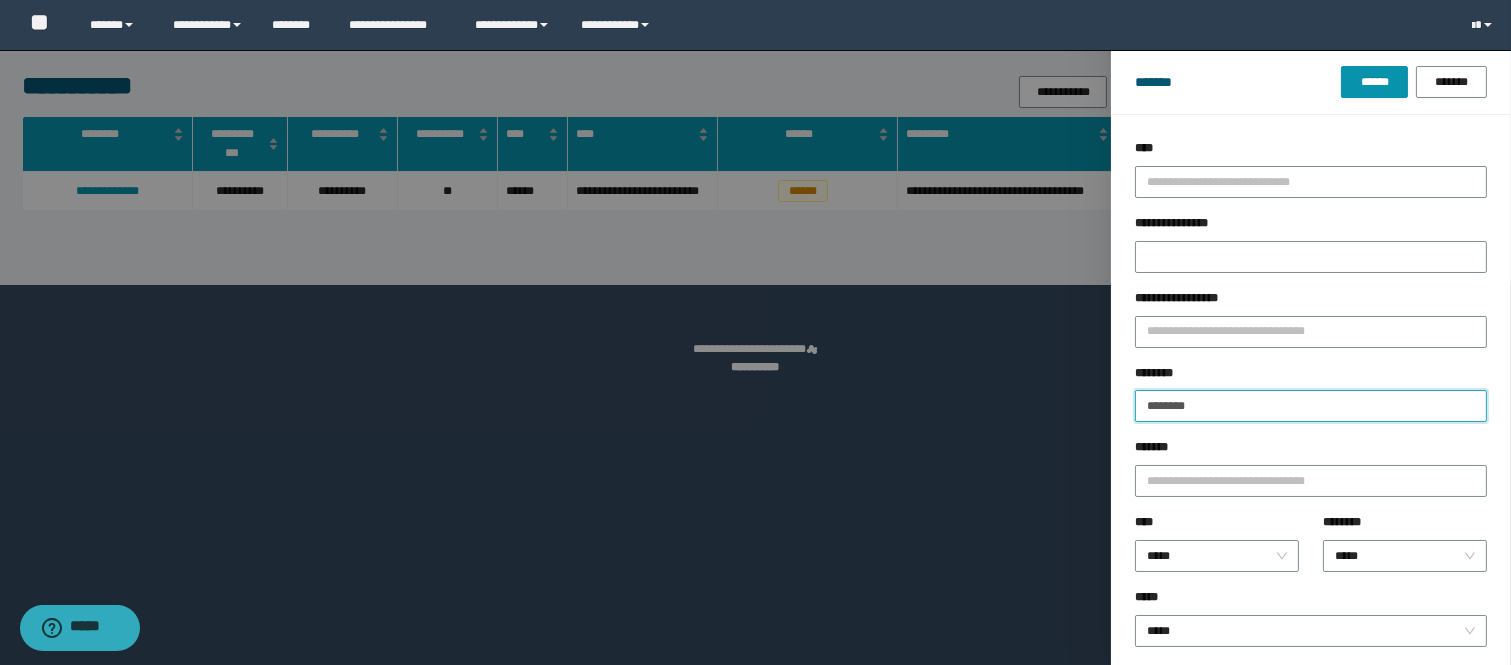 drag, startPoint x: 1224, startPoint y: 412, endPoint x: 1031, endPoint y: 380, distance: 195.63486 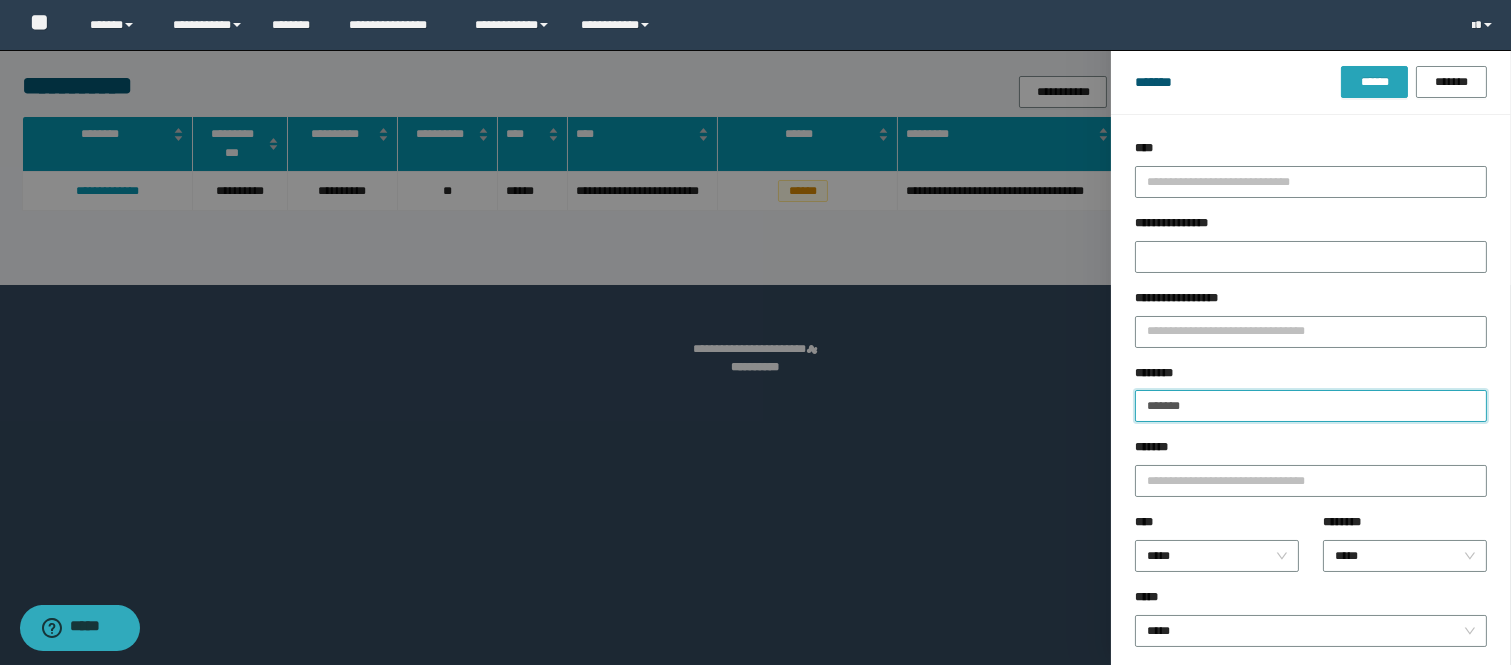 type on "*******" 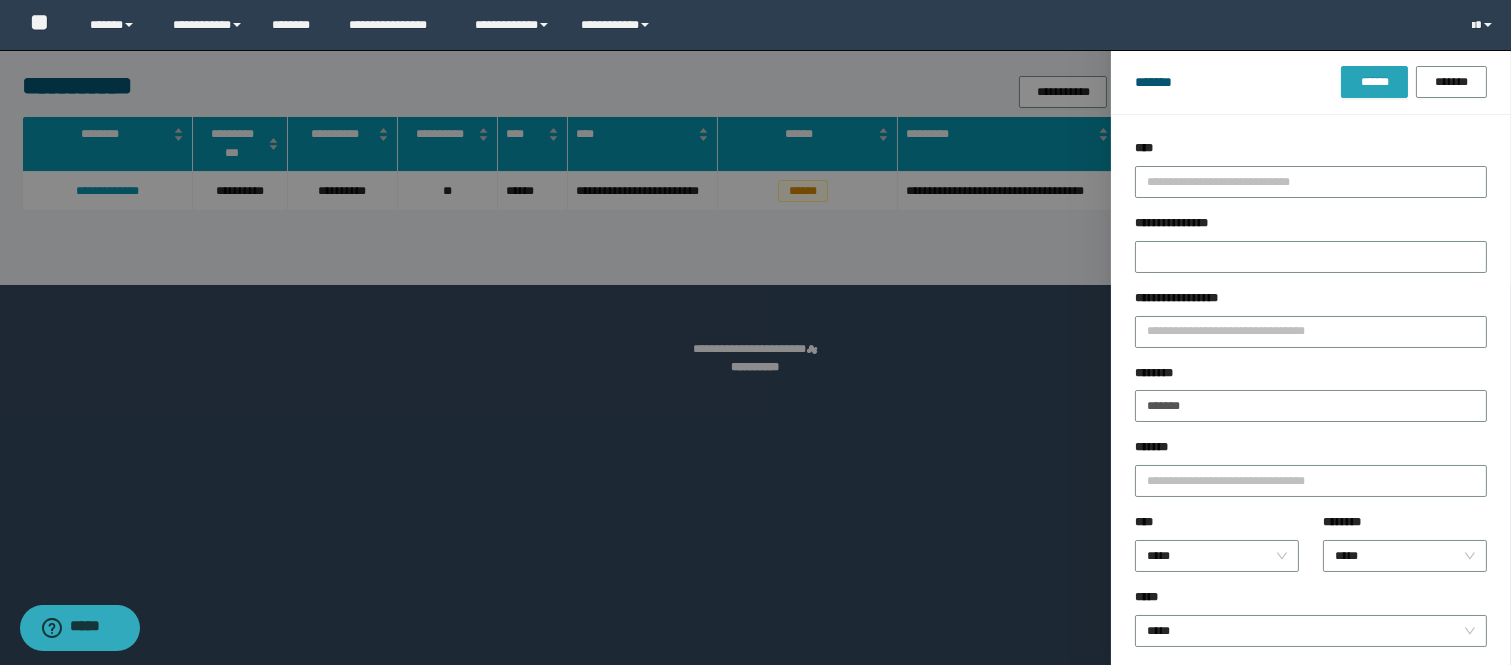 drag, startPoint x: 1382, startPoint y: 77, endPoint x: 1355, endPoint y: 143, distance: 71.30919 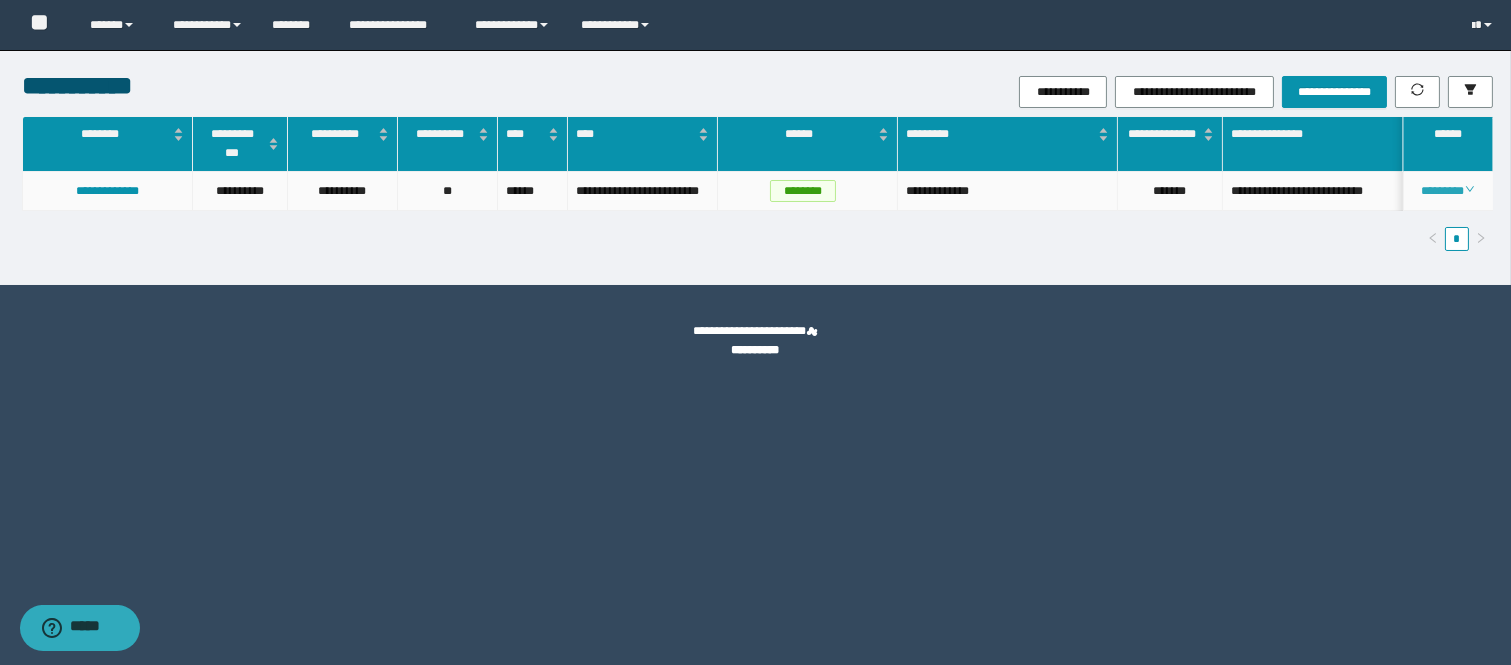 click on "********" at bounding box center [1447, 191] 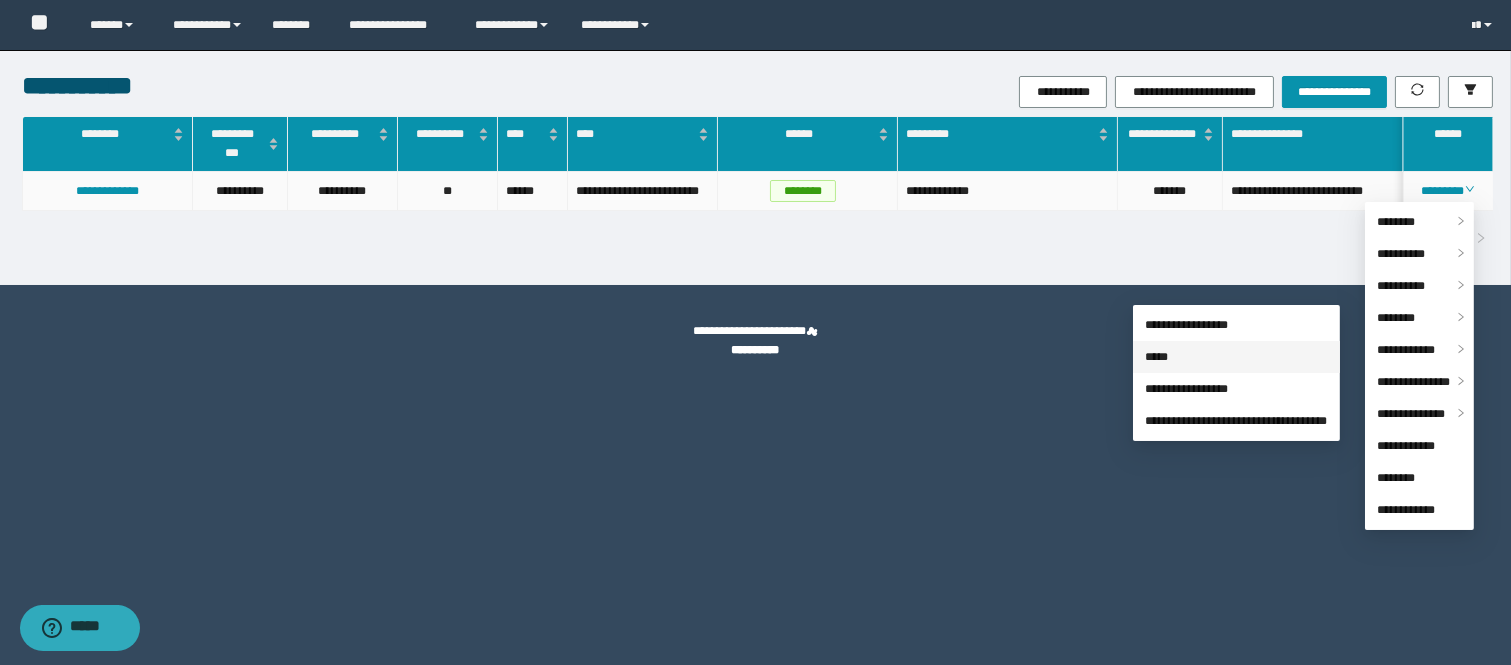 click on "*****" at bounding box center (1156, 357) 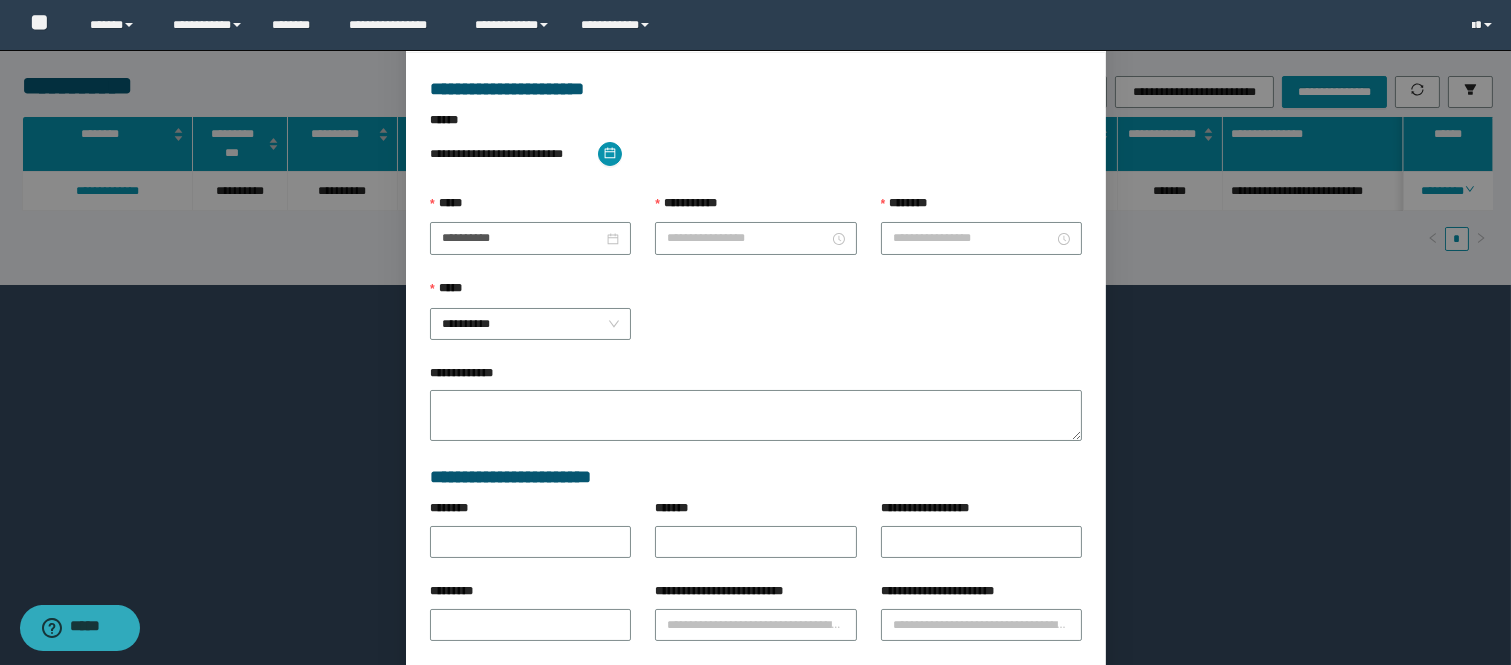 type on "*******" 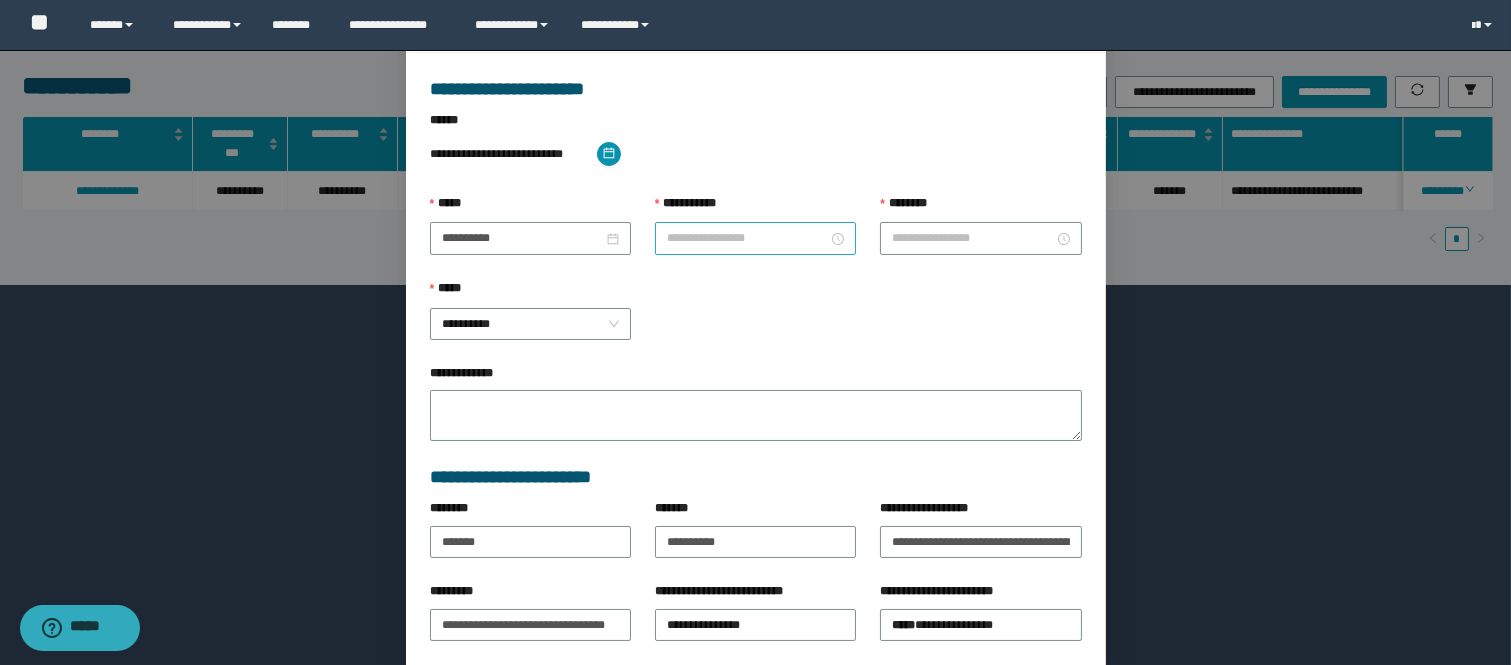 click on "**********" at bounding box center (747, 238) 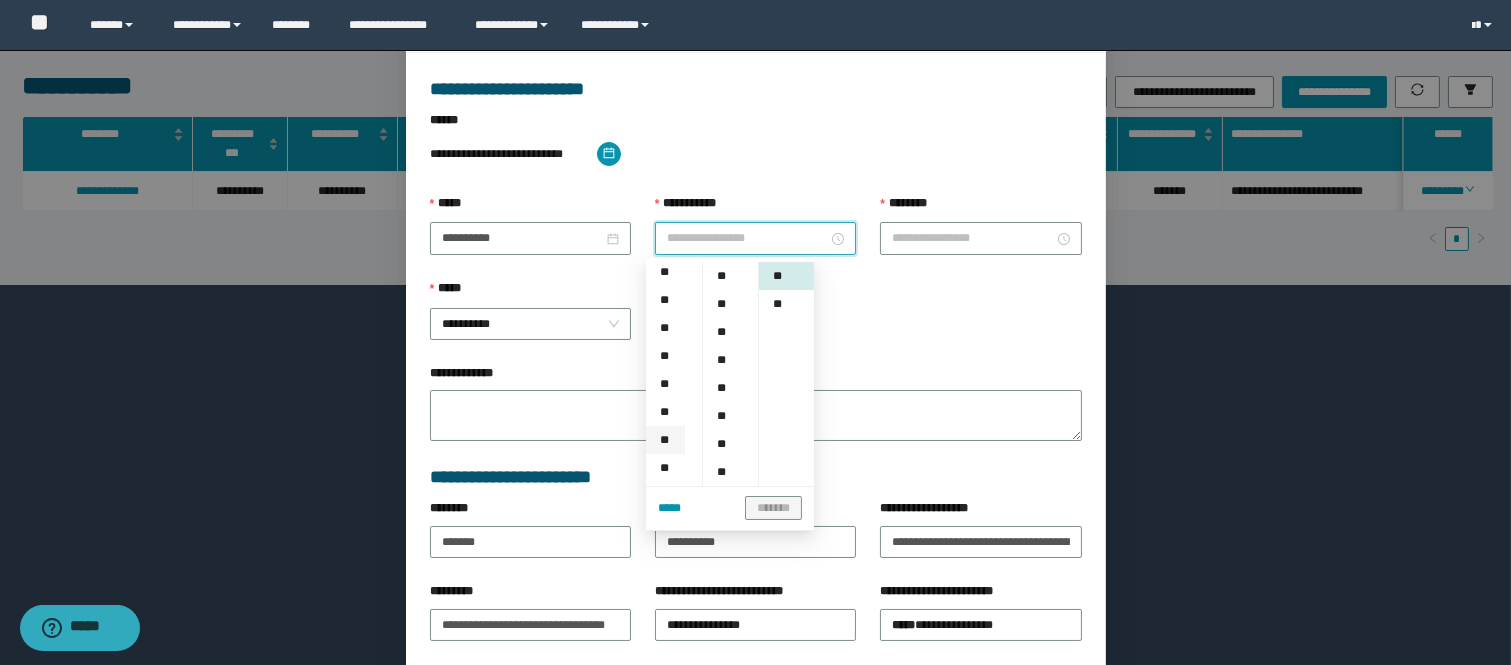 click on "**" at bounding box center (665, 440) 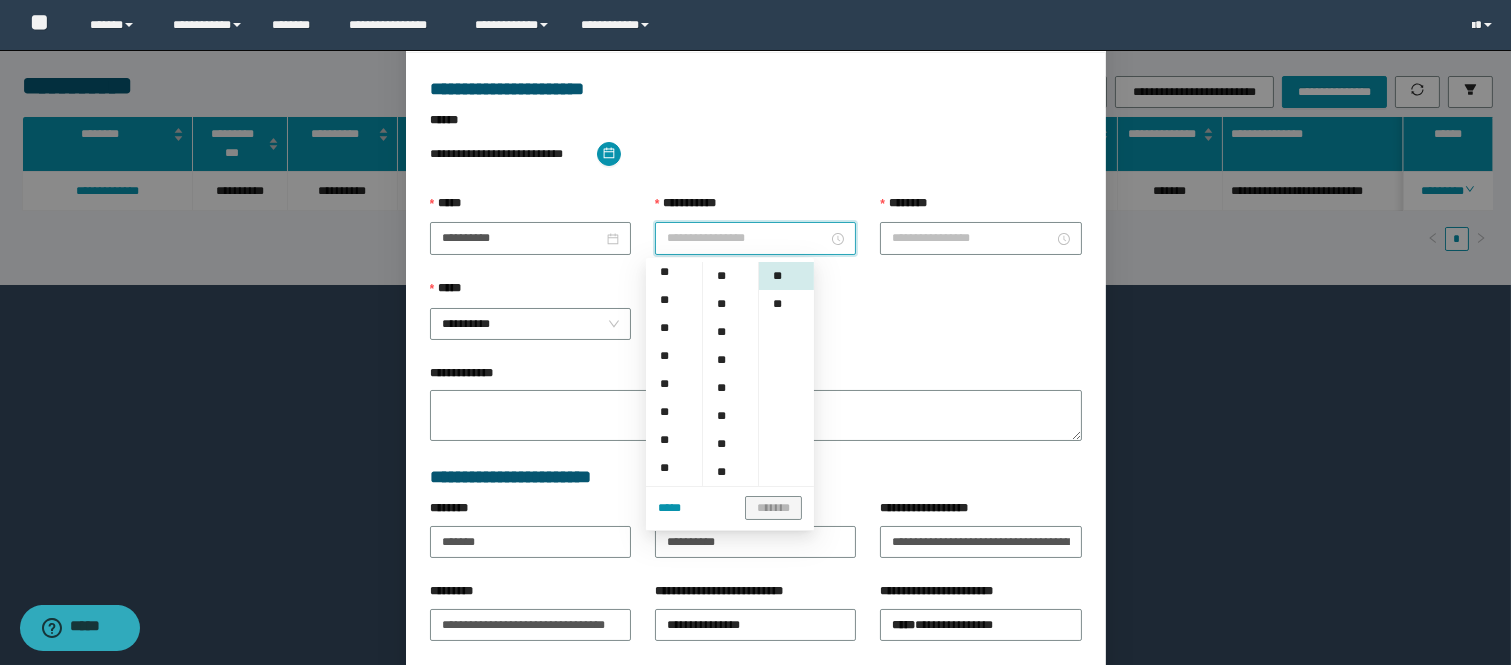 type on "*******" 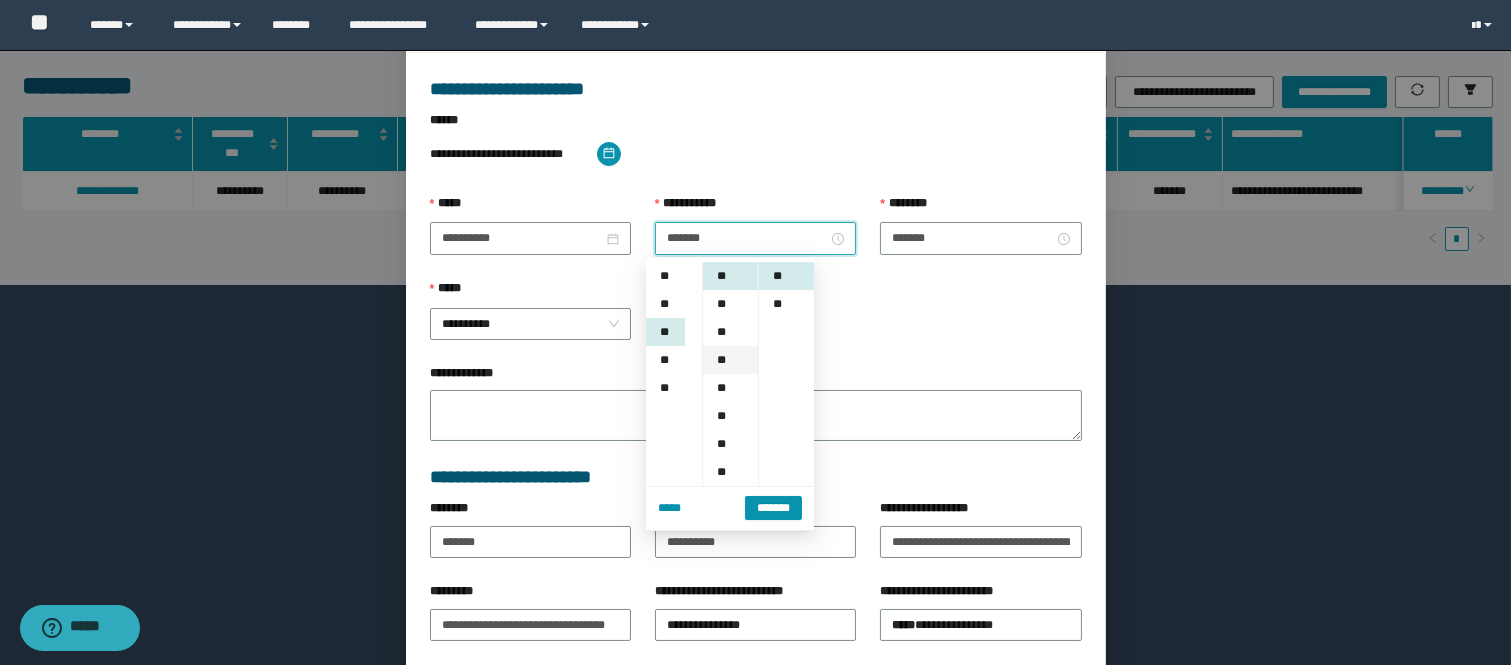 scroll, scrollTop: 252, scrollLeft: 0, axis: vertical 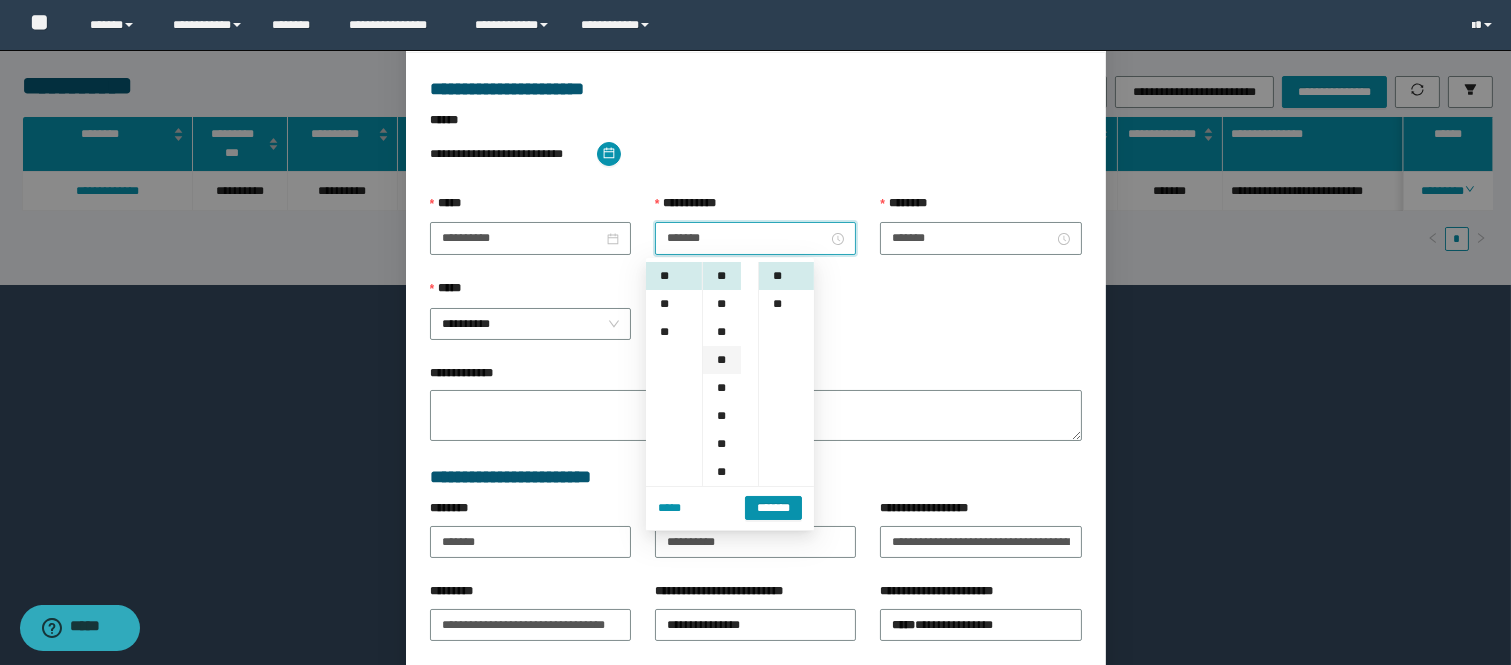 click on "**" at bounding box center [722, 360] 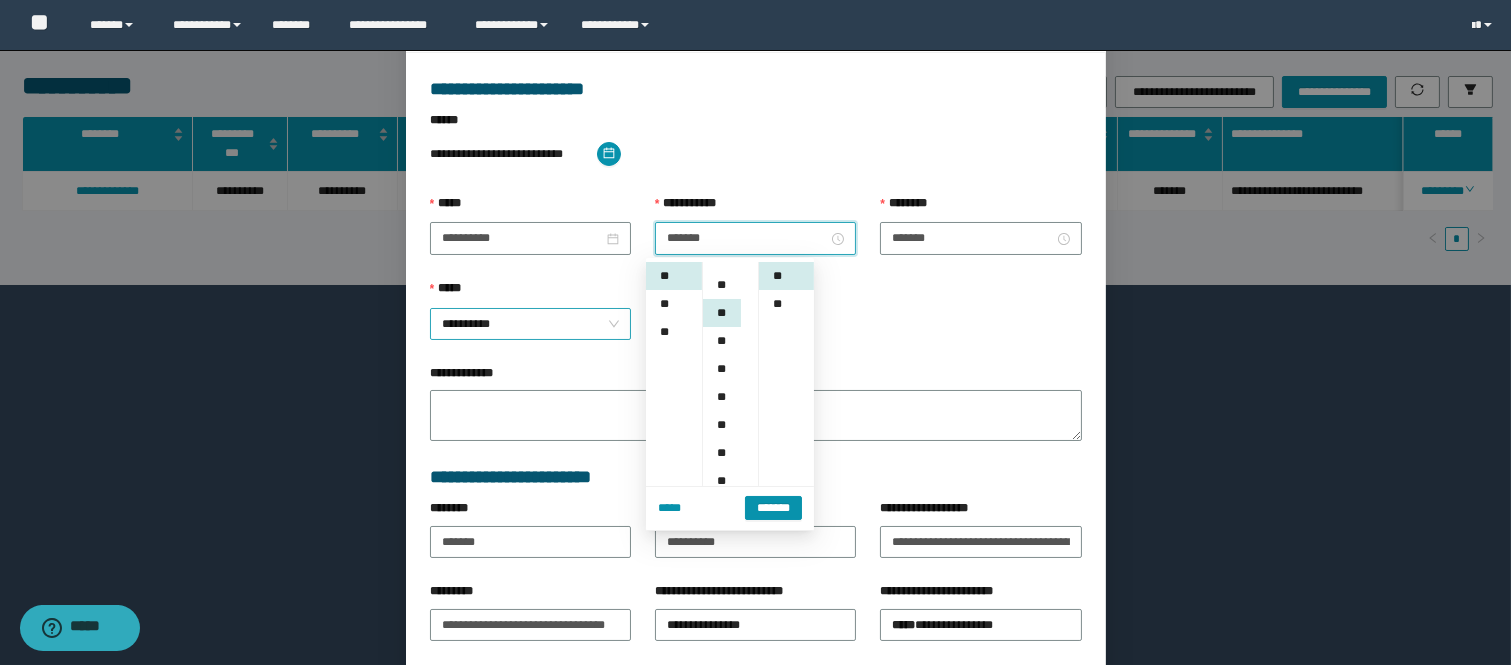 scroll, scrollTop: 84, scrollLeft: 0, axis: vertical 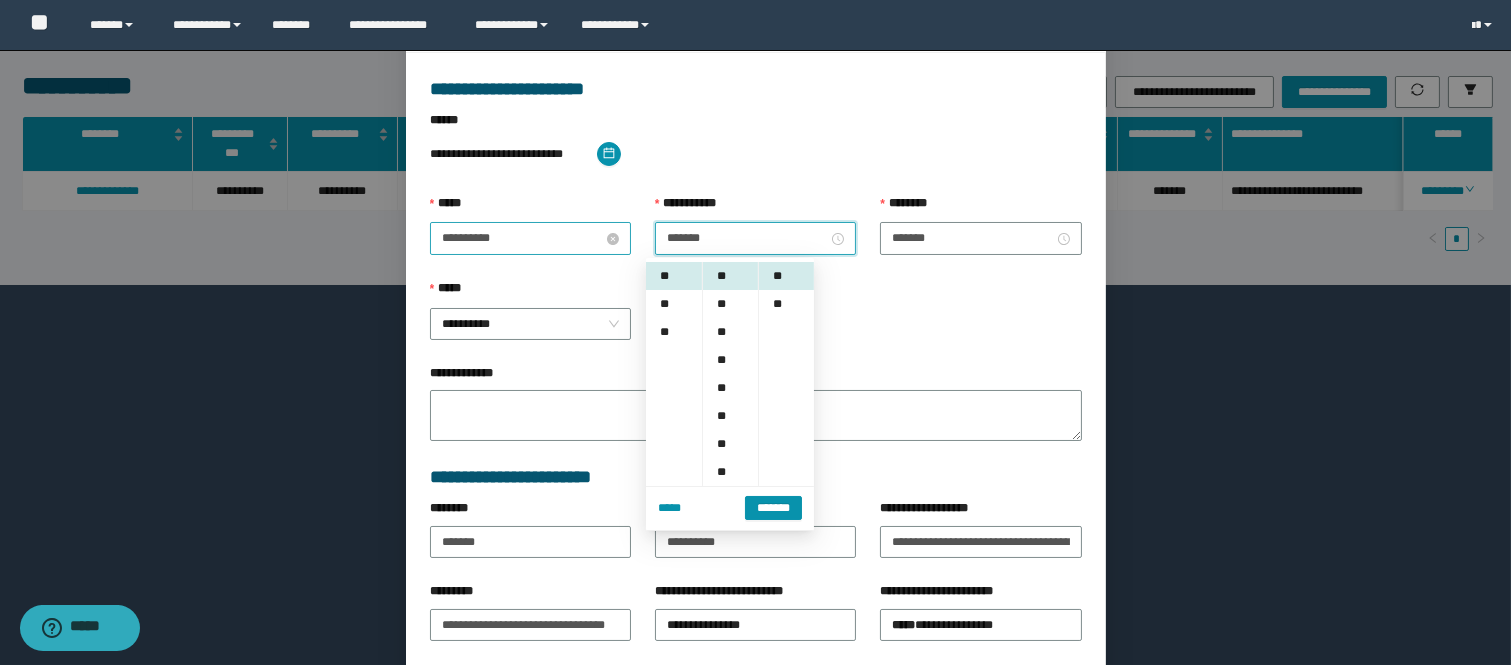 click on "**********" at bounding box center (522, 238) 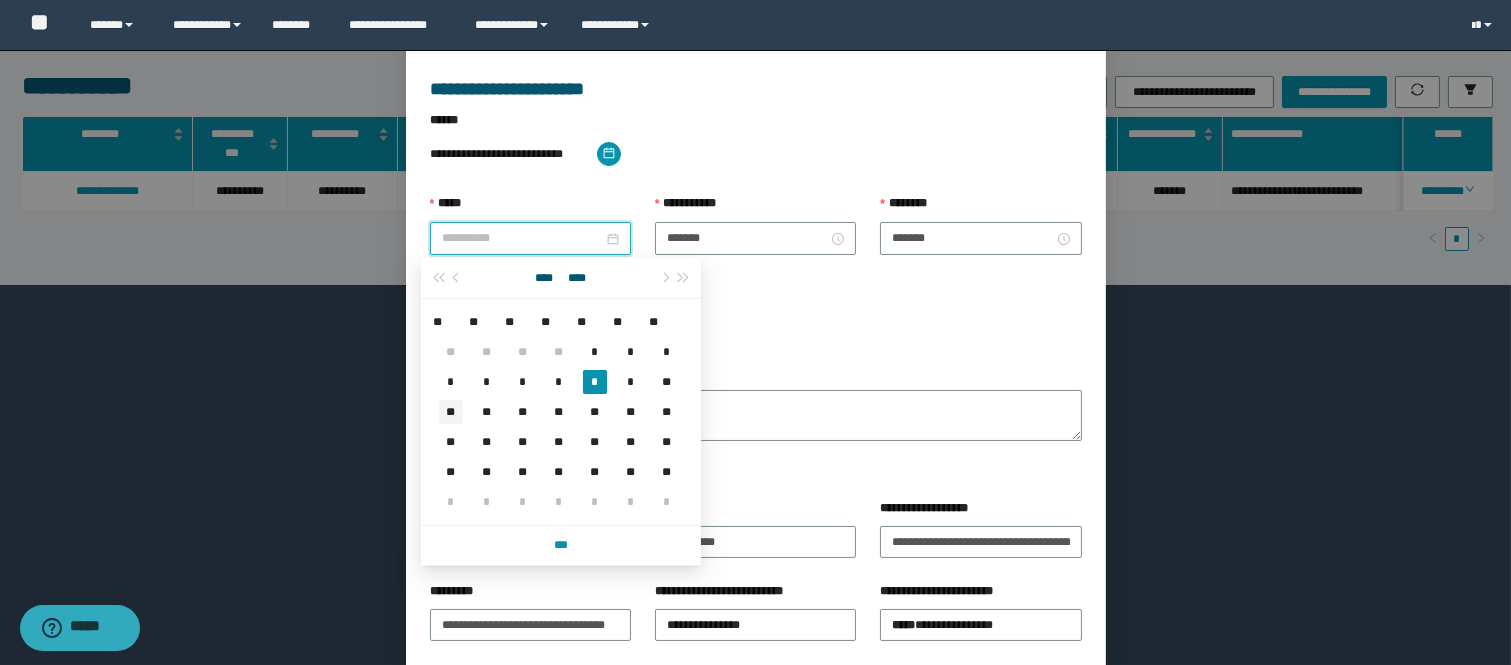 type on "**********" 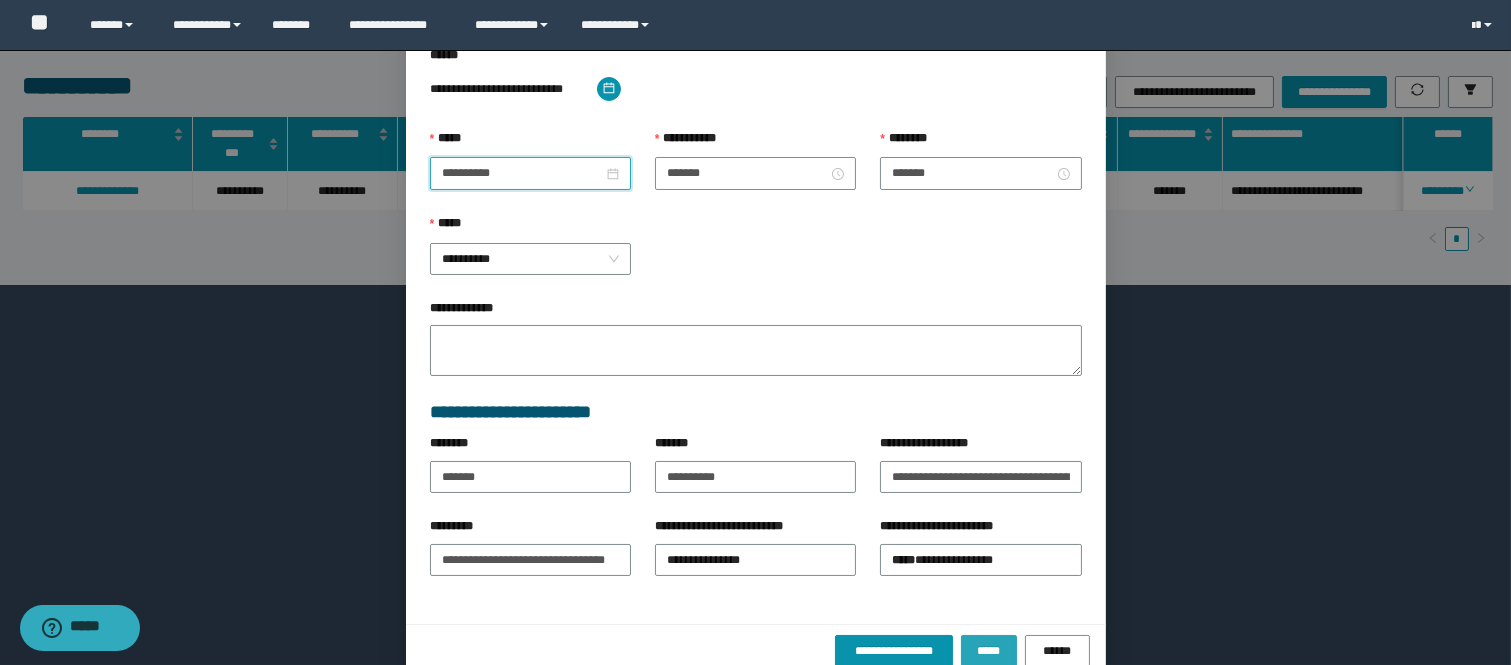 scroll, scrollTop: 205, scrollLeft: 0, axis: vertical 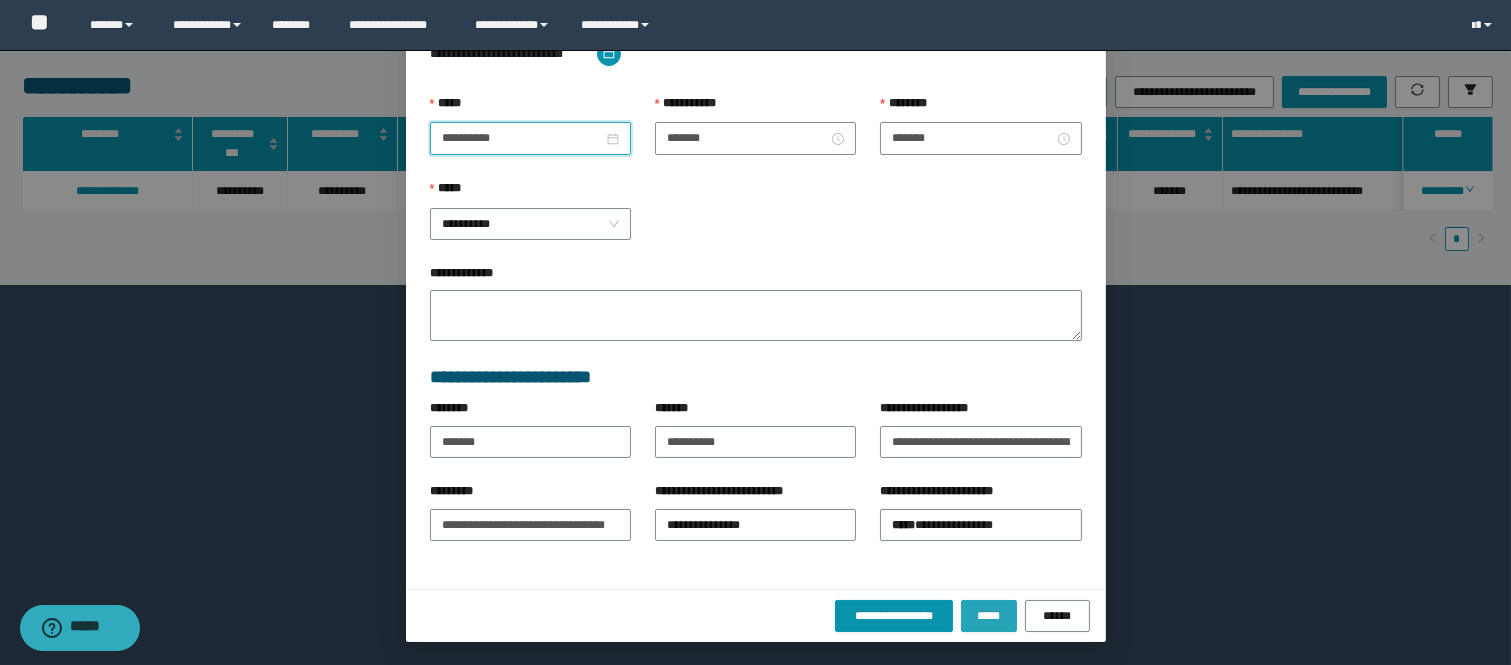 click on "*****" at bounding box center [989, 616] 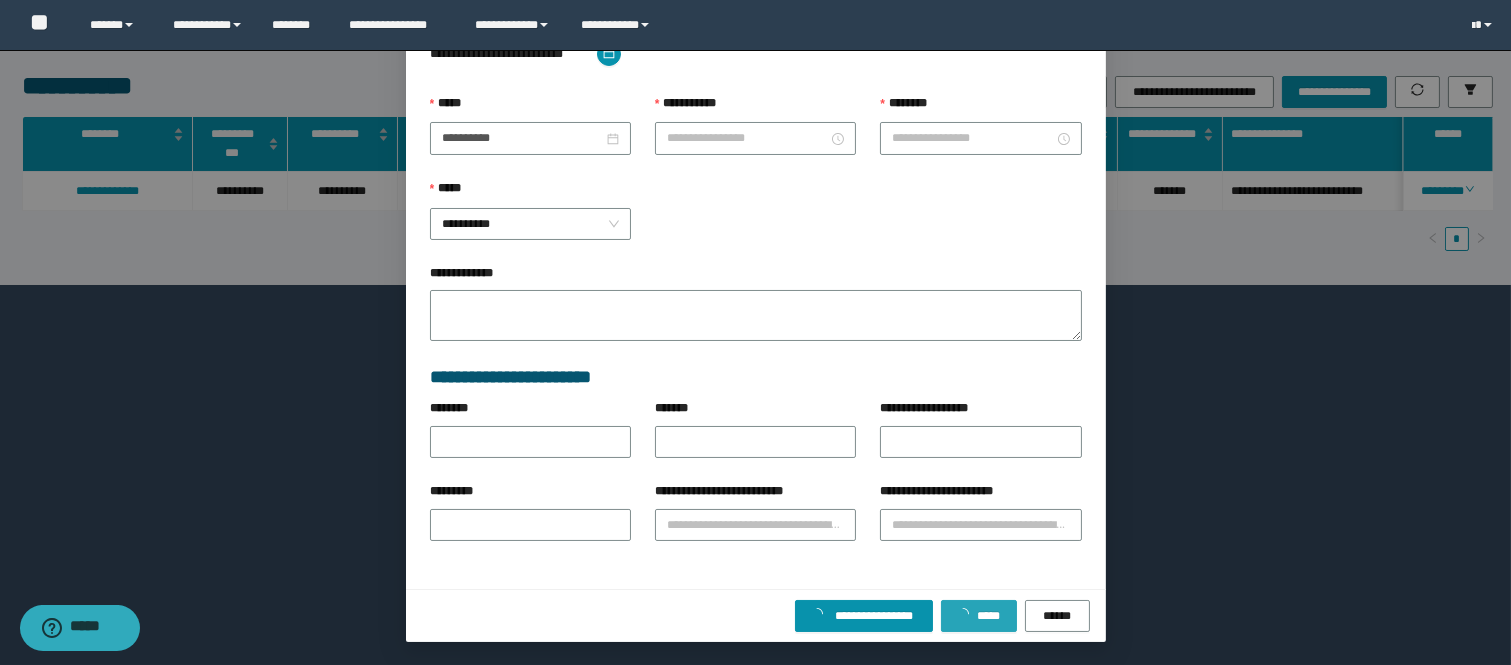 scroll, scrollTop: 105, scrollLeft: 0, axis: vertical 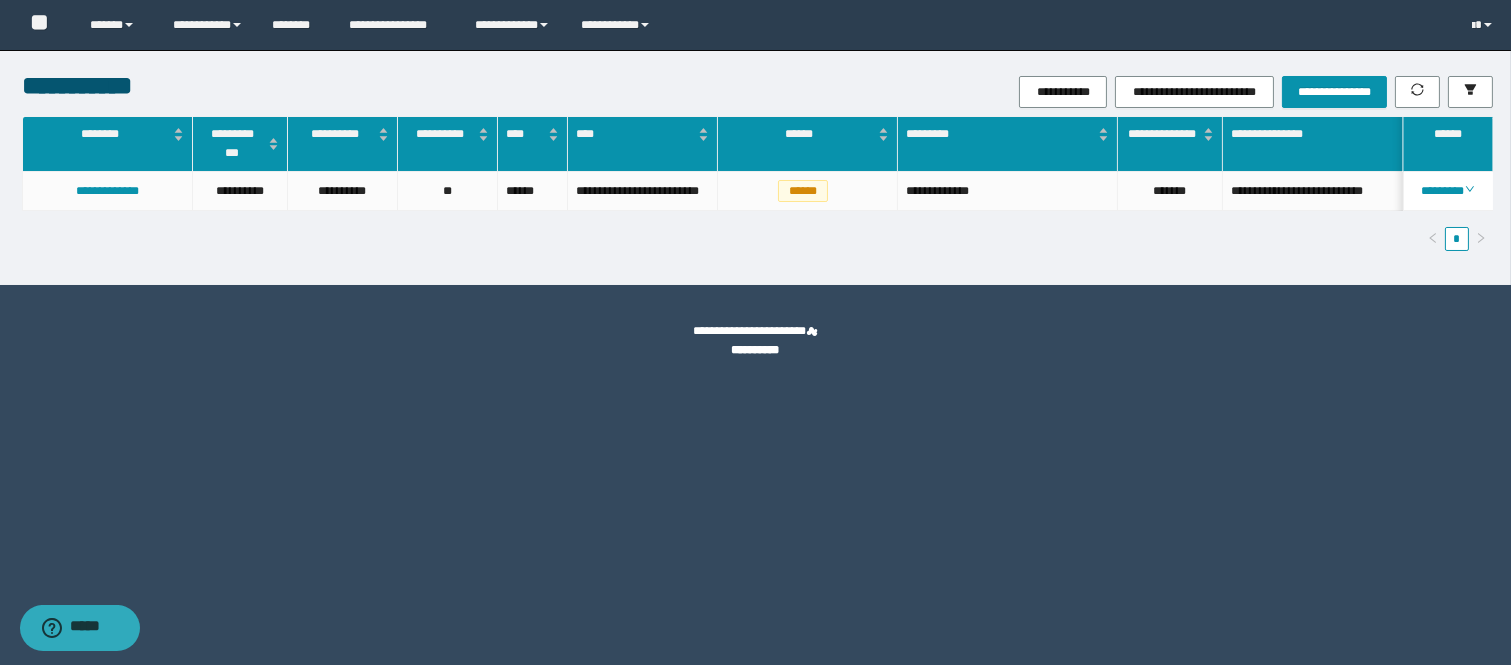 click on "**********" at bounding box center (1002, 92) 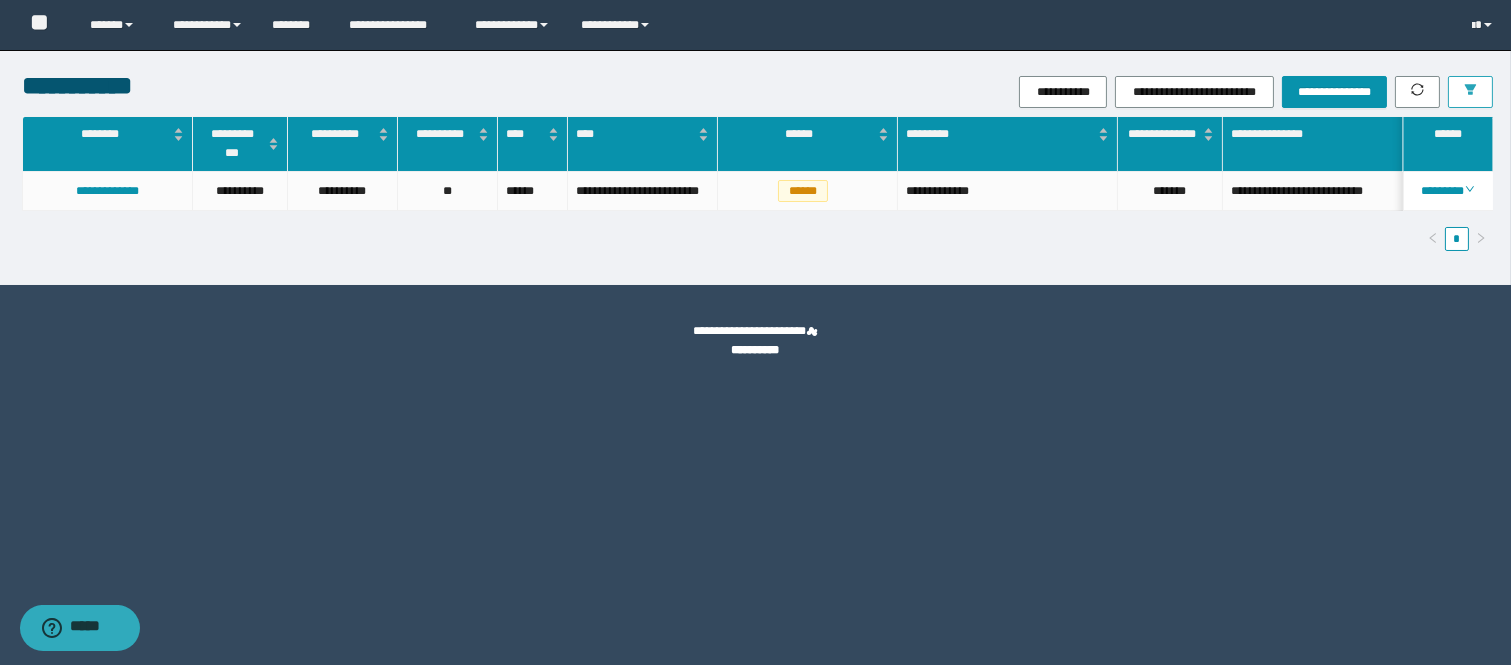 click 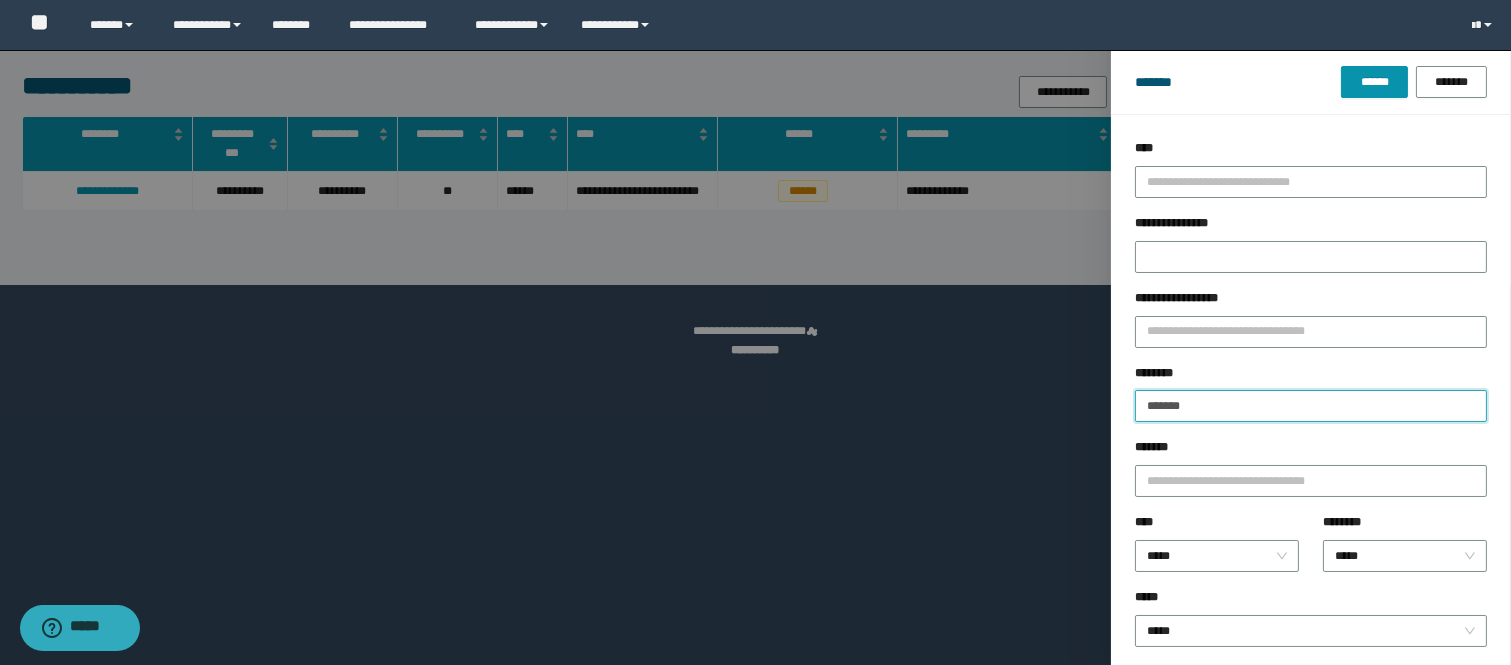 drag, startPoint x: 1205, startPoint y: 411, endPoint x: 1045, endPoint y: 388, distance: 161.64467 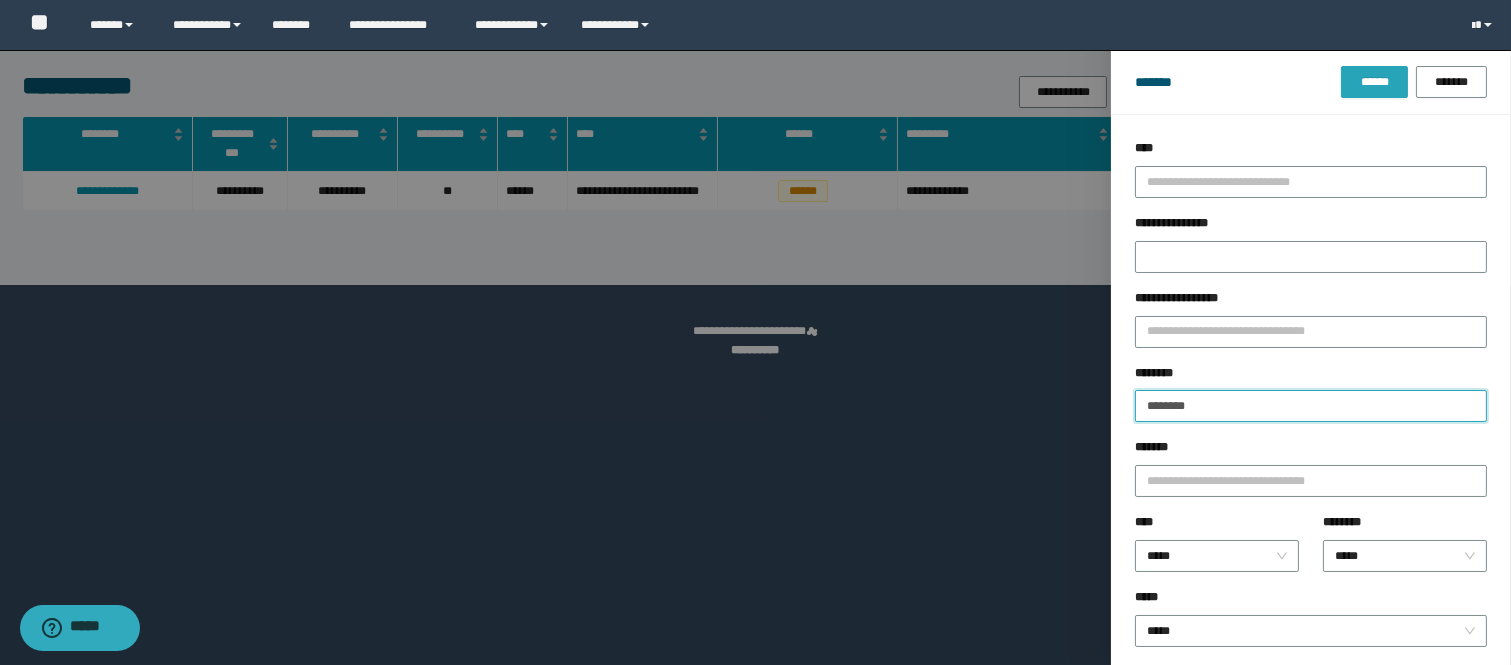 type on "********" 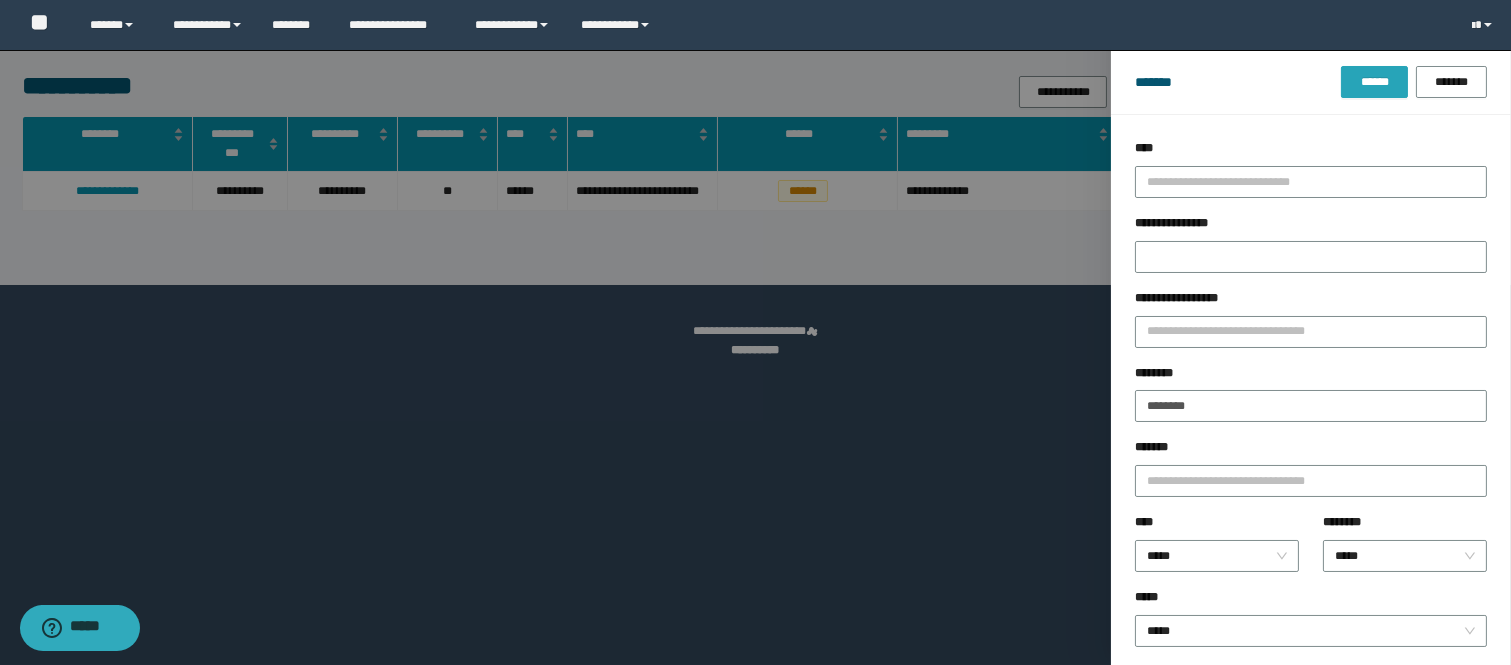 click on "******" at bounding box center [1374, 82] 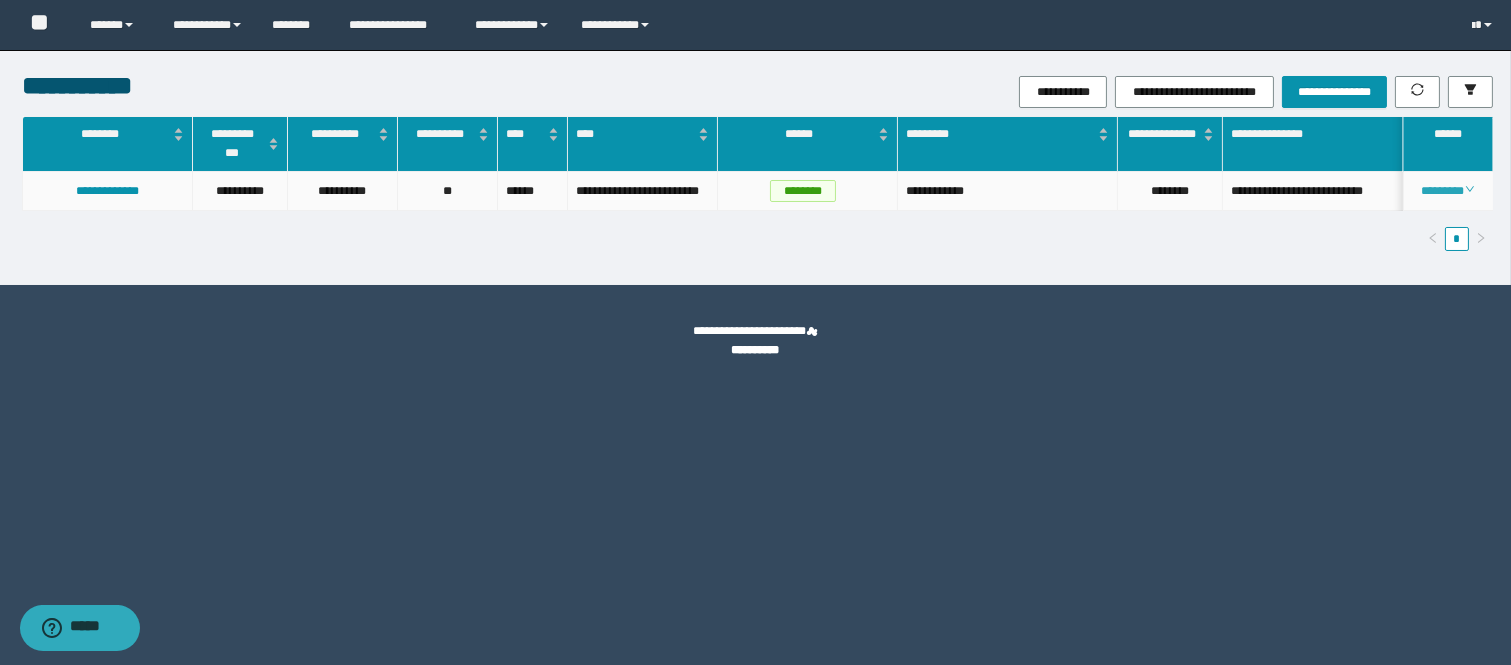 click on "********" at bounding box center [1447, 191] 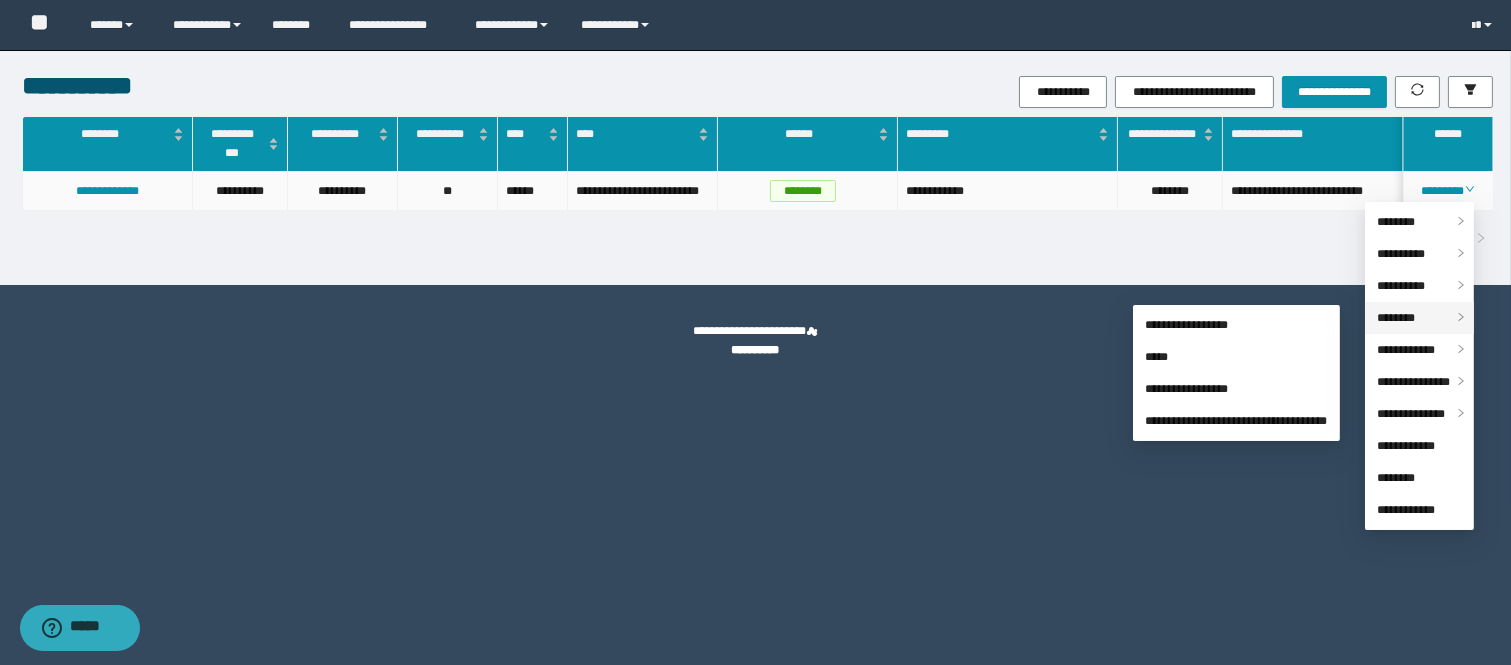 click on "********" at bounding box center [1396, 318] 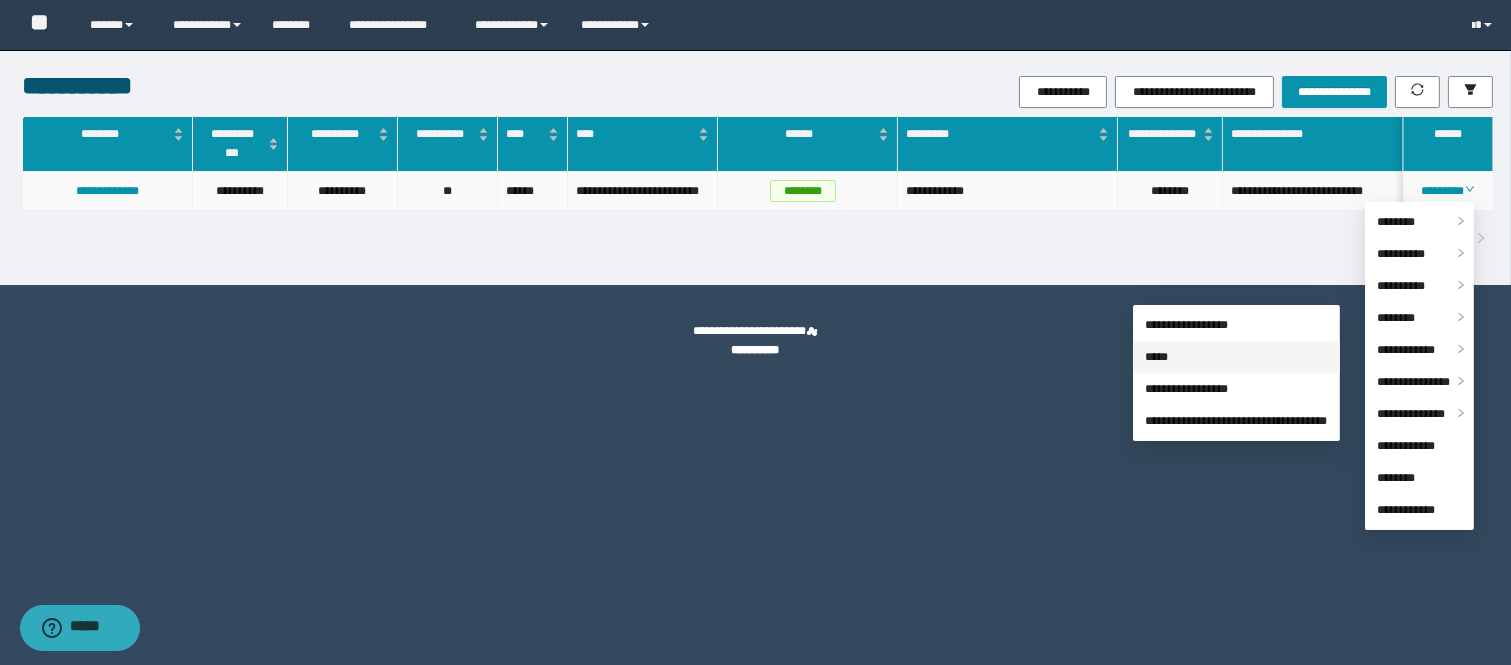 click on "*****" at bounding box center [1156, 357] 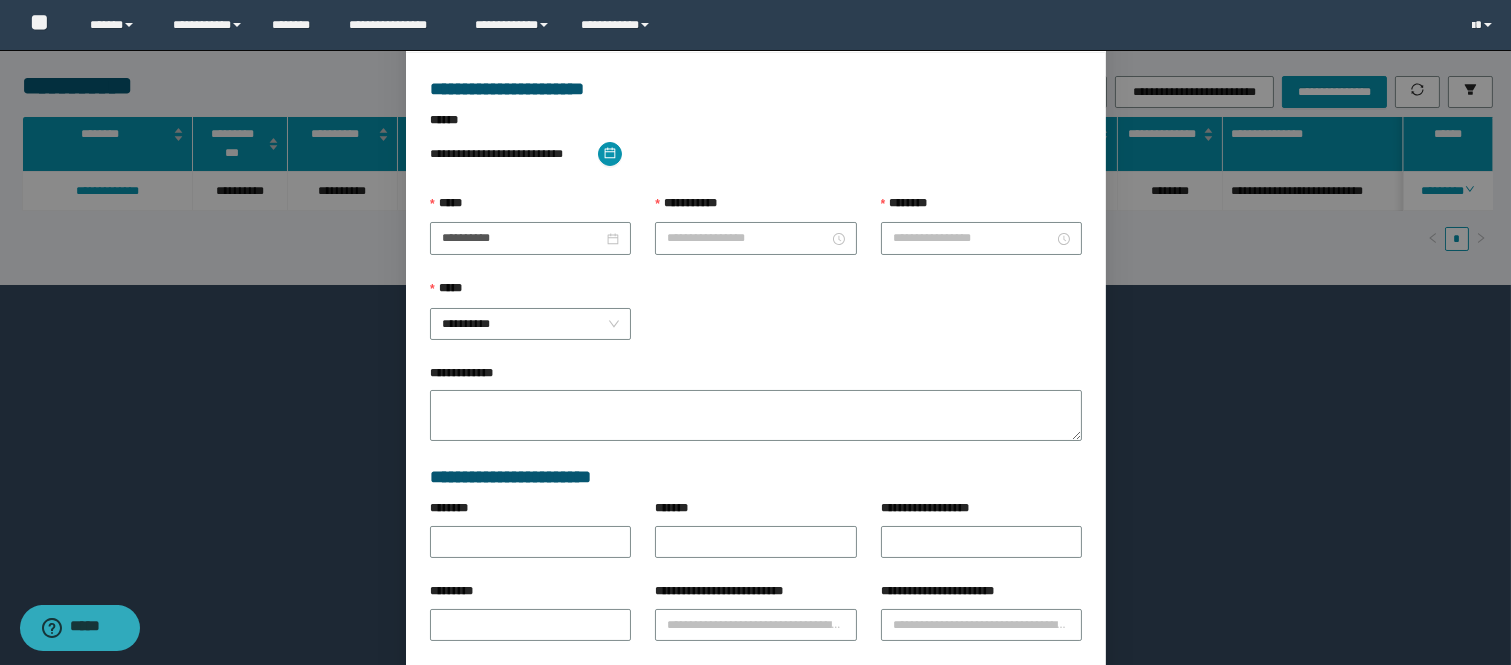type on "**********" 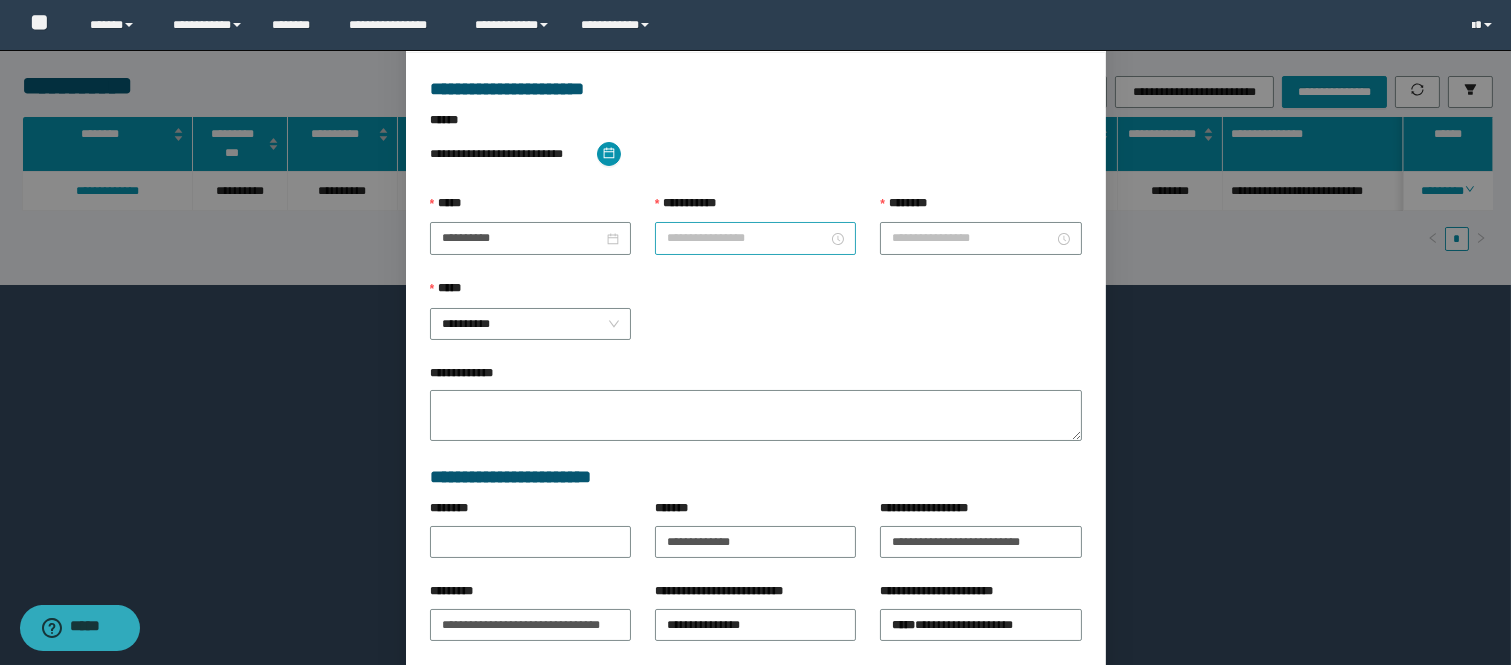 click on "**********" at bounding box center [747, 238] 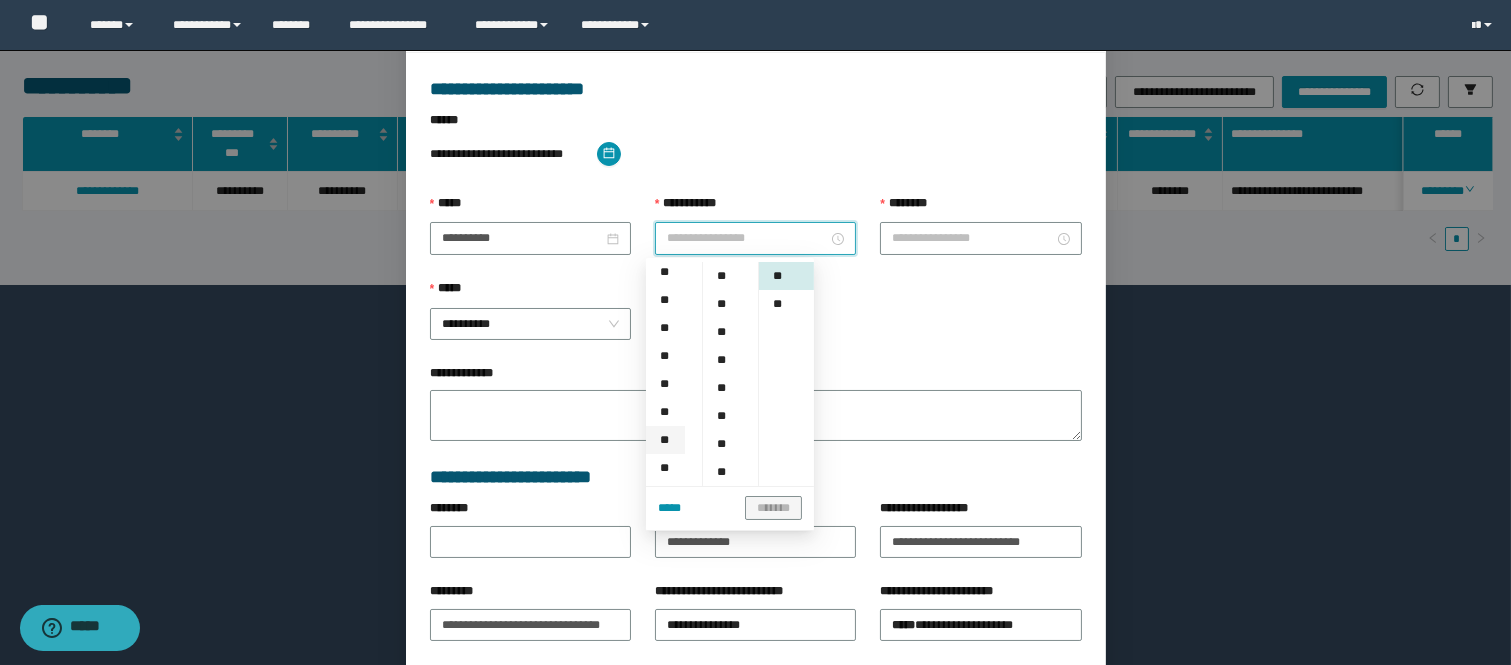 click on "**" at bounding box center [665, 440] 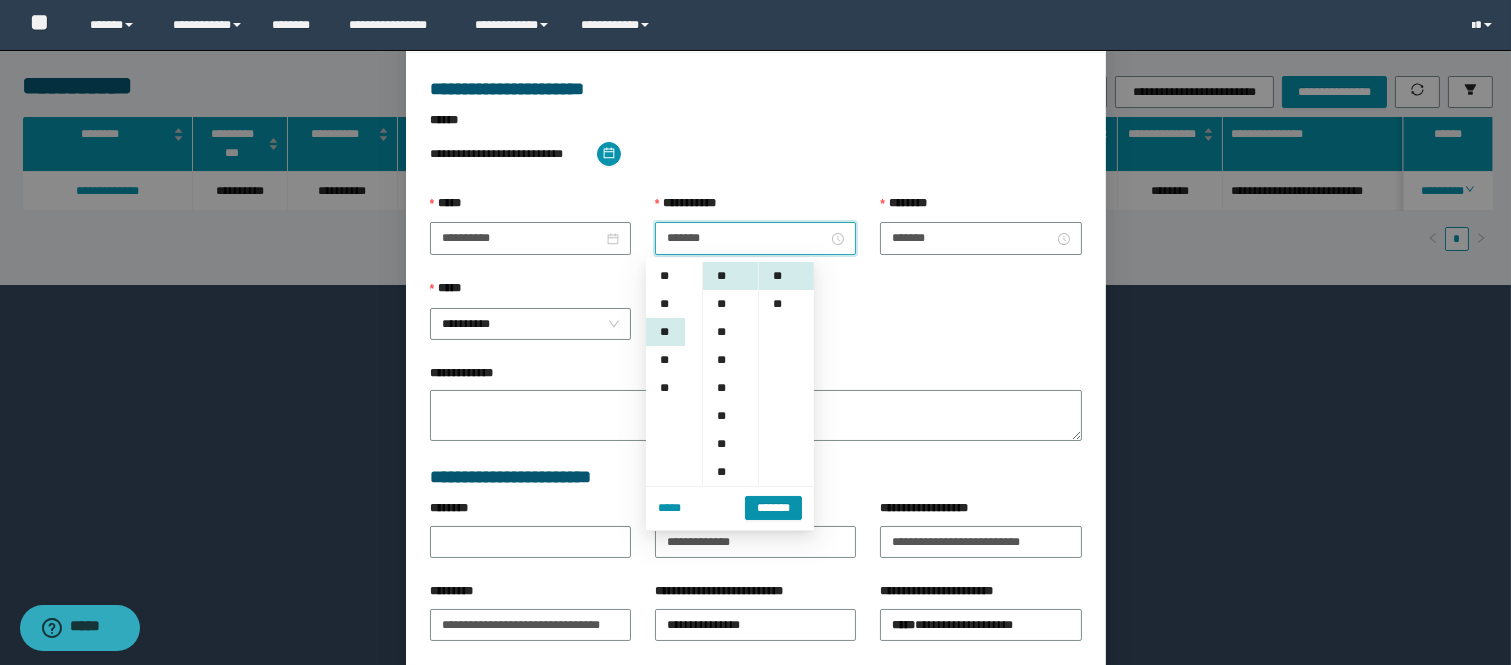 scroll, scrollTop: 252, scrollLeft: 0, axis: vertical 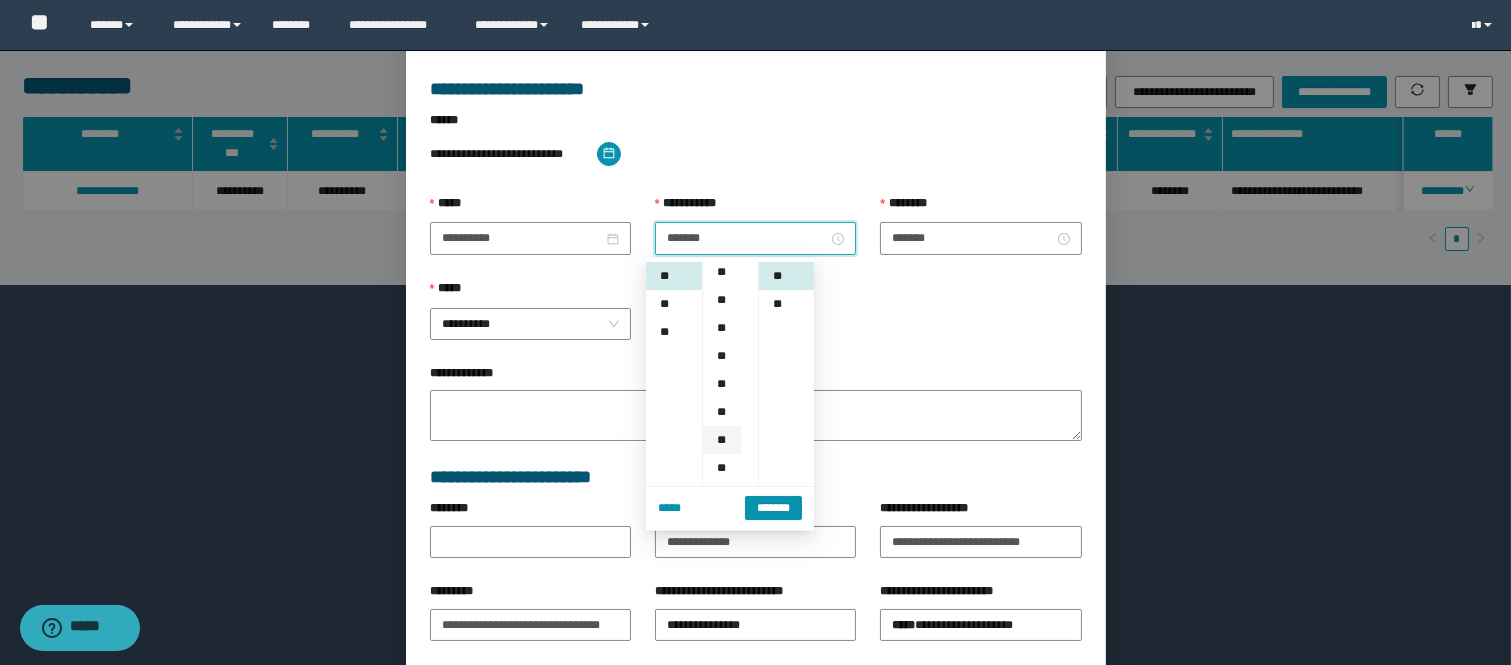 click on "**" at bounding box center [722, 440] 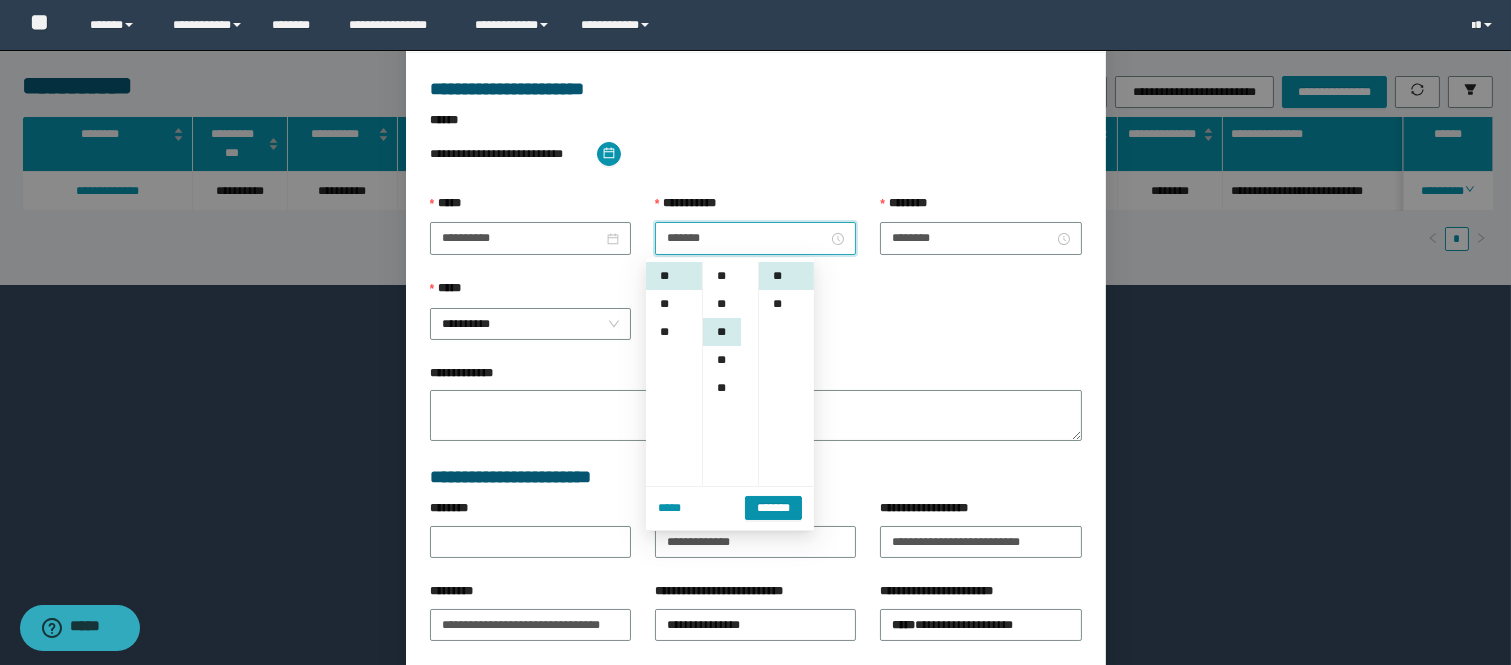 scroll, scrollTop: 252, scrollLeft: 0, axis: vertical 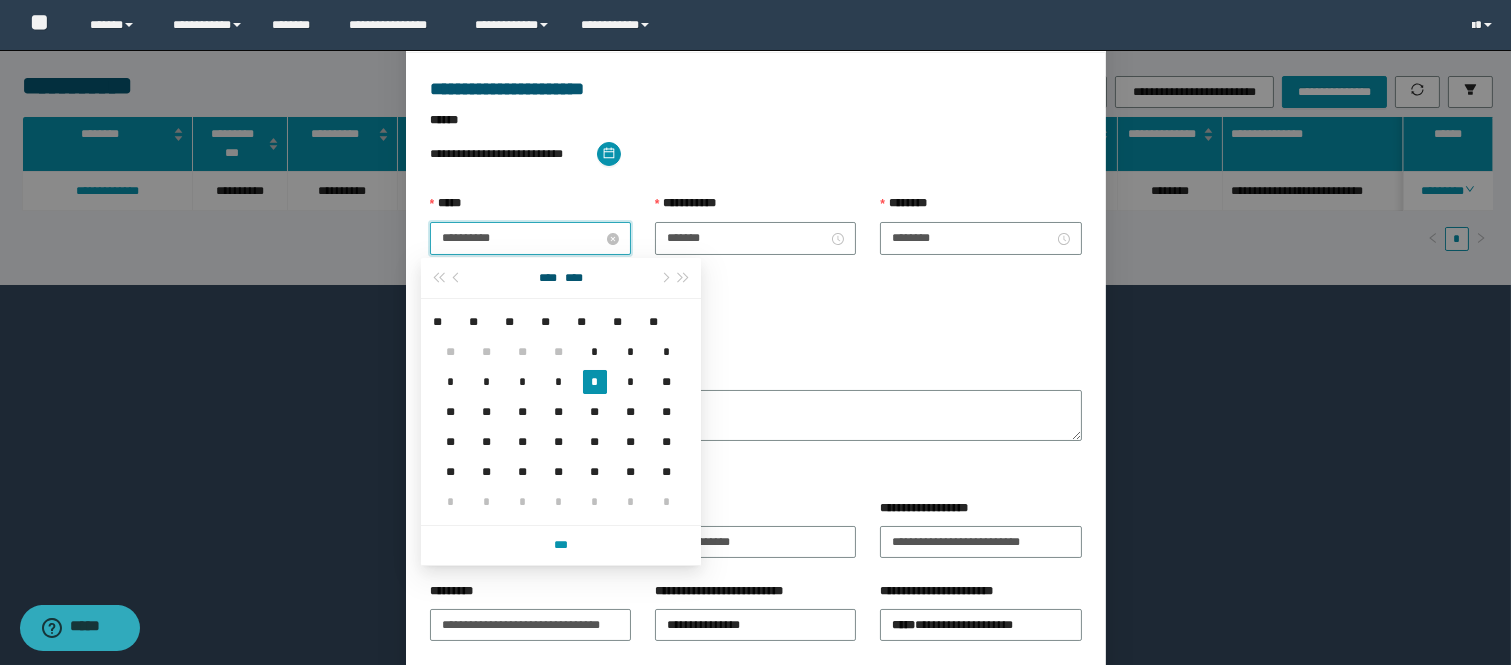 click on "**********" at bounding box center [522, 238] 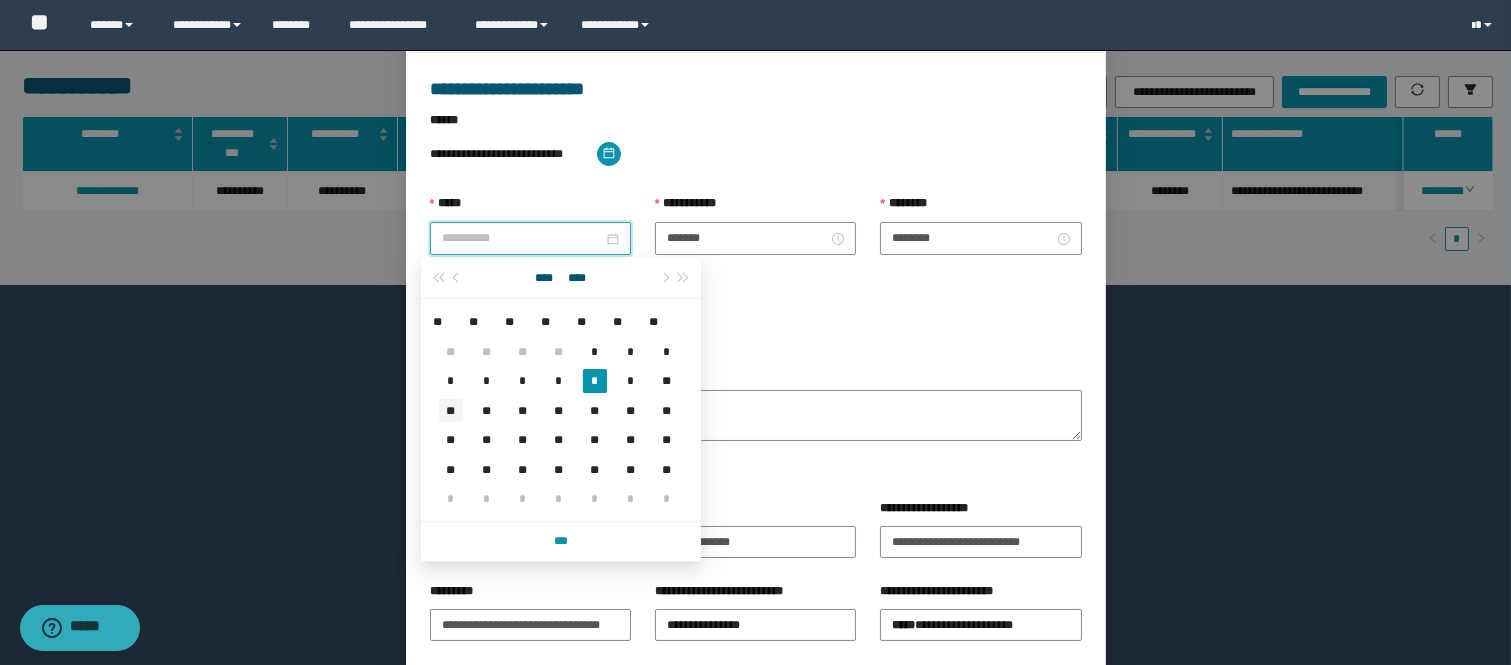 type on "**********" 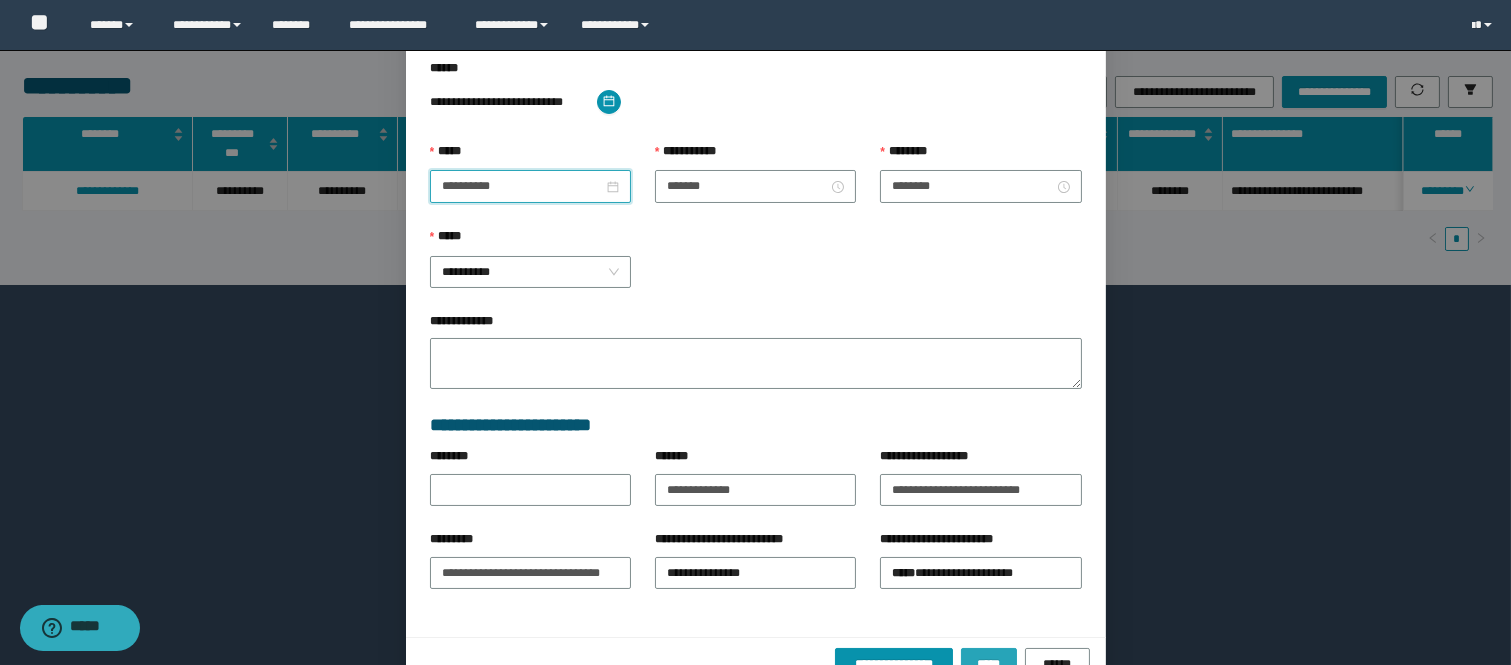 scroll, scrollTop: 205, scrollLeft: 0, axis: vertical 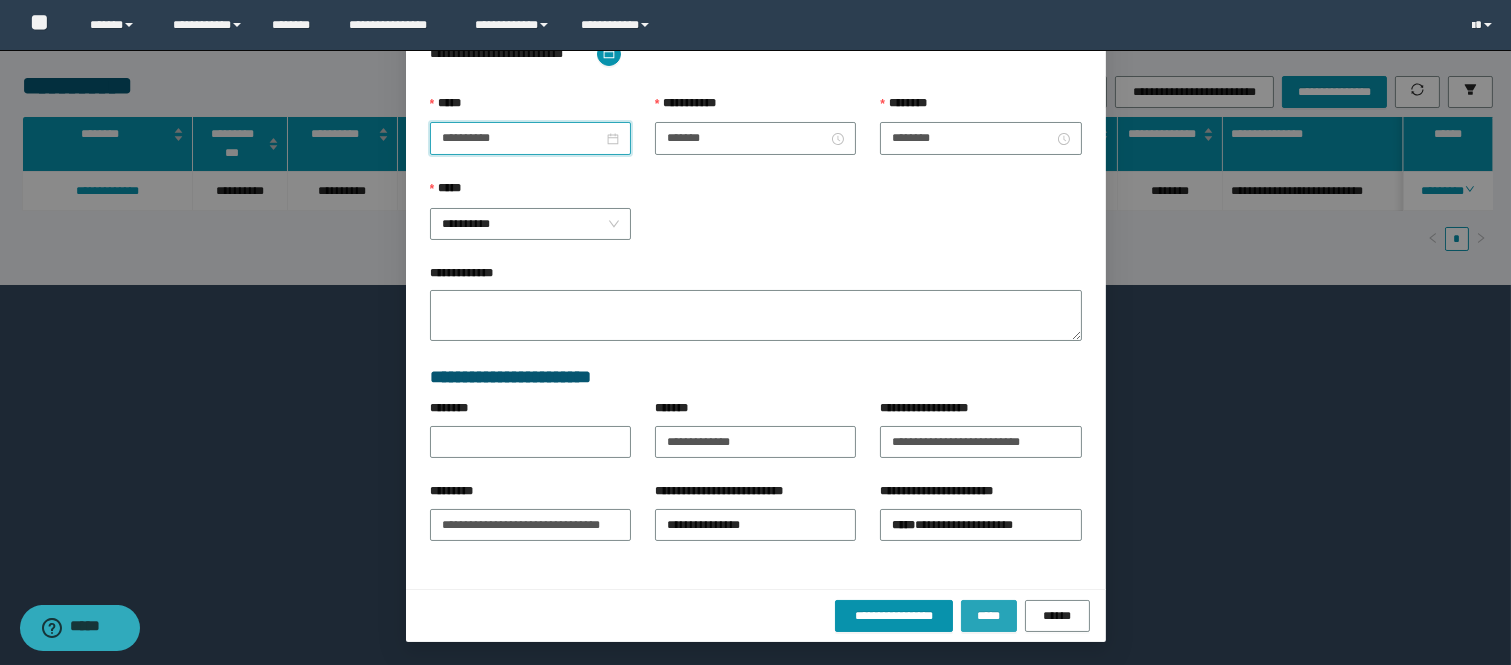 click on "*****" at bounding box center [989, 616] 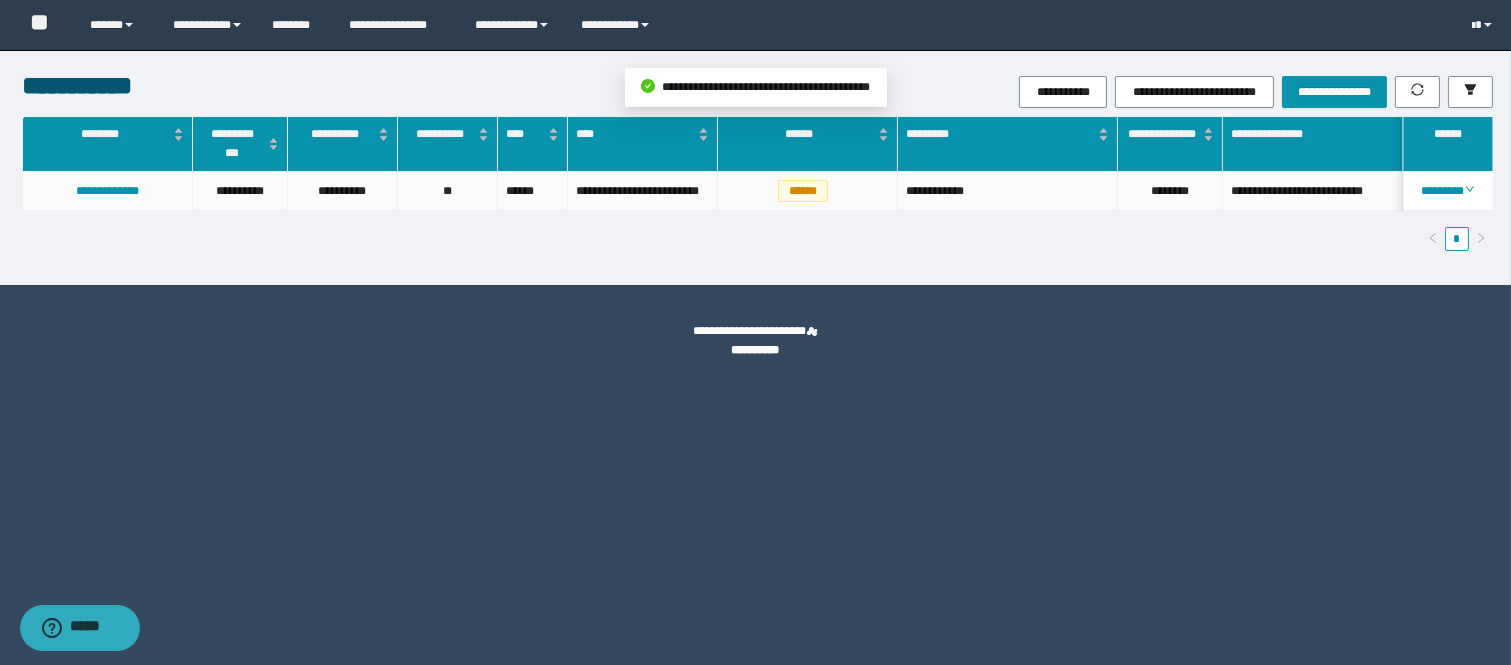 scroll, scrollTop: 105, scrollLeft: 0, axis: vertical 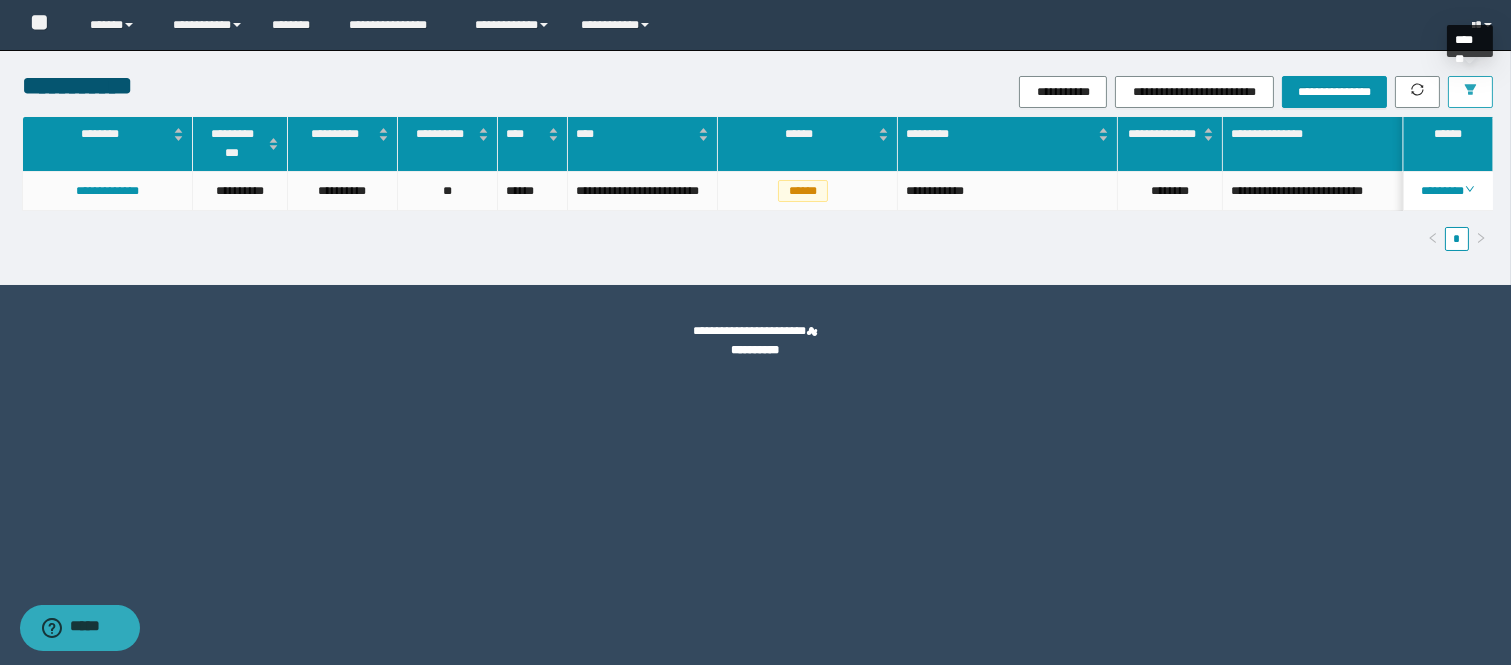 click 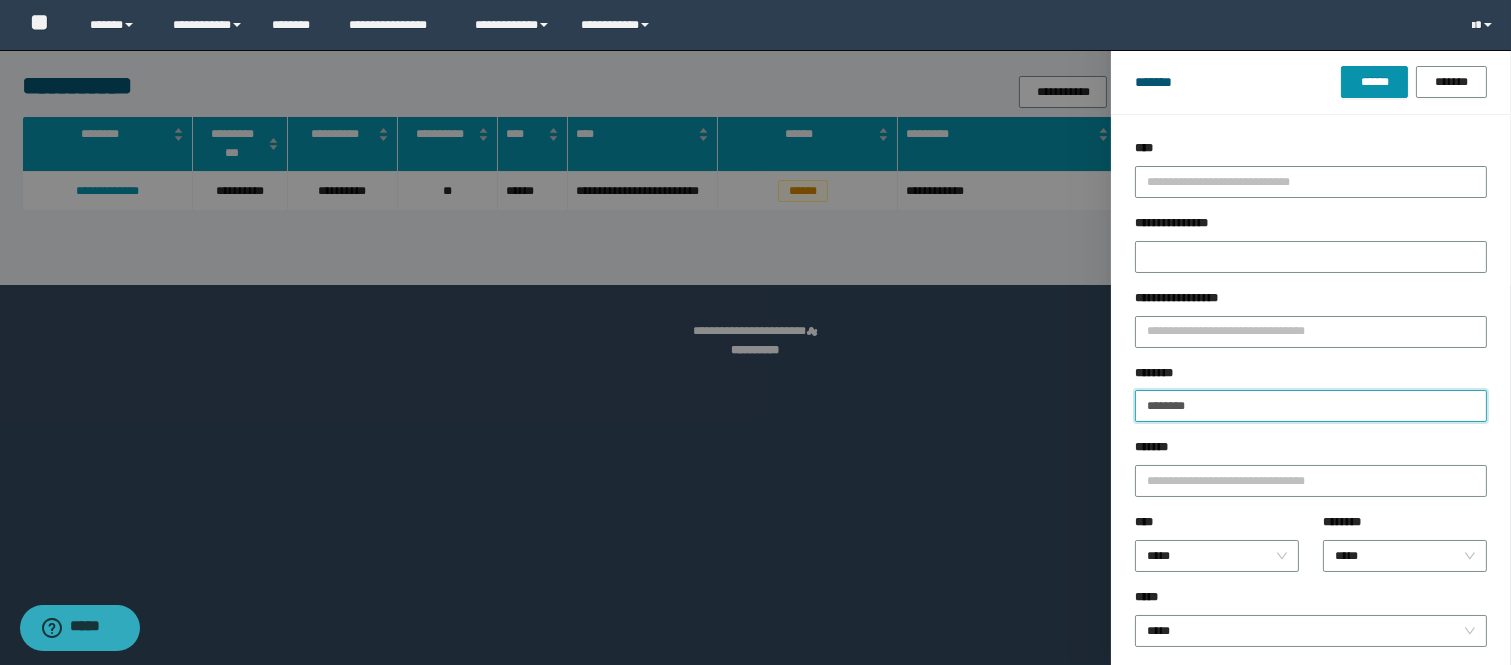drag, startPoint x: 1202, startPoint y: 413, endPoint x: 1011, endPoint y: 398, distance: 191.5881 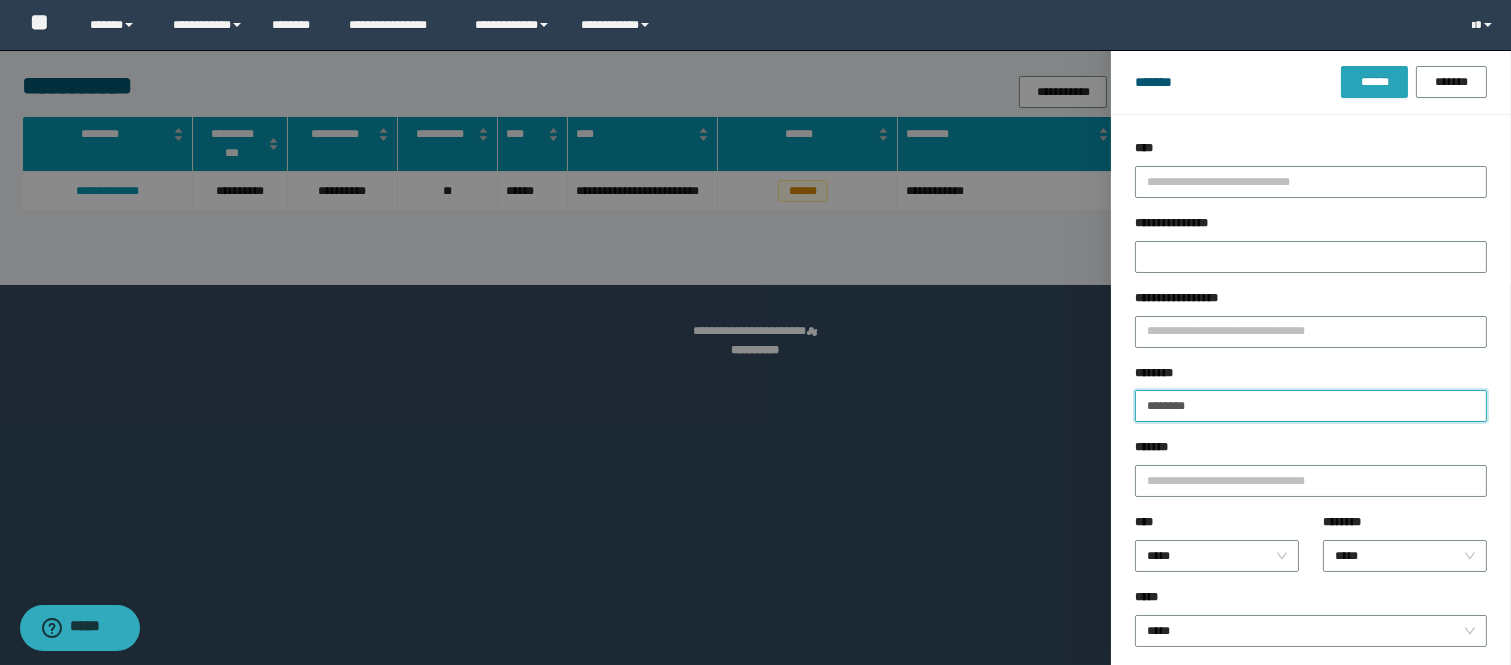 type on "********" 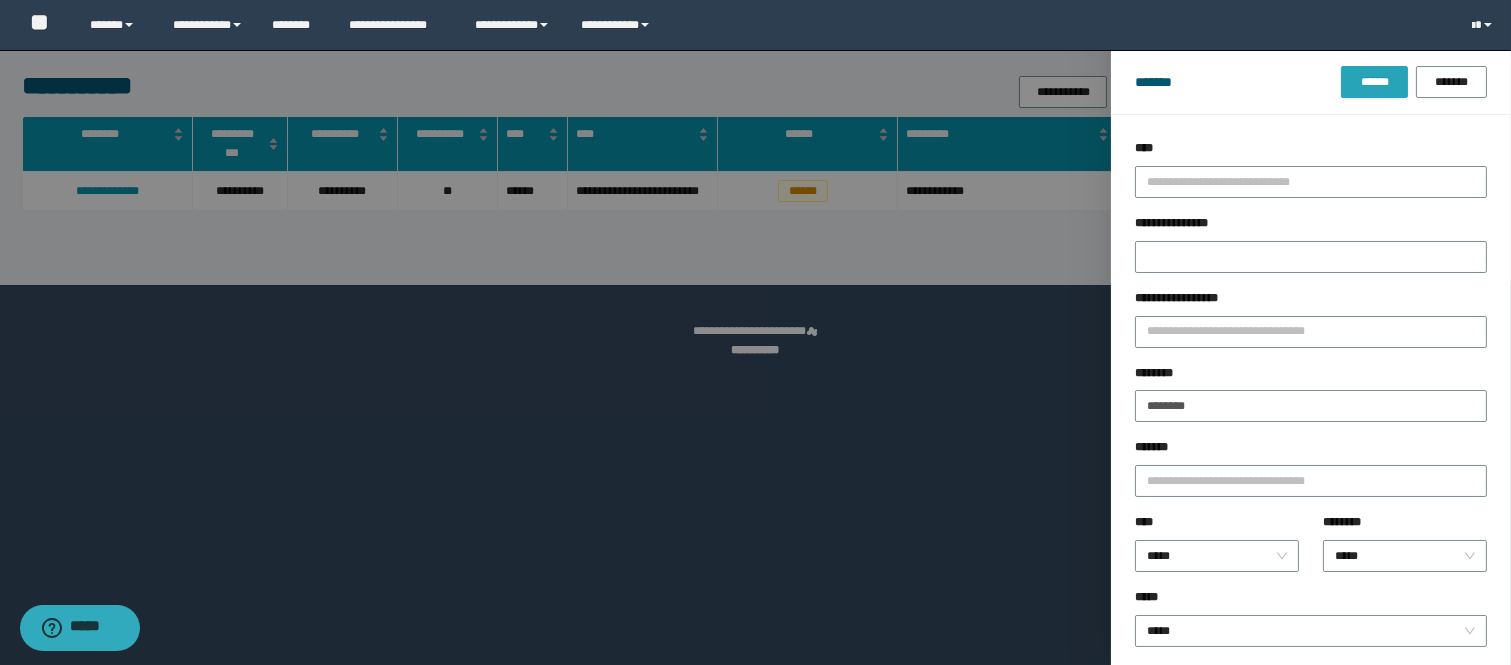 click on "******" at bounding box center (1374, 82) 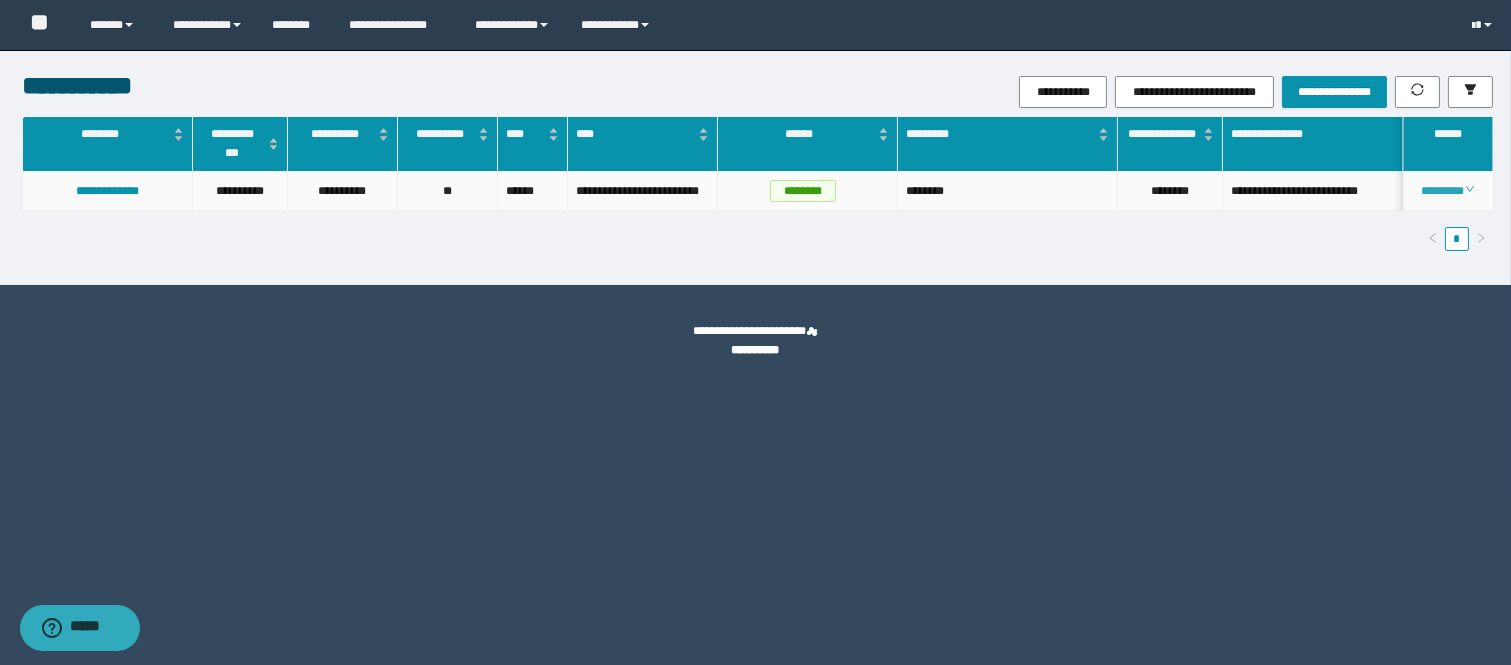 click on "********" at bounding box center (1447, 191) 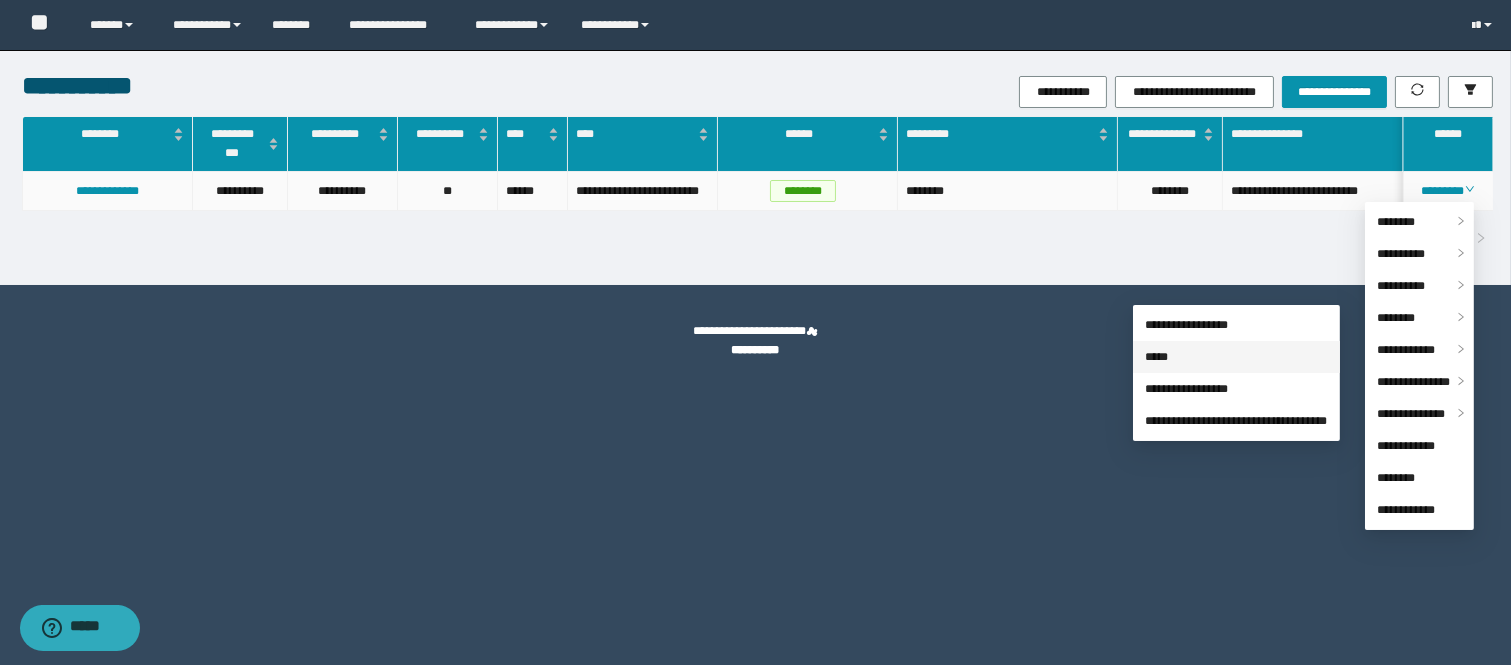 click on "*****" at bounding box center (1156, 357) 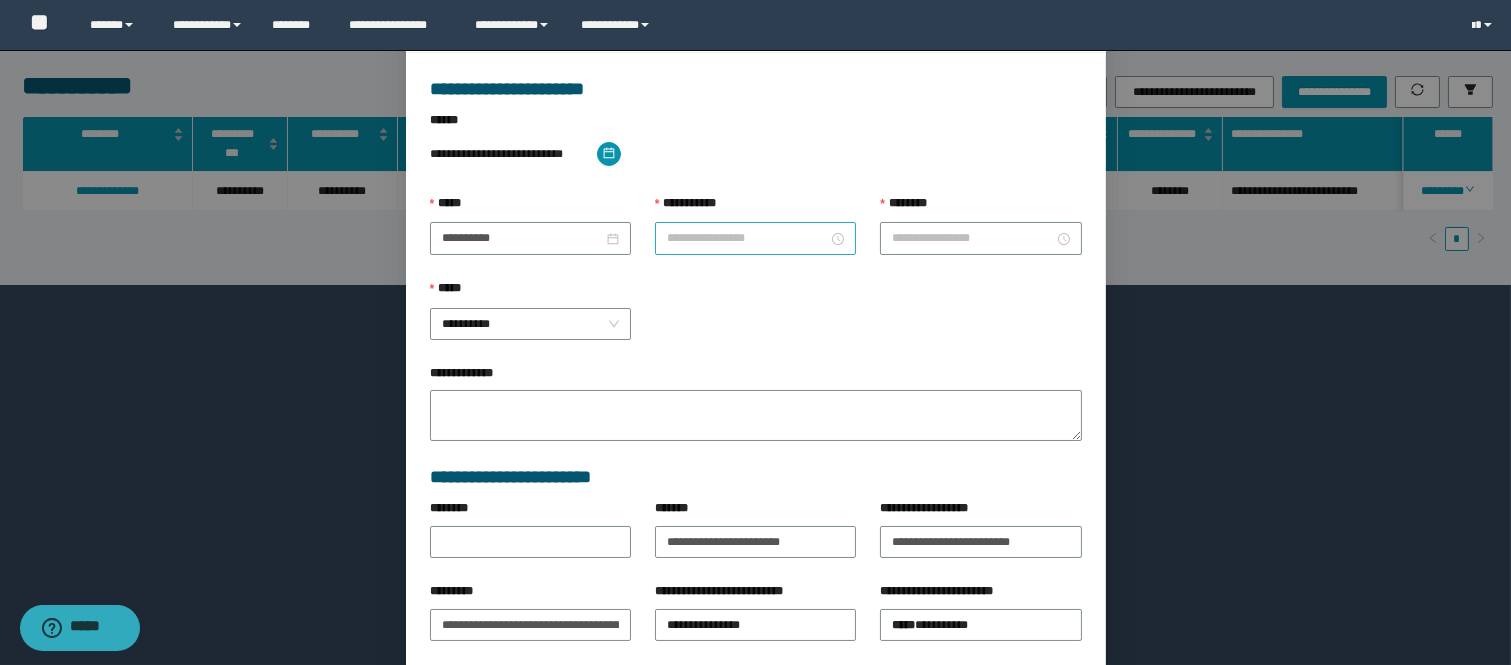 click at bounding box center (755, 238) 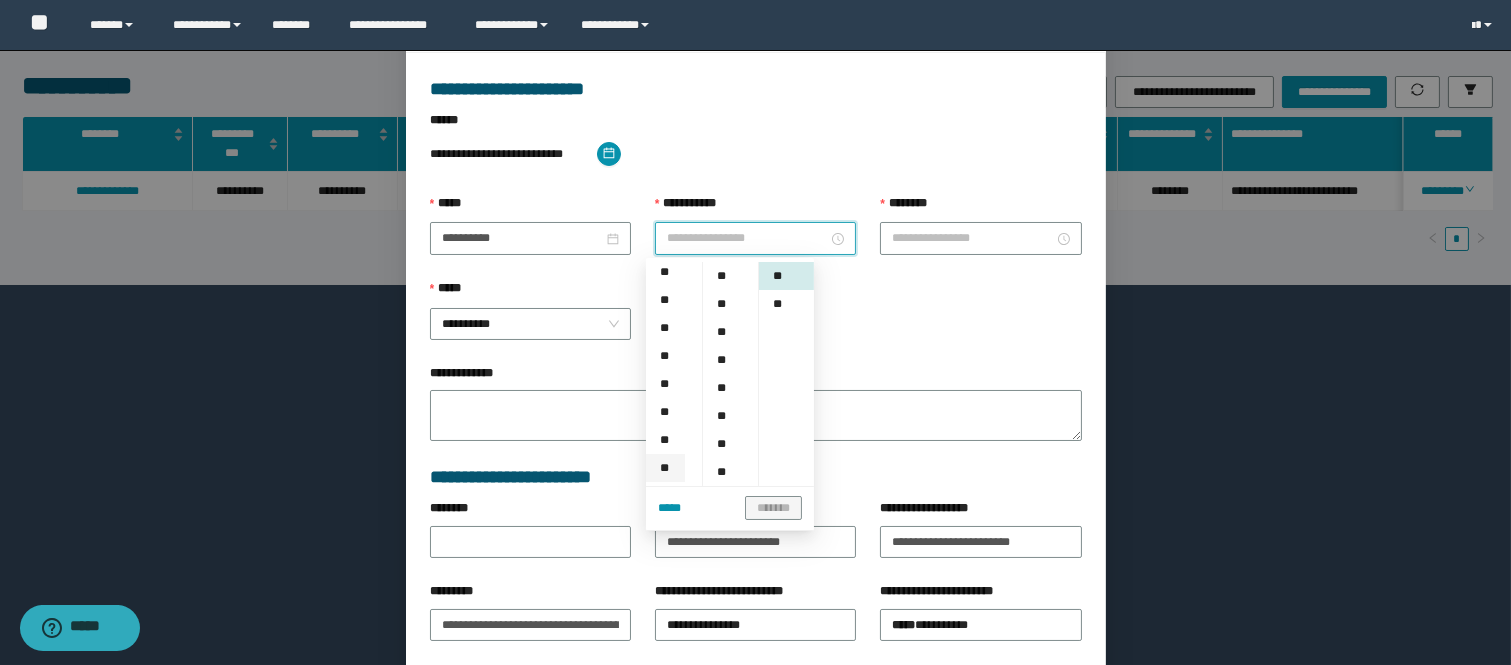 click on "**" at bounding box center (665, 468) 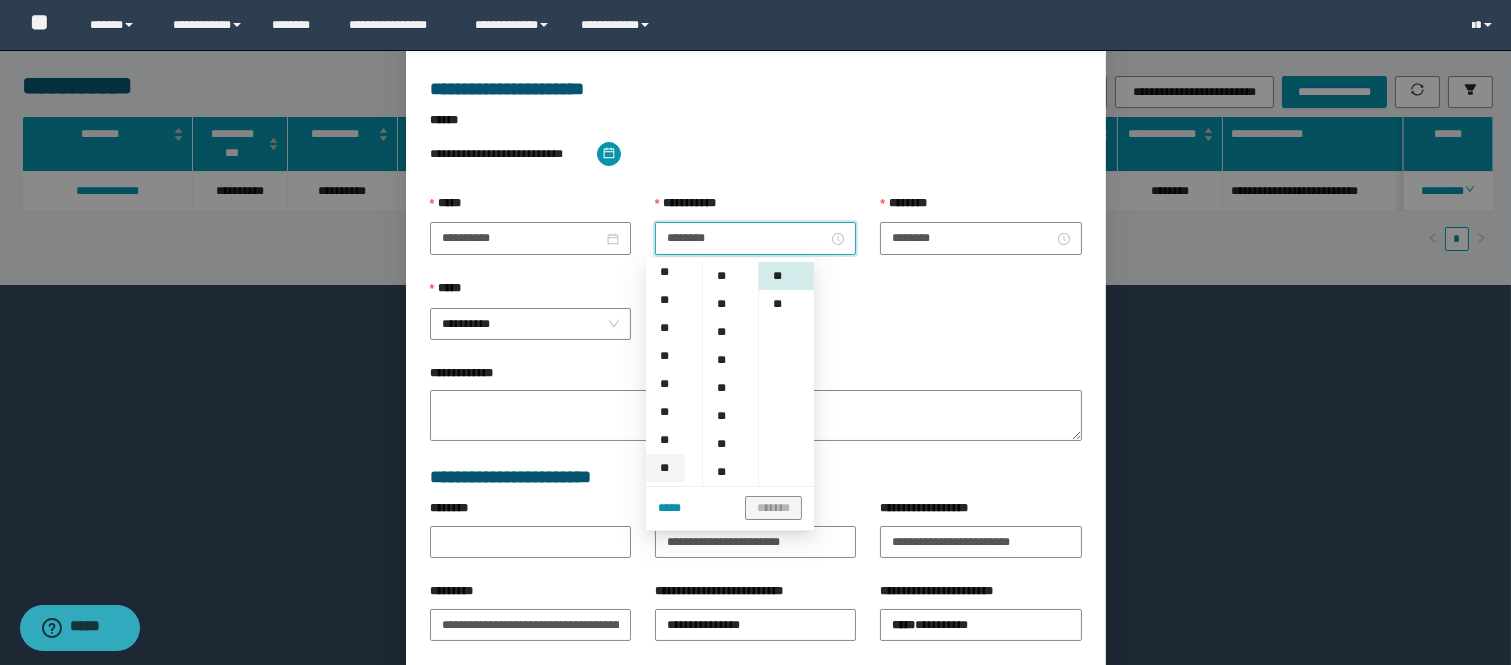 scroll, scrollTop: 280, scrollLeft: 0, axis: vertical 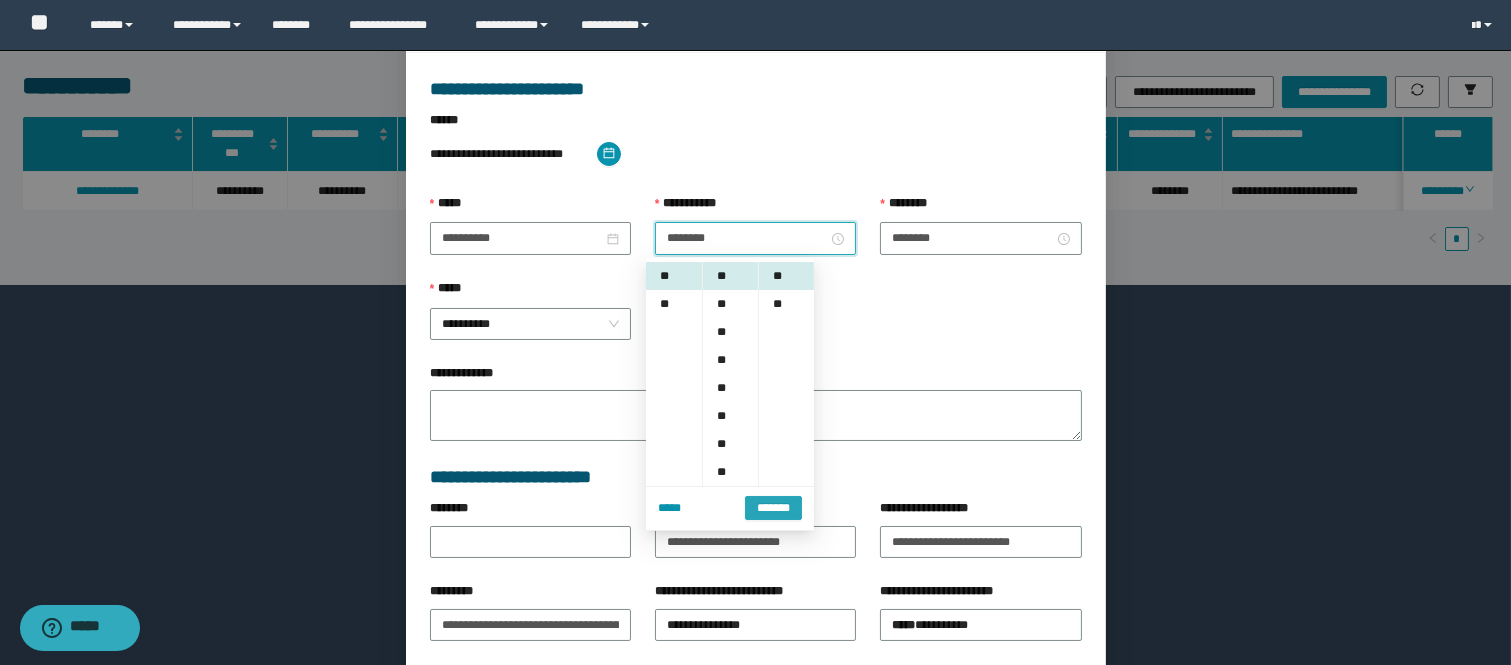 click on "*******" at bounding box center [773, 508] 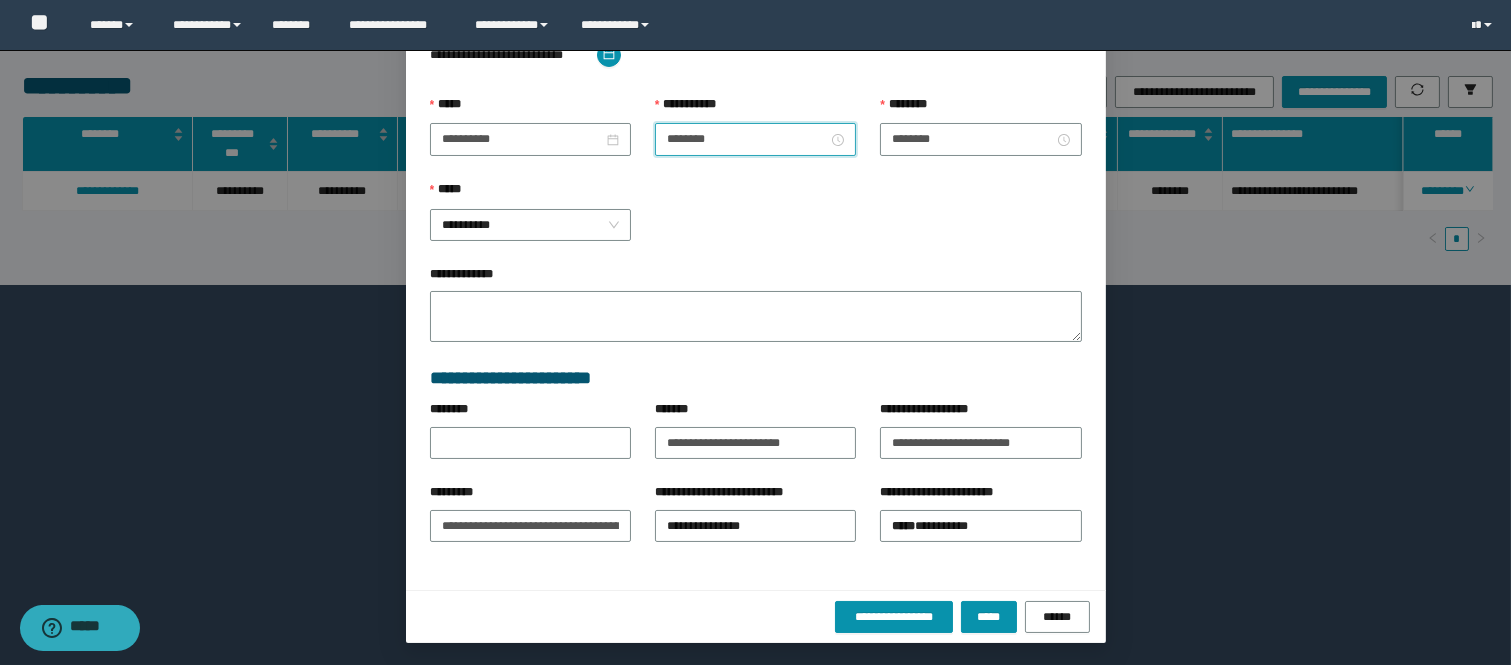 scroll, scrollTop: 205, scrollLeft: 0, axis: vertical 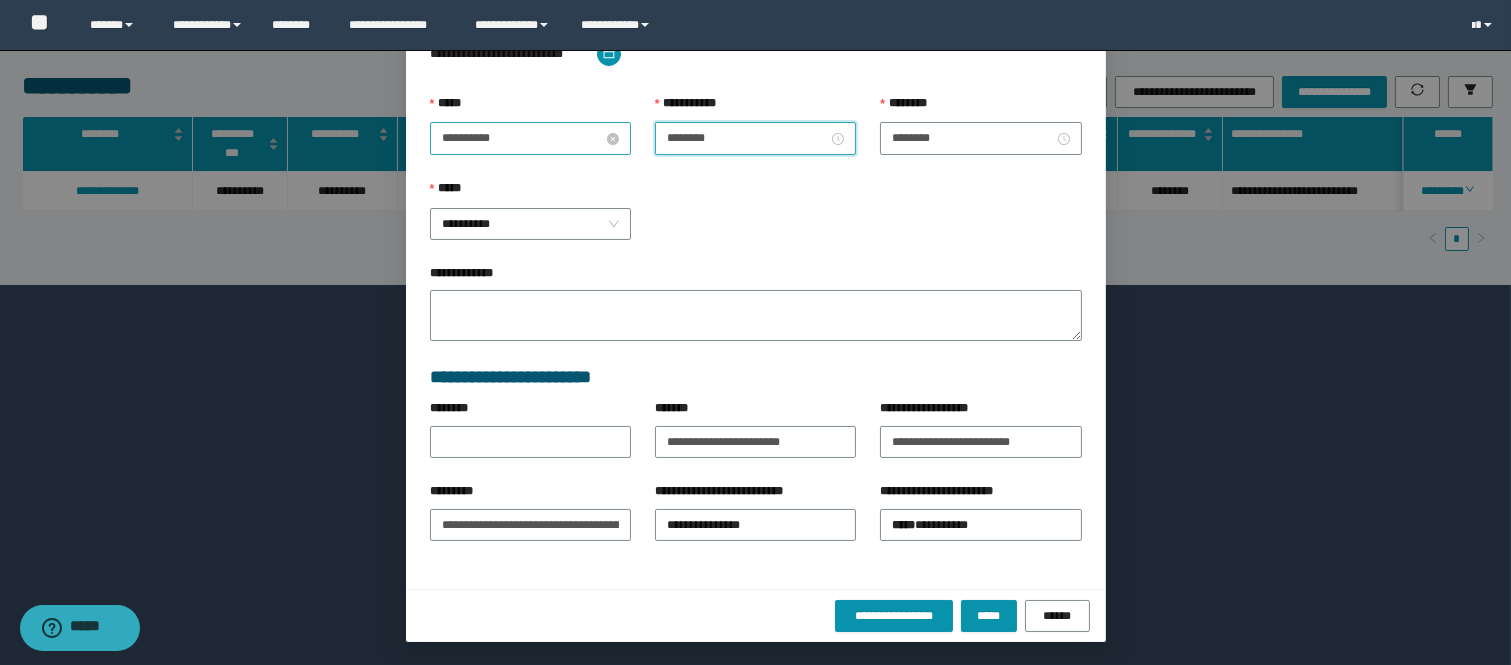 click on "**********" at bounding box center [522, 138] 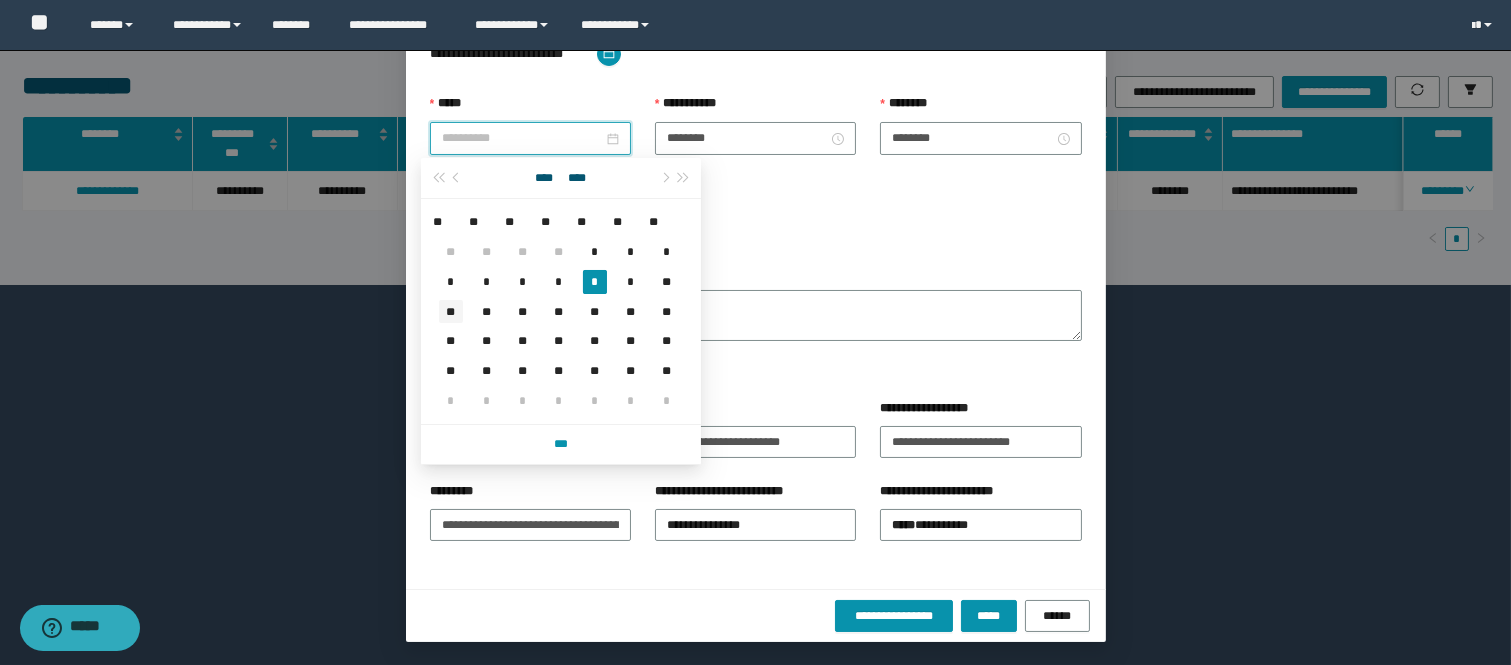 type on "**********" 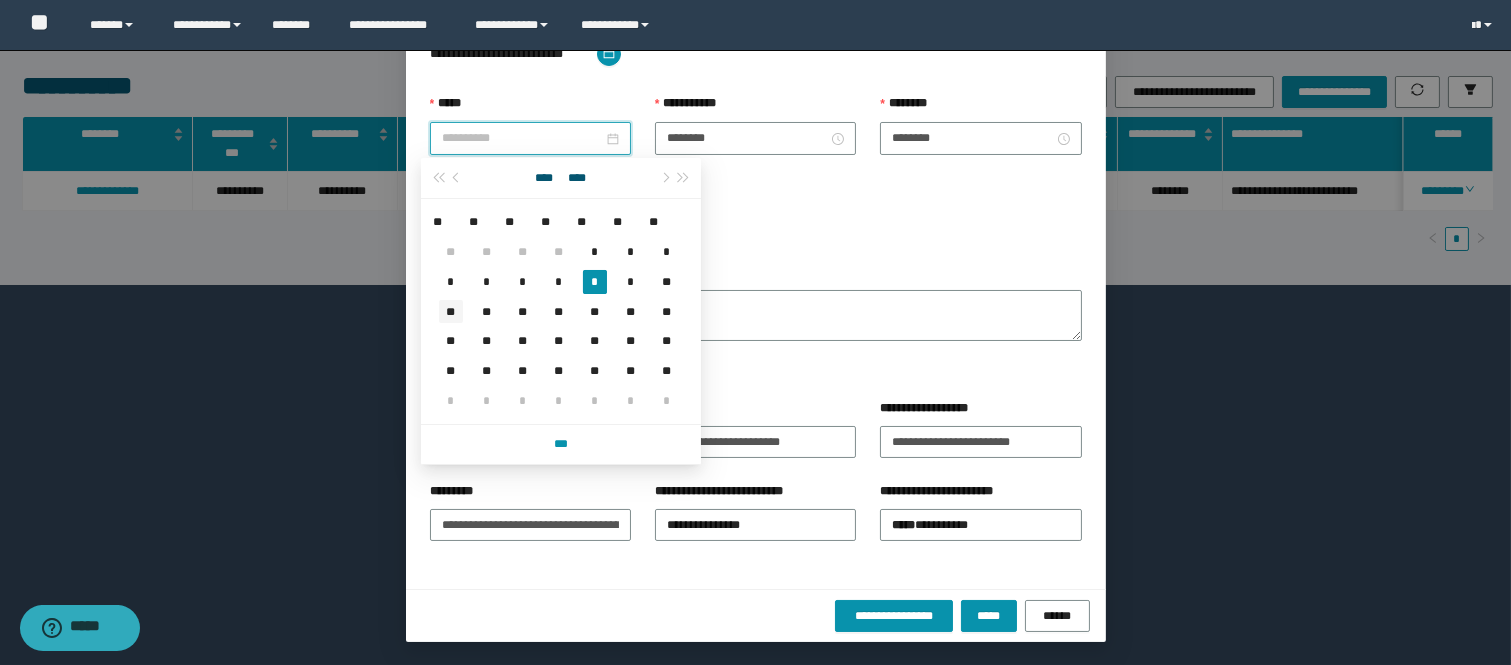 click on "**" at bounding box center [451, 312] 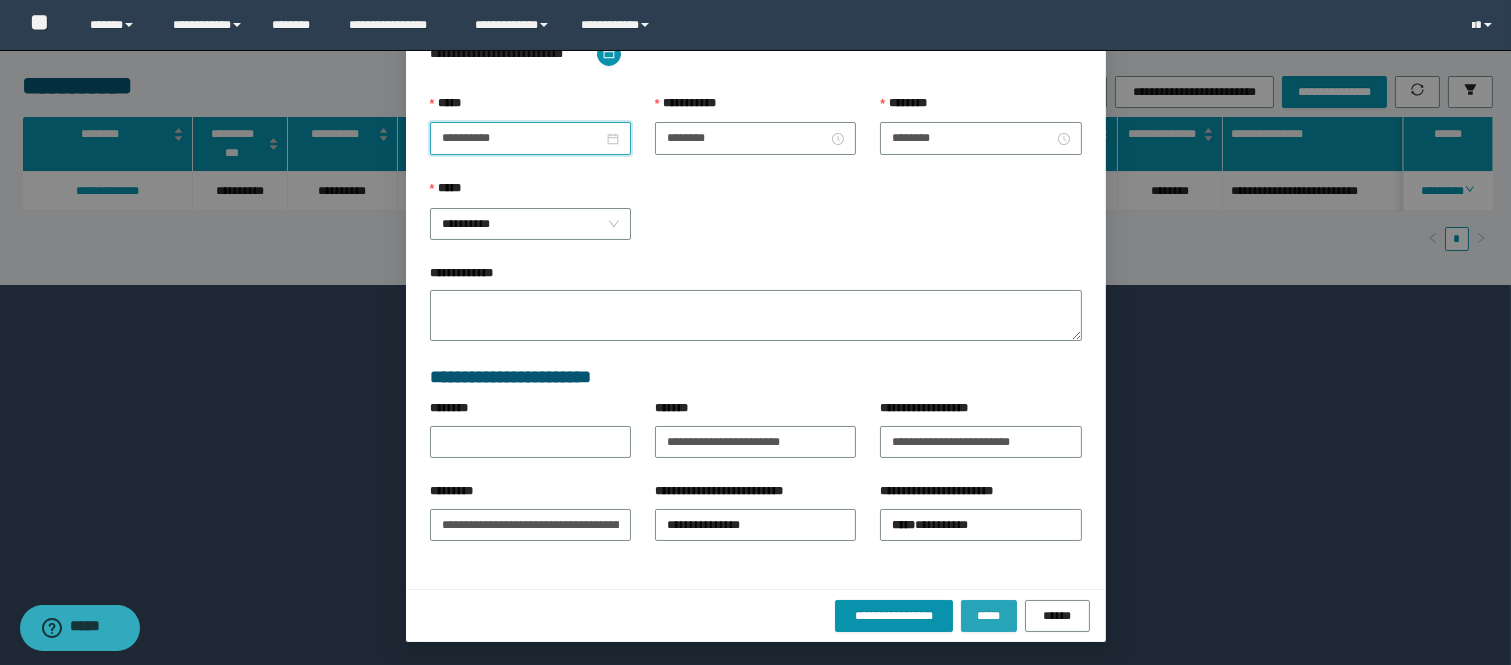 click on "*****" at bounding box center (989, 616) 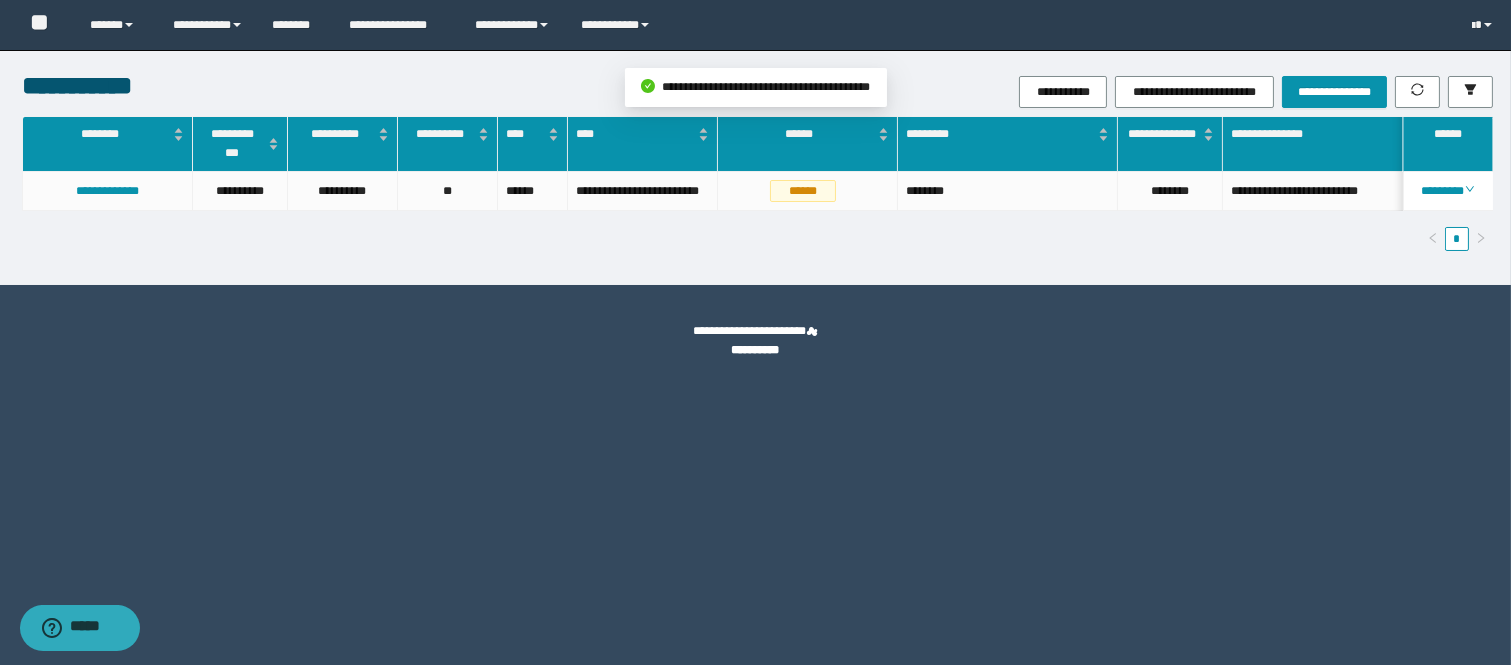 scroll, scrollTop: 105, scrollLeft: 0, axis: vertical 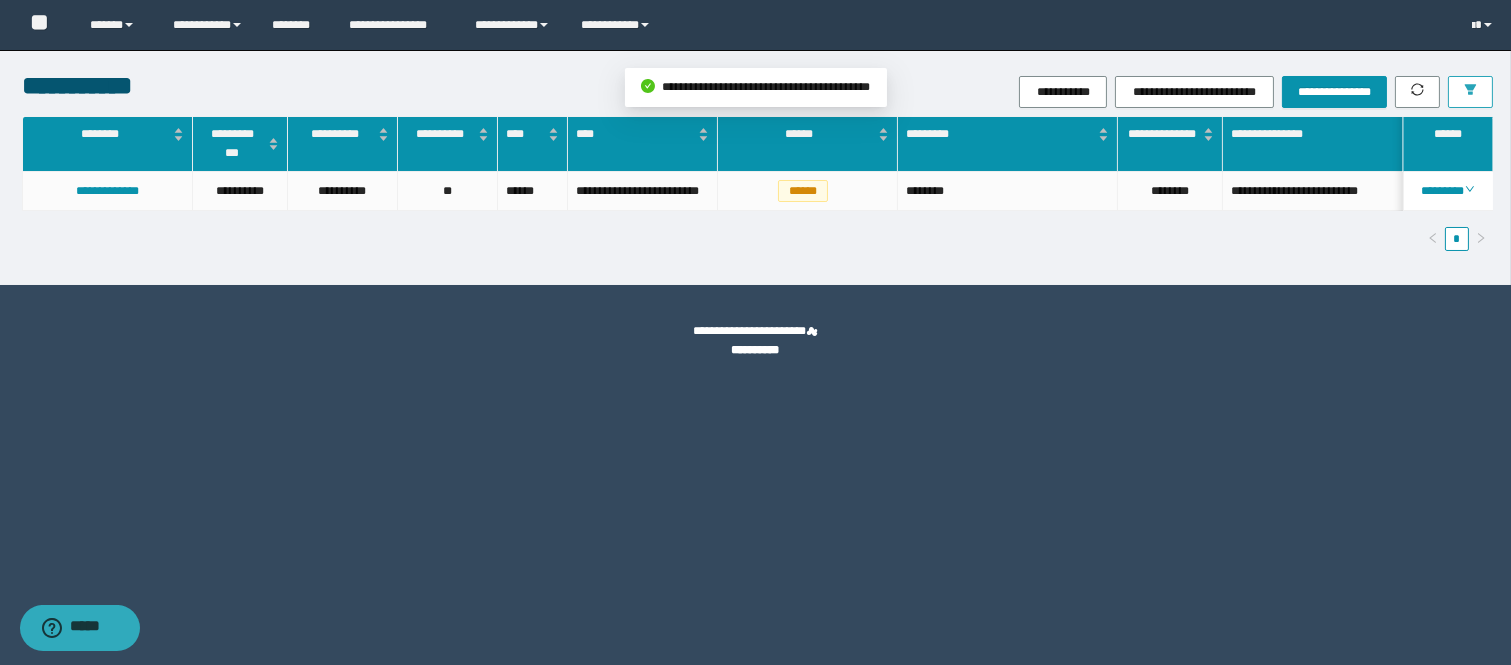 click at bounding box center (1470, 92) 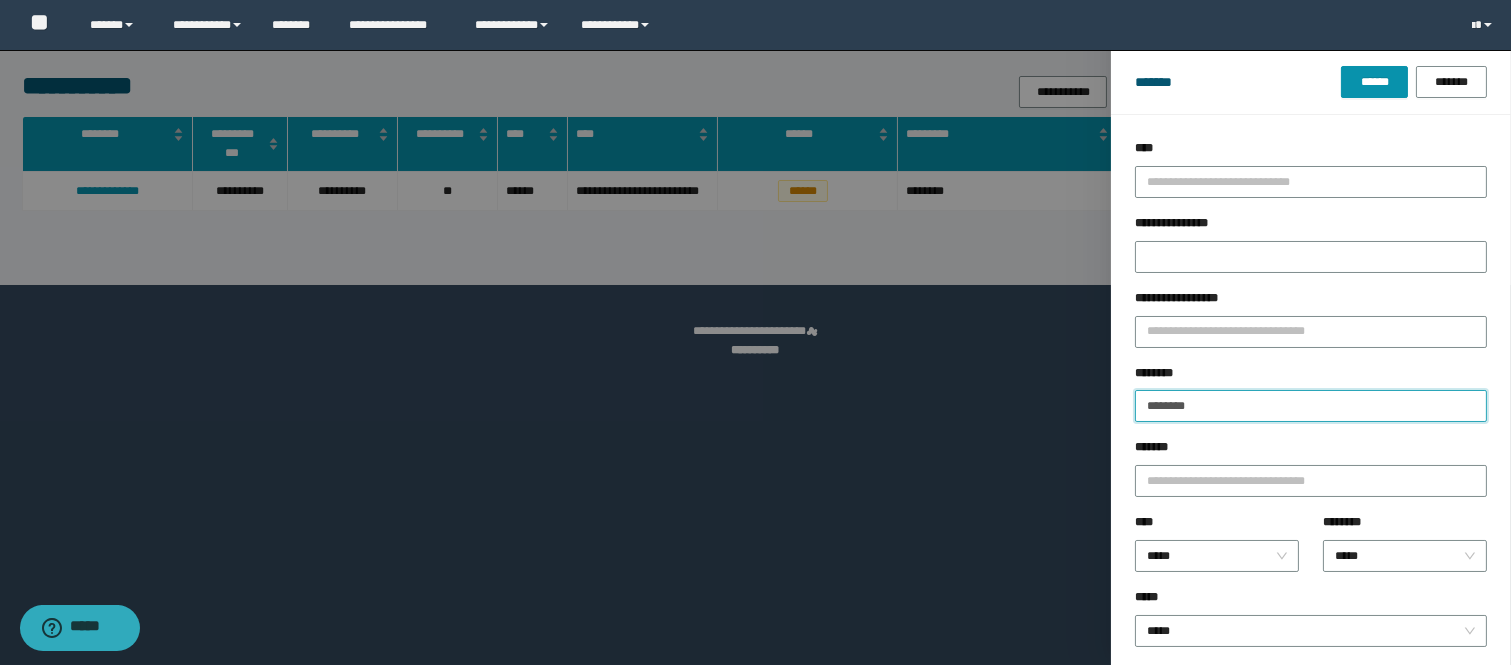 drag, startPoint x: 1227, startPoint y: 413, endPoint x: 1051, endPoint y: 408, distance: 176.07101 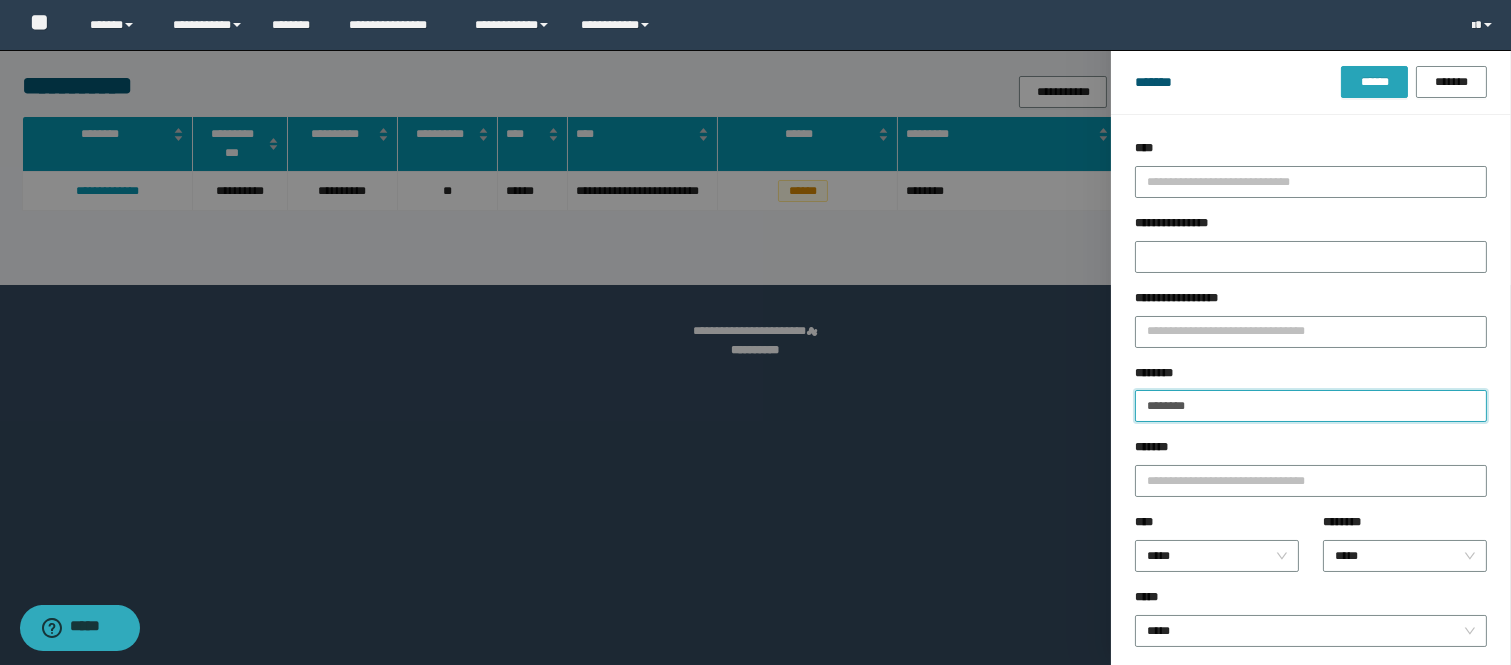 type on "********" 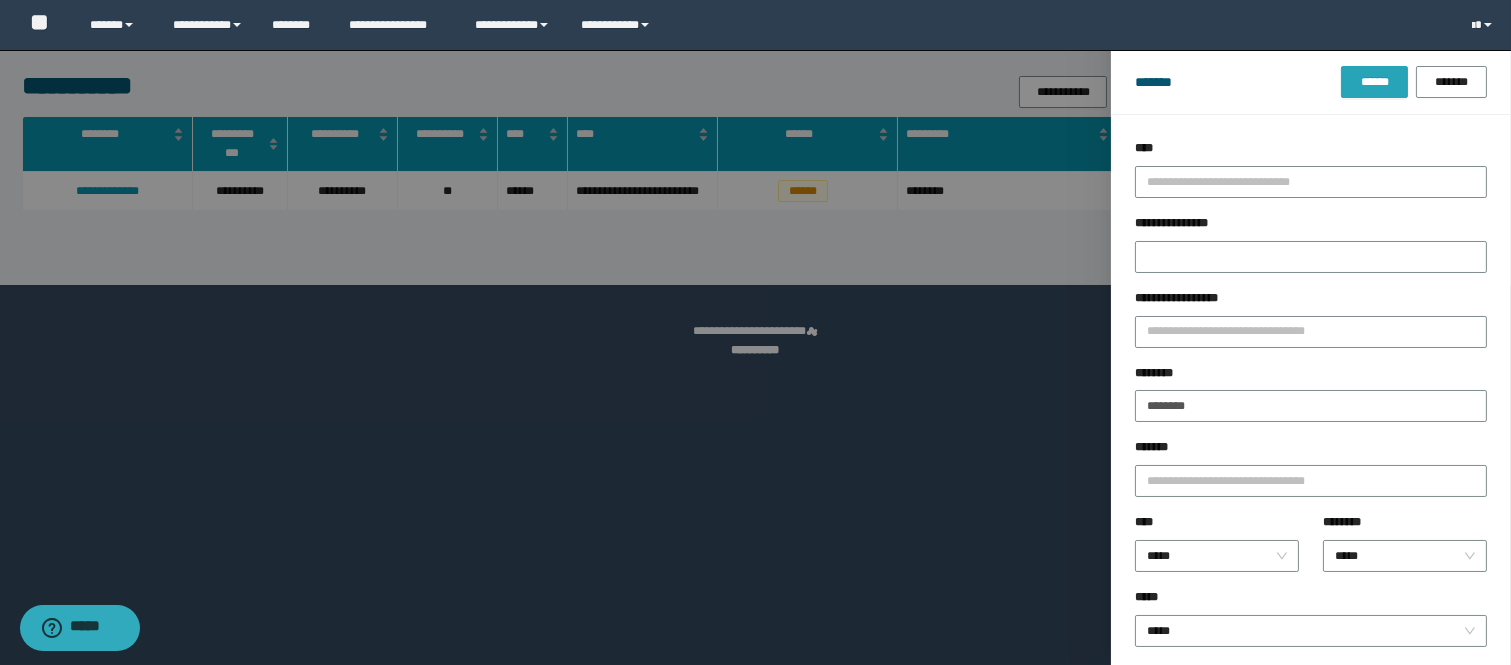 click on "******" at bounding box center [1374, 82] 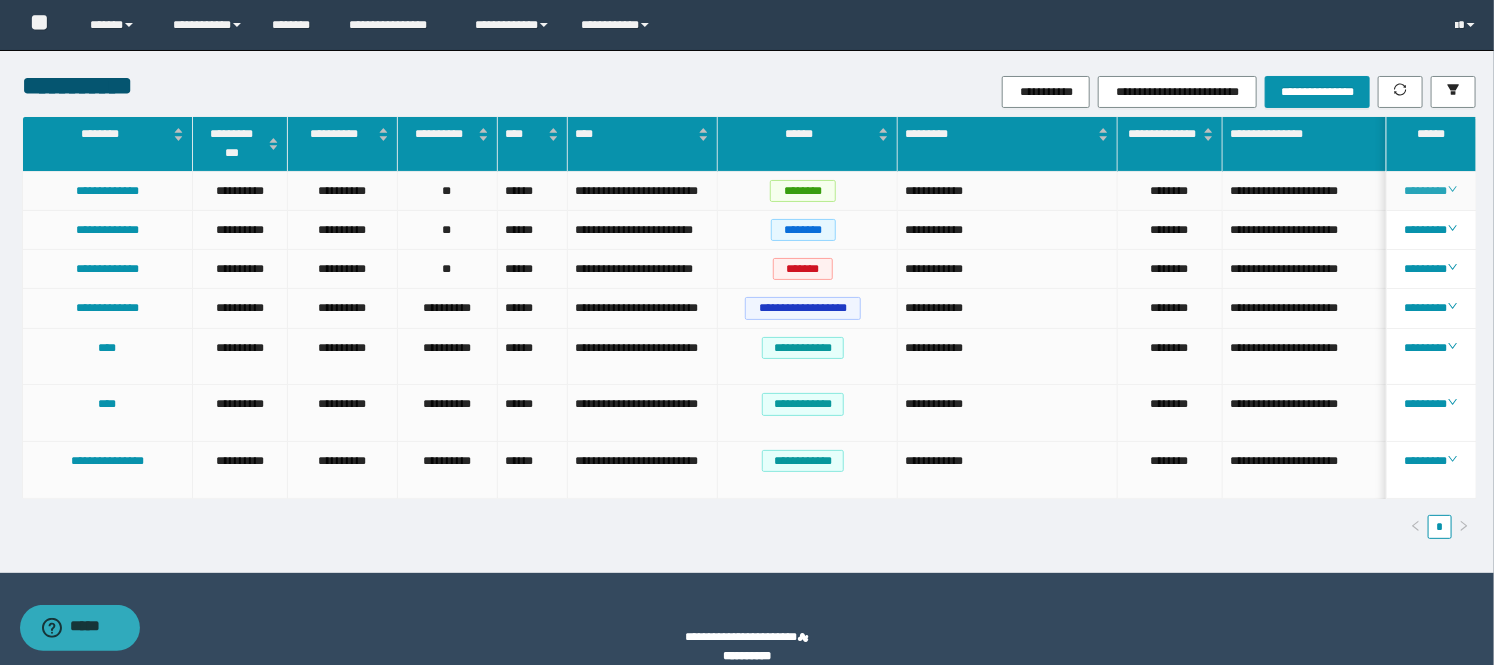 click on "********" at bounding box center [1430, 191] 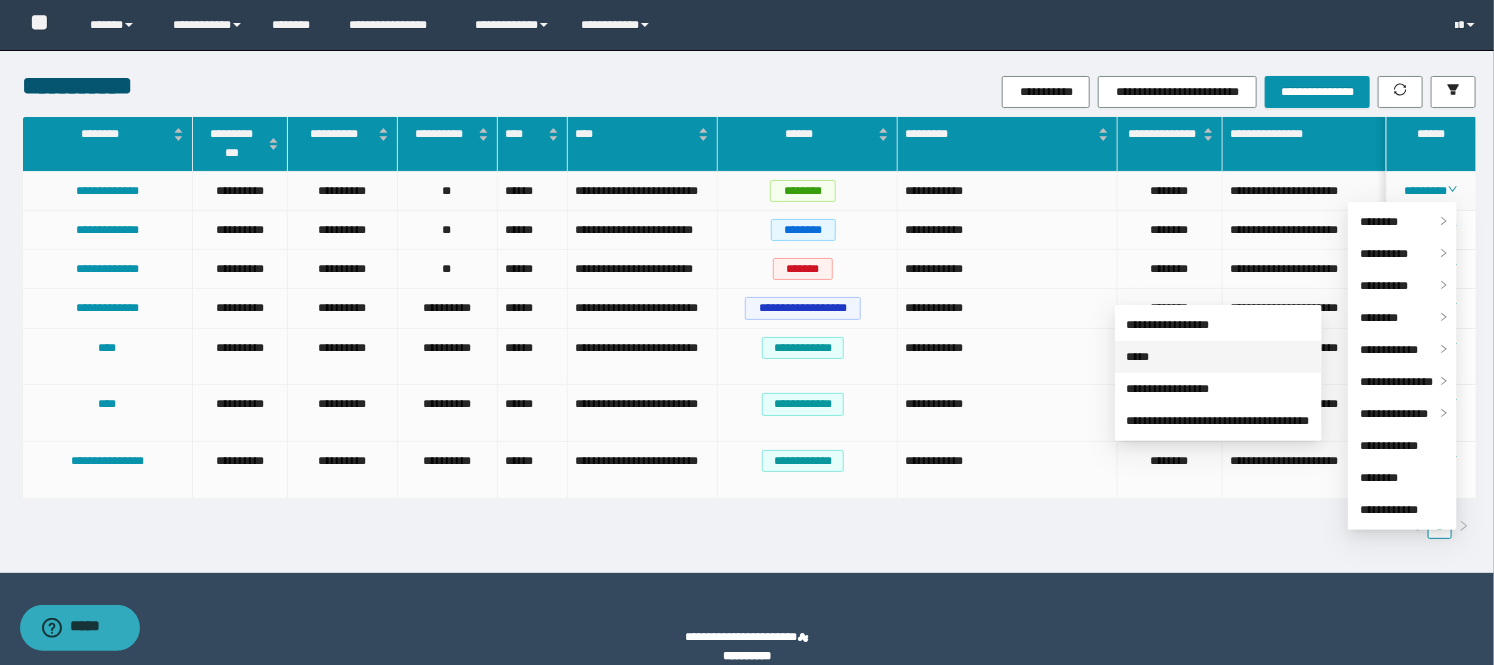 click on "*****" at bounding box center [1138, 357] 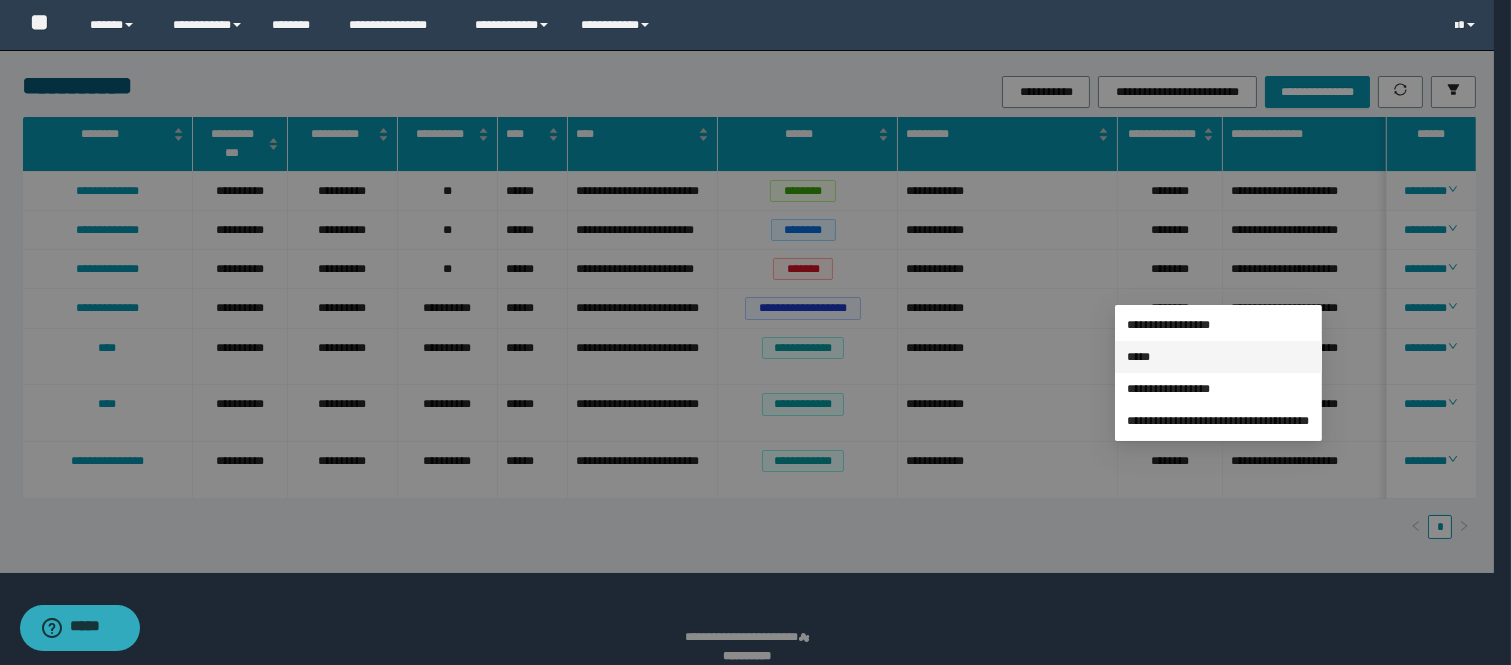 type on "**********" 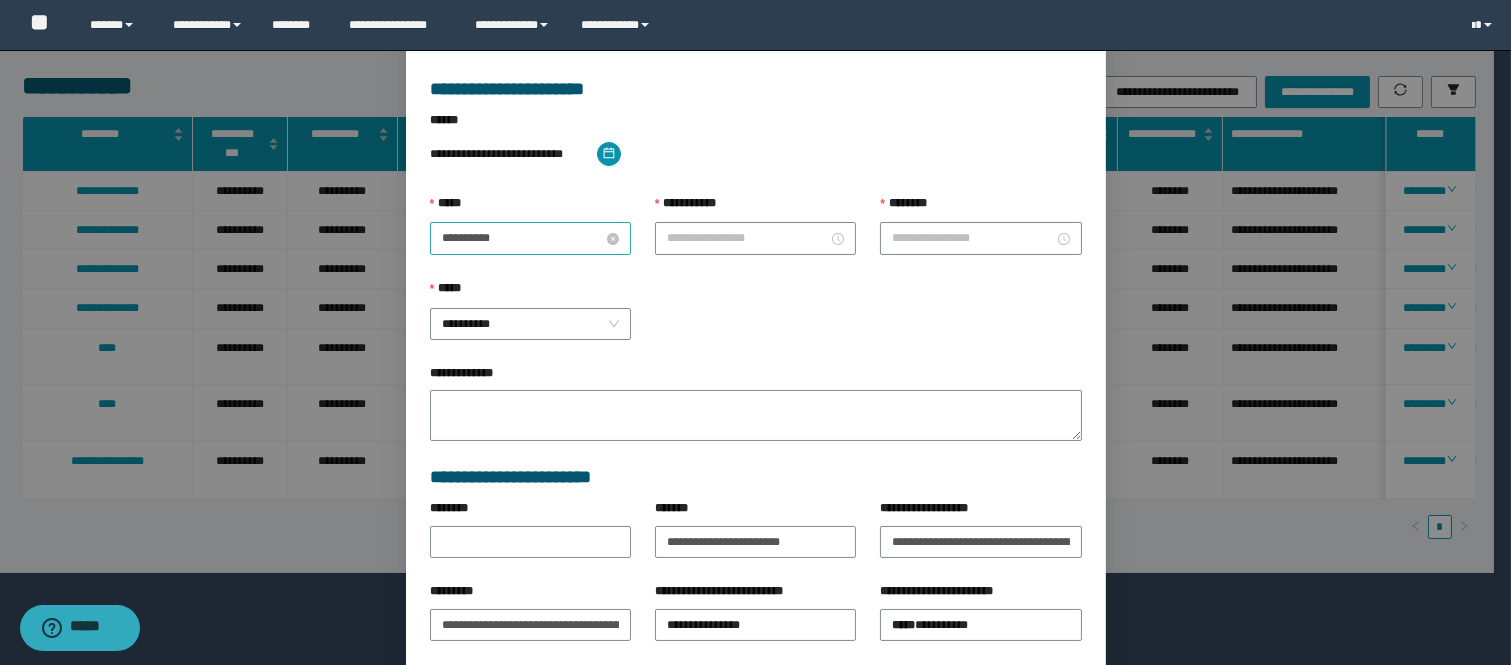 click on "**********" at bounding box center (522, 238) 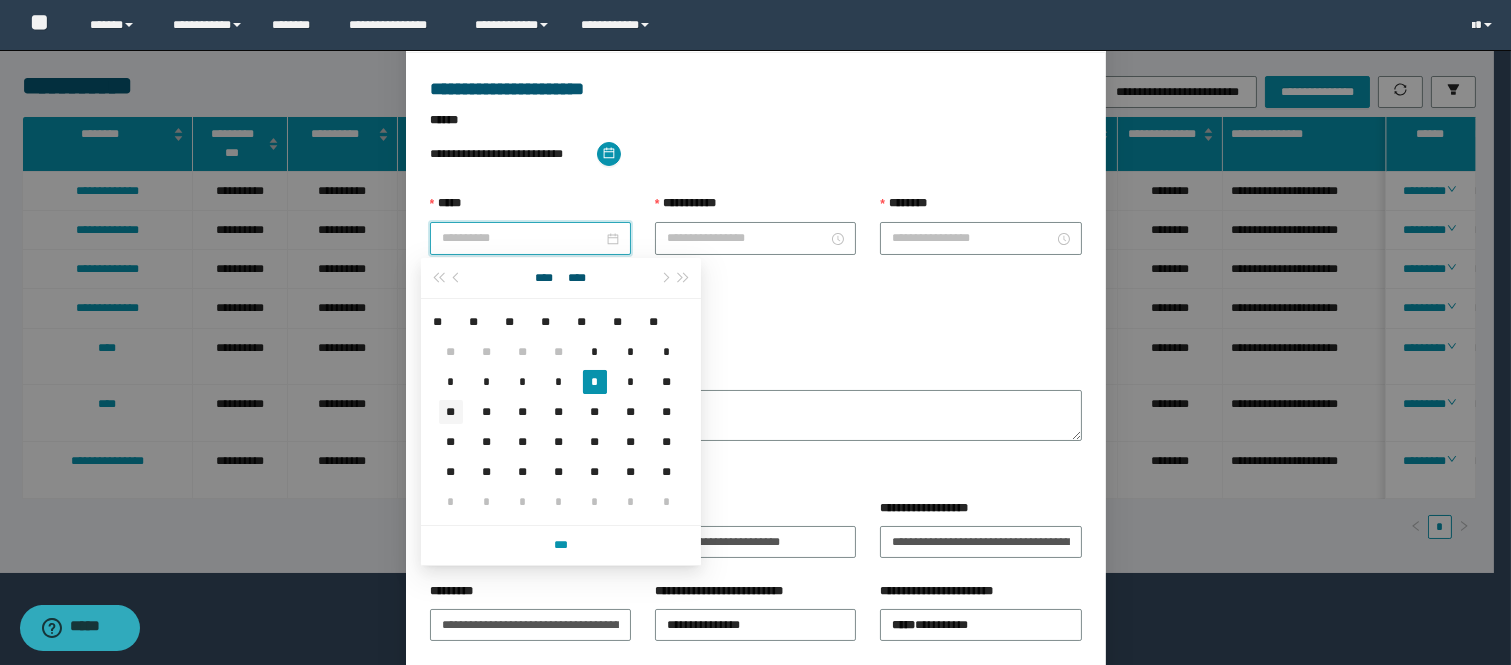type on "**********" 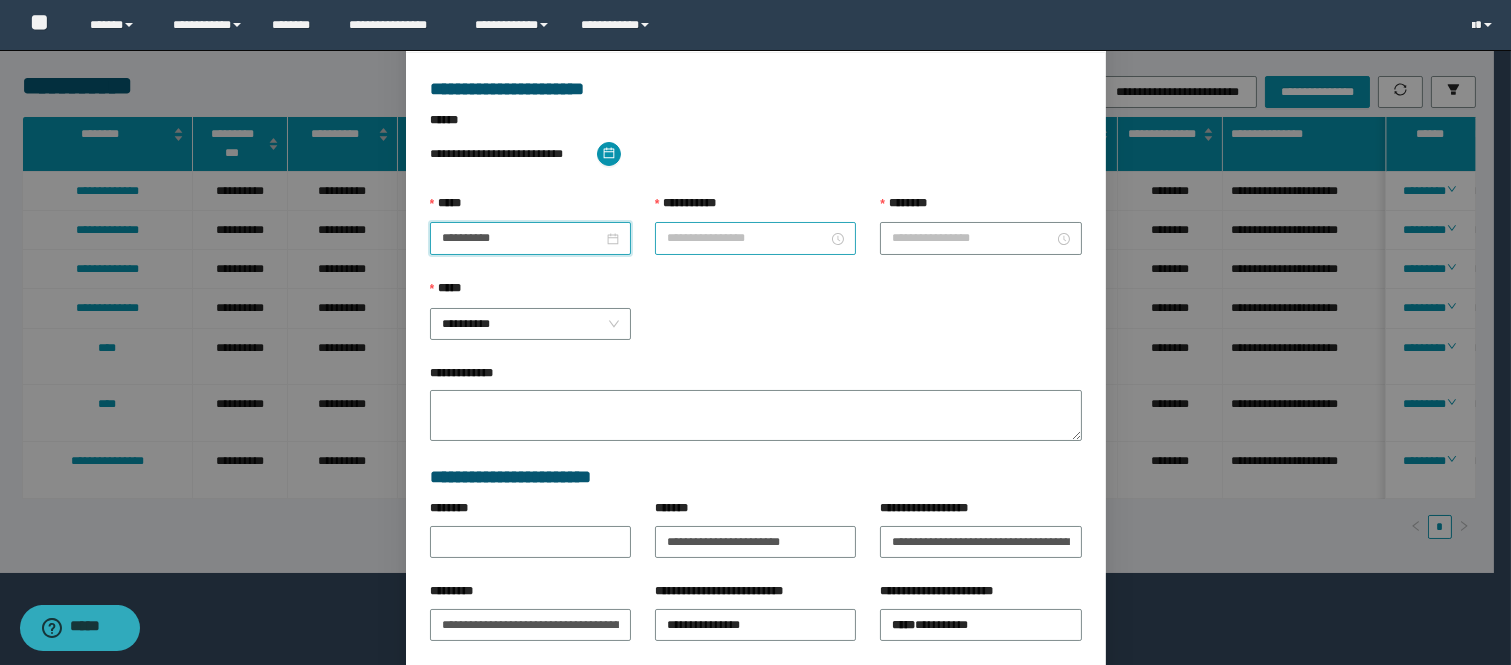 click on "**********" at bounding box center (747, 238) 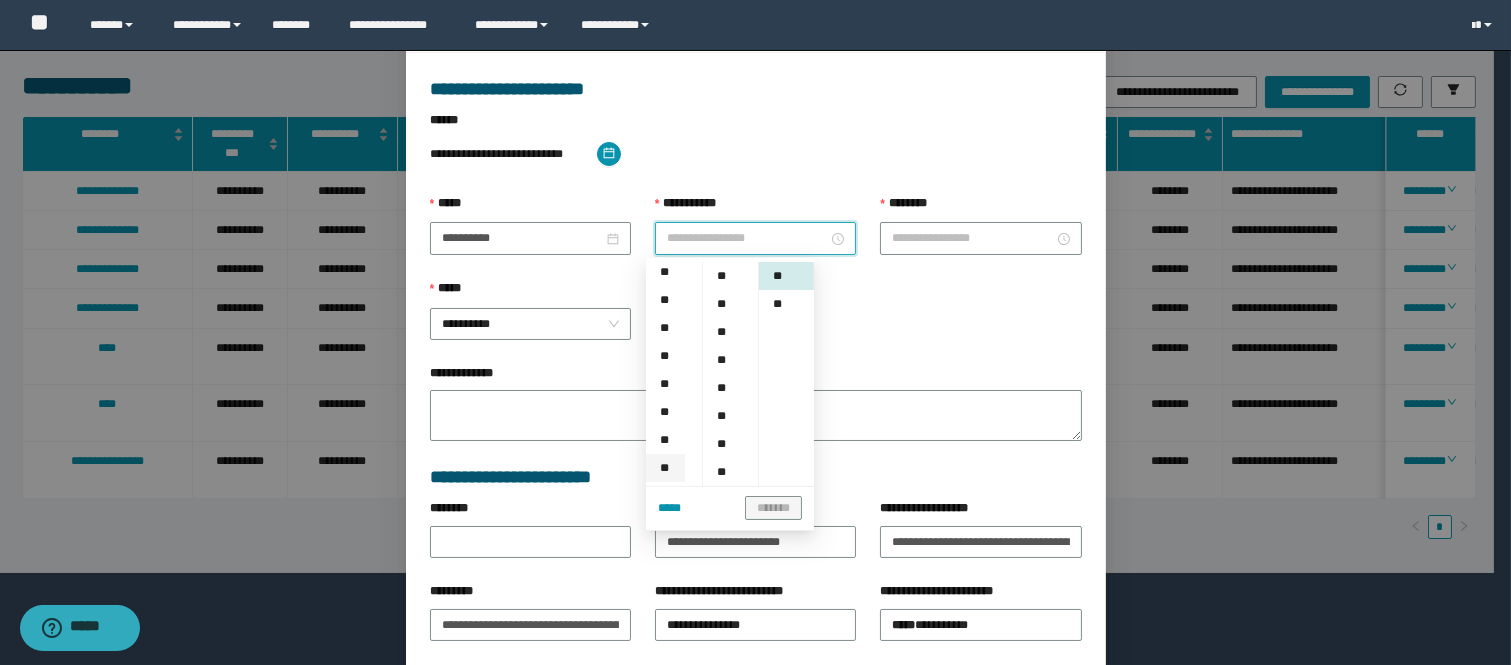 click on "**" at bounding box center (665, 468) 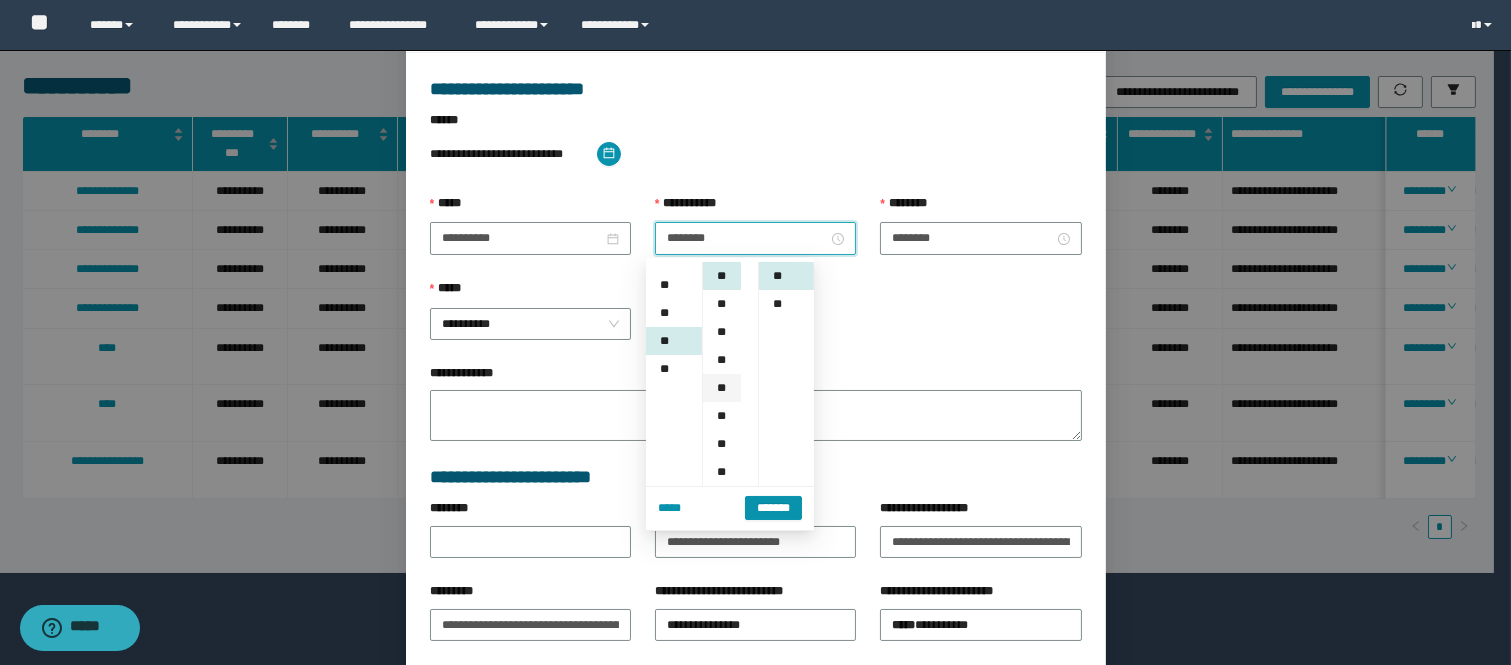 scroll, scrollTop: 280, scrollLeft: 0, axis: vertical 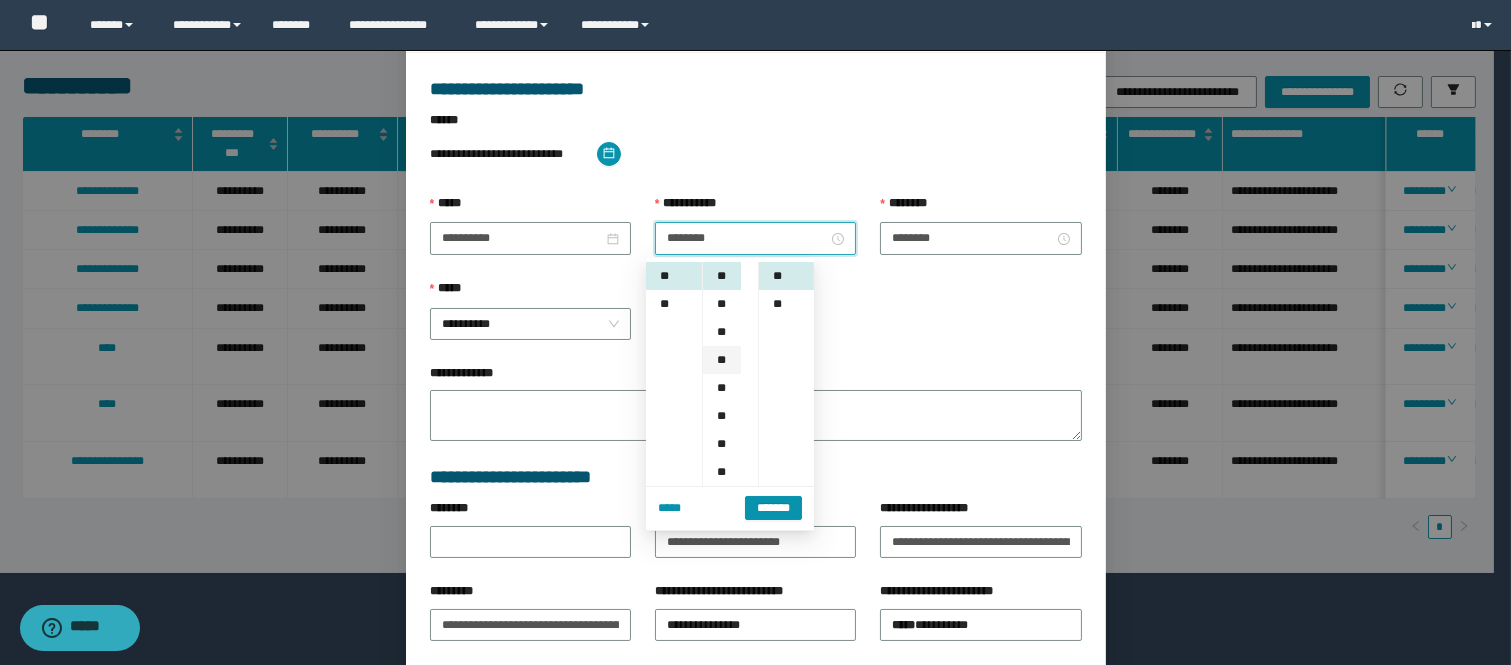 click on "**" at bounding box center [722, 360] 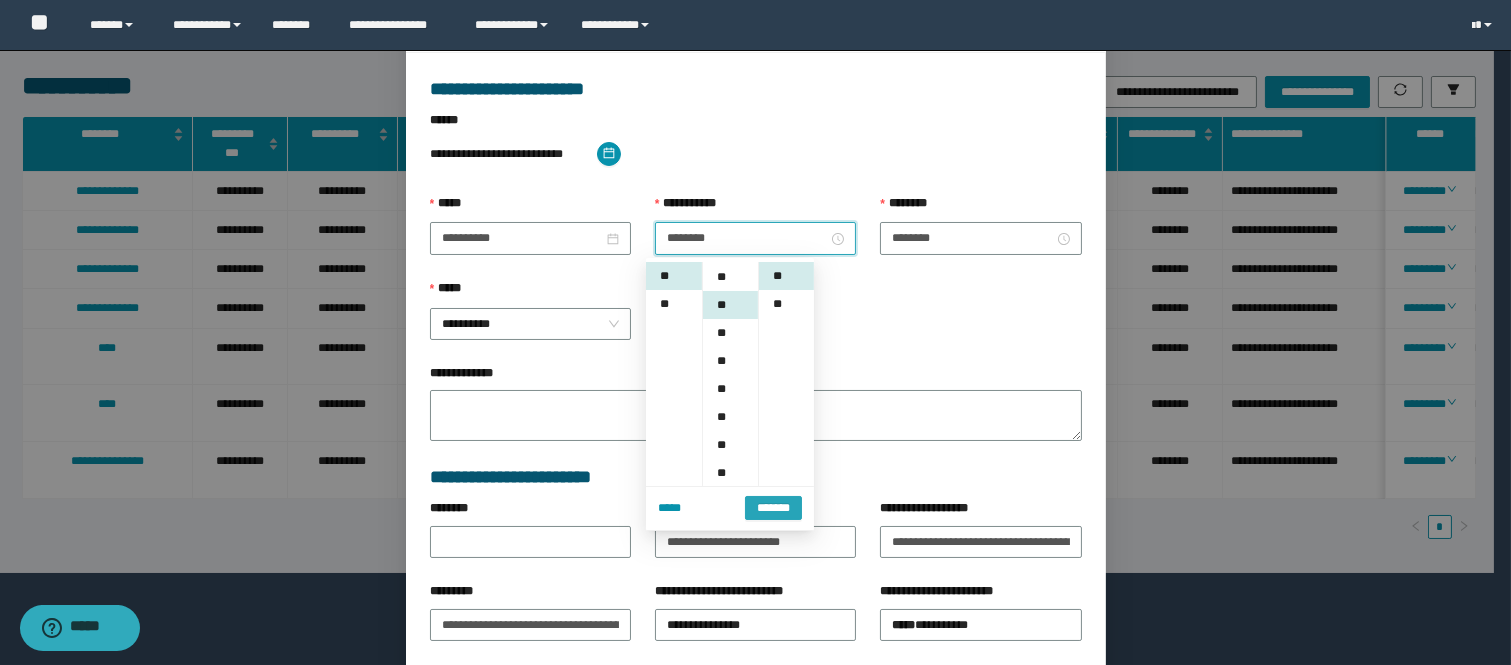 scroll, scrollTop: 84, scrollLeft: 0, axis: vertical 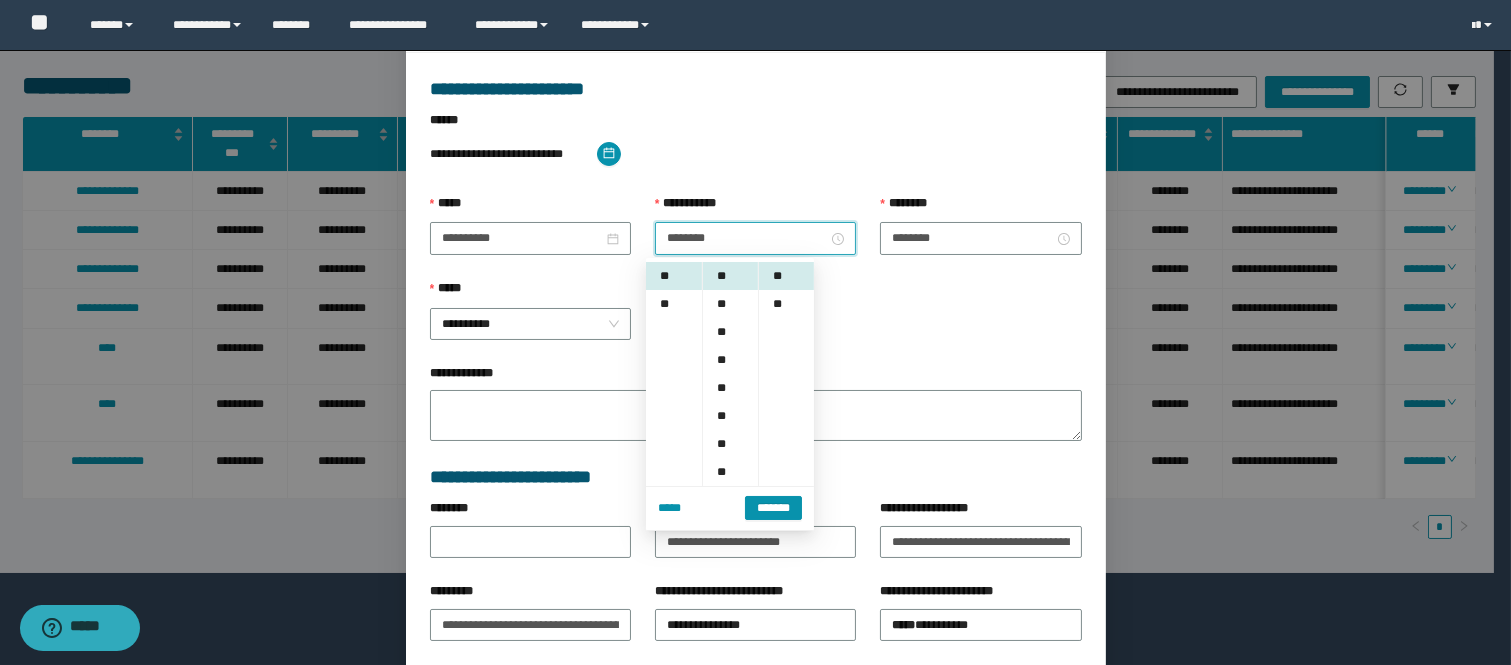 drag, startPoint x: 755, startPoint y: 511, endPoint x: 942, endPoint y: 491, distance: 188.06648 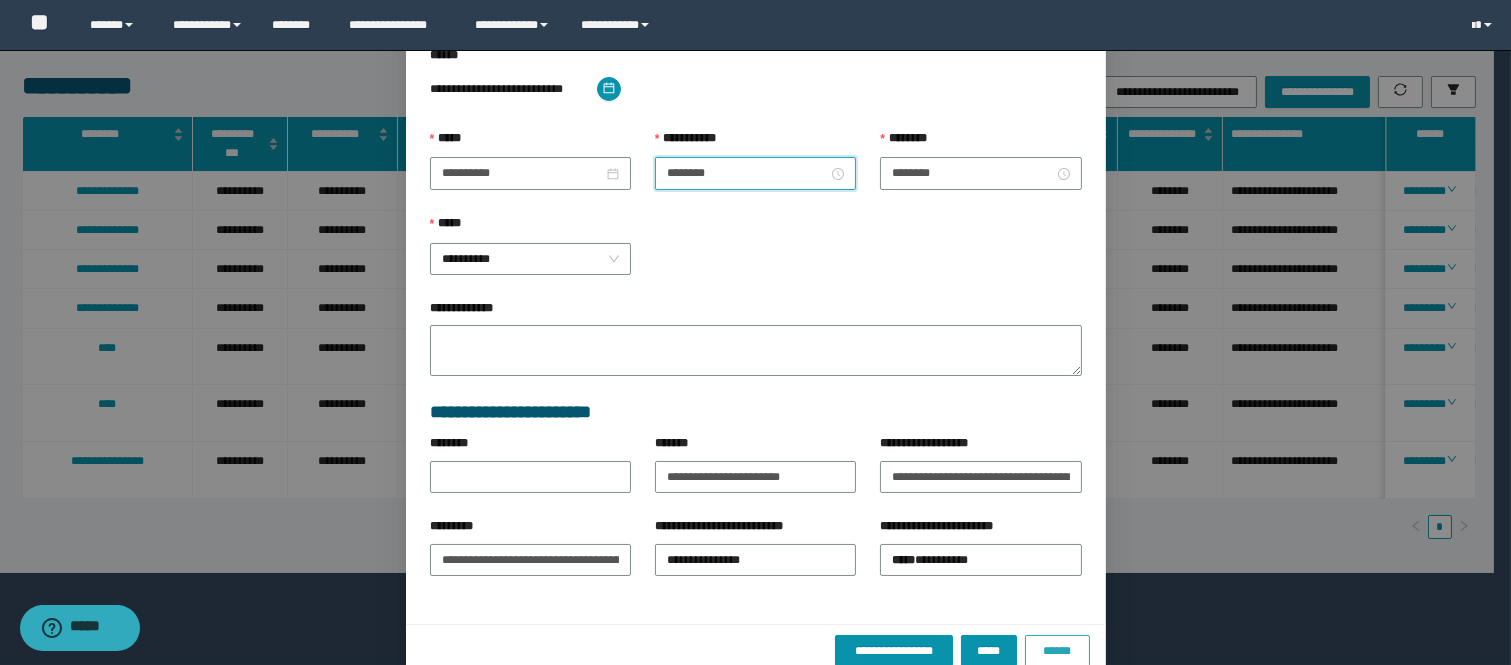scroll, scrollTop: 205, scrollLeft: 0, axis: vertical 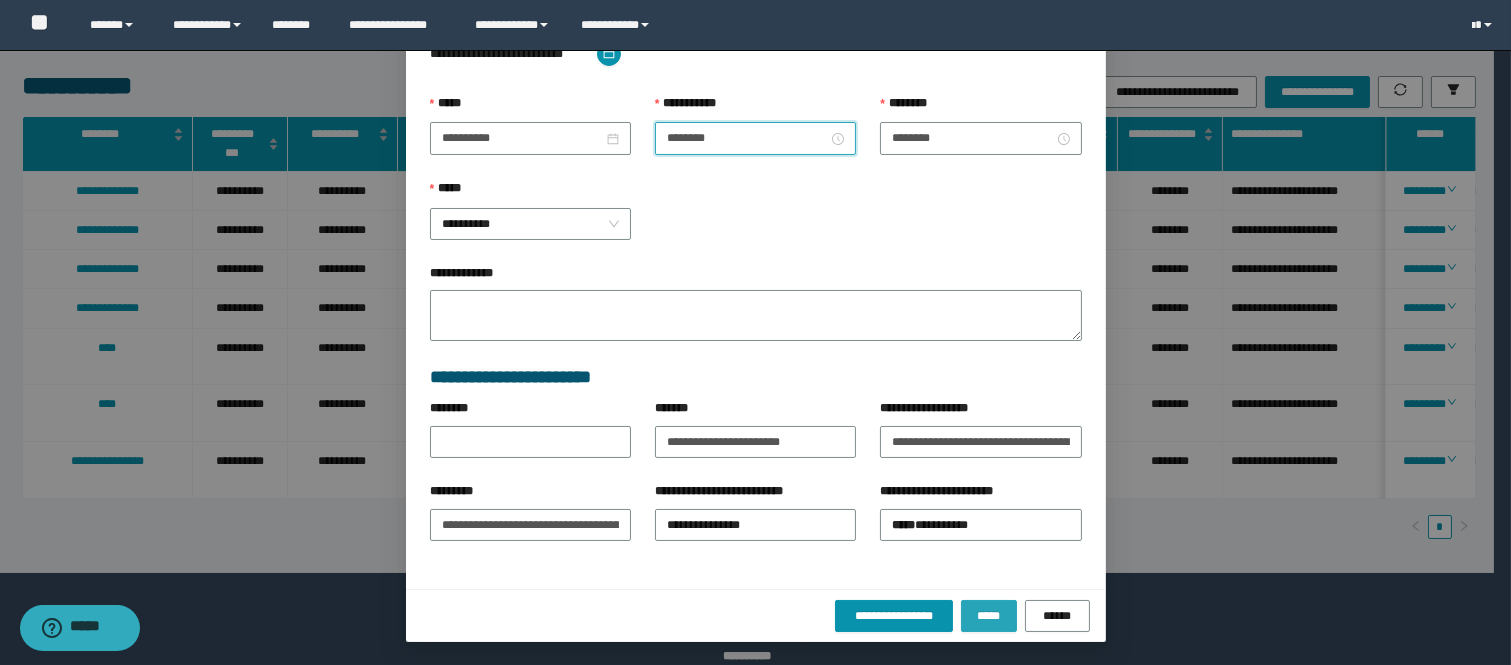 click on "*****" at bounding box center (989, 616) 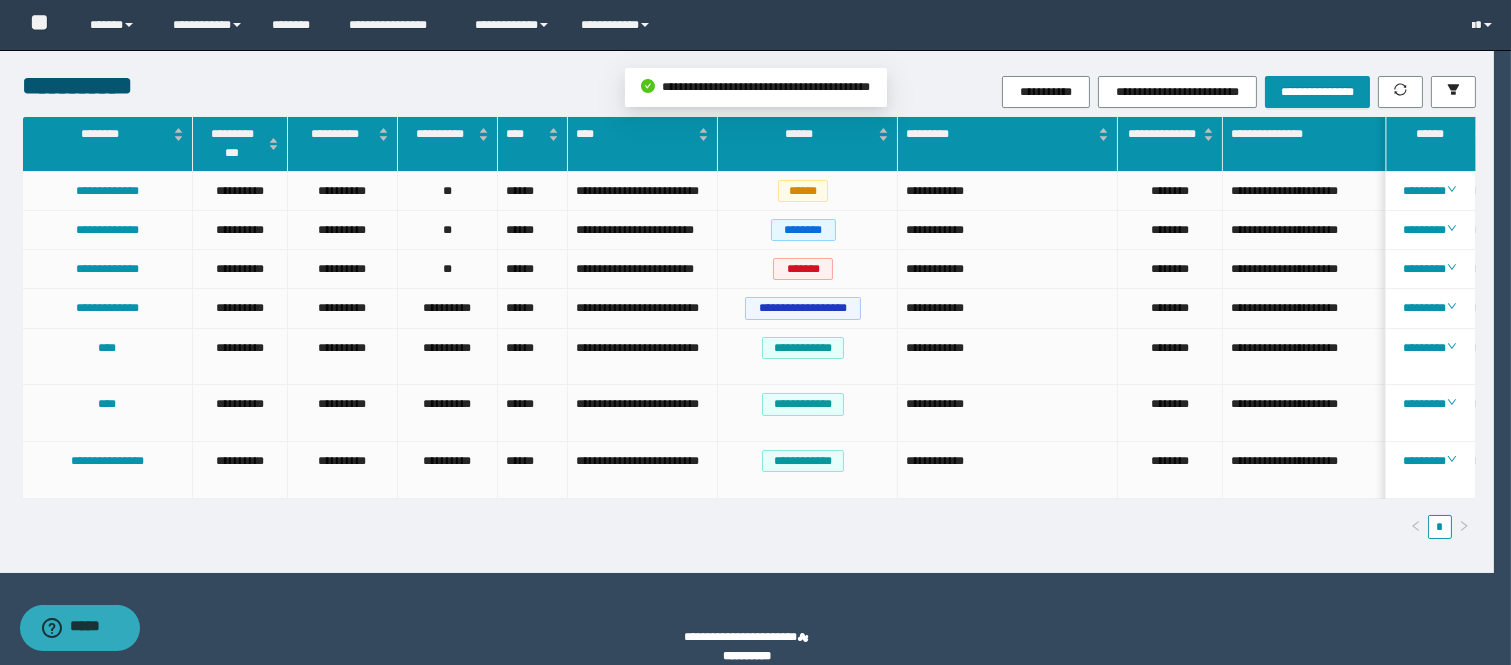 scroll, scrollTop: 105, scrollLeft: 0, axis: vertical 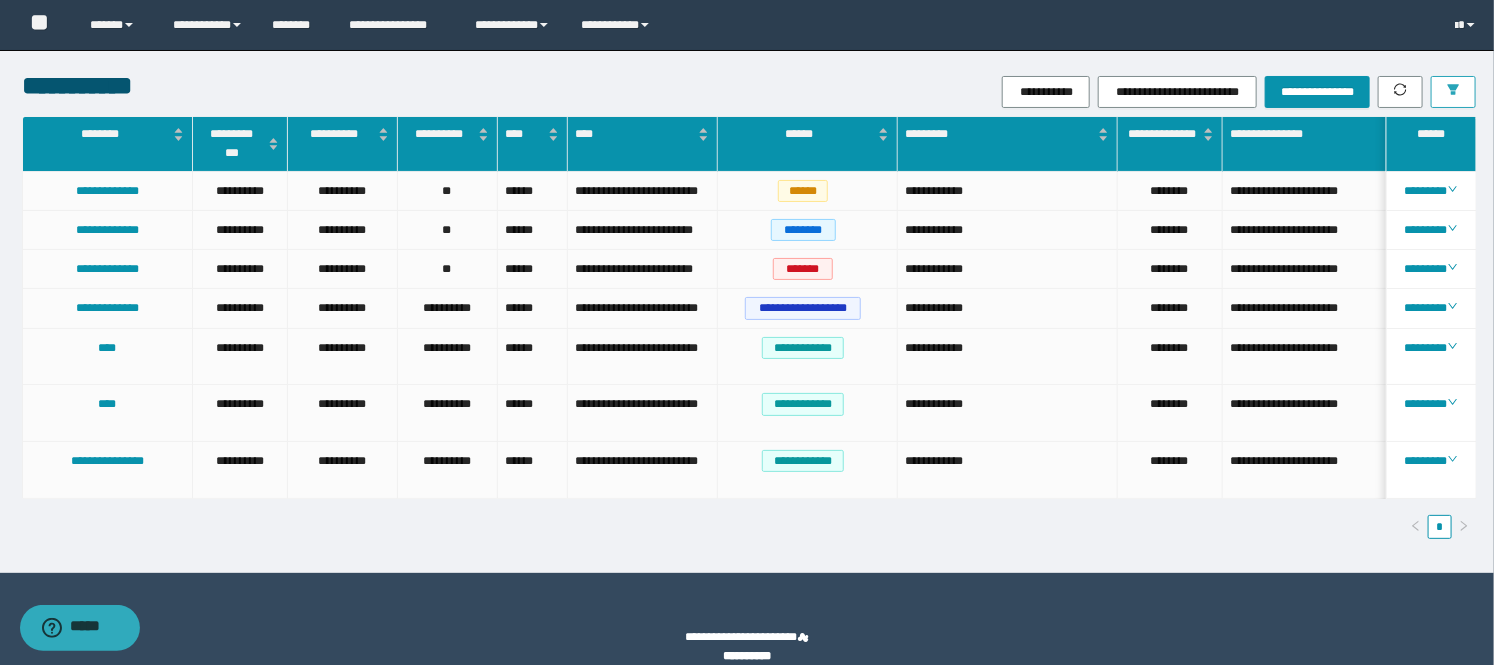 click 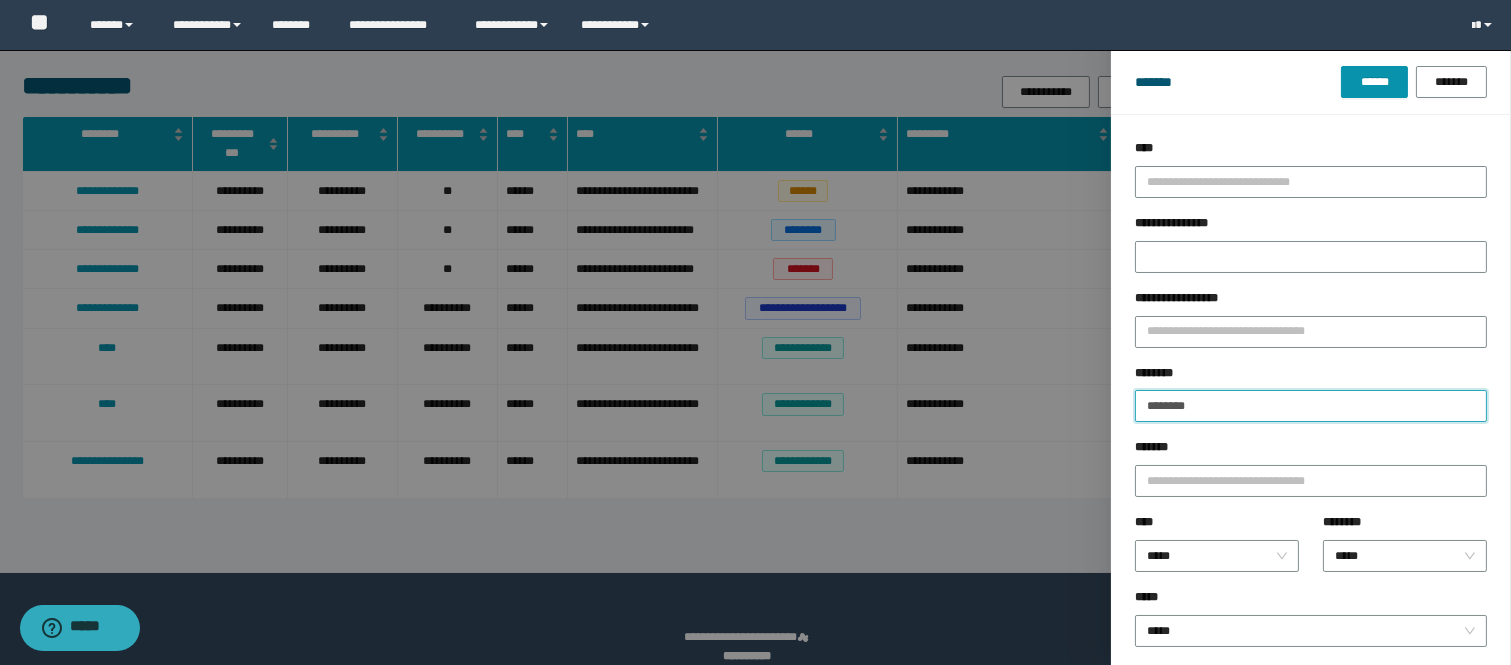 drag, startPoint x: 1207, startPoint y: 415, endPoint x: 1038, endPoint y: 388, distance: 171.14322 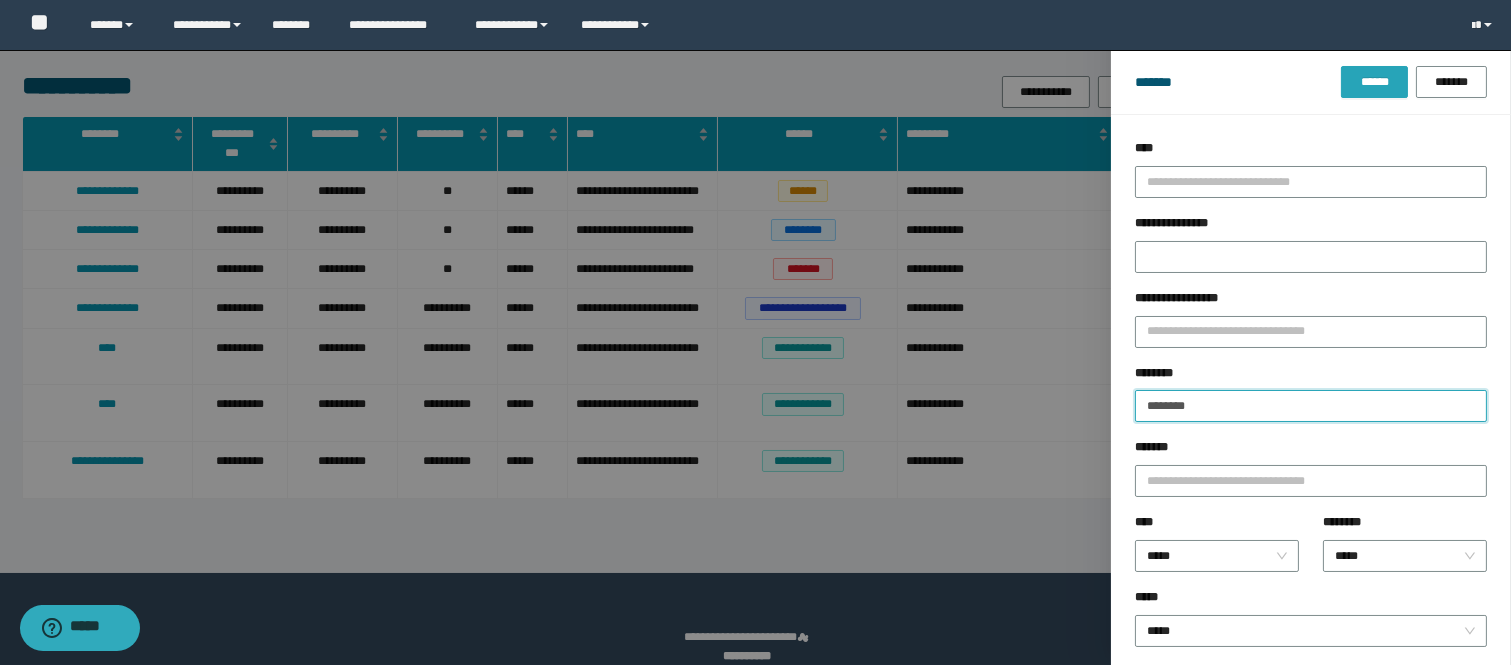 type on "********" 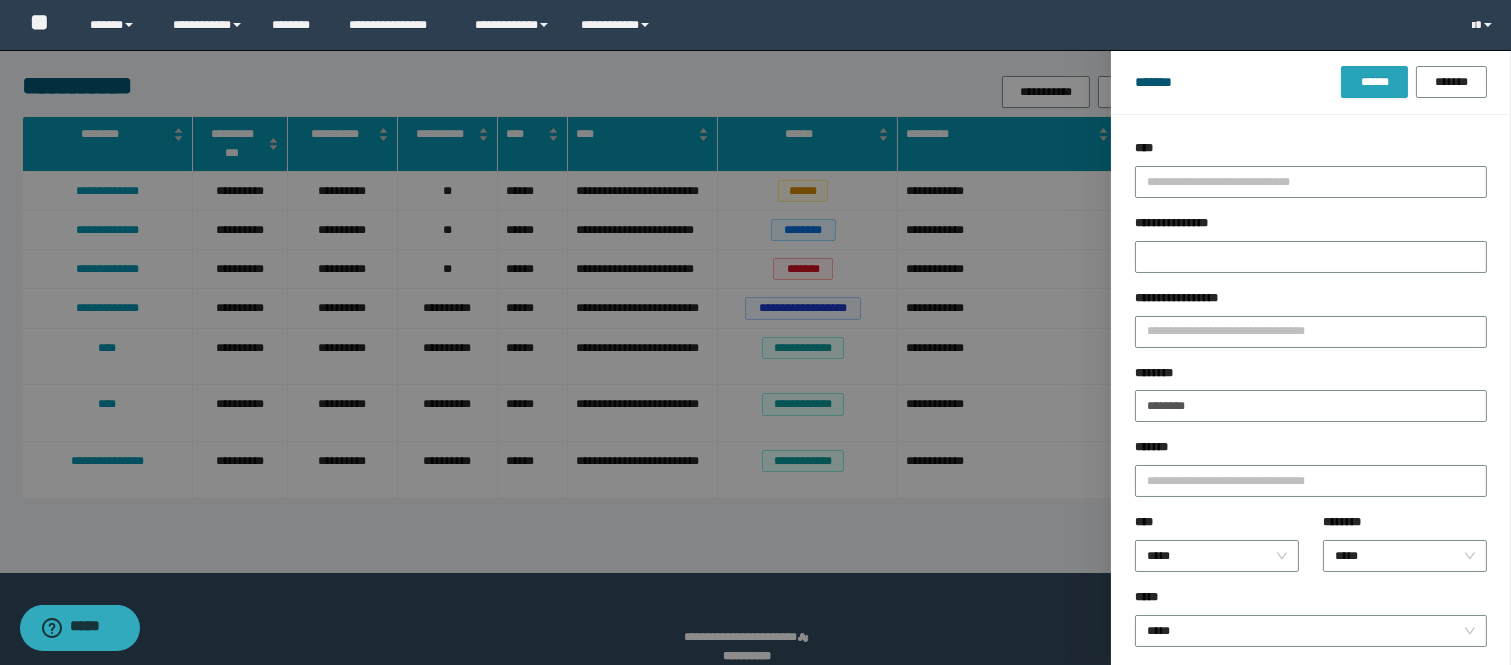 click on "******" at bounding box center [1374, 82] 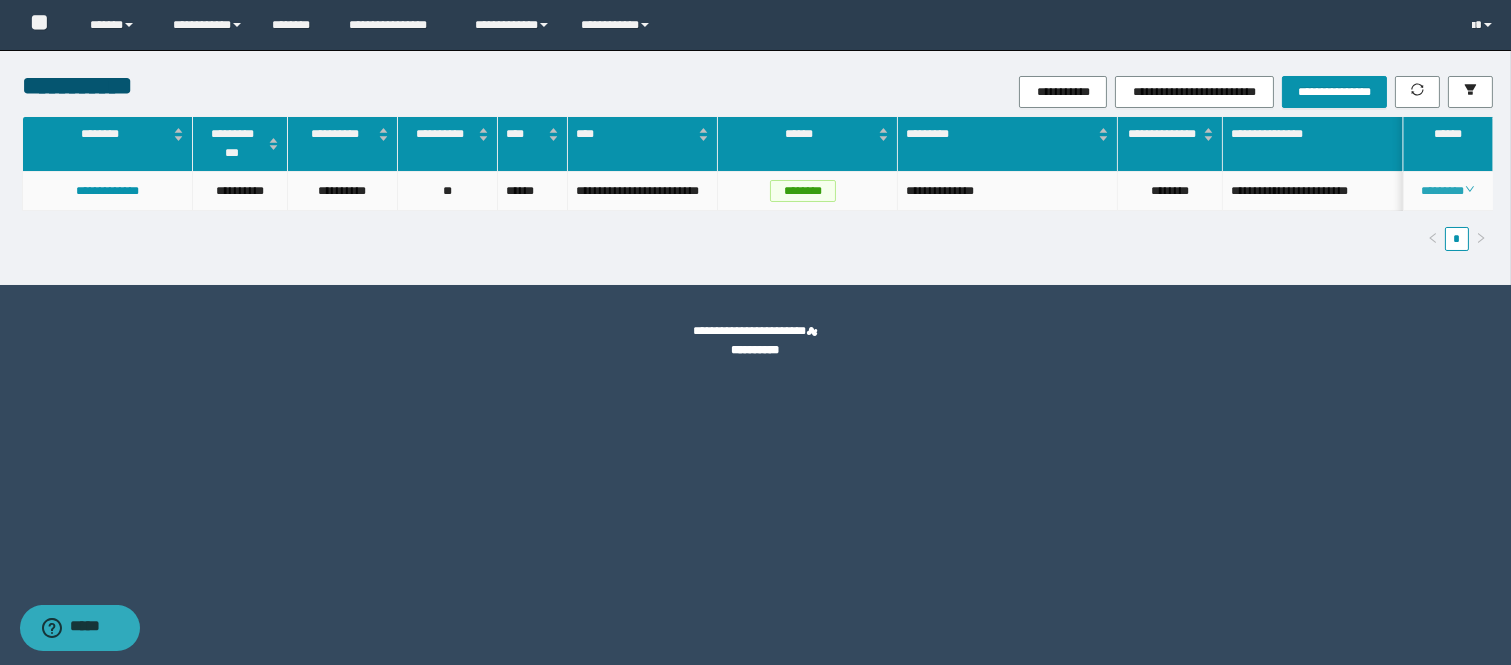 click on "********" at bounding box center [1447, 191] 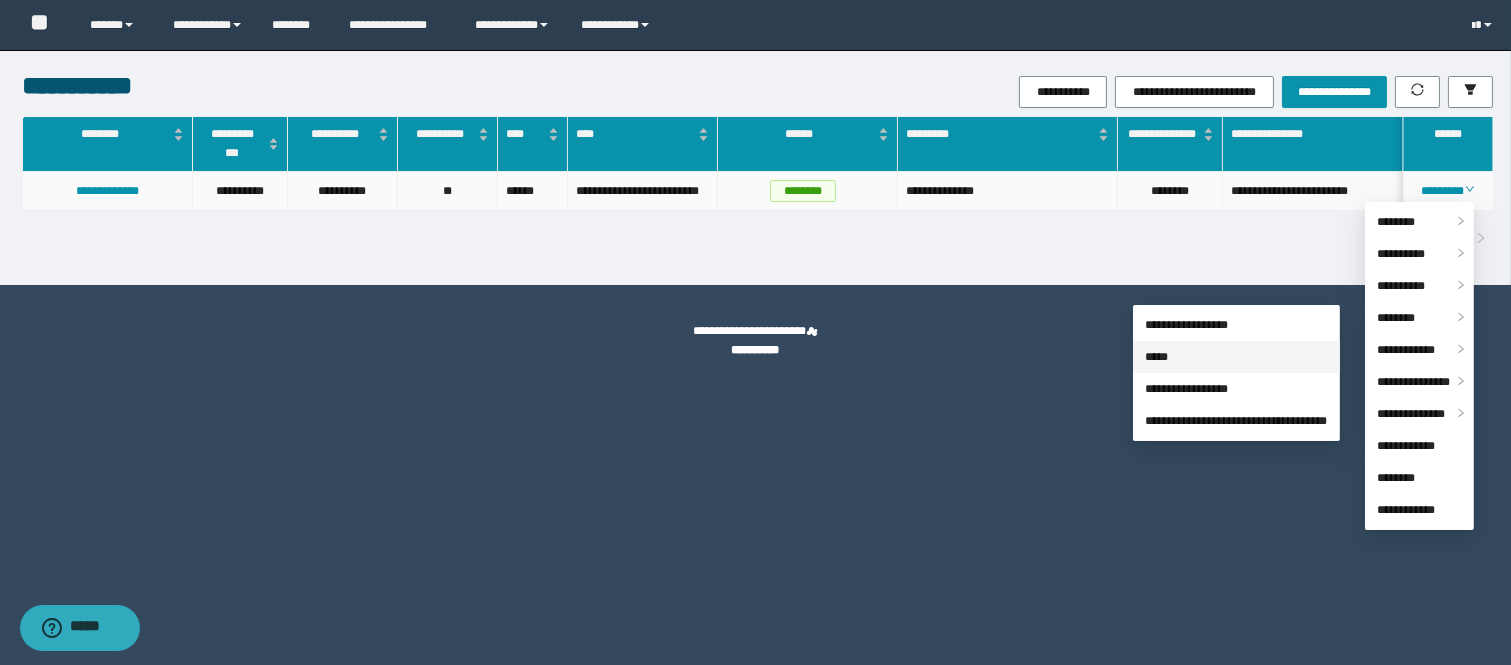 click on "*****" at bounding box center (1156, 357) 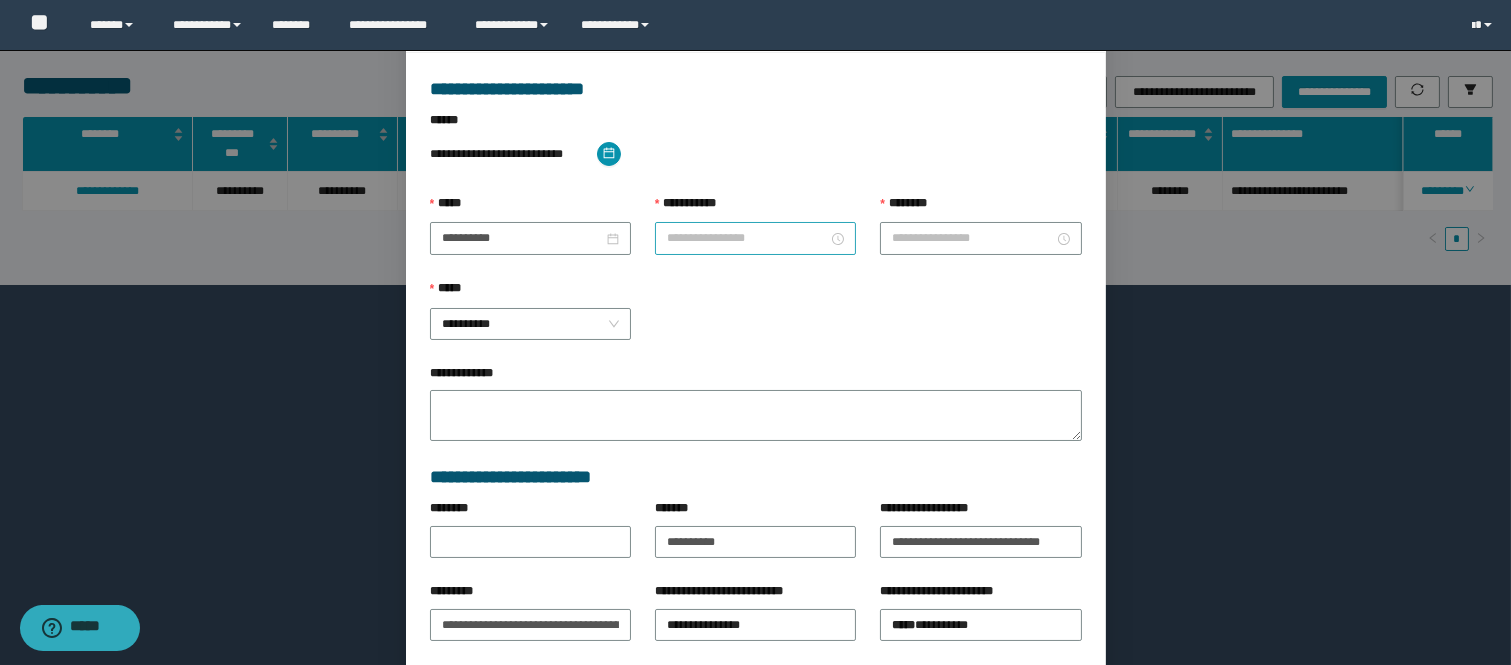 click on "**********" at bounding box center [747, 238] 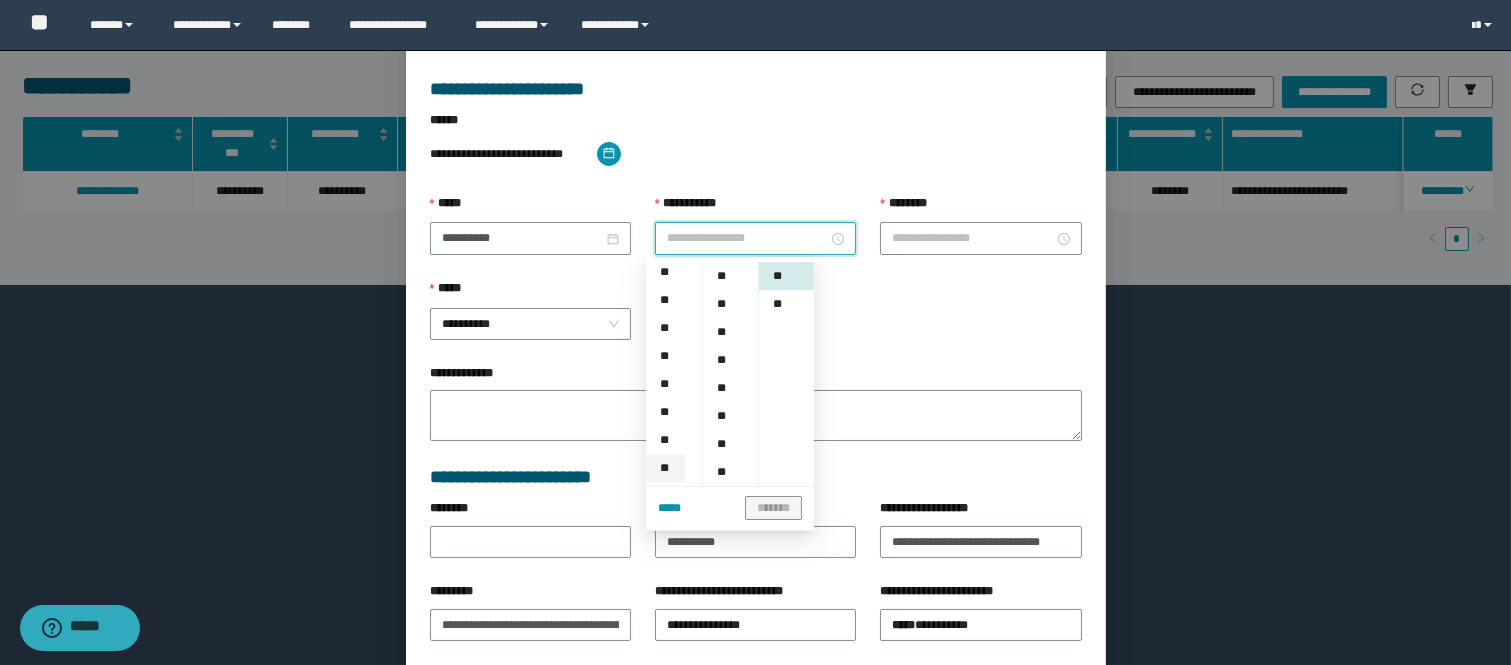 click on "**" at bounding box center [665, 468] 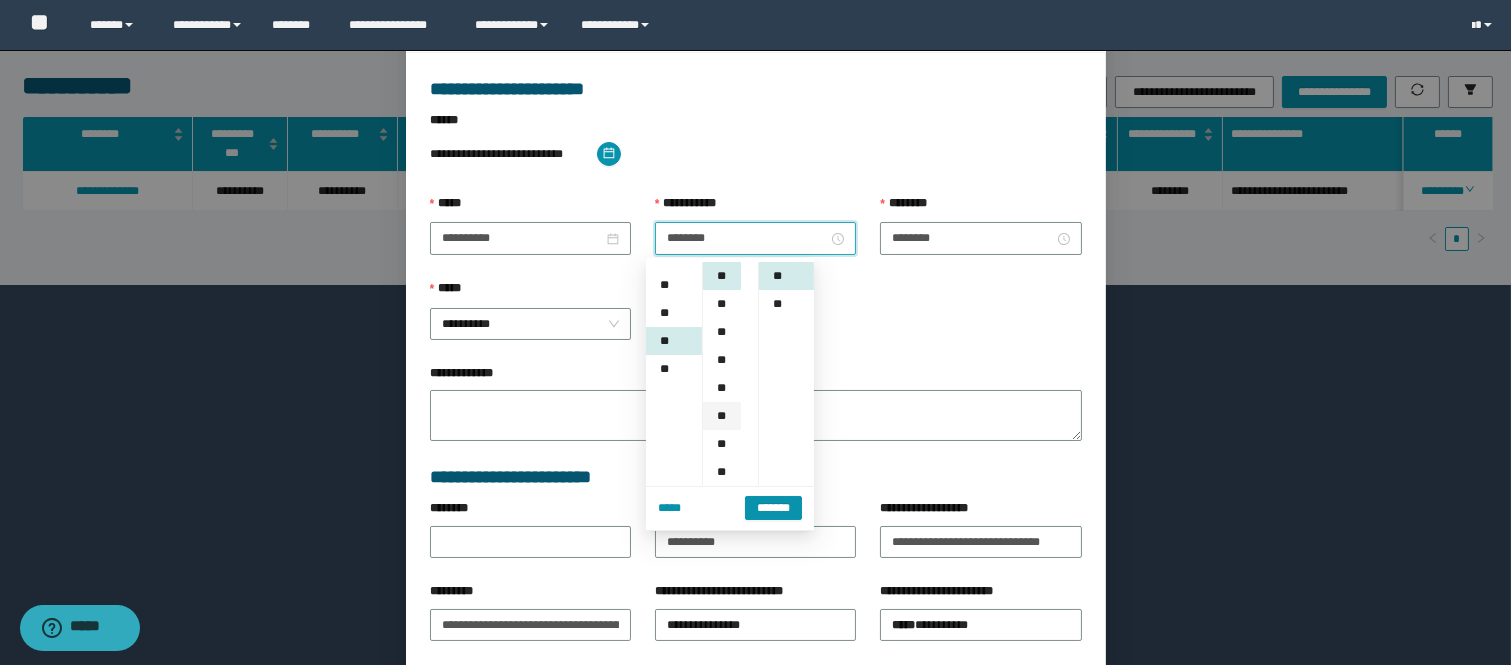 scroll, scrollTop: 280, scrollLeft: 0, axis: vertical 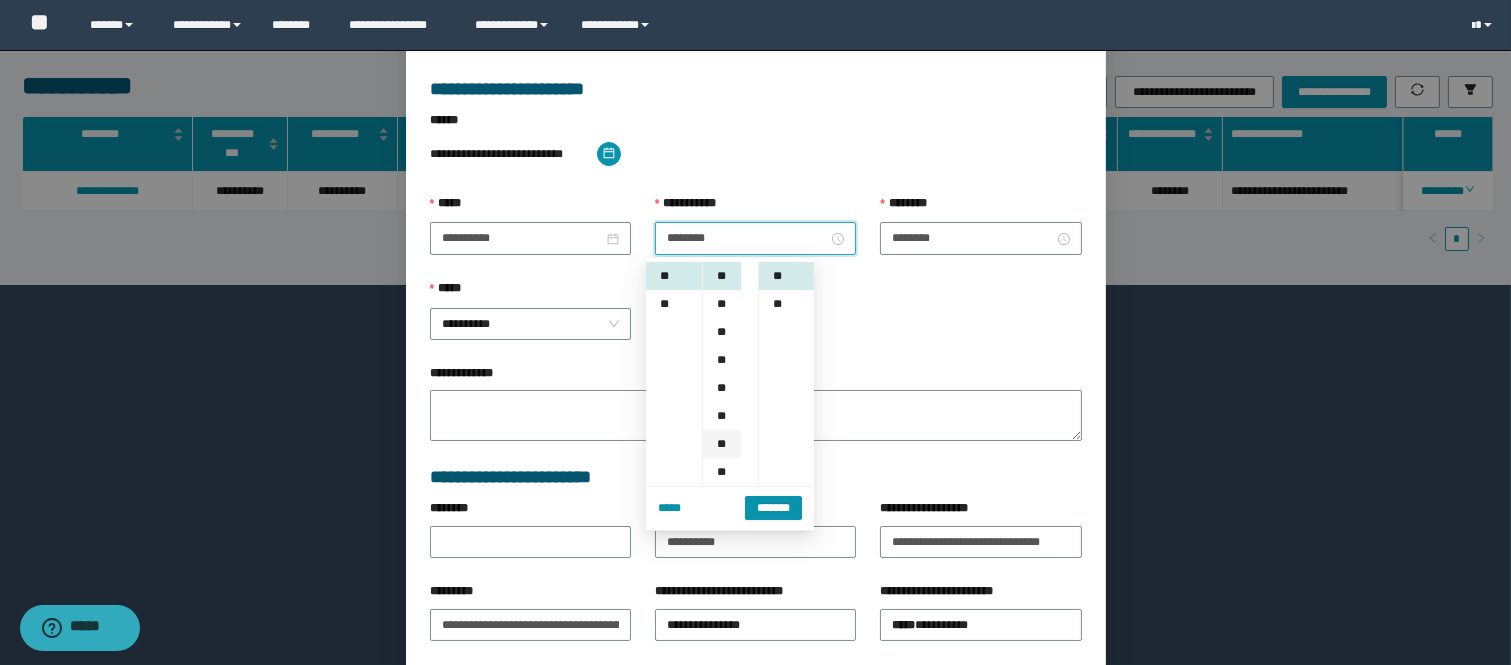 click on "**" at bounding box center (722, 444) 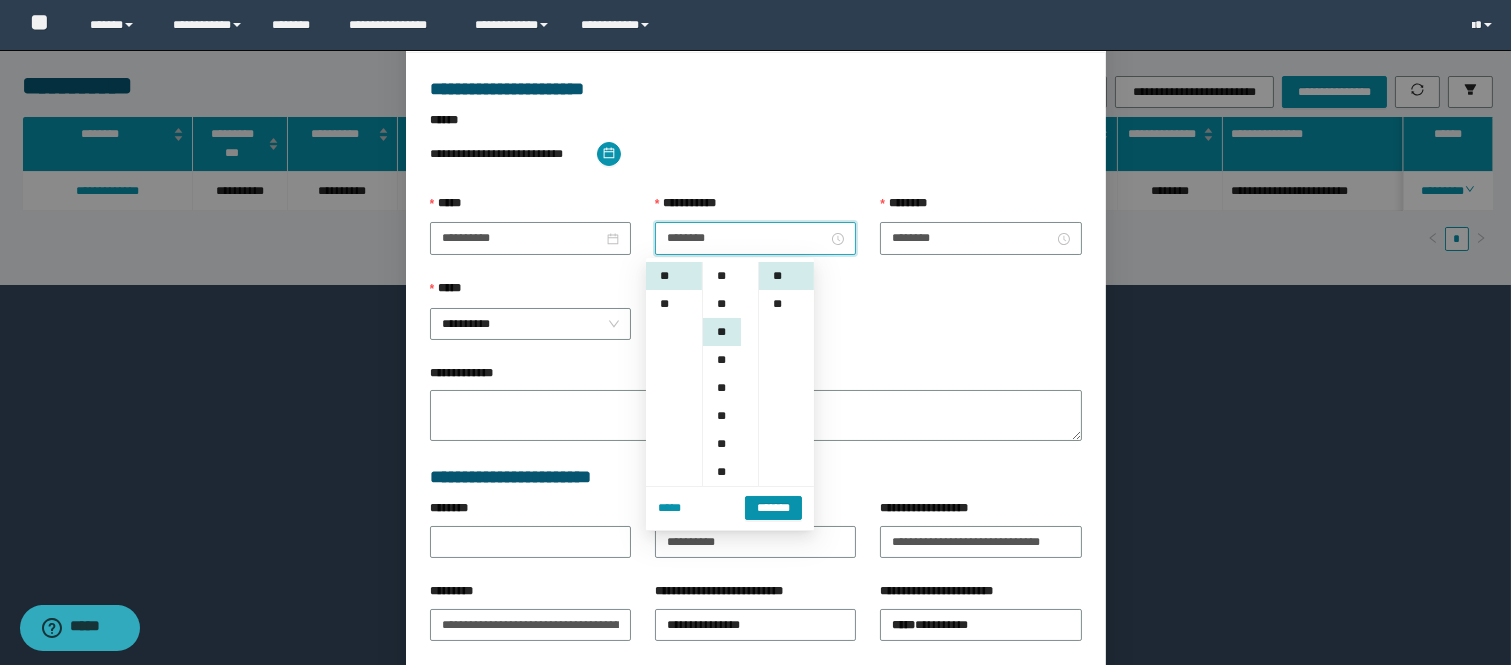 scroll, scrollTop: 167, scrollLeft: 0, axis: vertical 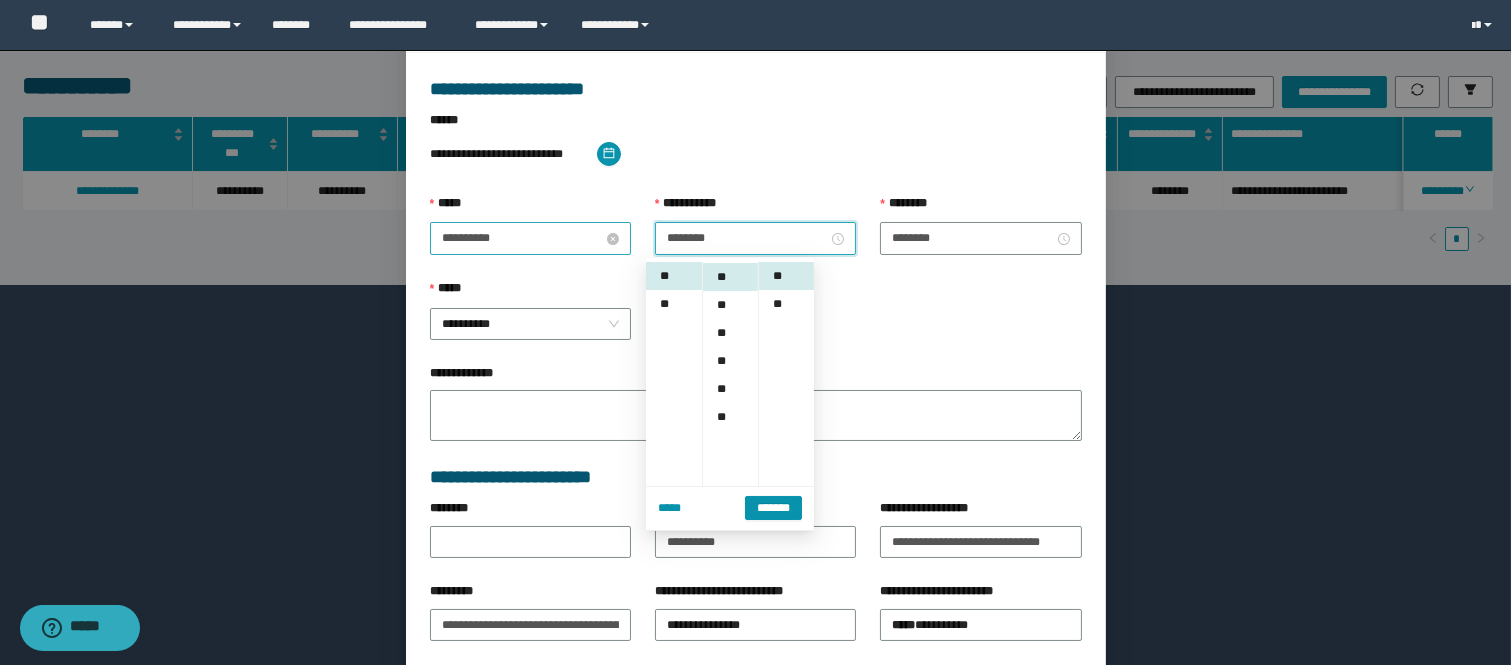 click on "**********" at bounding box center [522, 238] 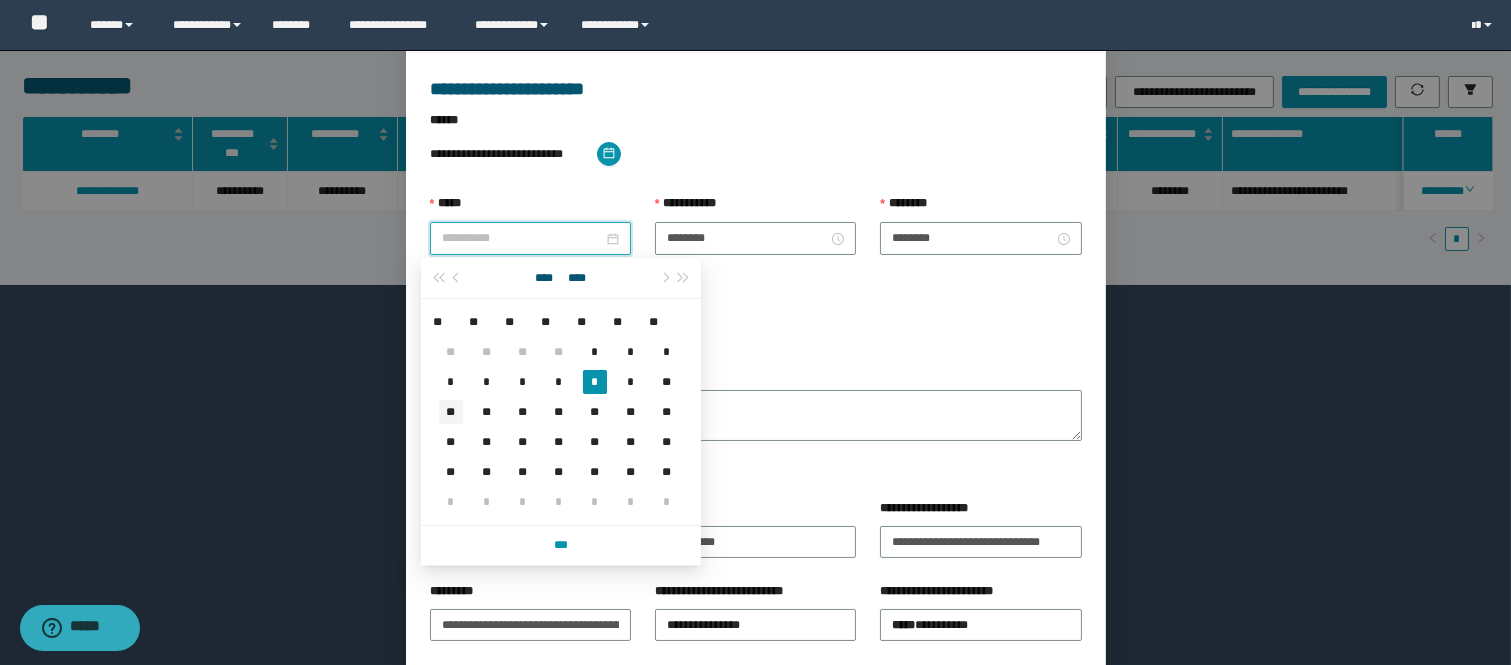 type on "**********" 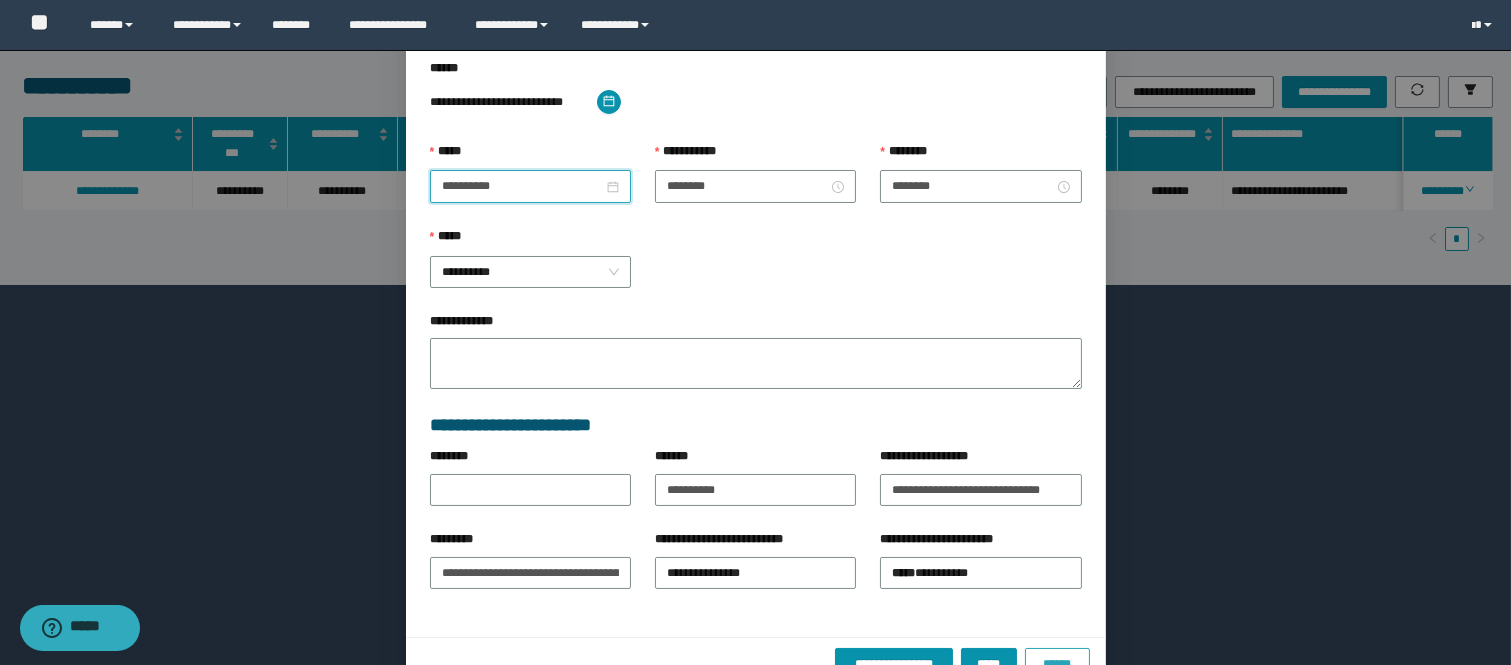scroll, scrollTop: 205, scrollLeft: 0, axis: vertical 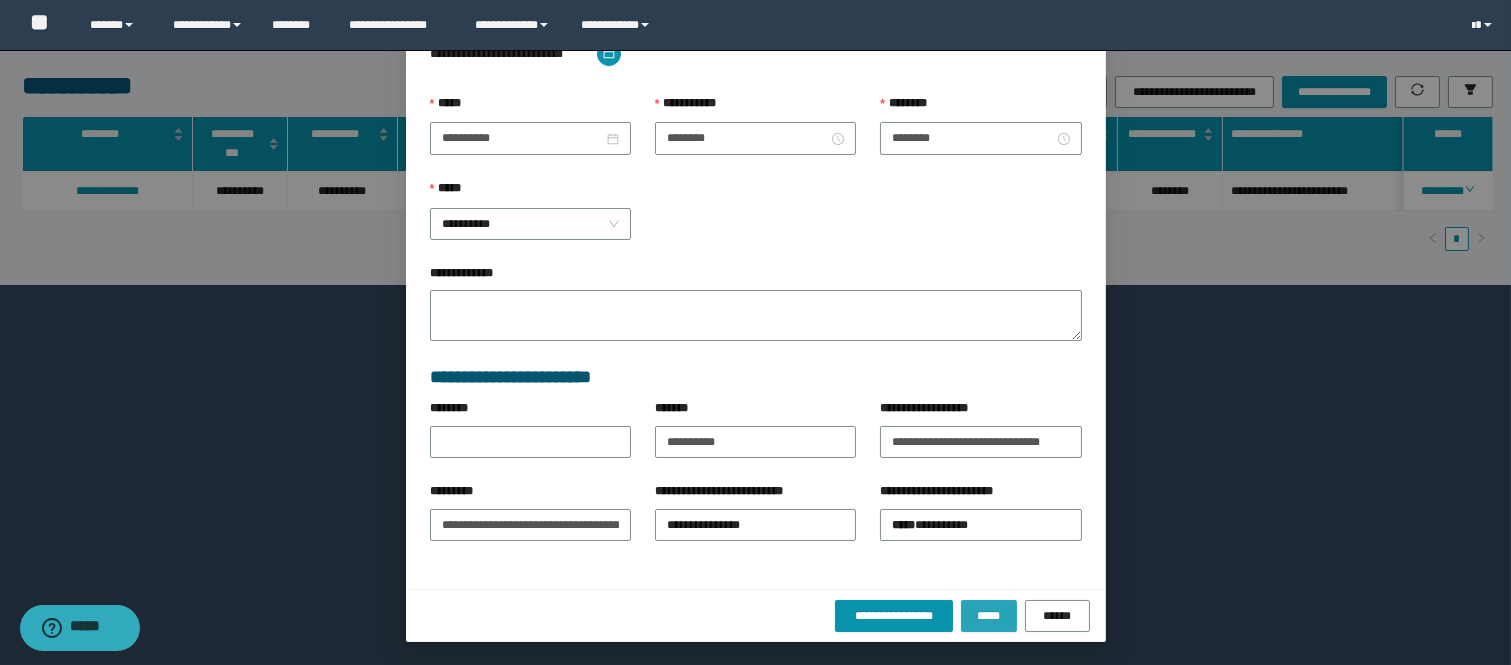 click on "*****" at bounding box center [989, 616] 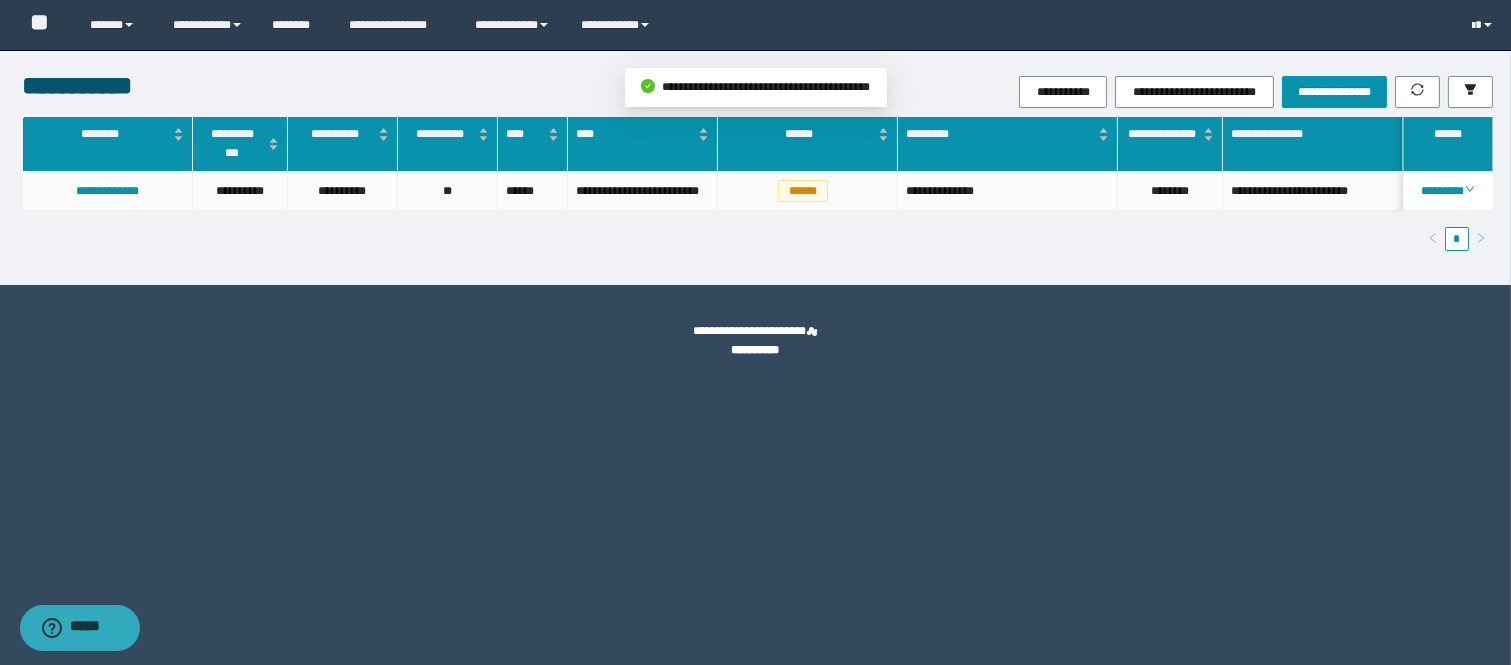 scroll, scrollTop: 105, scrollLeft: 0, axis: vertical 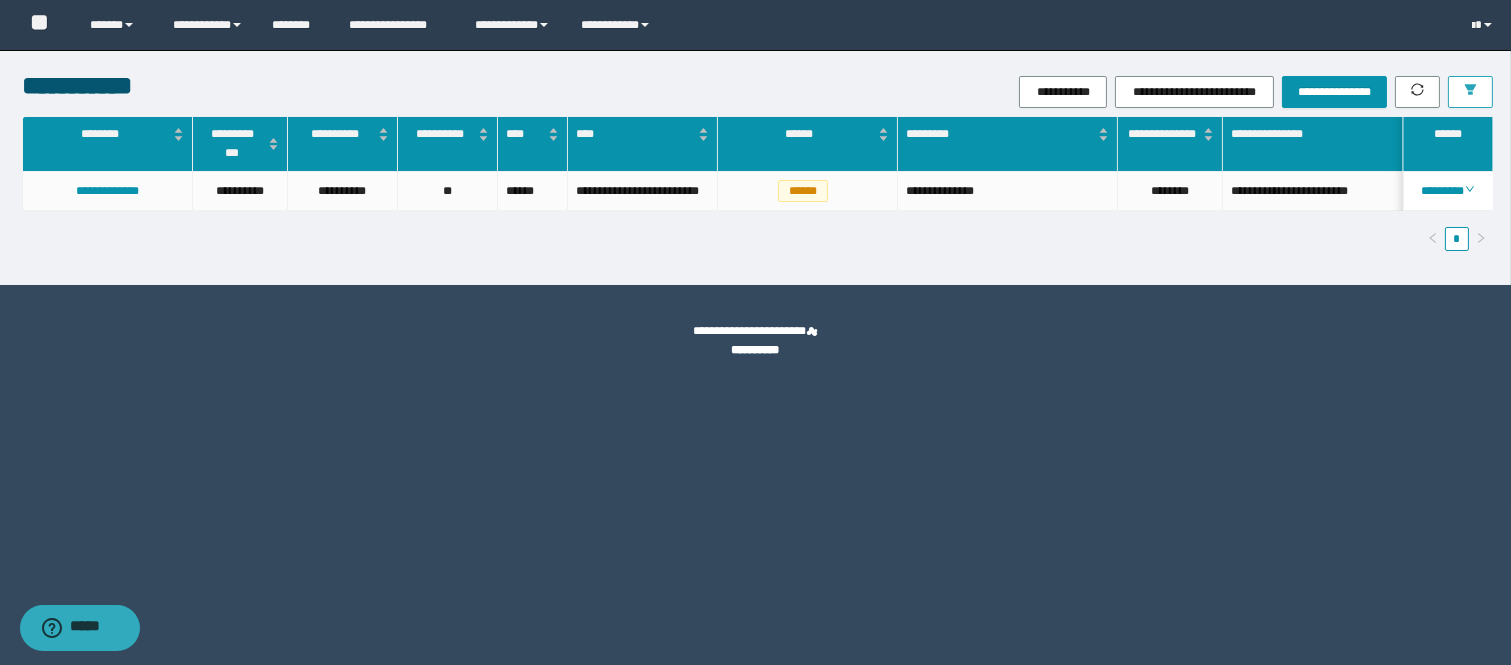 click at bounding box center [1470, 92] 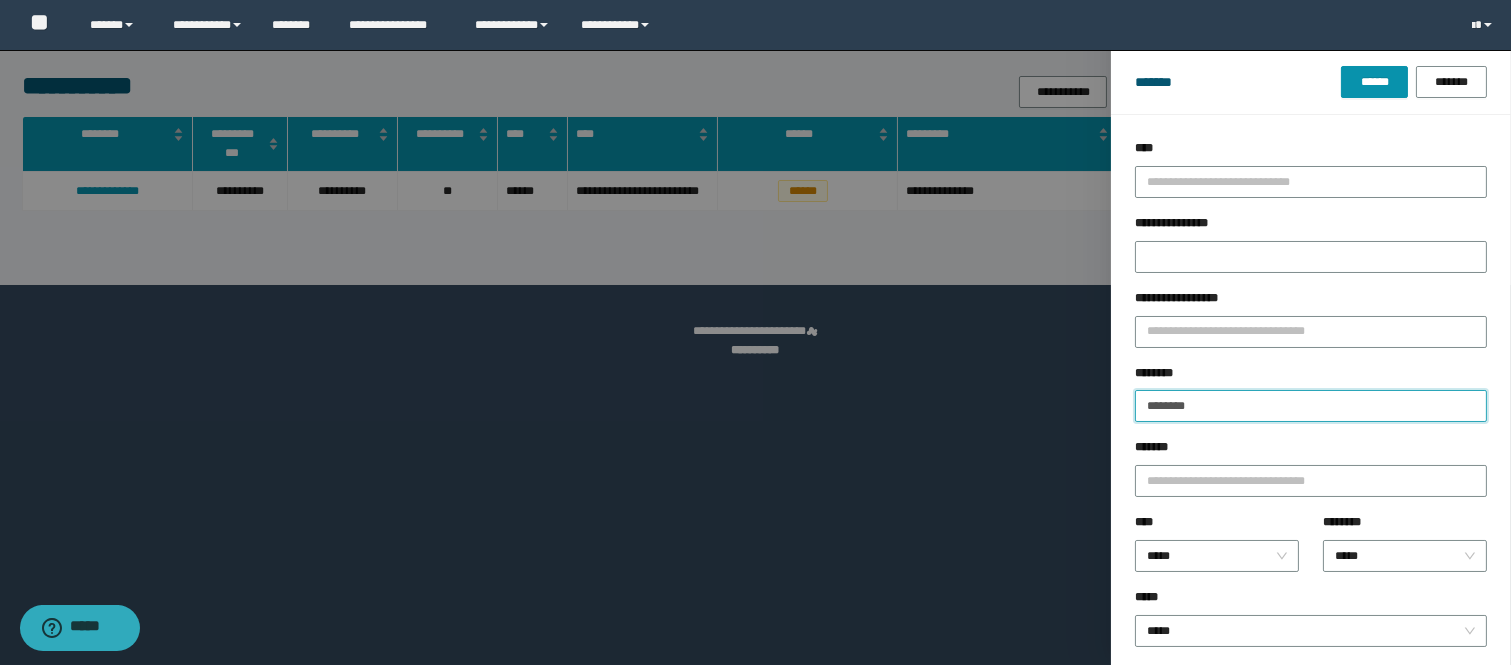 drag, startPoint x: 1218, startPoint y: 405, endPoint x: 1056, endPoint y: 407, distance: 162.01234 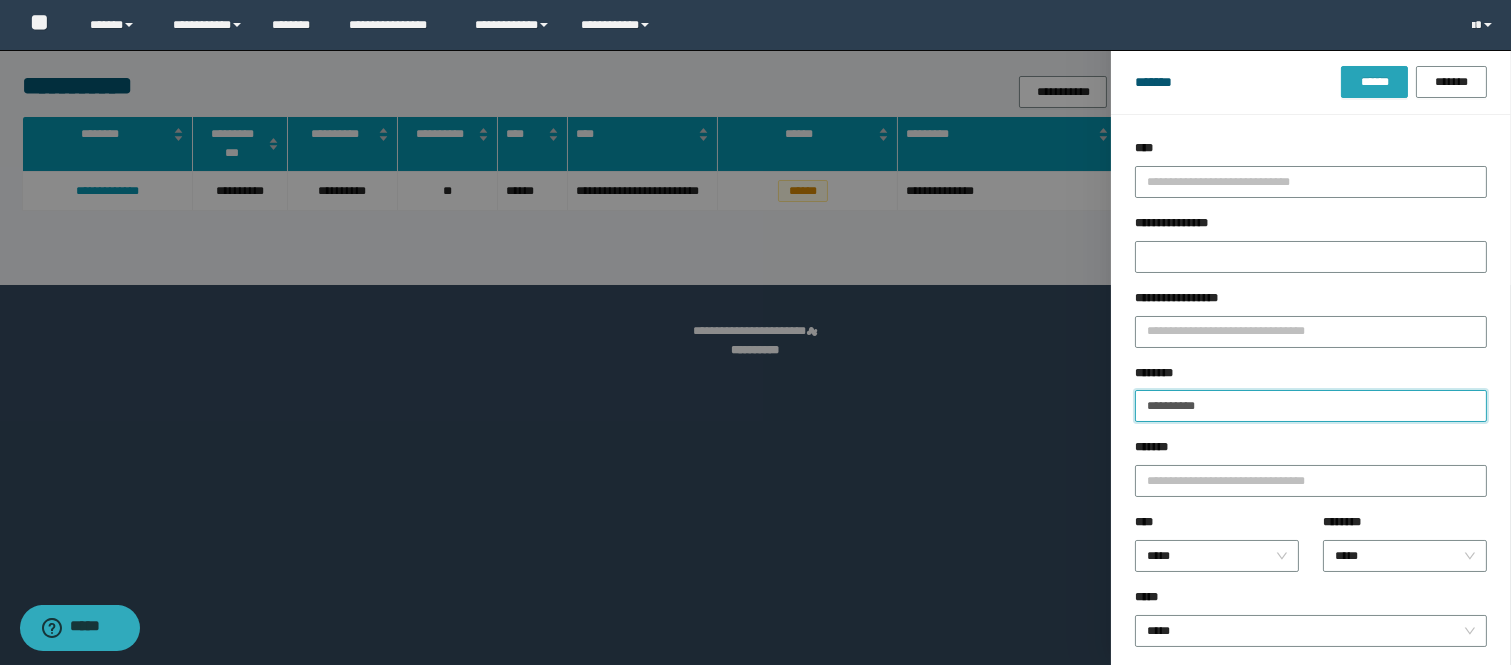 type on "**********" 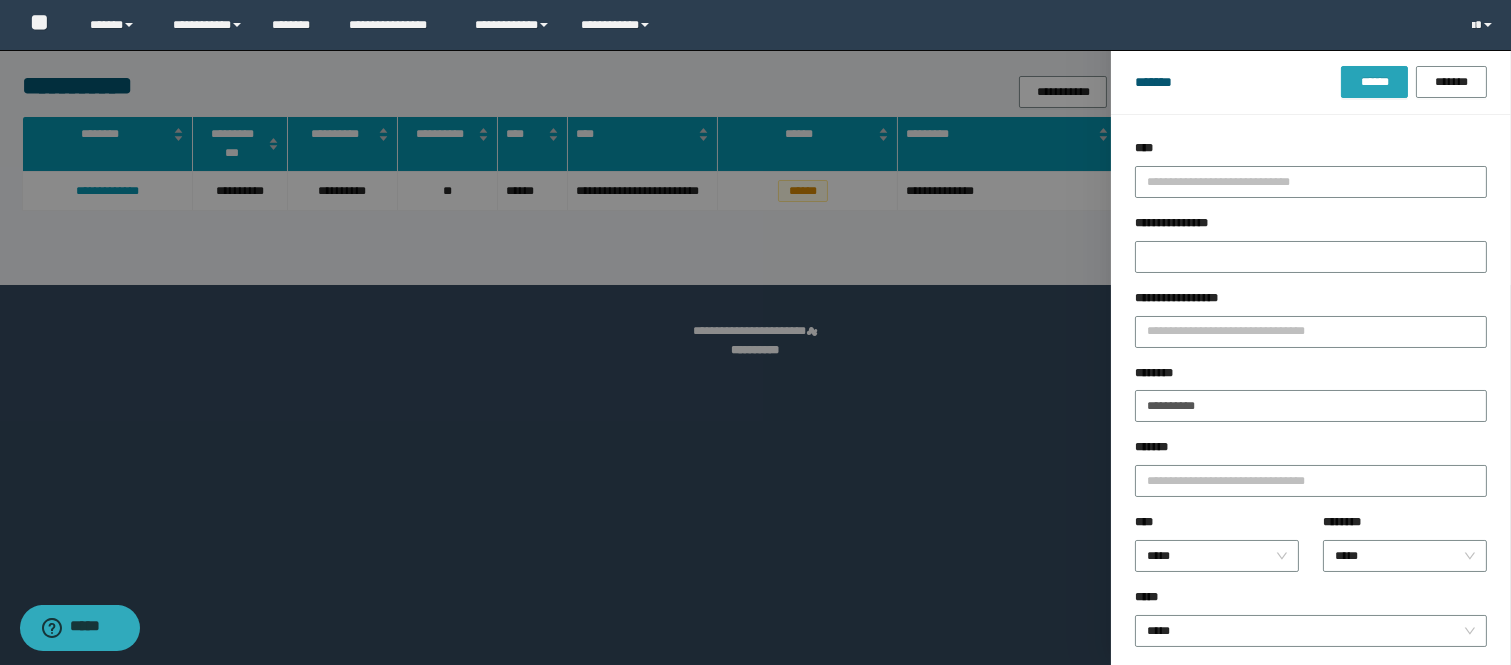 drag, startPoint x: 1370, startPoint y: 90, endPoint x: 1364, endPoint y: 116, distance: 26.683329 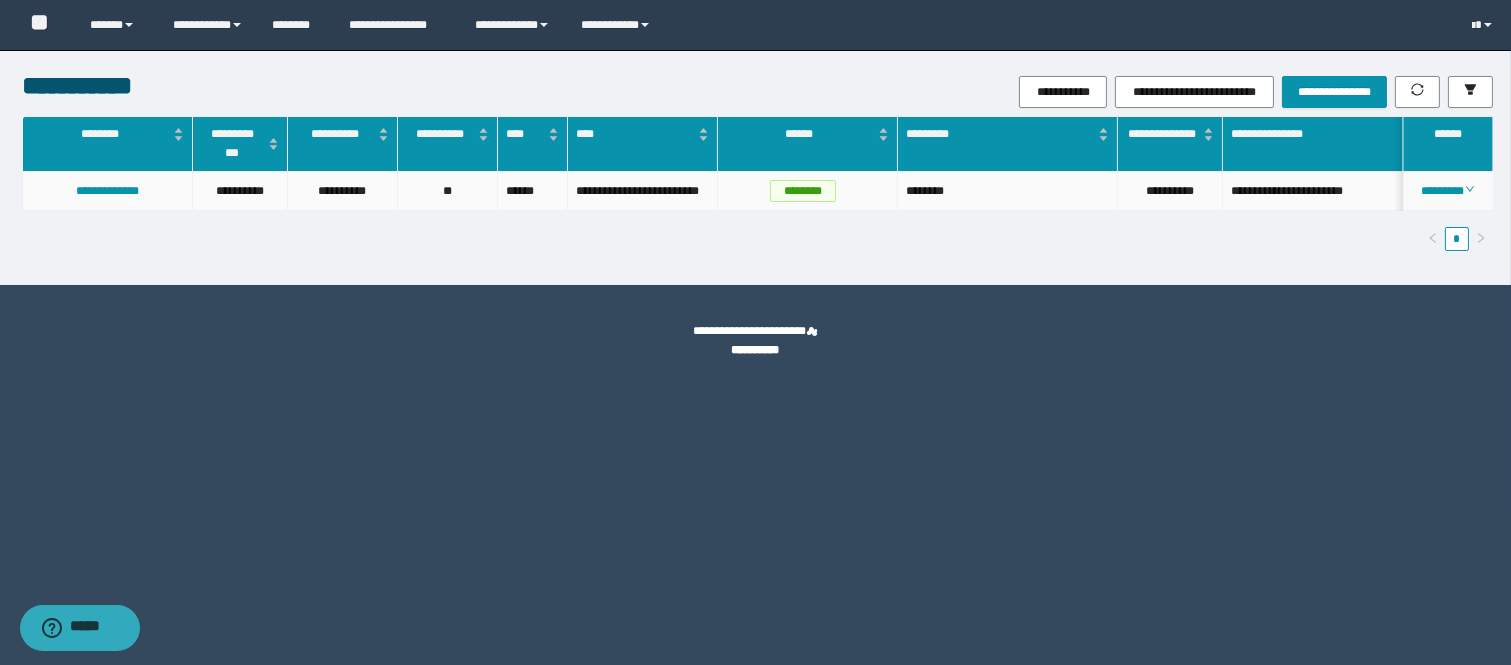 click on "********" at bounding box center [1448, 191] 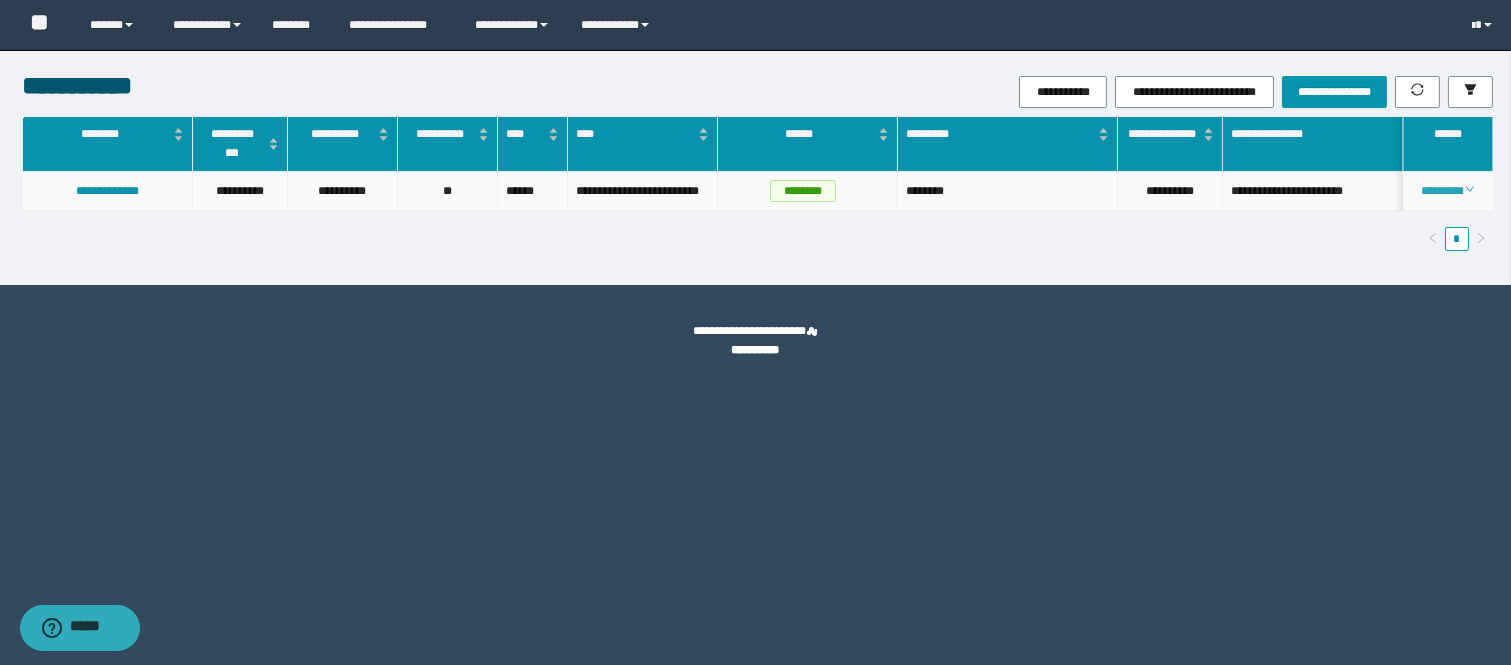 click on "********" at bounding box center (1447, 191) 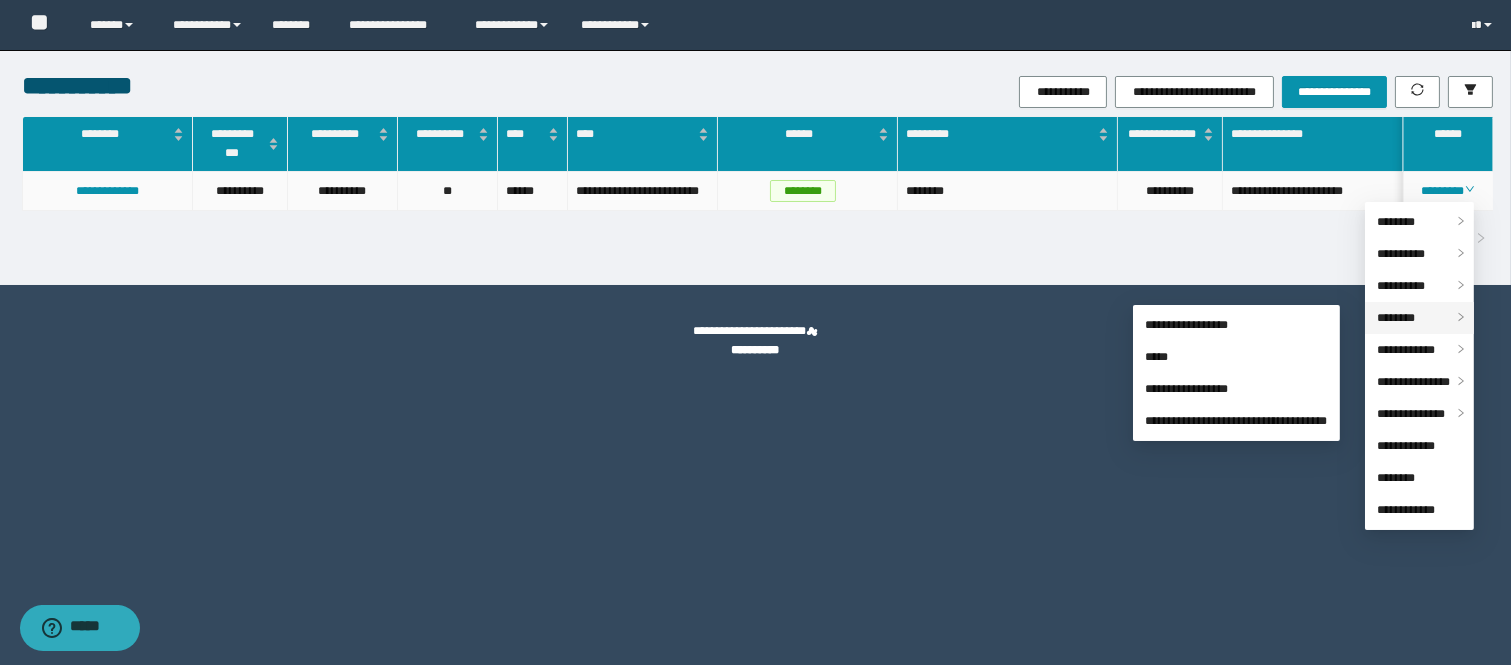 click on "********" at bounding box center (1419, 318) 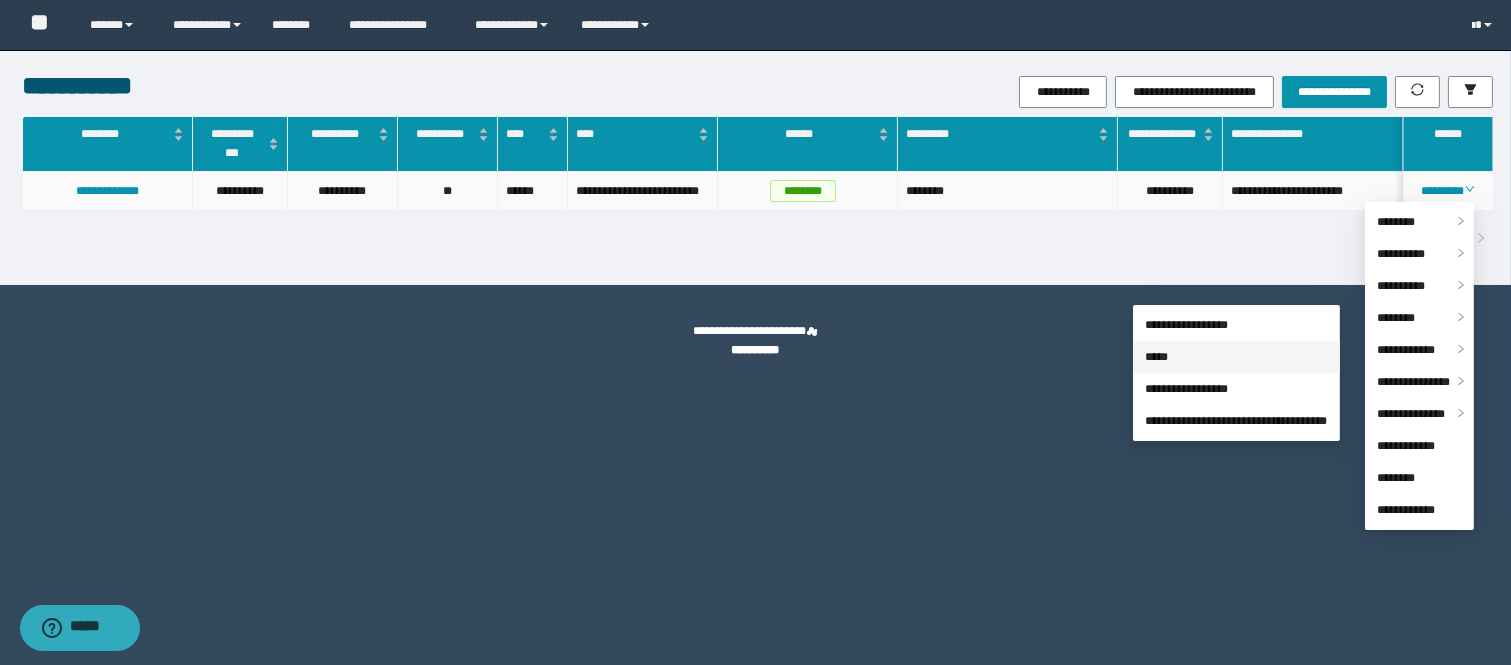click on "*****" at bounding box center [1156, 357] 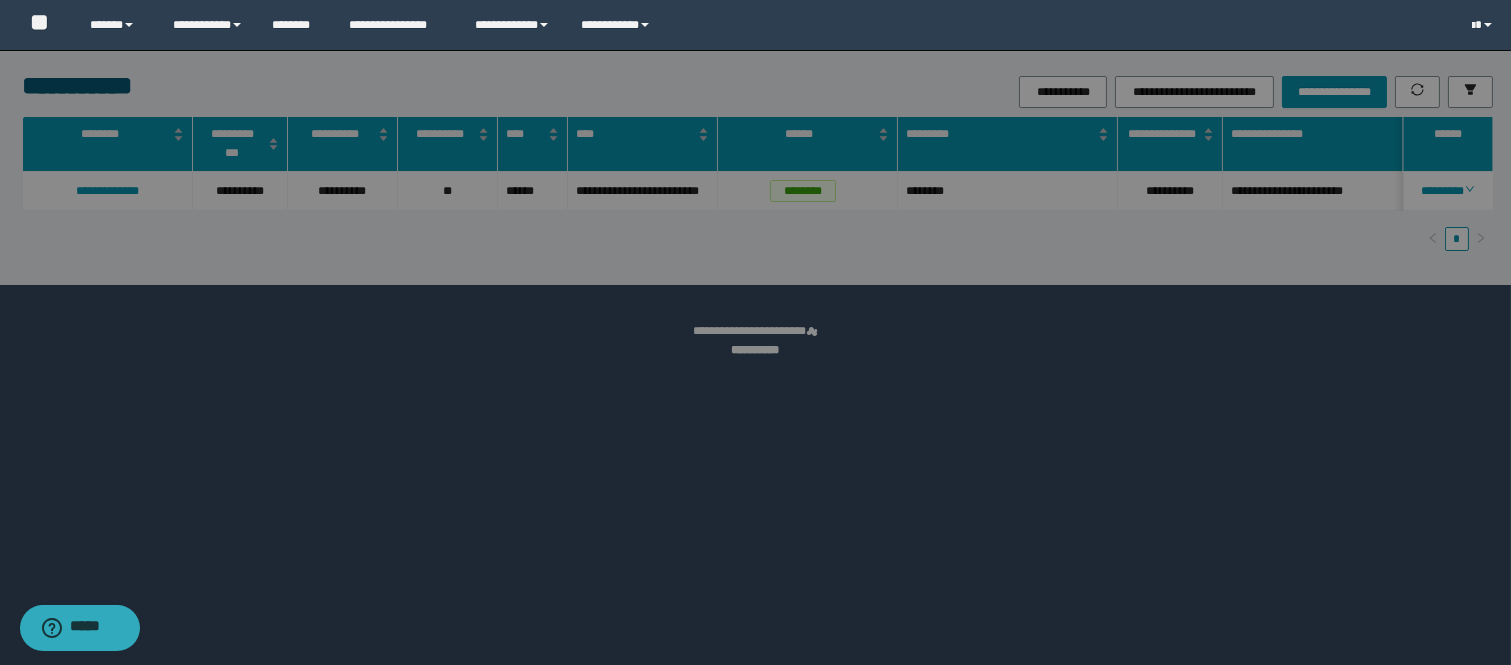 type on "**********" 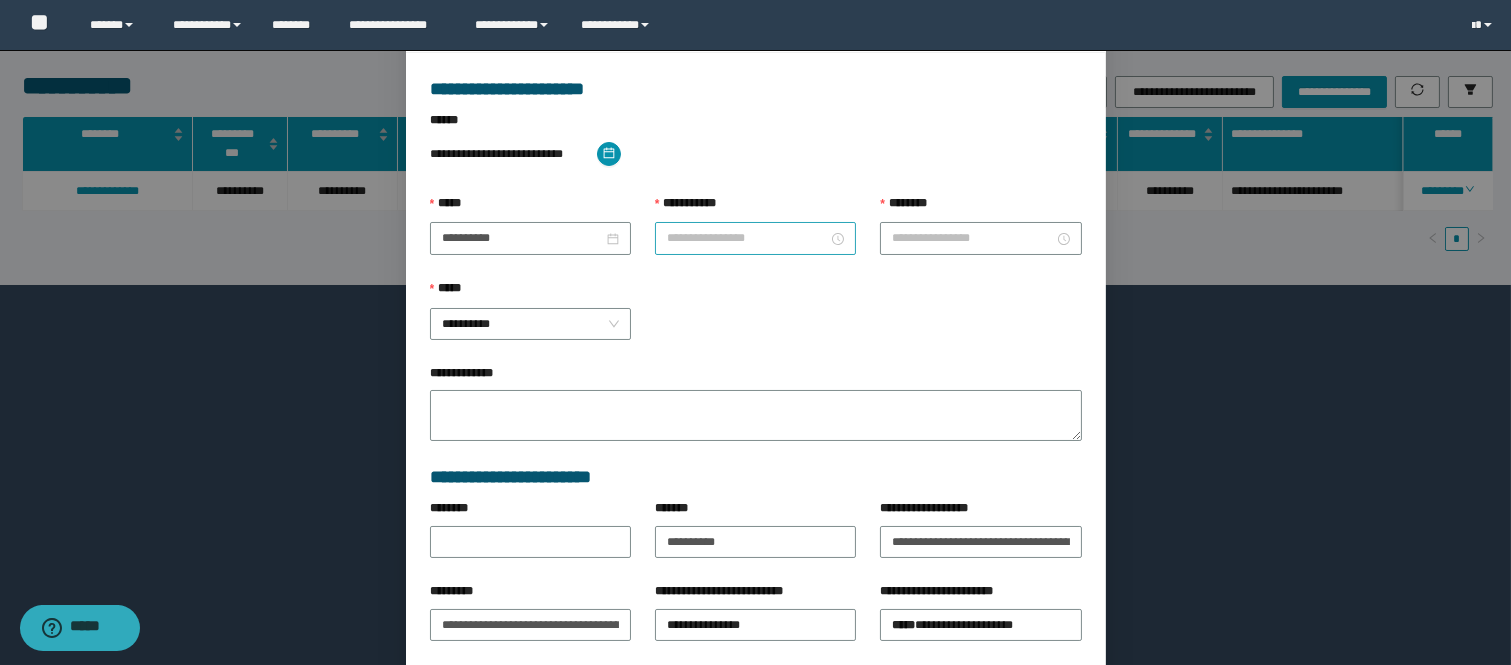 click on "**********" at bounding box center (747, 238) 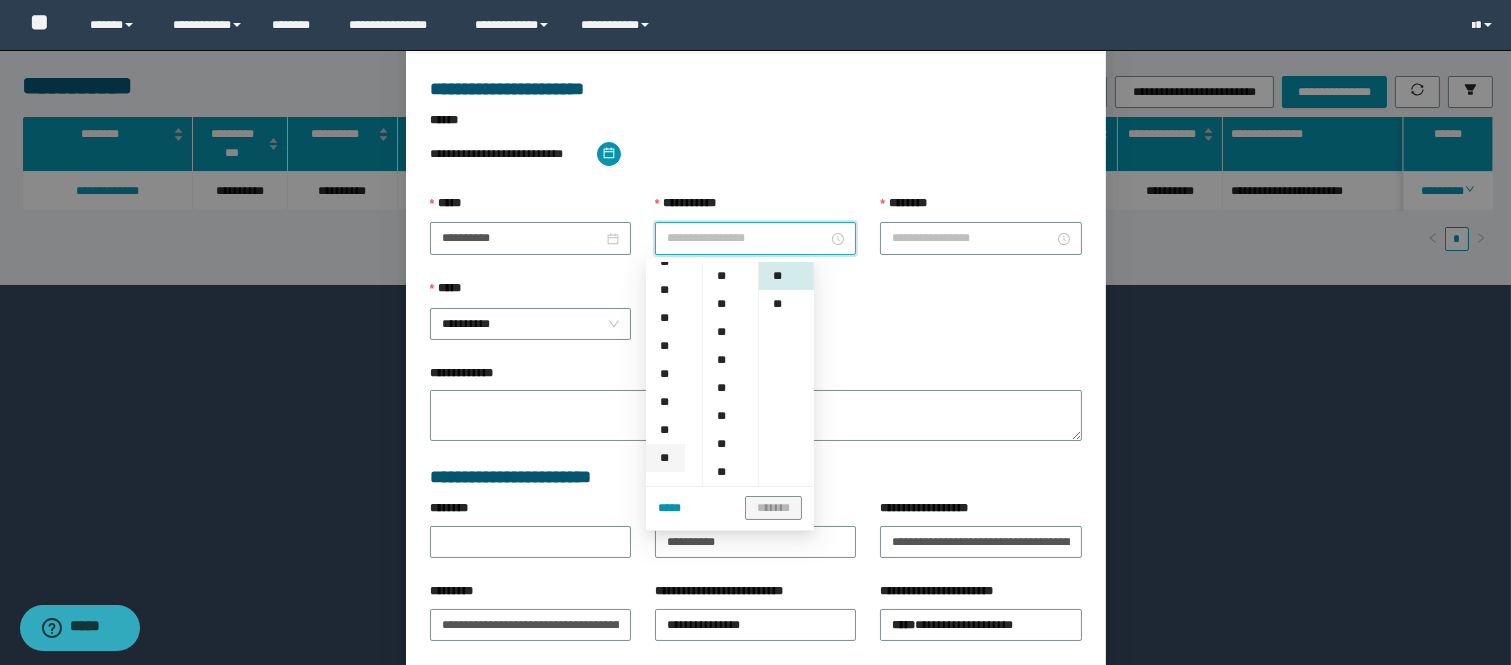 click on "**" at bounding box center (665, 458) 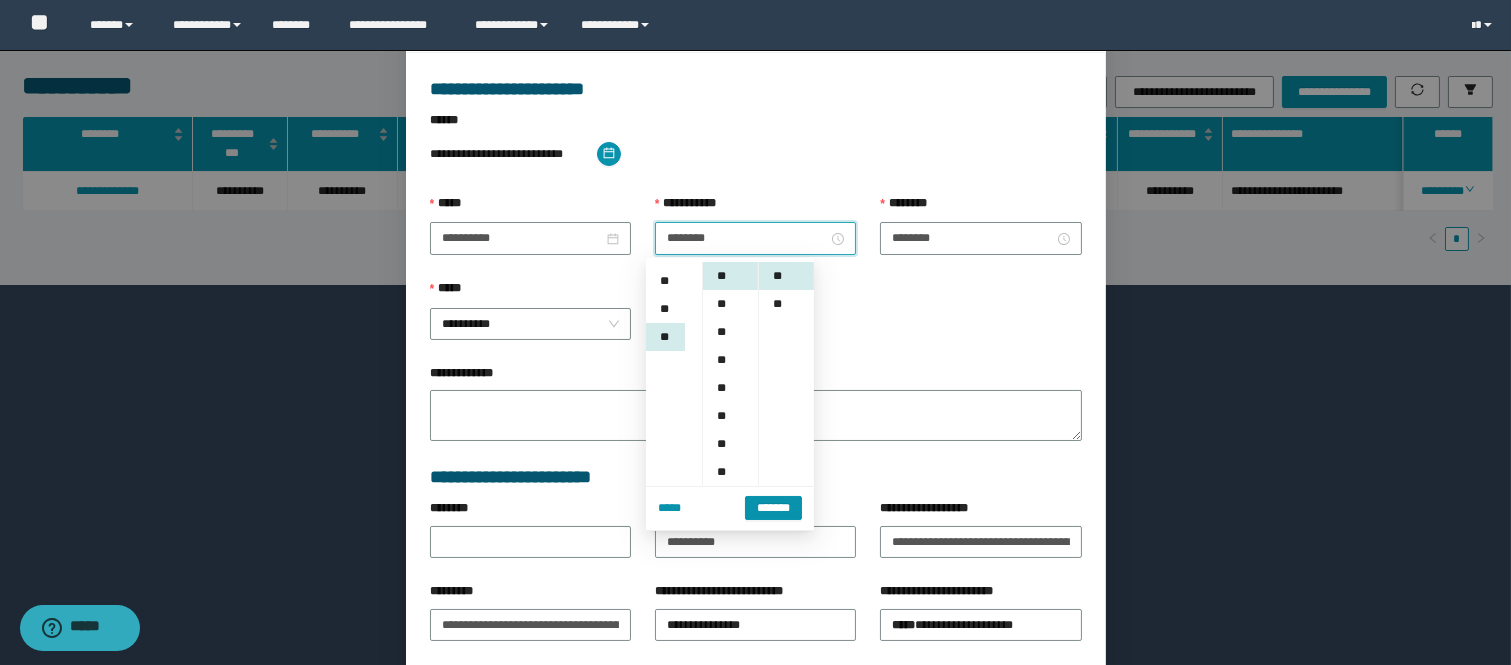 scroll, scrollTop: 307, scrollLeft: 0, axis: vertical 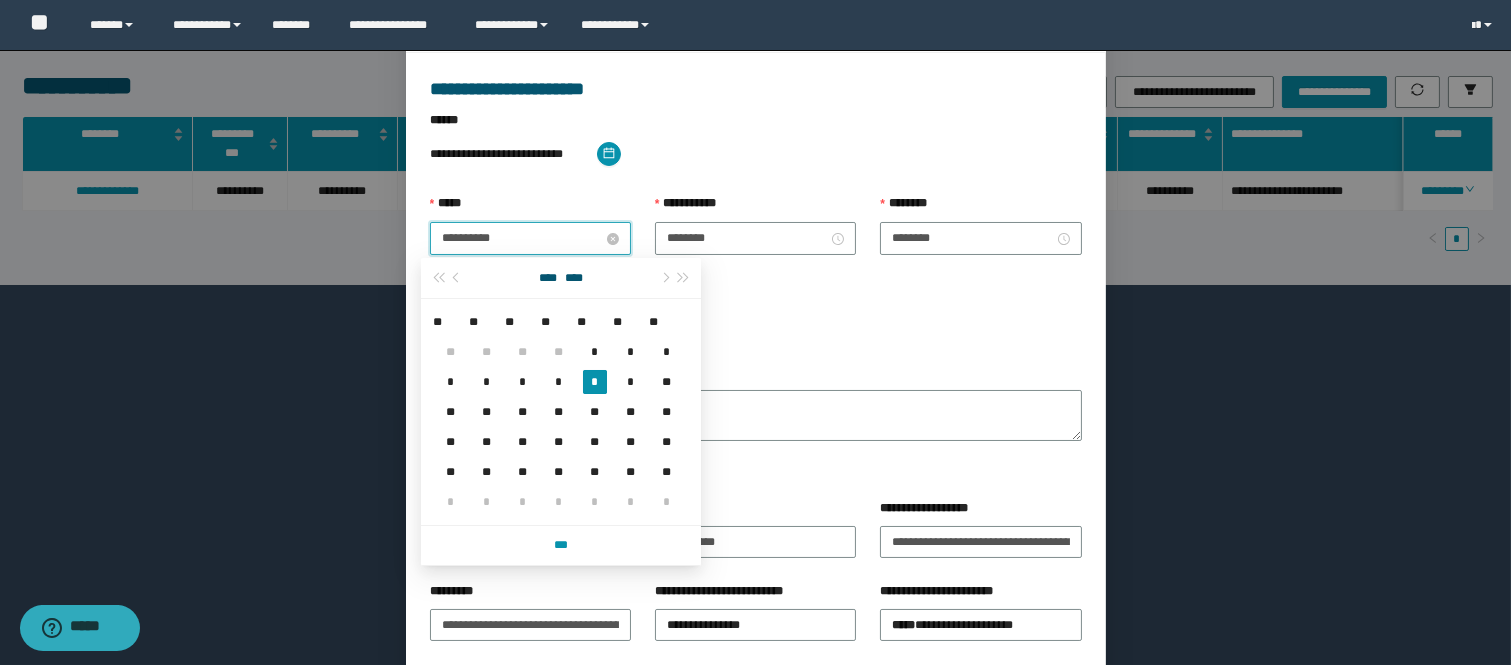 click on "**********" at bounding box center [522, 238] 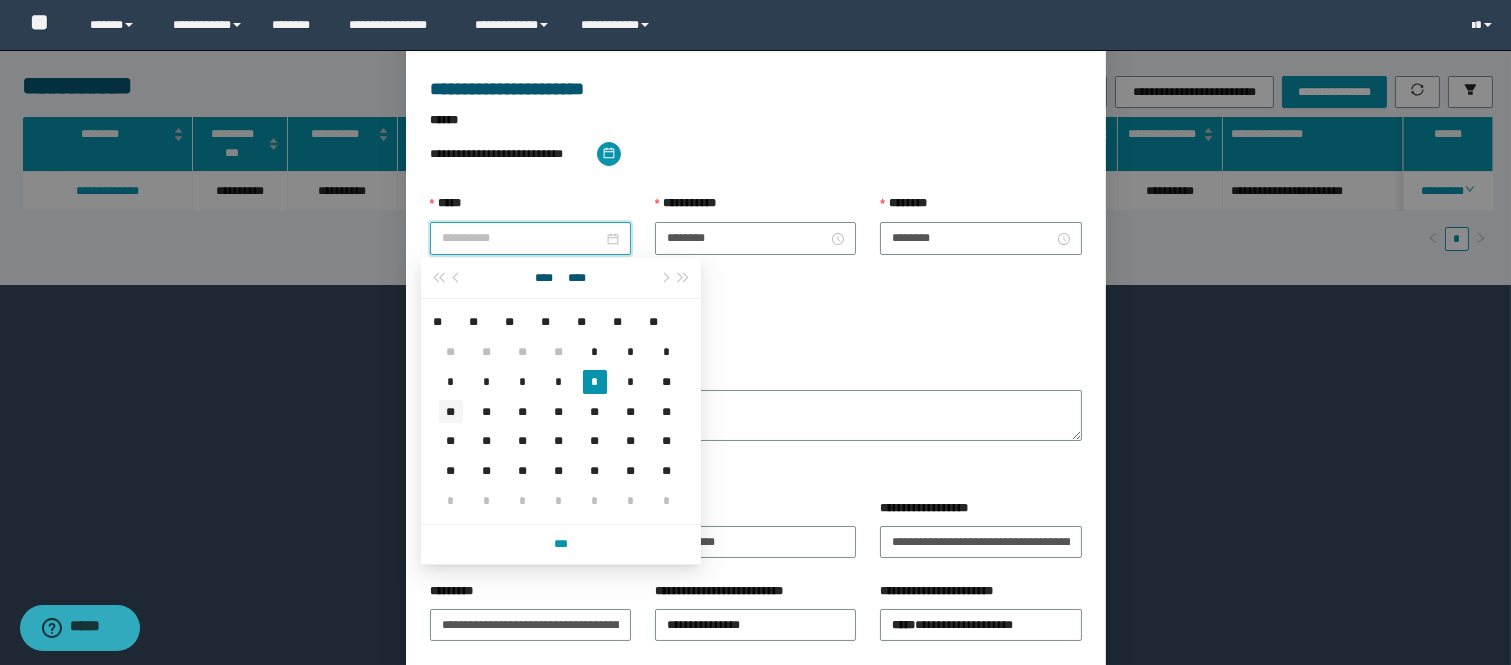 type on "**********" 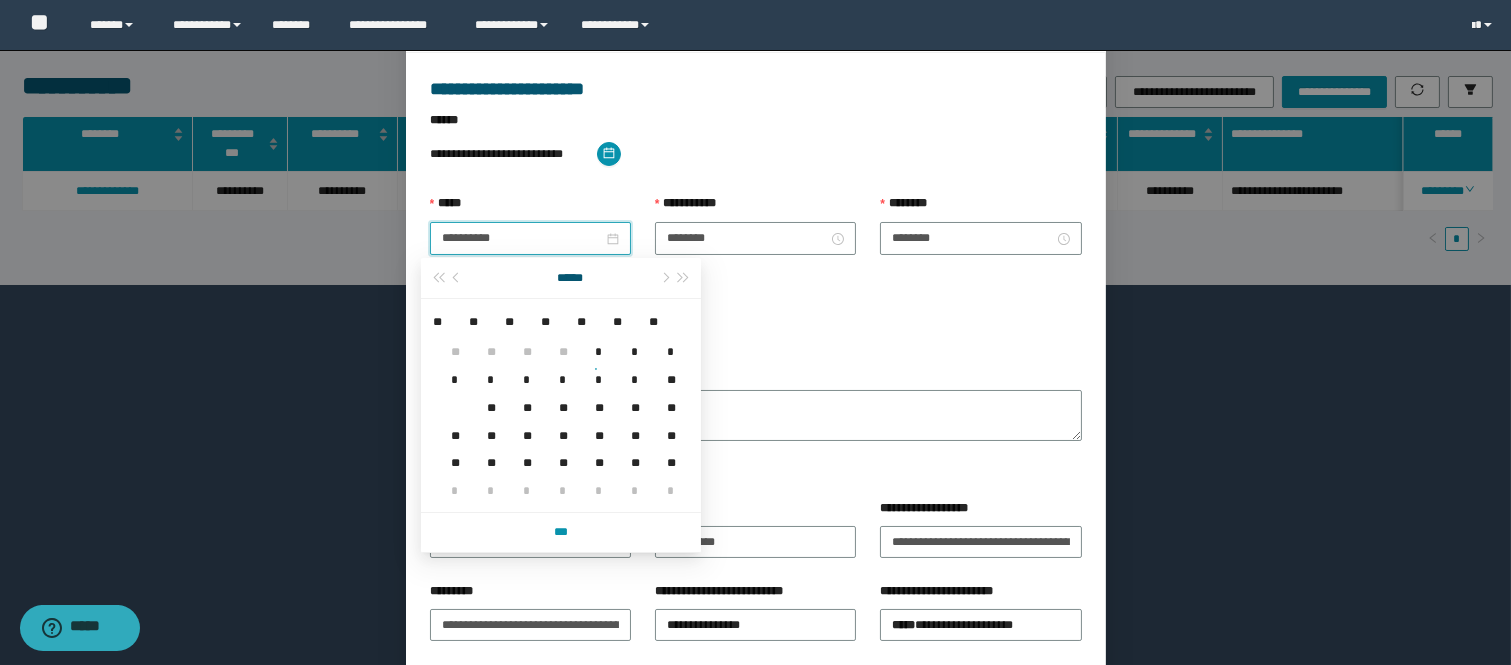 click on "**********" at bounding box center [756, 321] 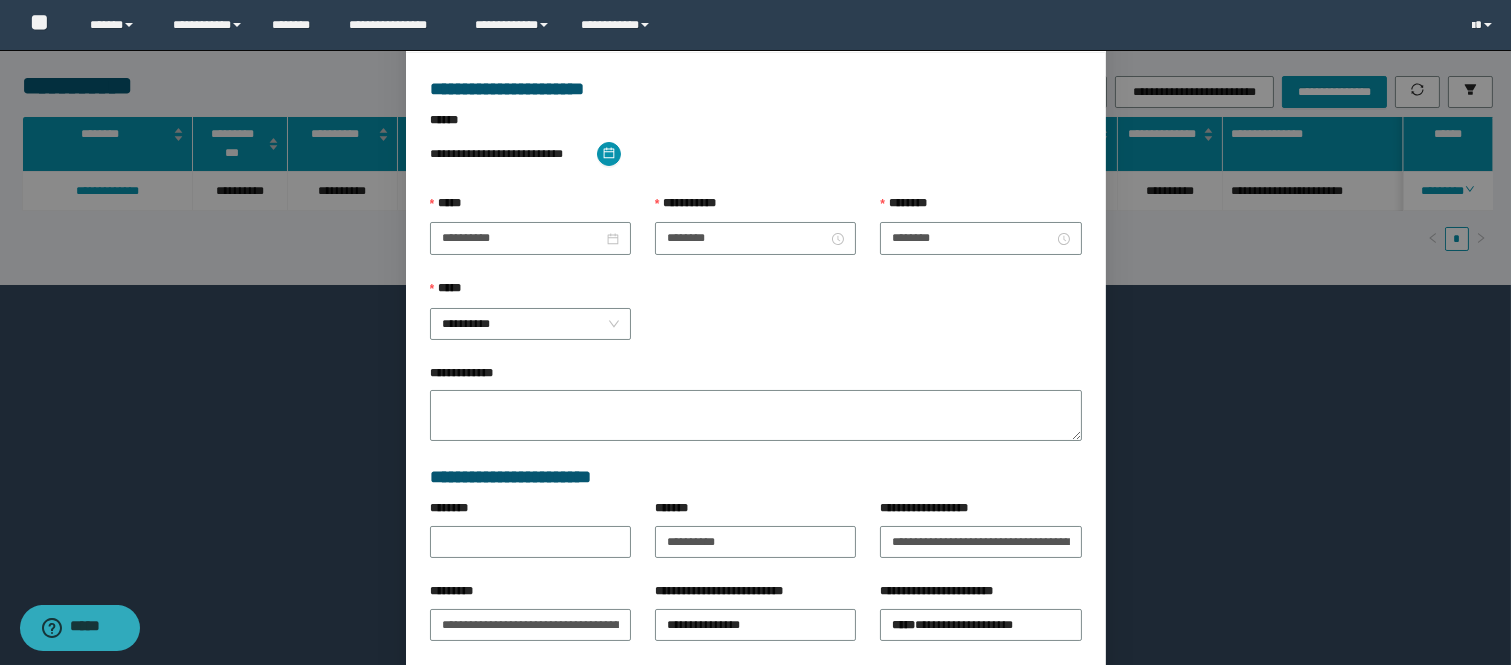 scroll, scrollTop: 205, scrollLeft: 0, axis: vertical 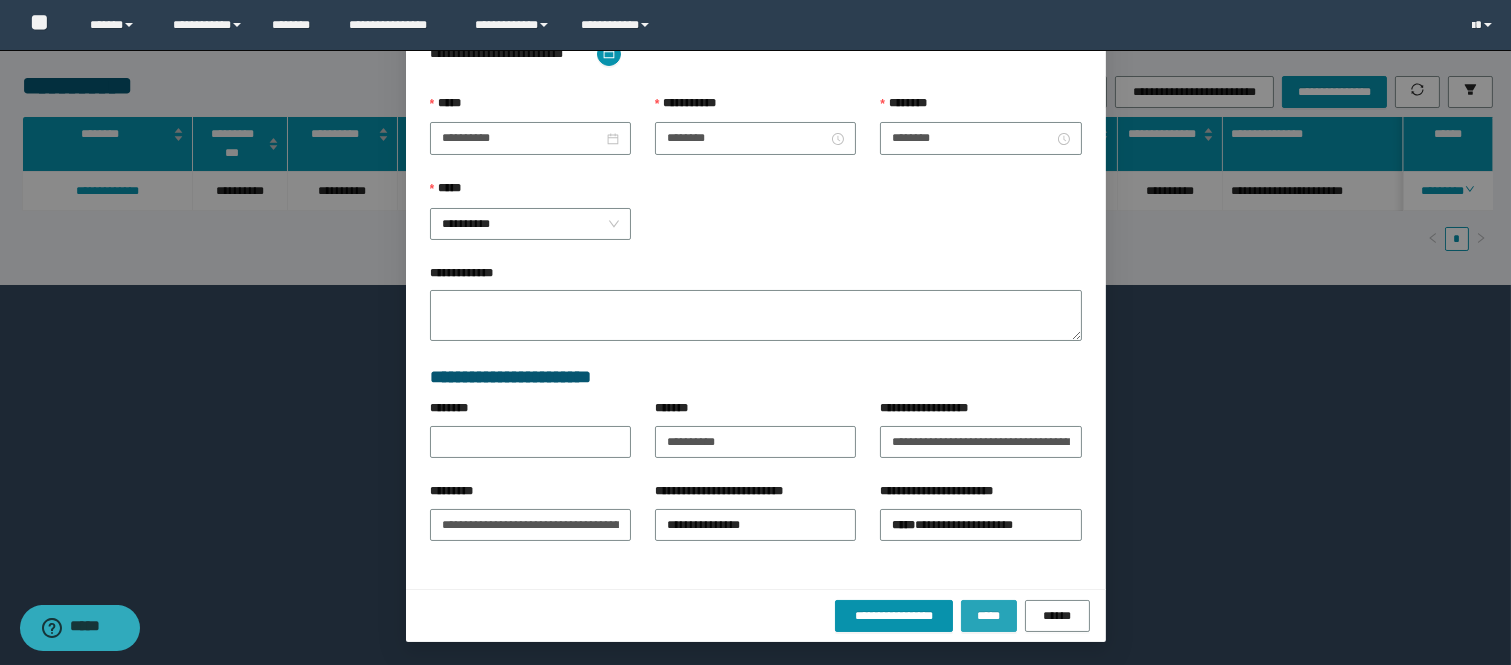 click on "*****" at bounding box center (989, 616) 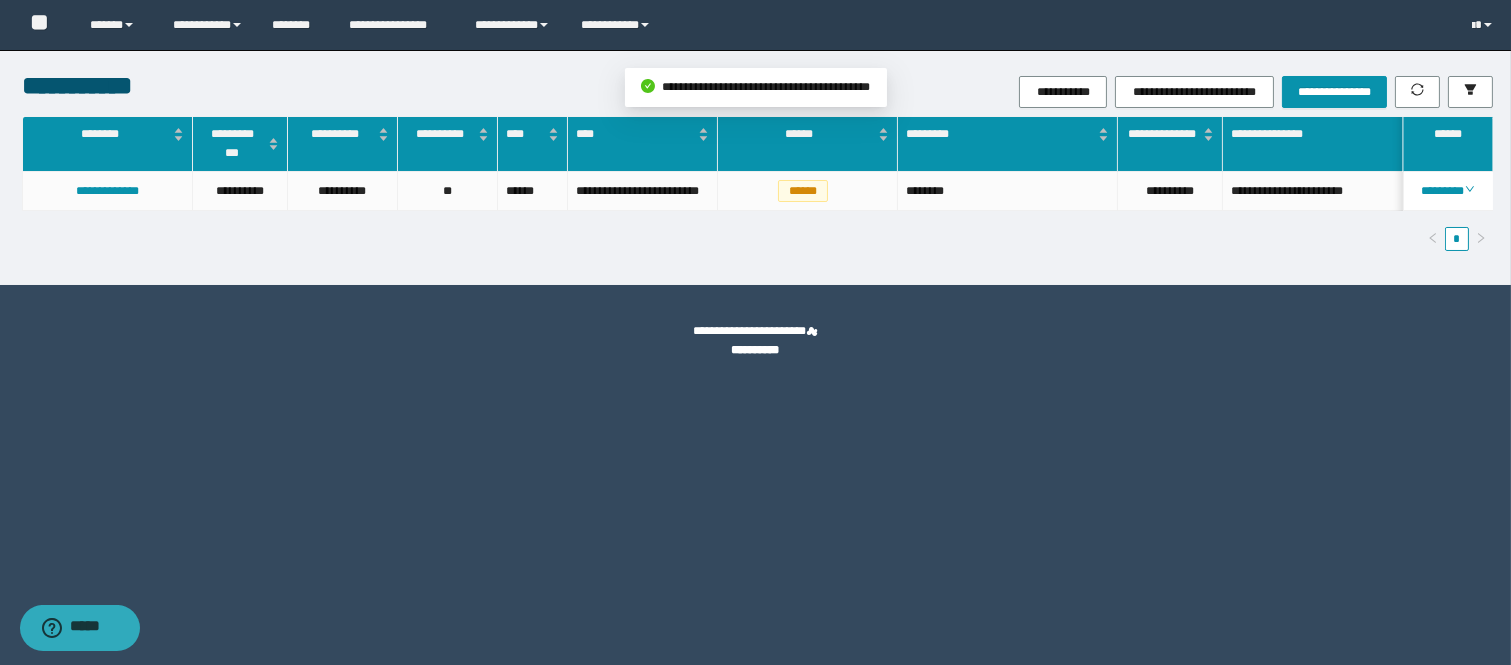 scroll, scrollTop: 105, scrollLeft: 0, axis: vertical 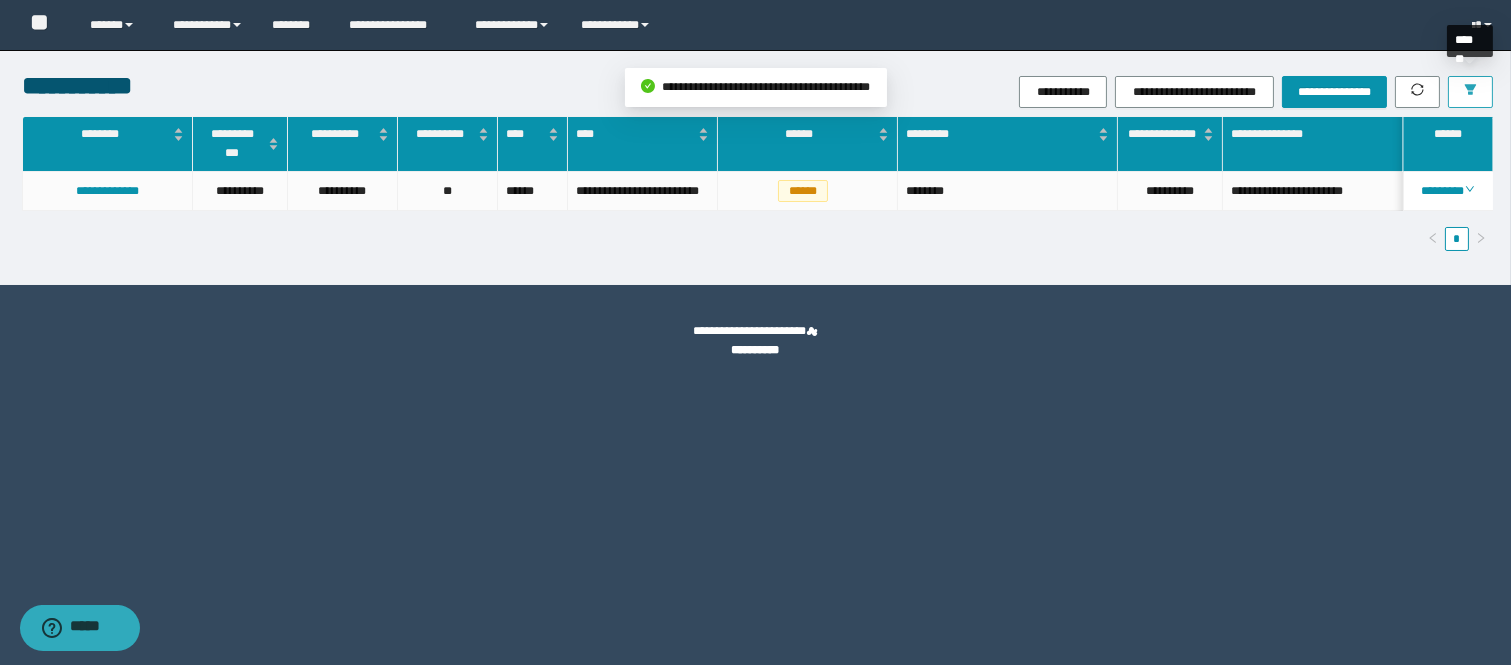click 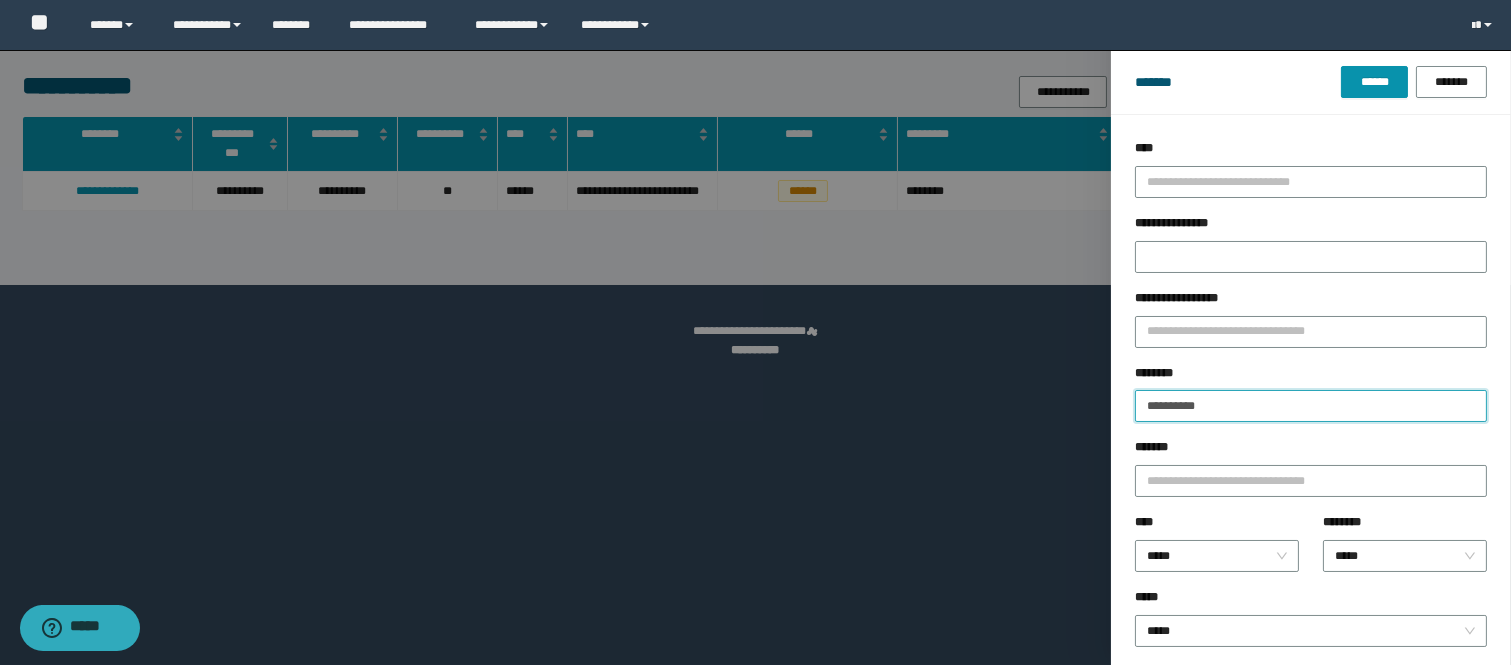 drag, startPoint x: 1234, startPoint y: 401, endPoint x: 1084, endPoint y: 403, distance: 150.01334 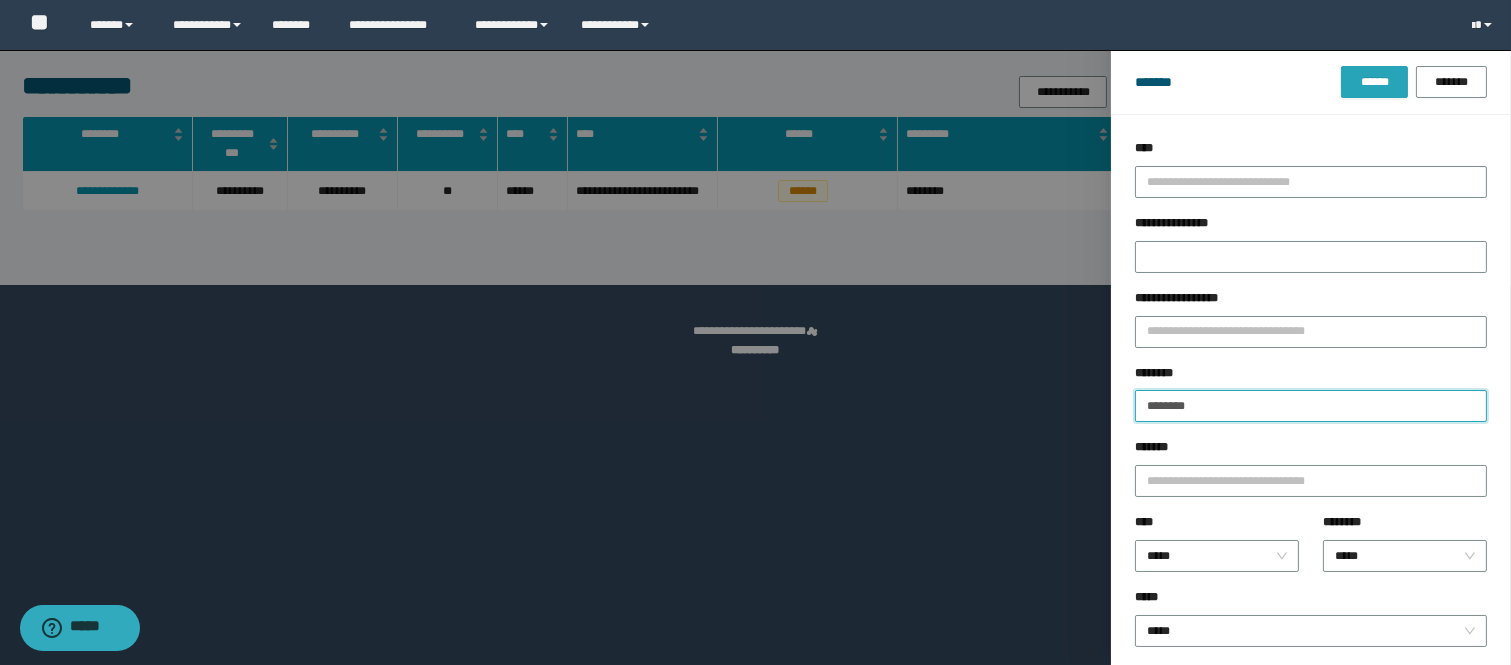 type on "********" 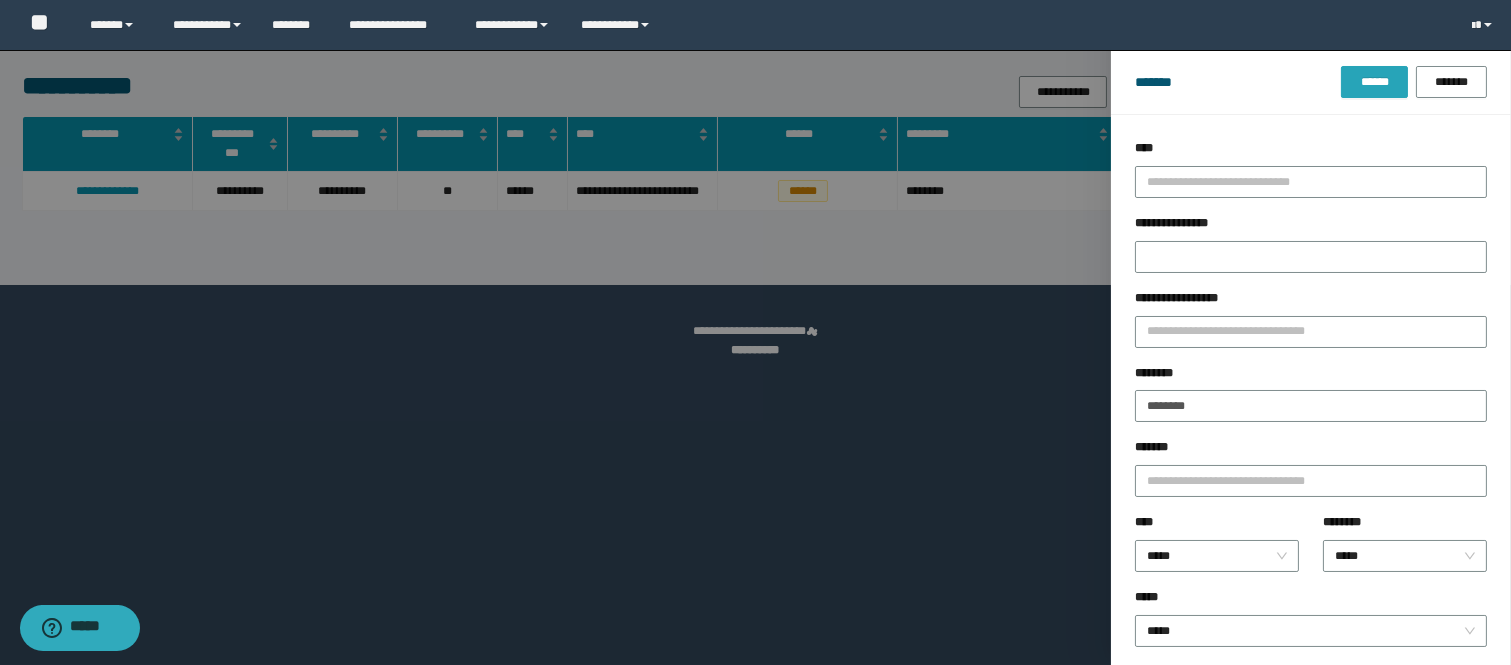 click on "******" at bounding box center [1374, 82] 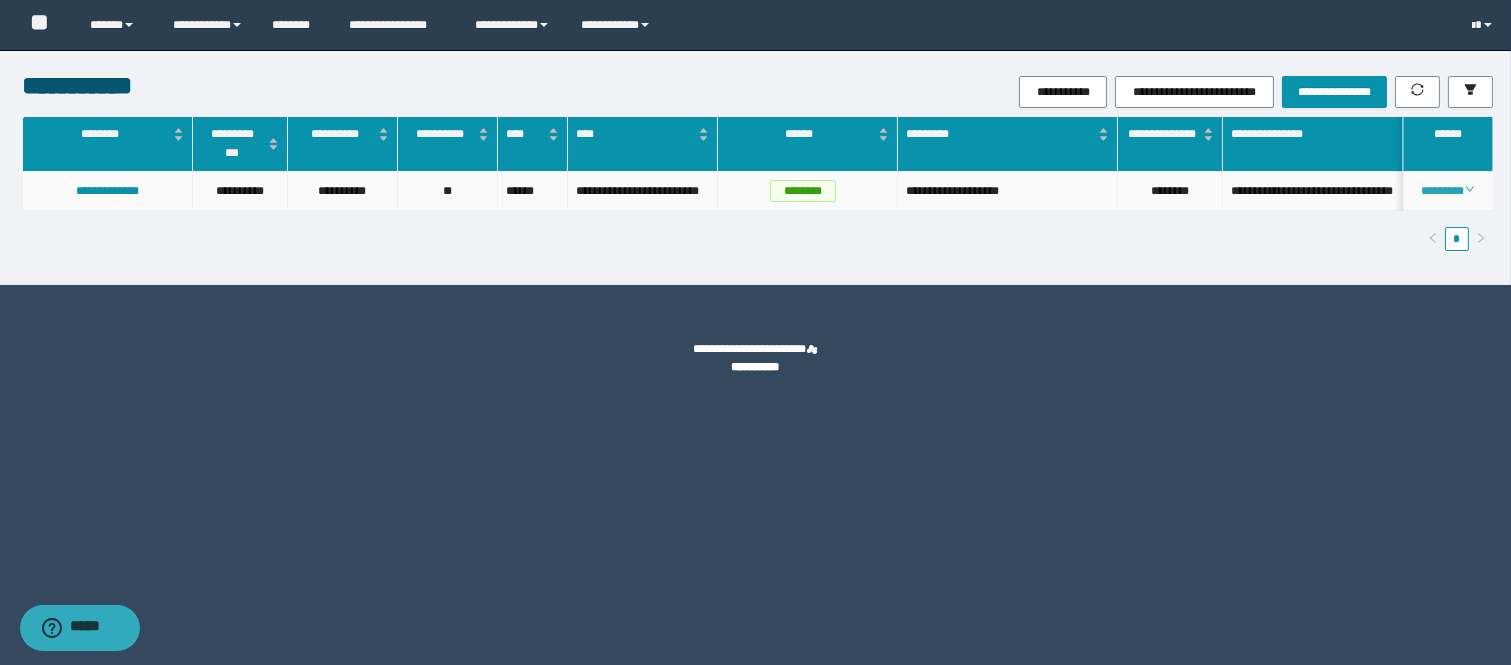 click on "********" at bounding box center (1447, 191) 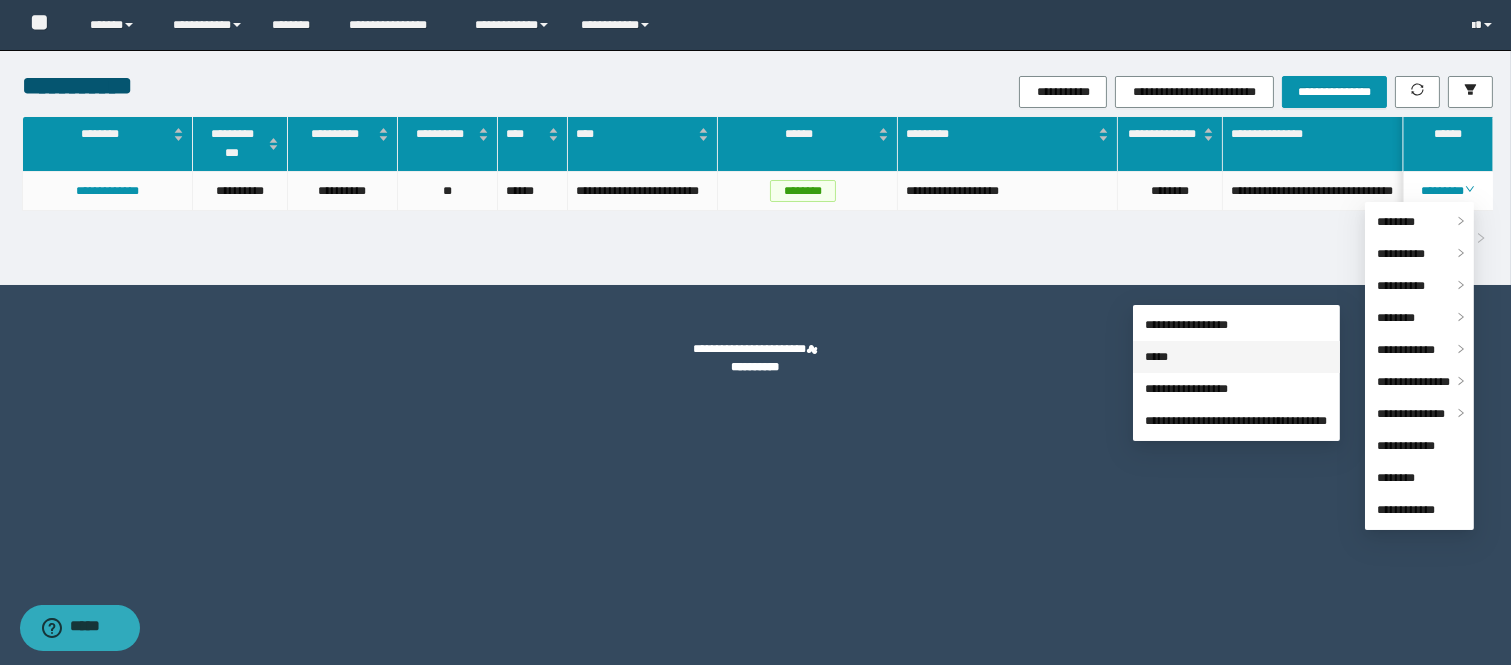 click on "*****" at bounding box center (1156, 357) 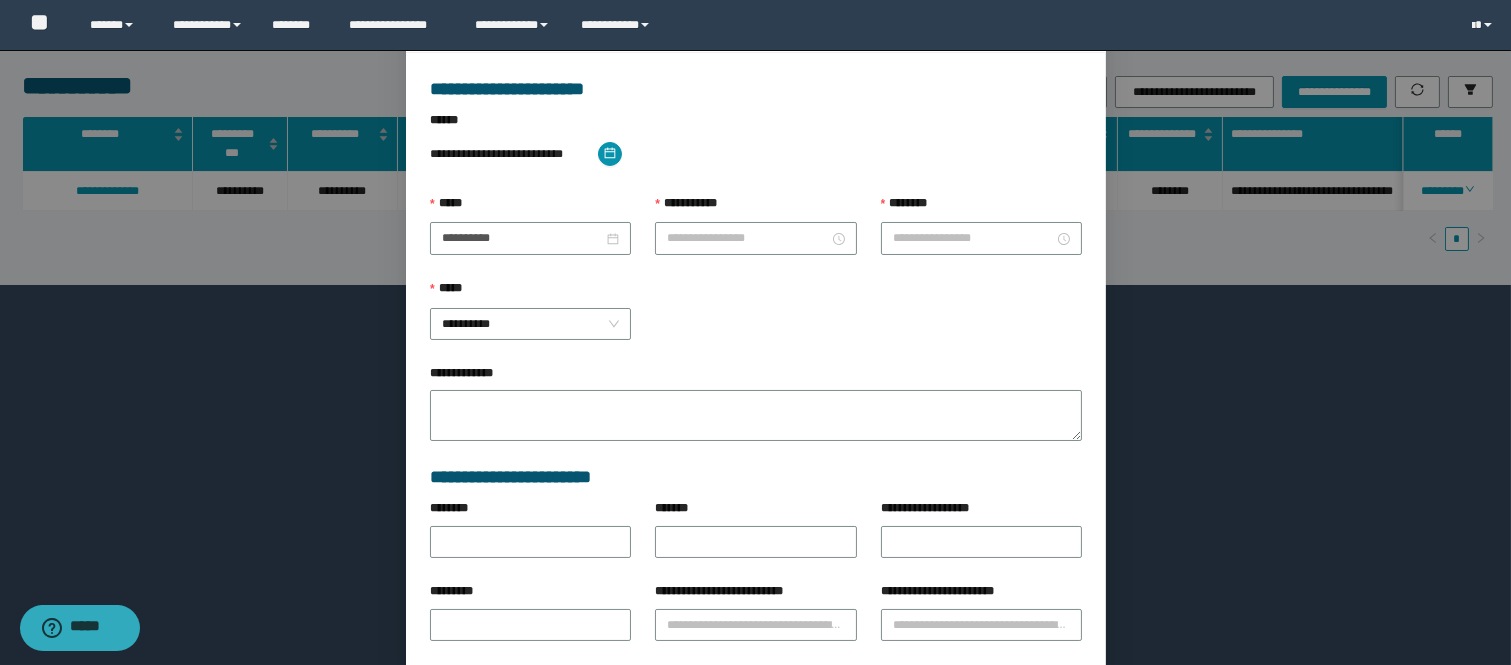 type on "**********" 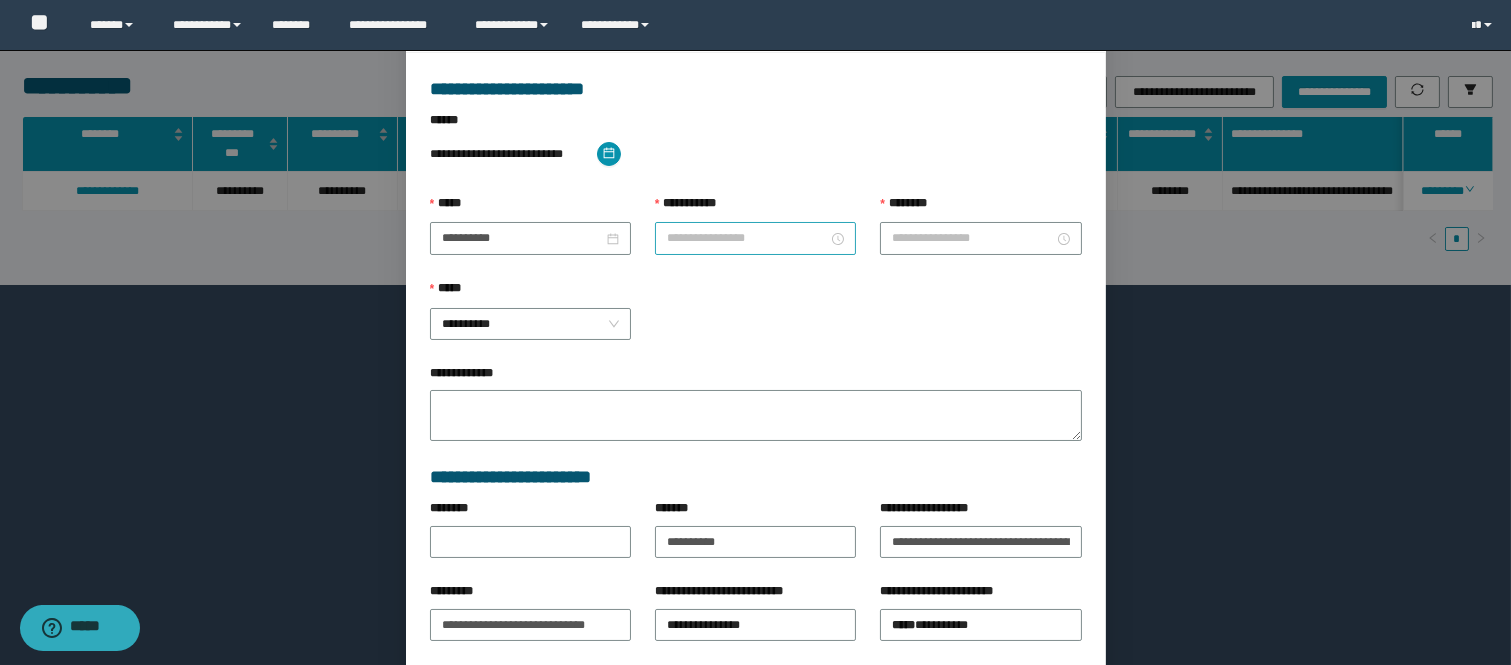 click on "**********" at bounding box center [747, 238] 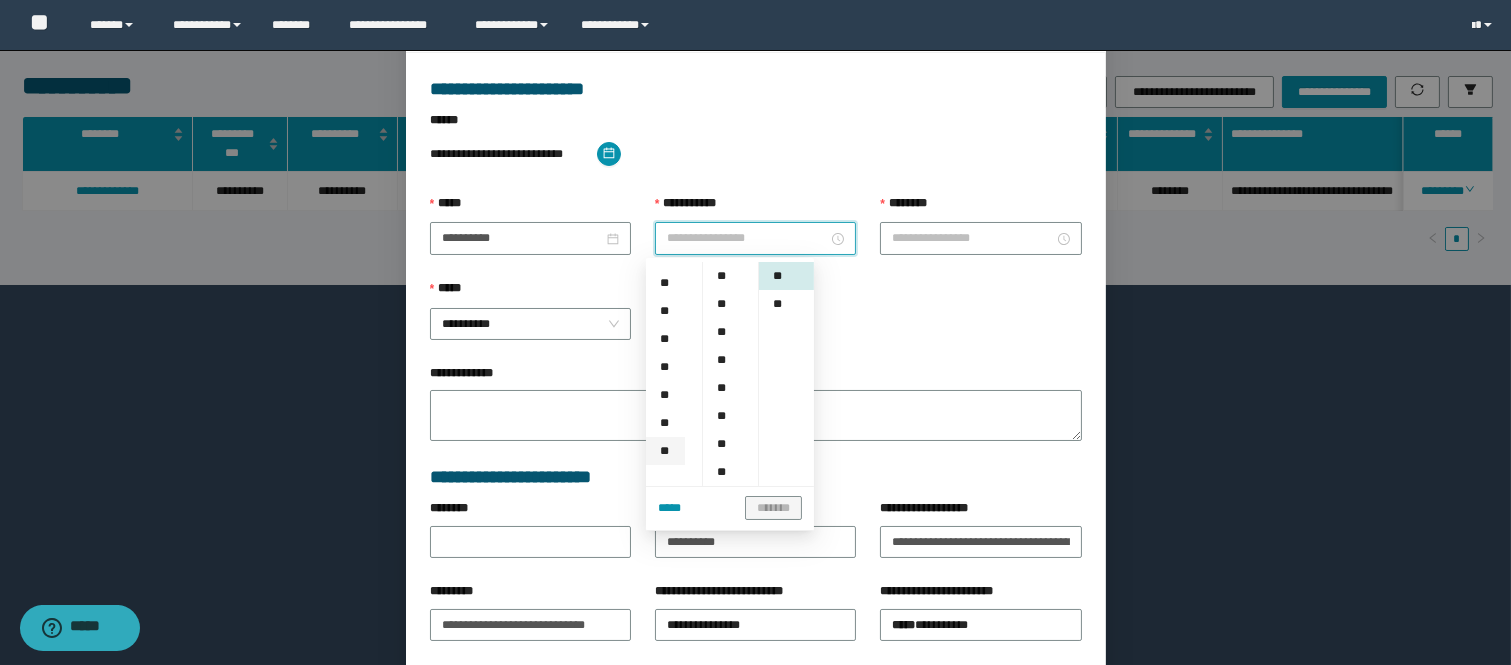 click on "**" at bounding box center [665, 451] 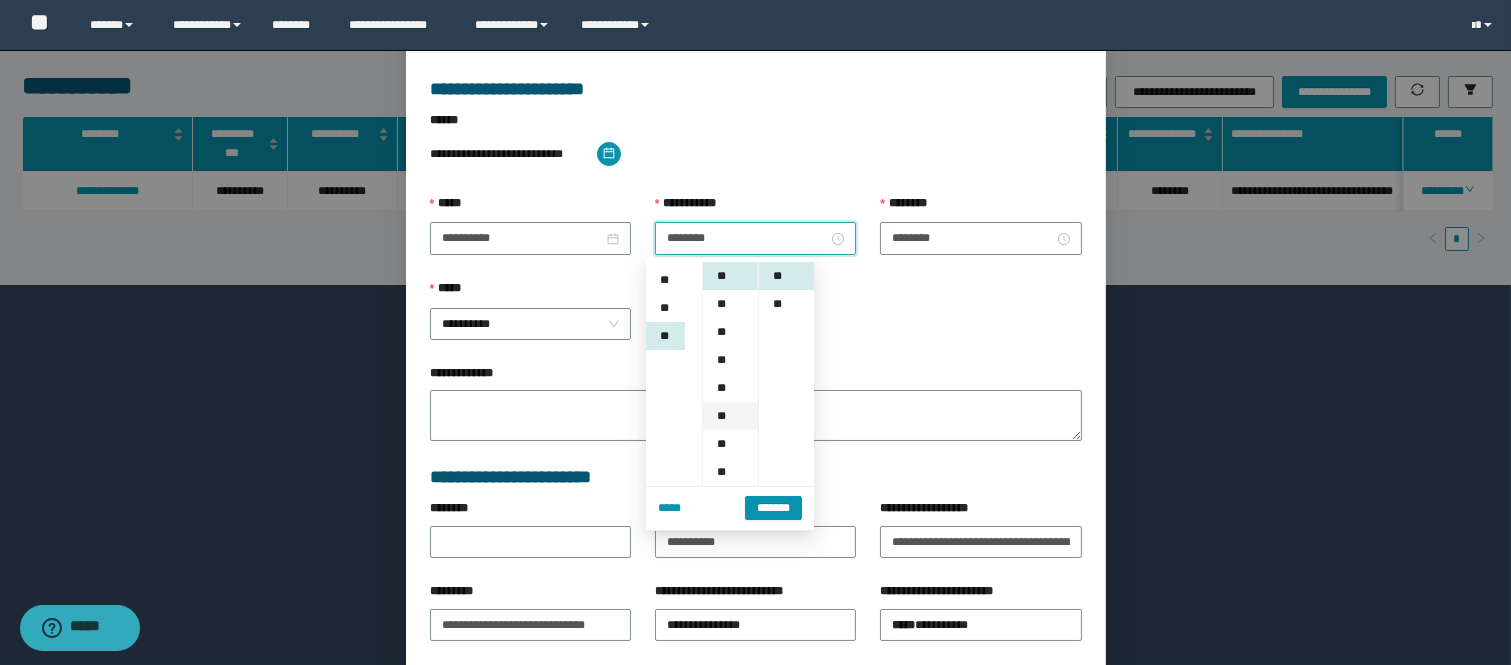 scroll, scrollTop: 307, scrollLeft: 0, axis: vertical 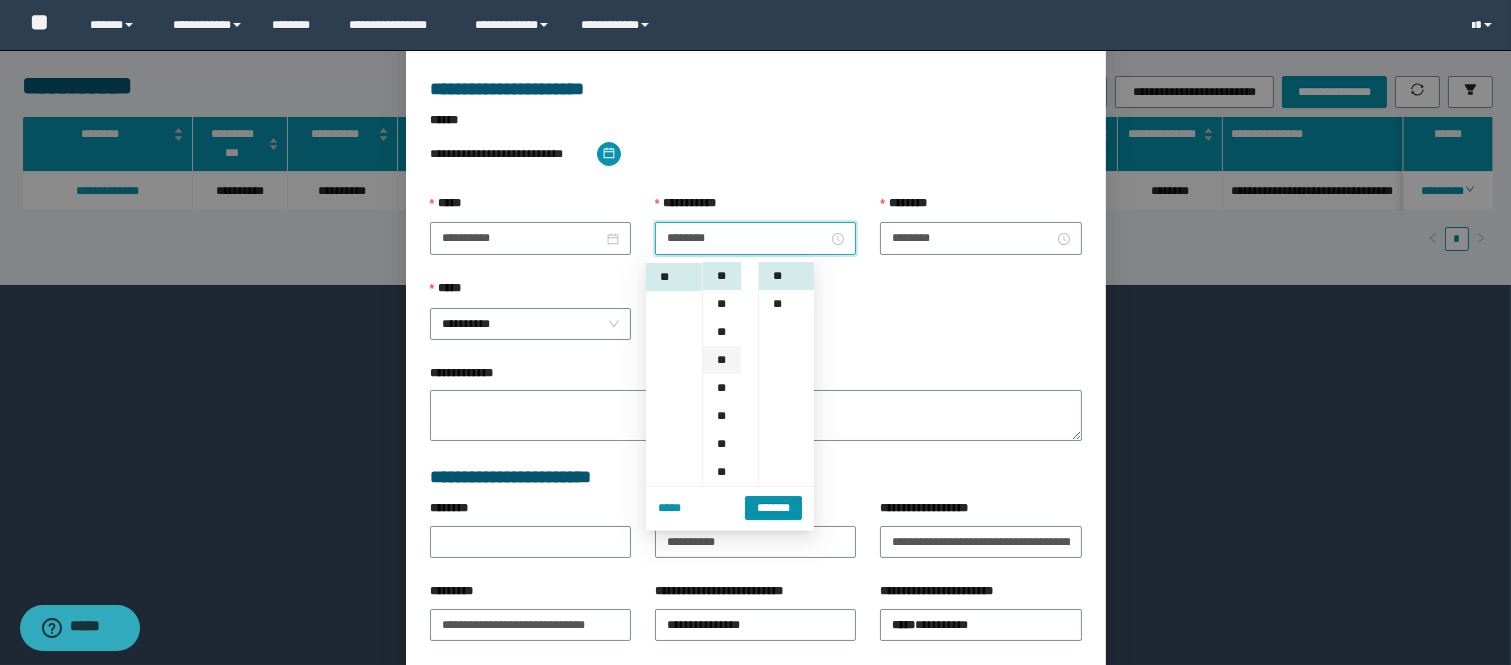 click on "**" at bounding box center [722, 360] 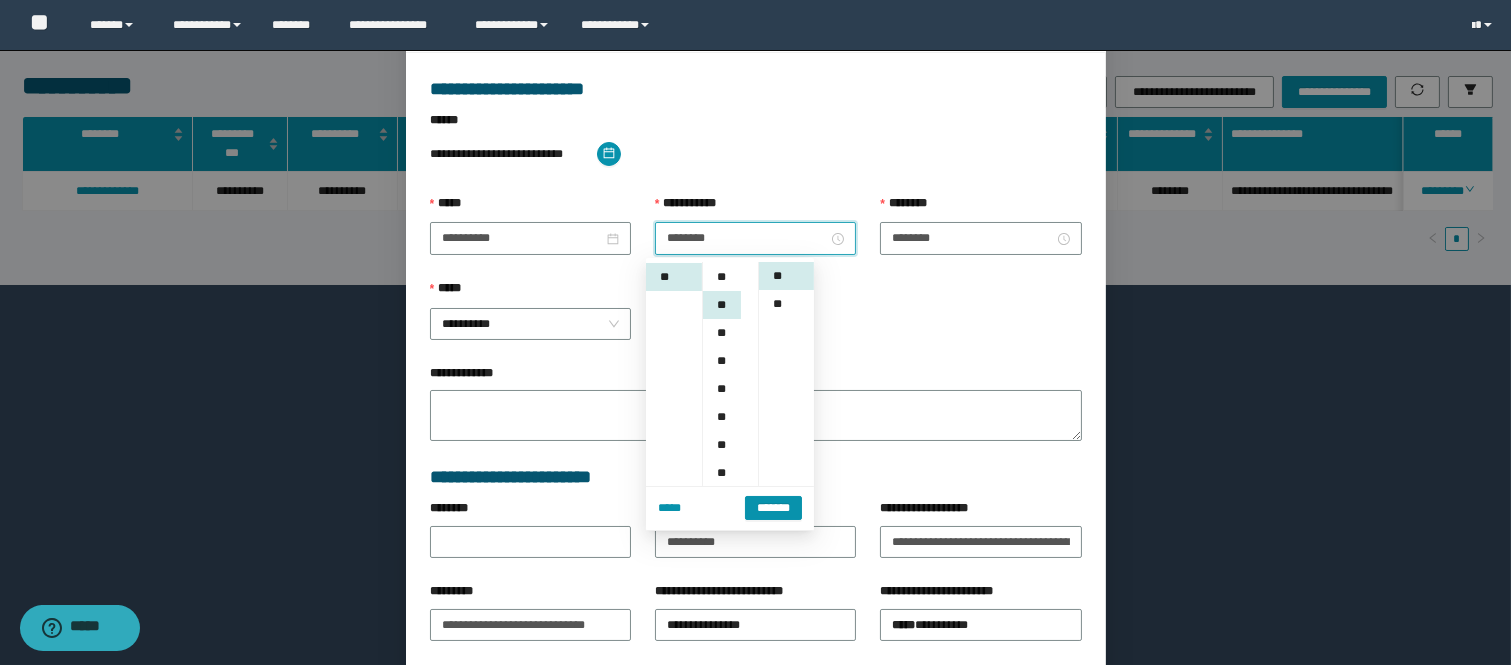 scroll, scrollTop: 84, scrollLeft: 0, axis: vertical 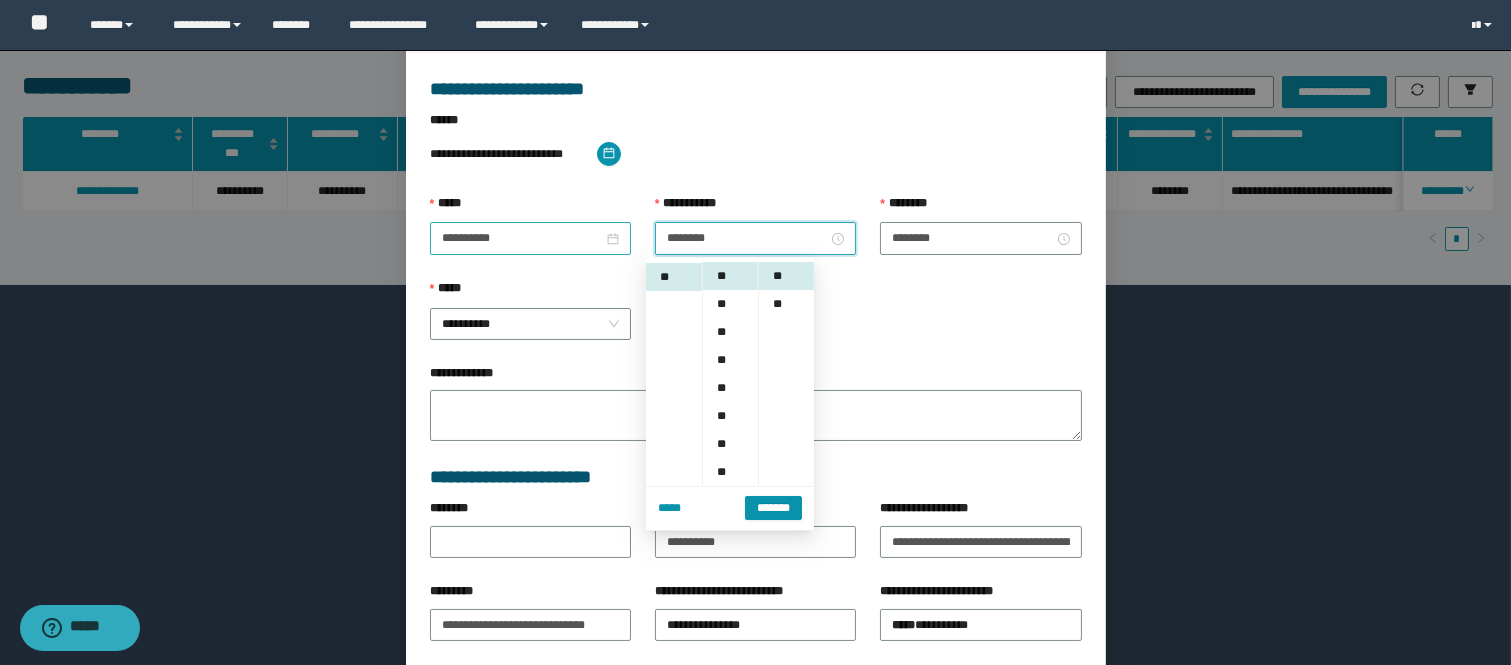 click on "**********" at bounding box center [530, 238] 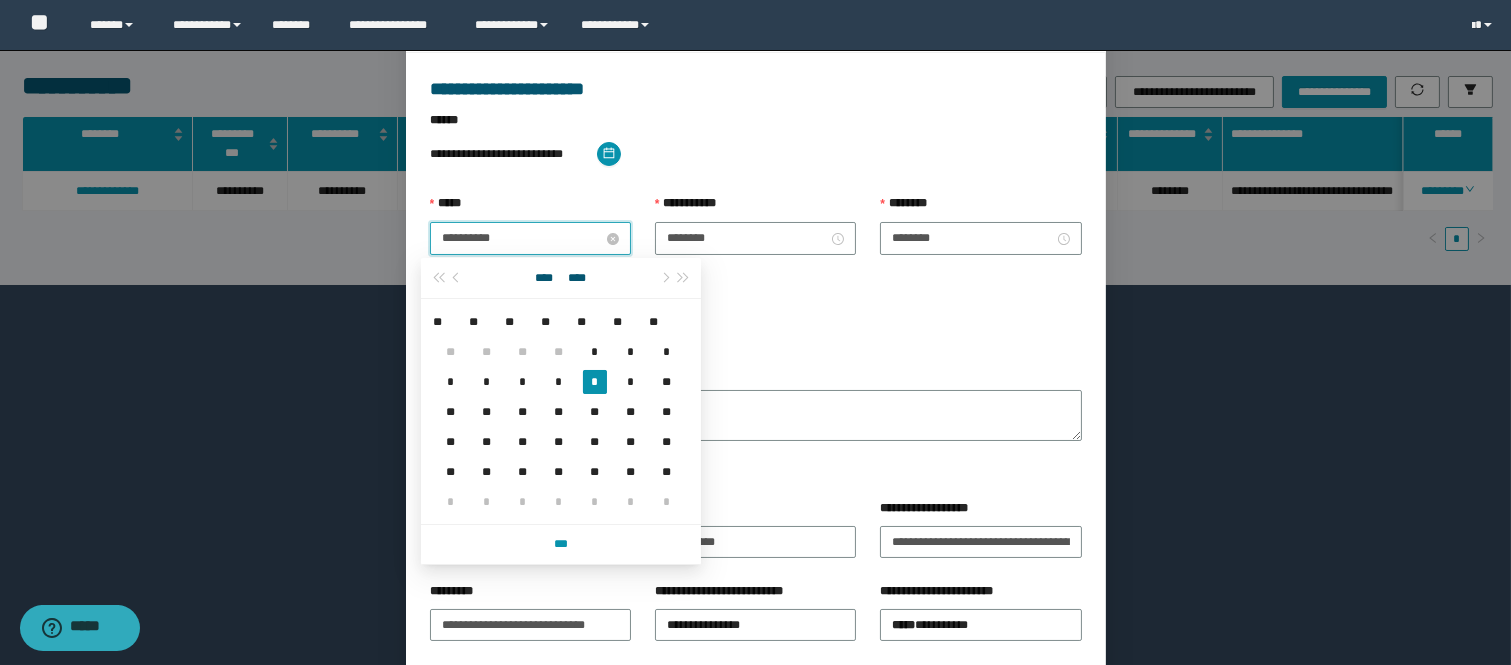 click on "**********" at bounding box center (522, 238) 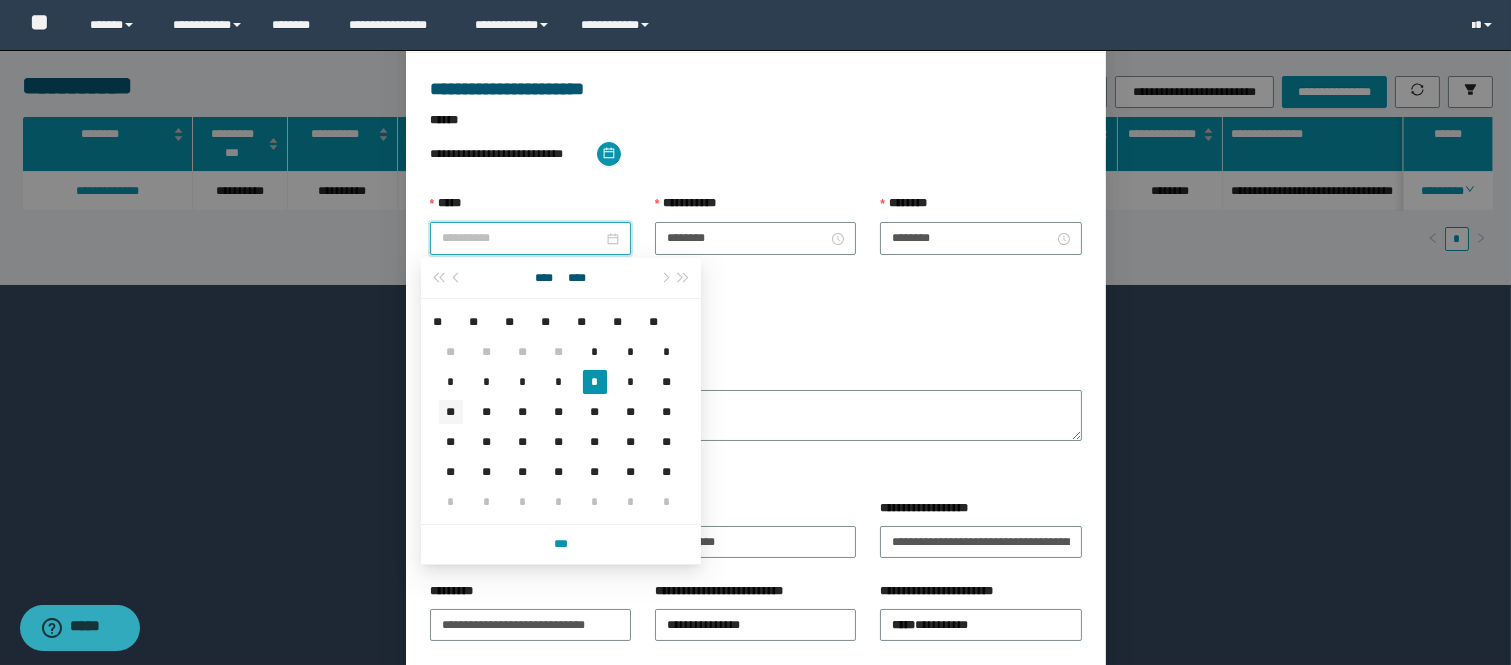 type on "**********" 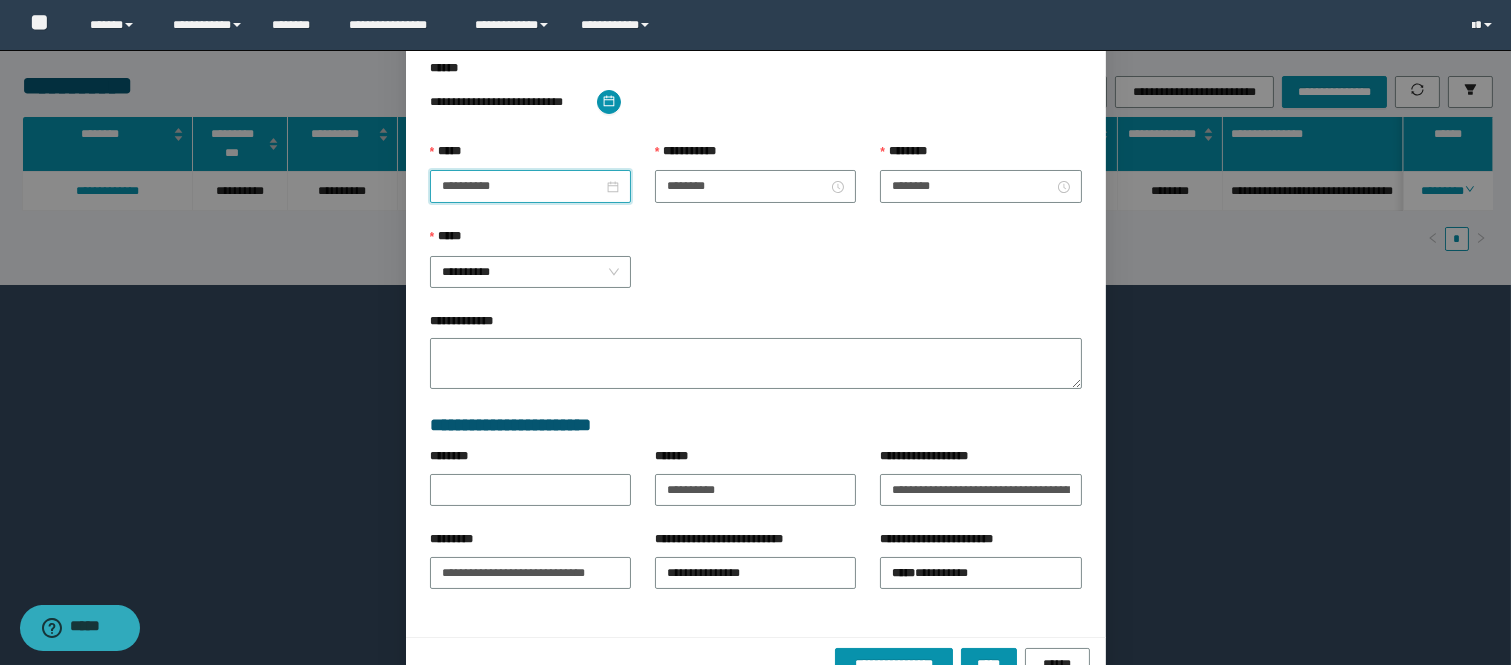scroll, scrollTop: 205, scrollLeft: 0, axis: vertical 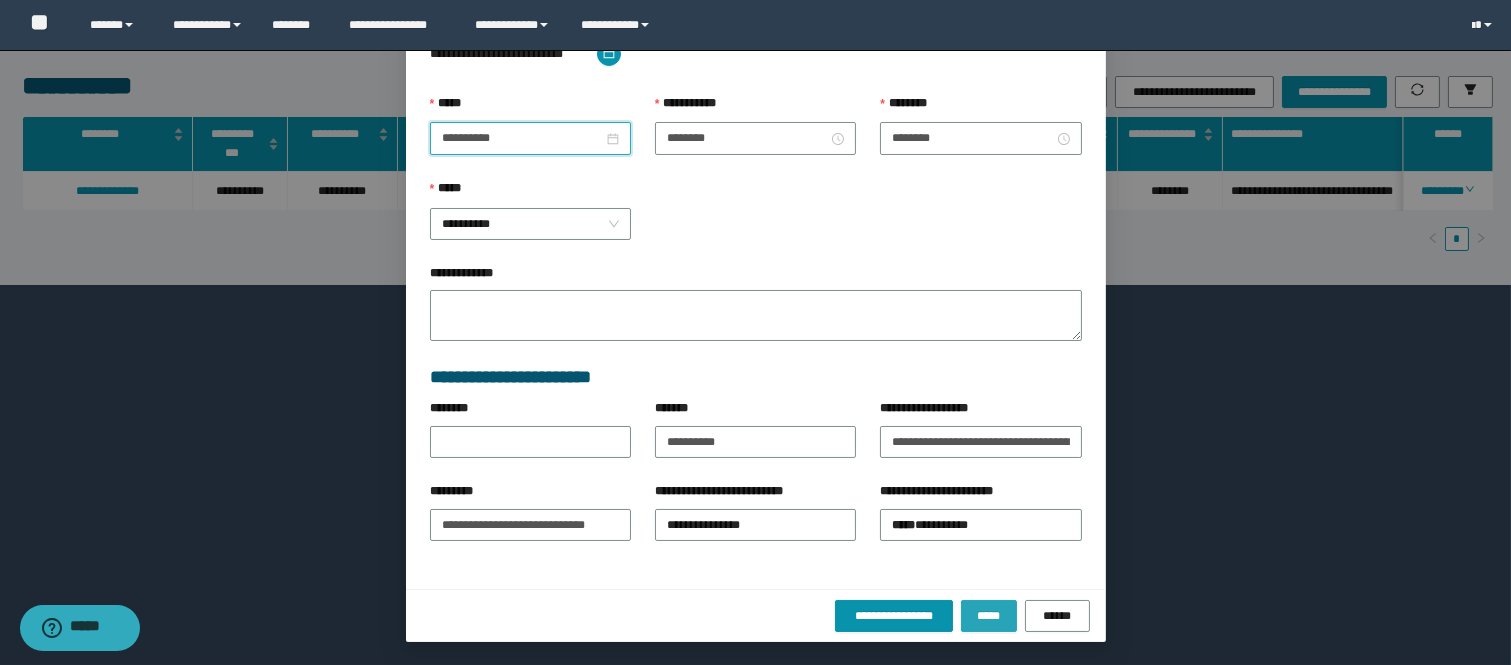 click on "*****" at bounding box center (989, 616) 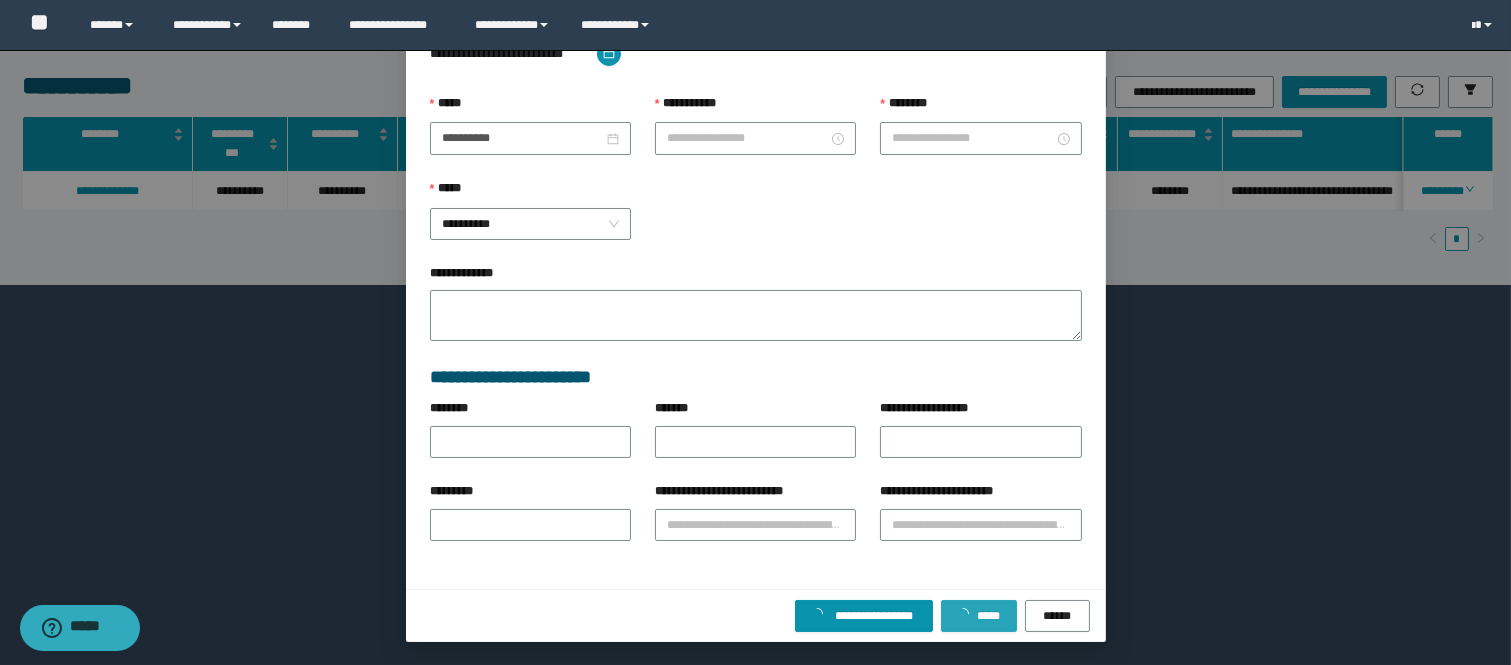 scroll, scrollTop: 105, scrollLeft: 0, axis: vertical 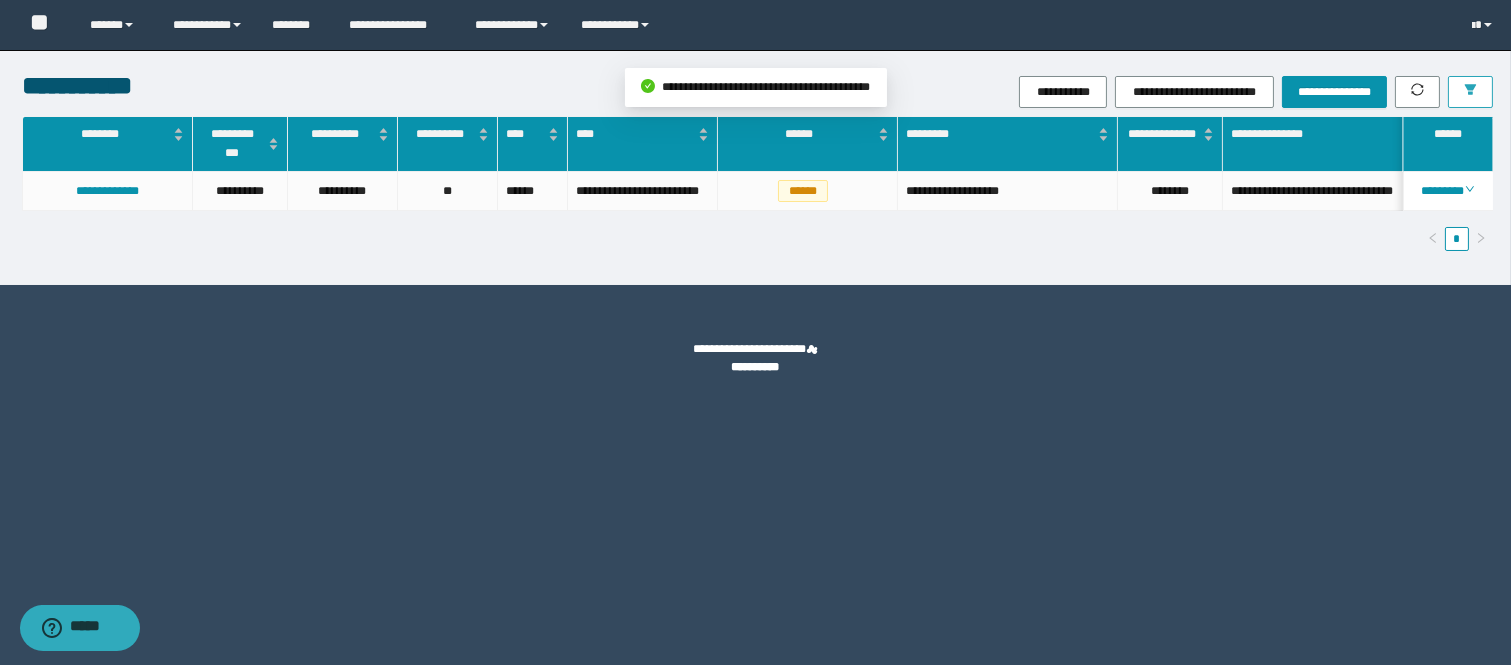 click at bounding box center [1470, 92] 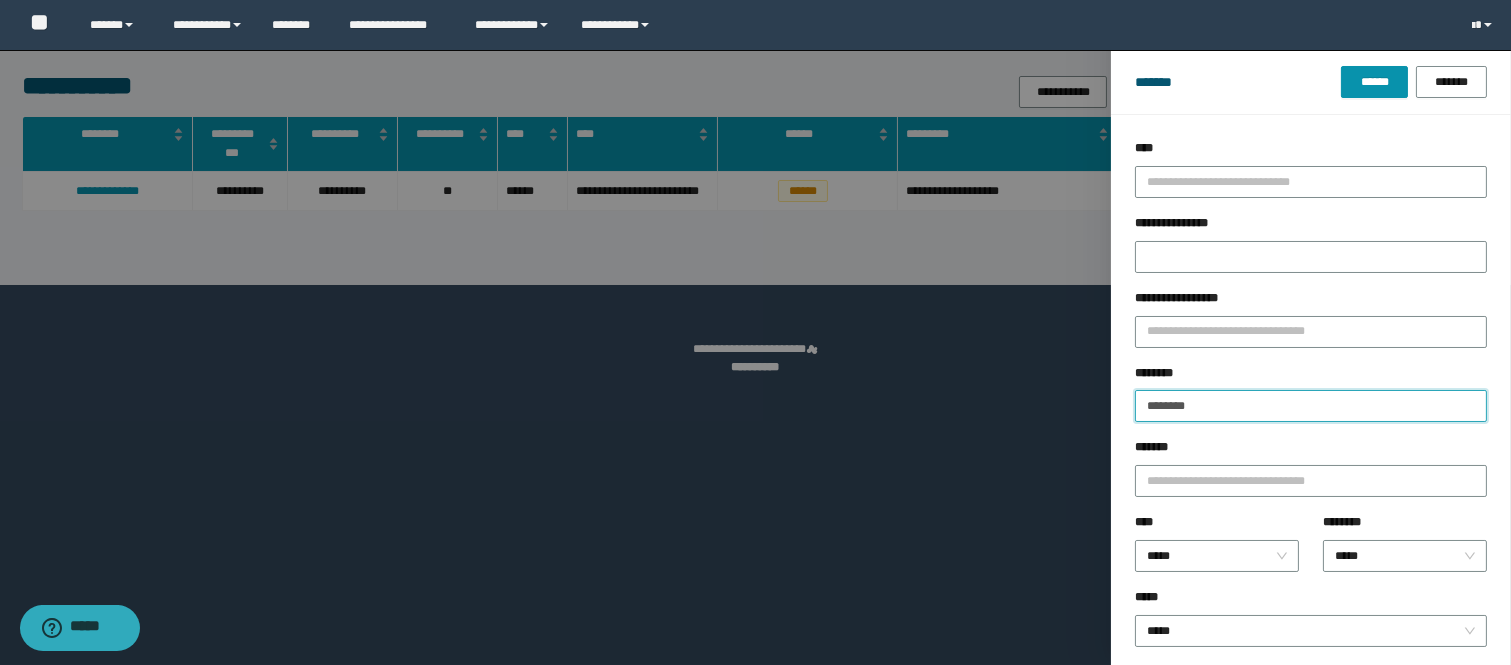 drag, startPoint x: 1207, startPoint y: 407, endPoint x: 1000, endPoint y: 414, distance: 207.11832 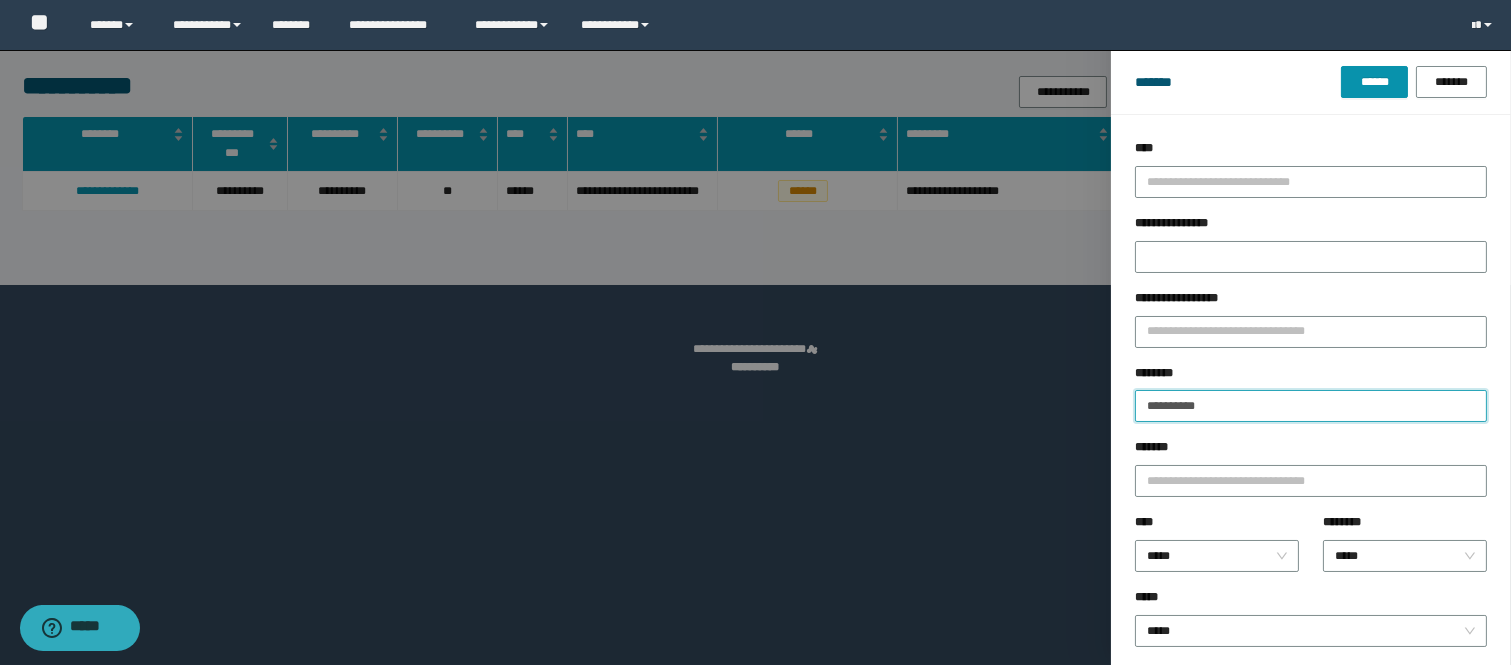 type on "**********" 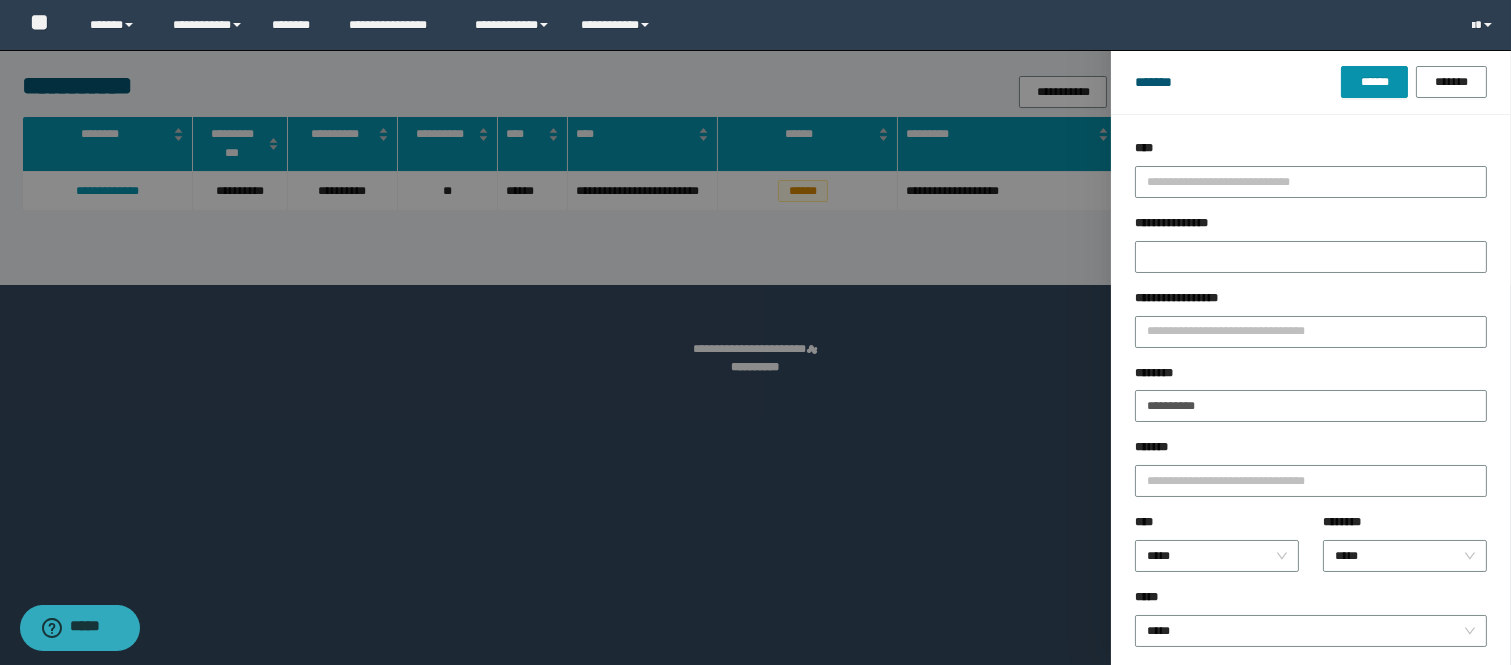 click on "******* ****** *******" at bounding box center (1311, 82) 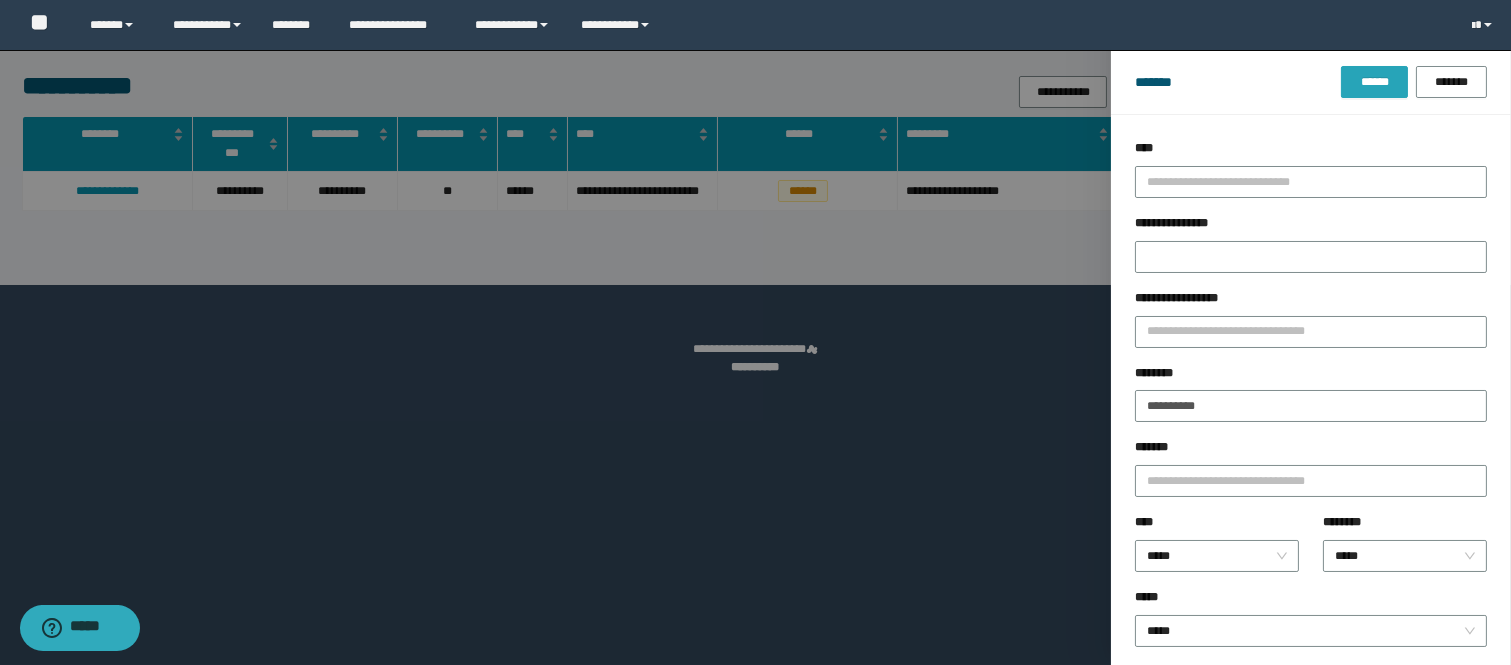 click on "******" at bounding box center [1374, 82] 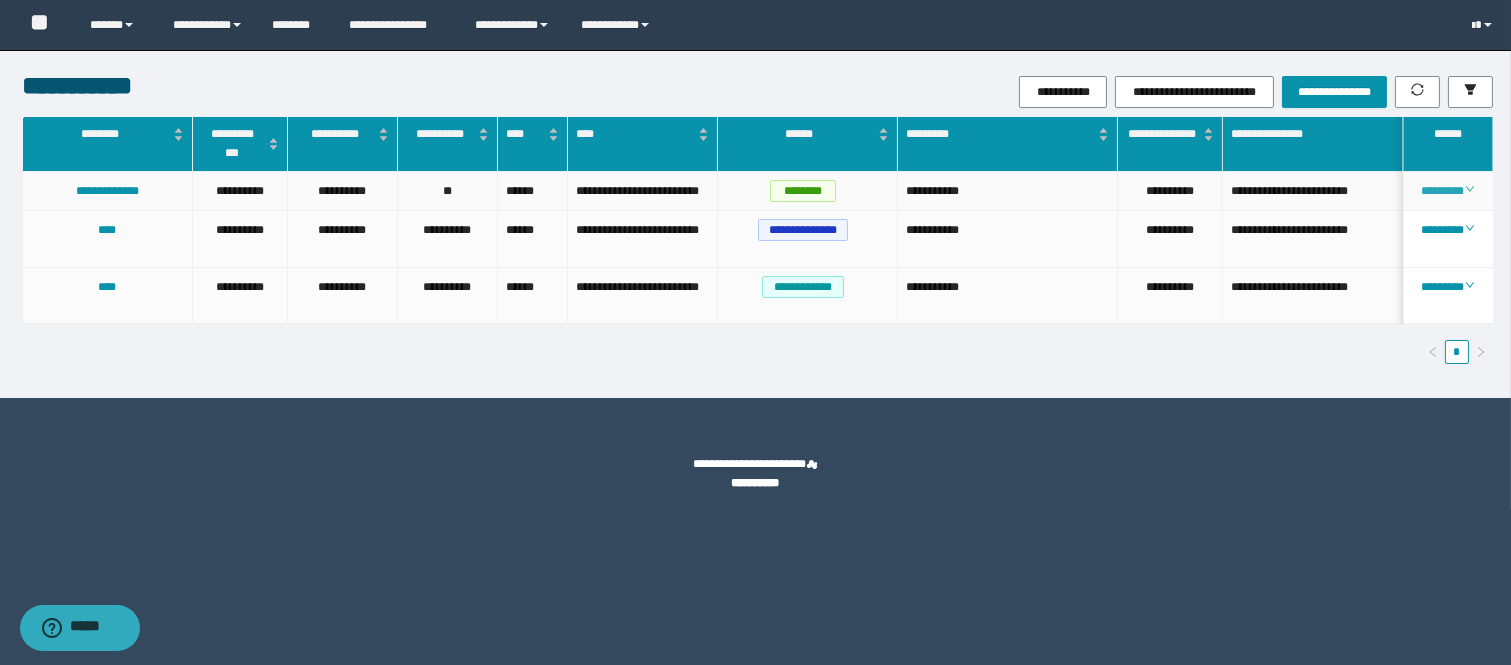 click on "********" at bounding box center [1447, 191] 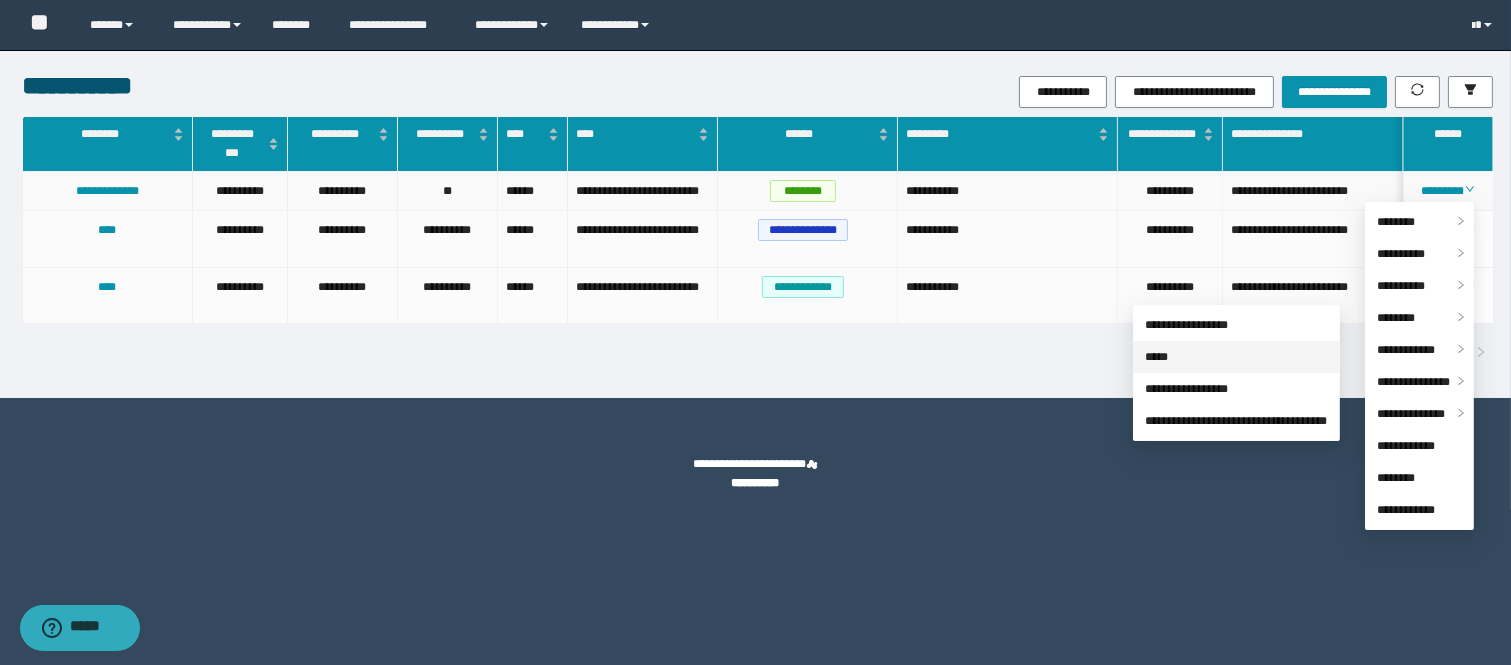 click on "*****" at bounding box center [1156, 357] 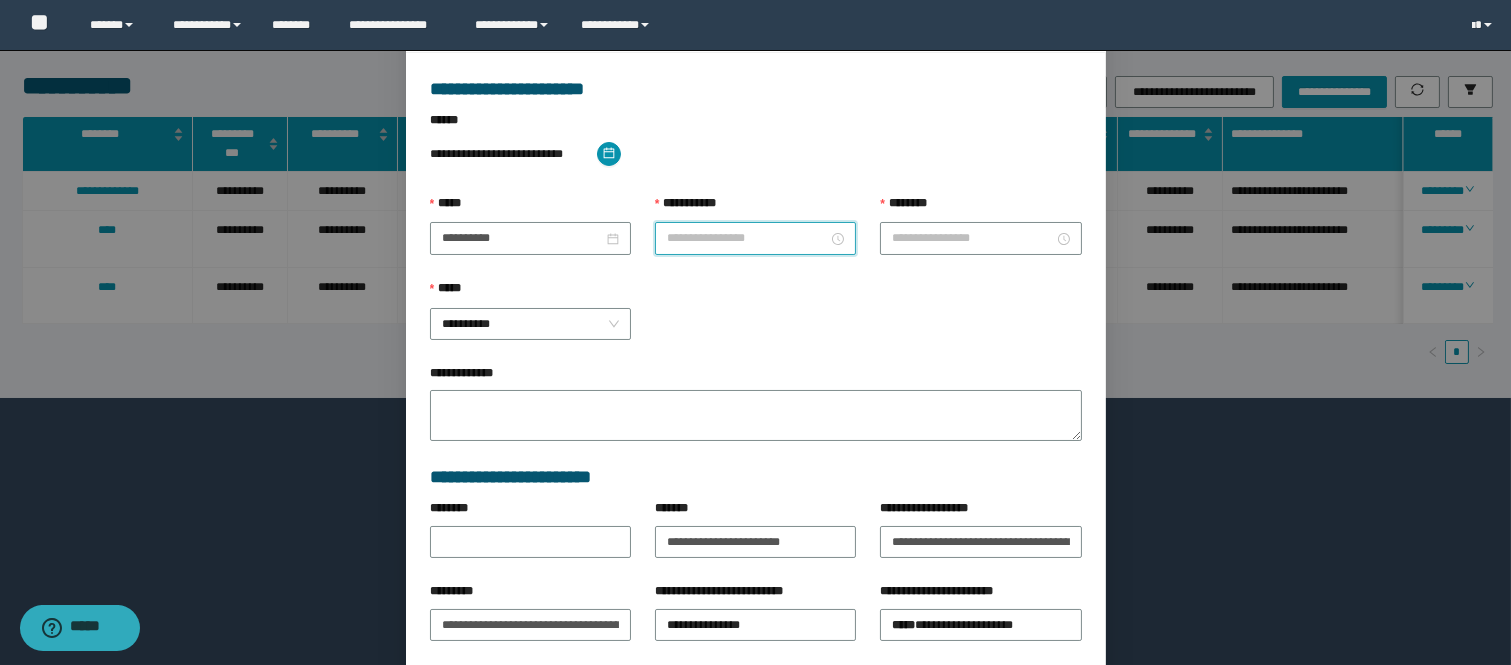 click on "**********" at bounding box center (747, 238) 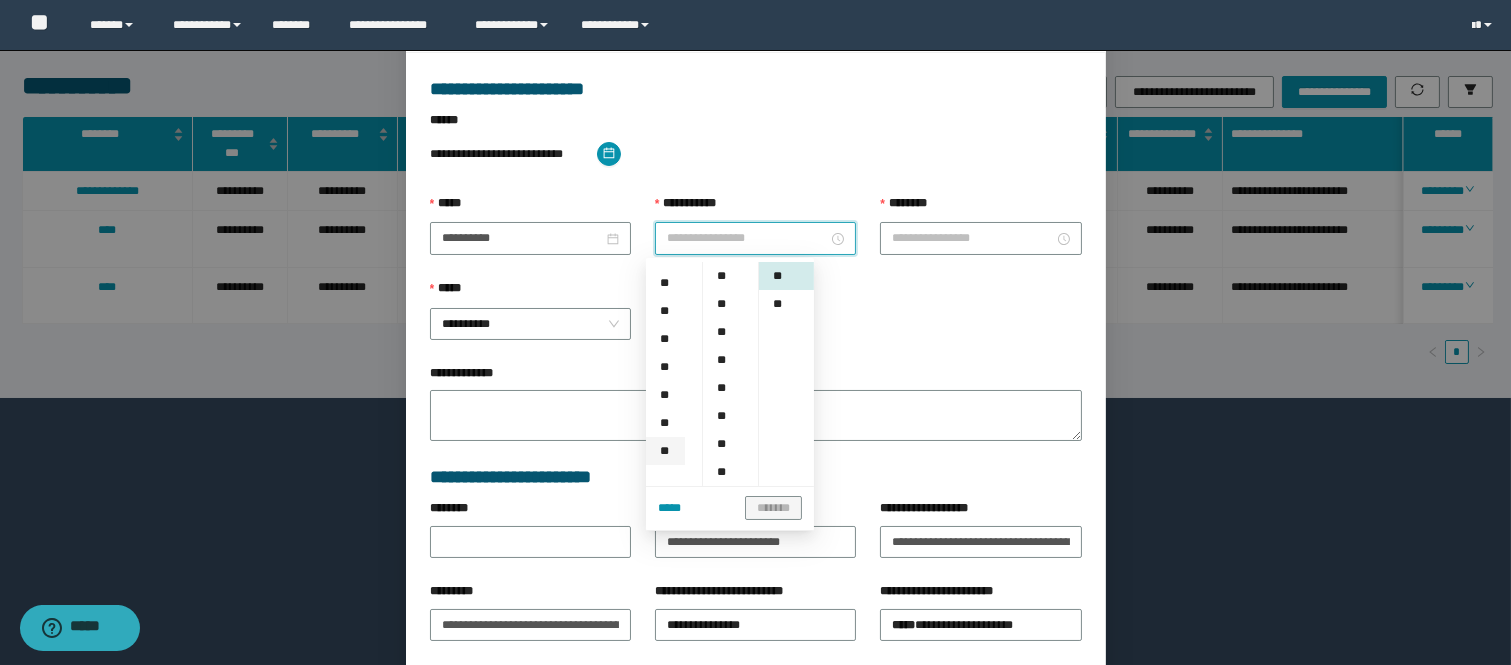 click on "**" at bounding box center (665, 451) 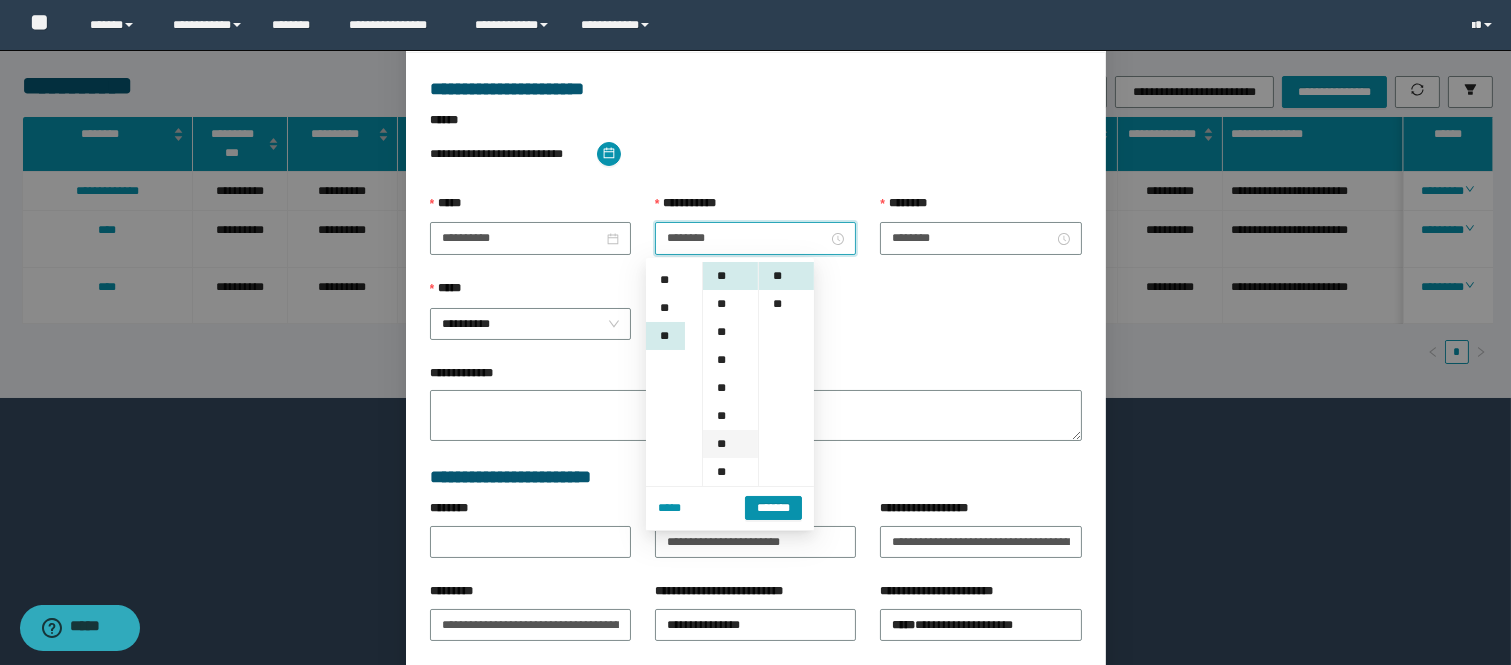 scroll, scrollTop: 307, scrollLeft: 0, axis: vertical 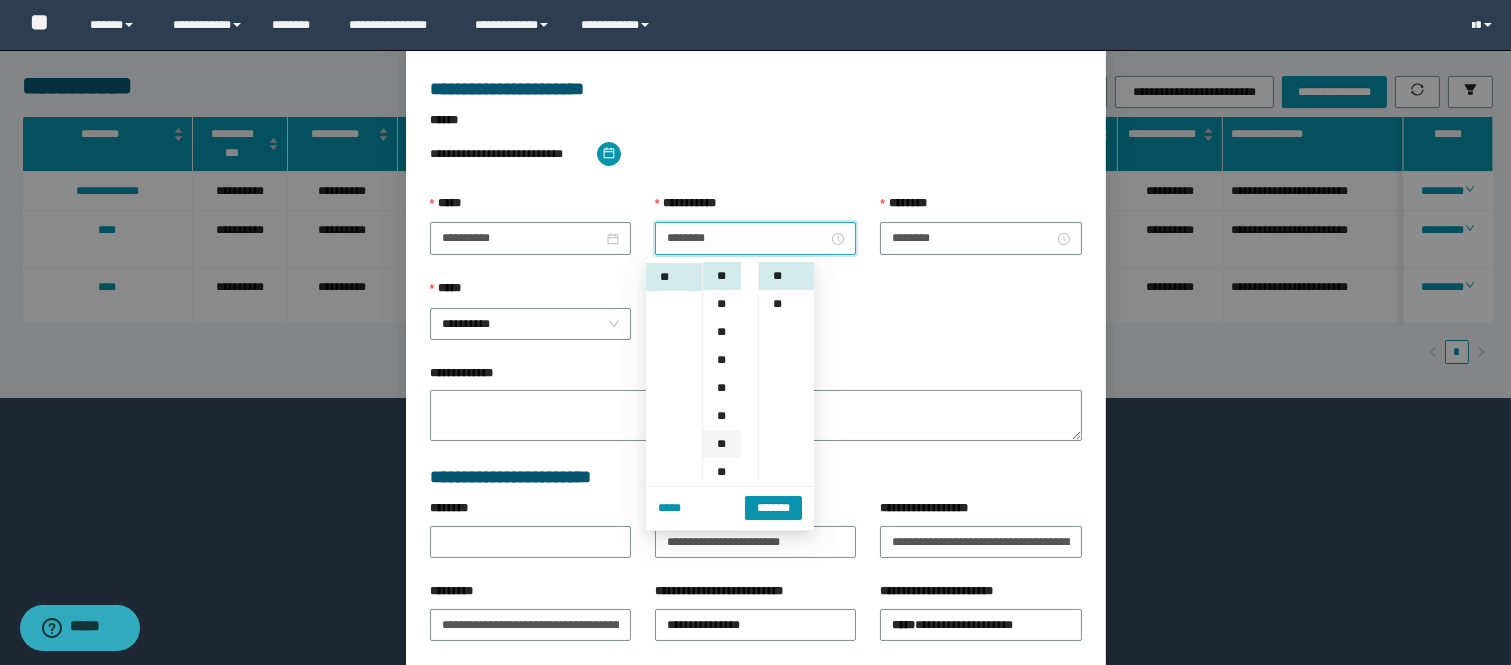 click on "**" at bounding box center (722, 444) 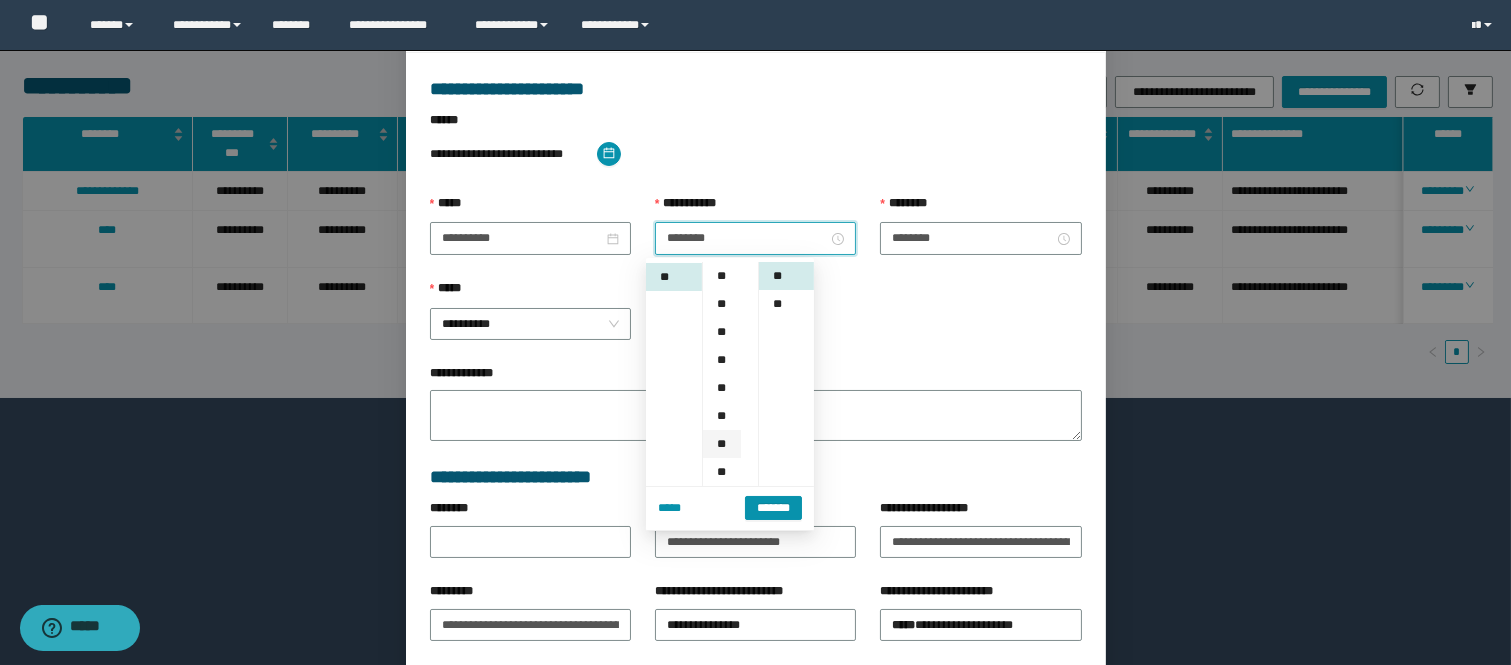 scroll, scrollTop: 167, scrollLeft: 0, axis: vertical 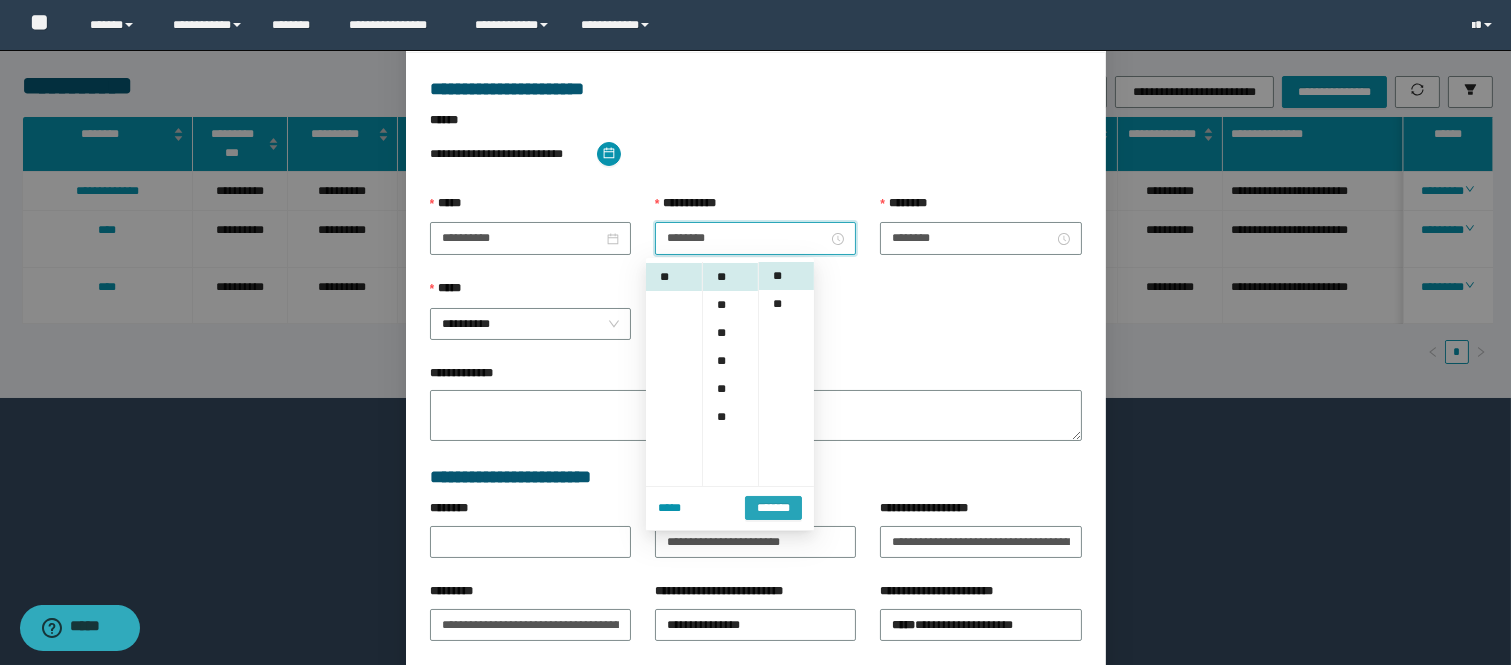 click on "*******" at bounding box center [773, 508] 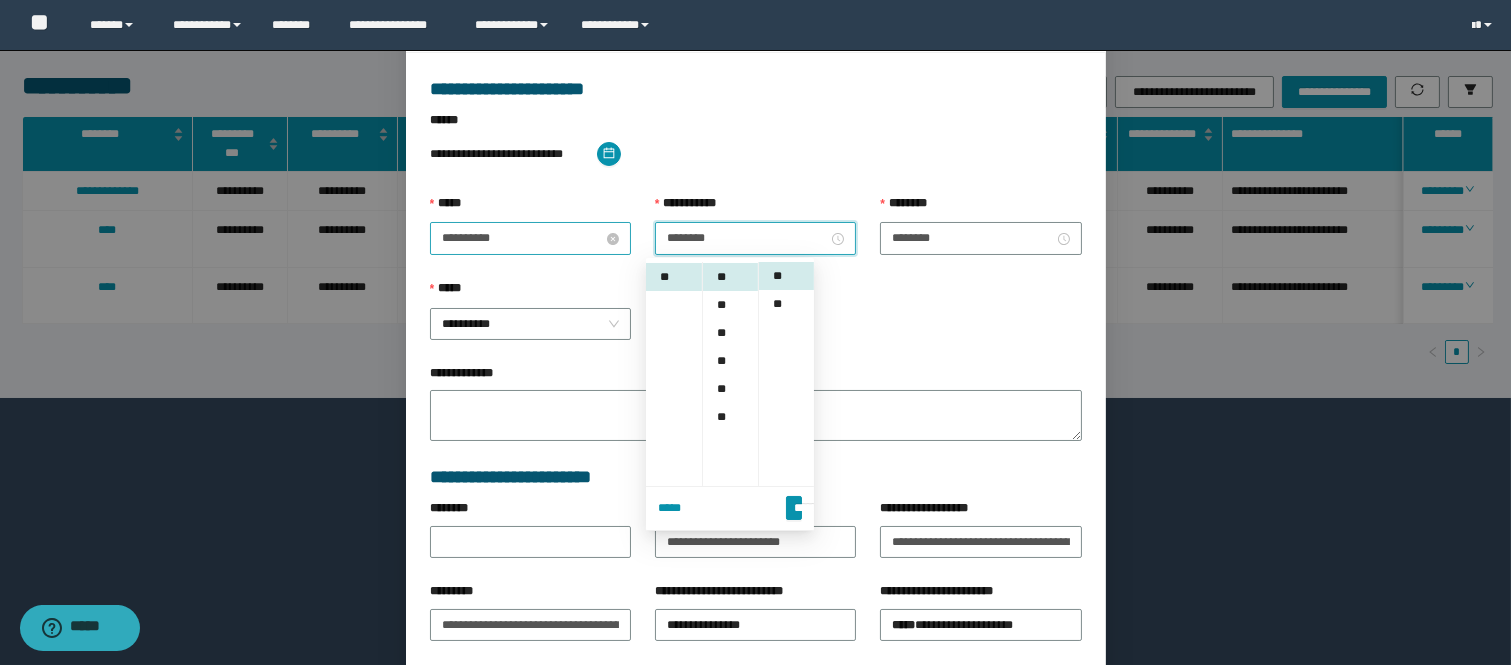 click on "**********" at bounding box center (522, 238) 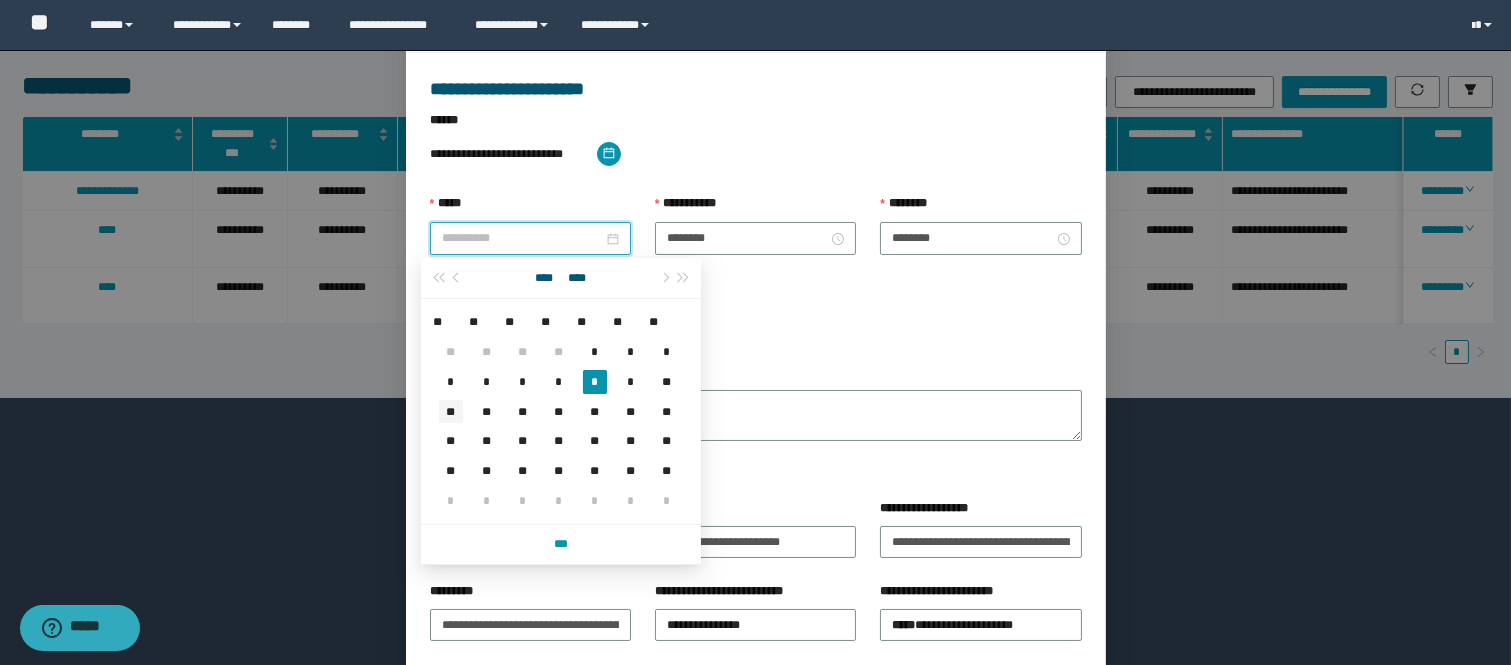 type on "**********" 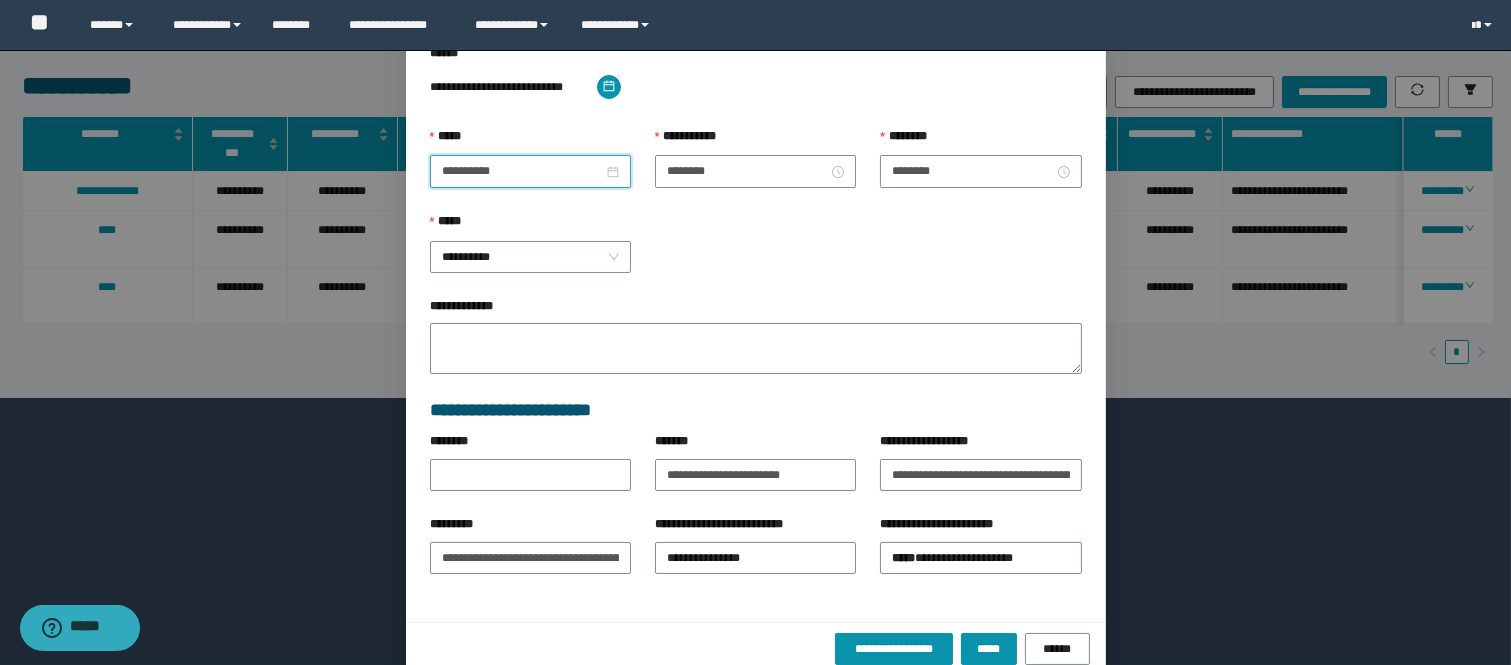 scroll, scrollTop: 105, scrollLeft: 0, axis: vertical 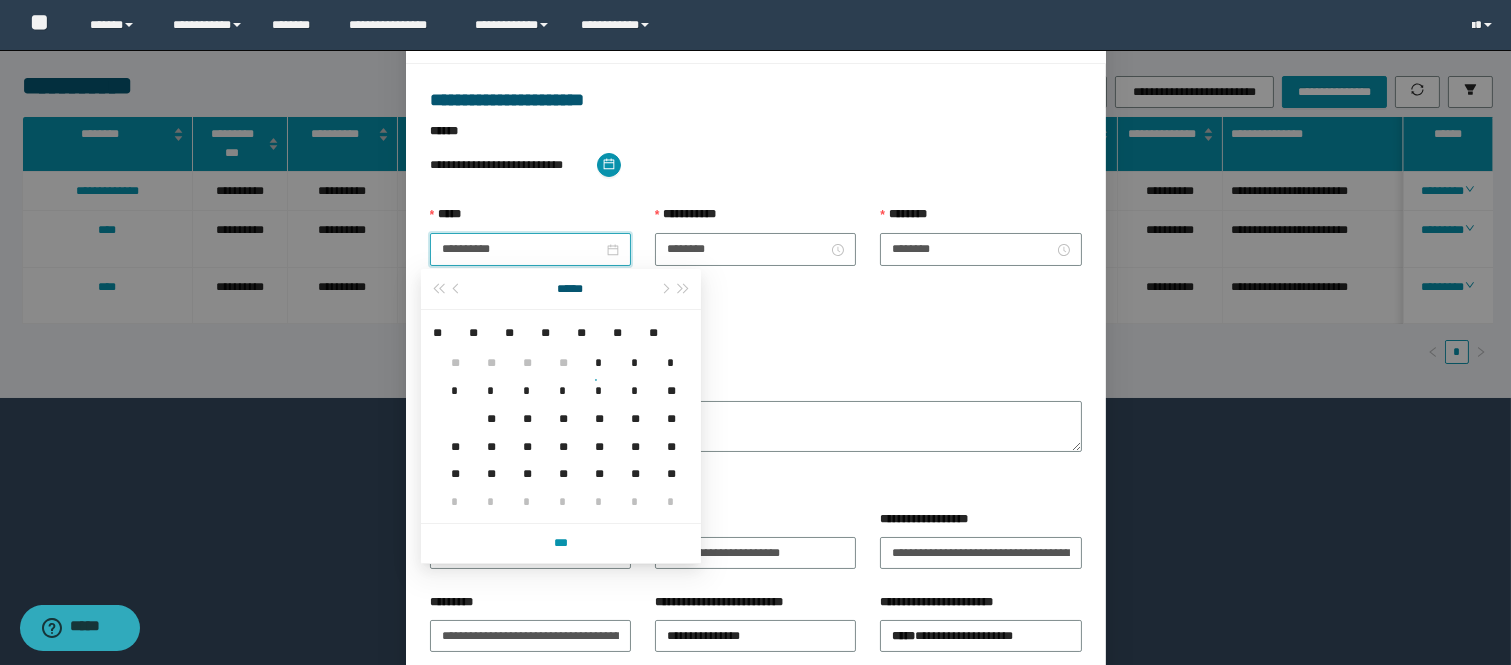 click on "**********" at bounding box center [756, 332] 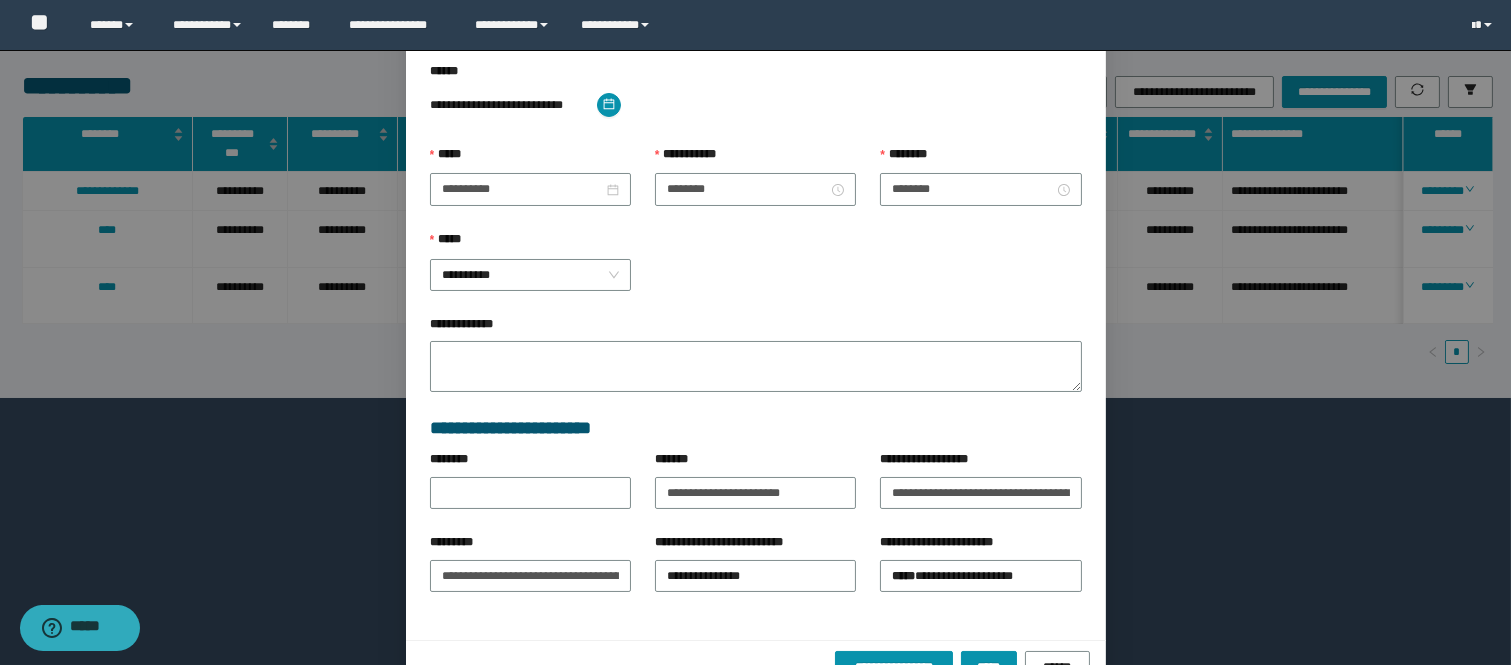 scroll, scrollTop: 205, scrollLeft: 0, axis: vertical 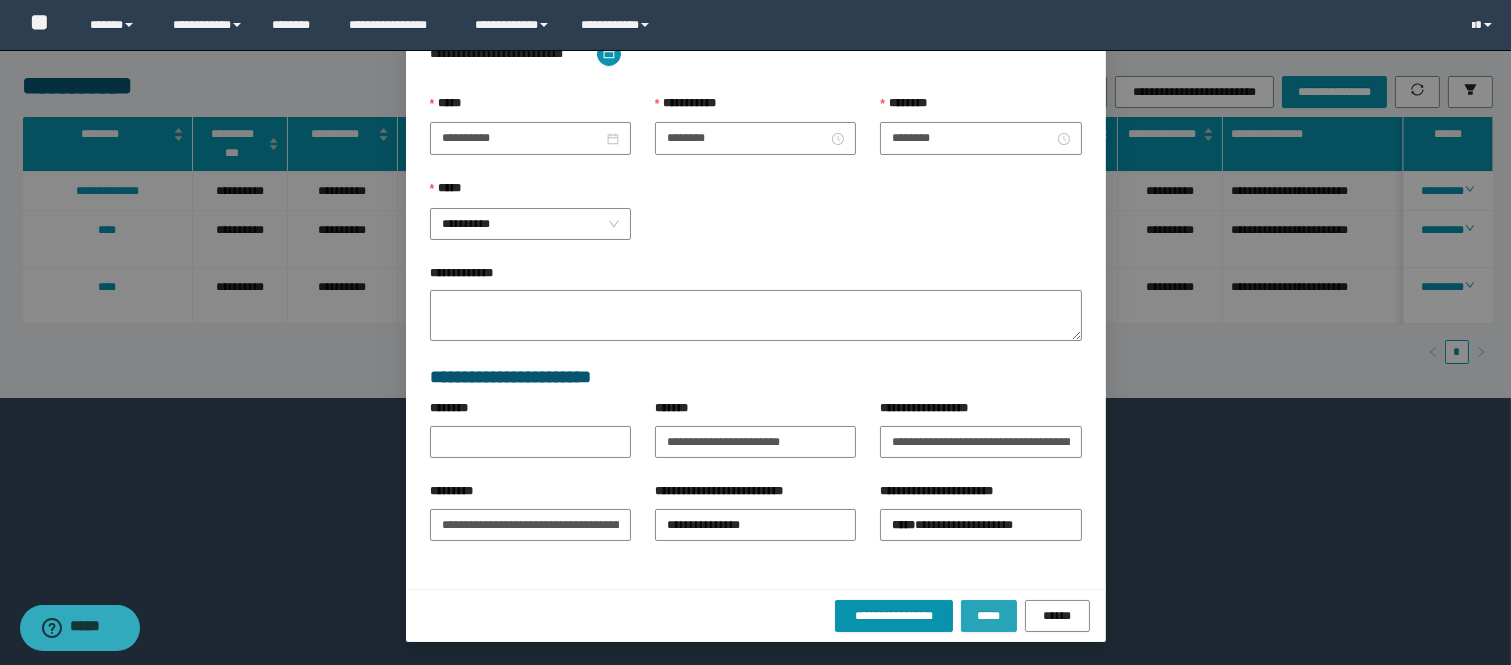 click on "*****" at bounding box center (989, 616) 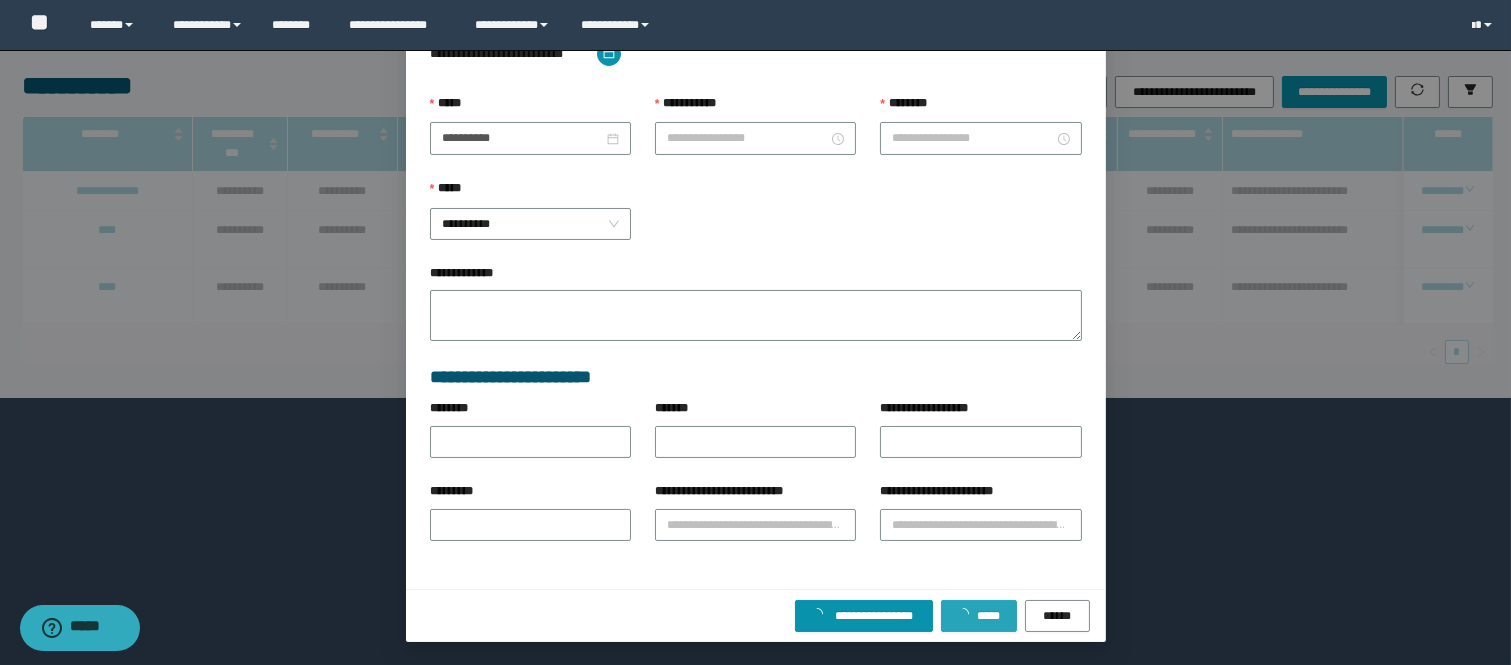 scroll, scrollTop: 105, scrollLeft: 0, axis: vertical 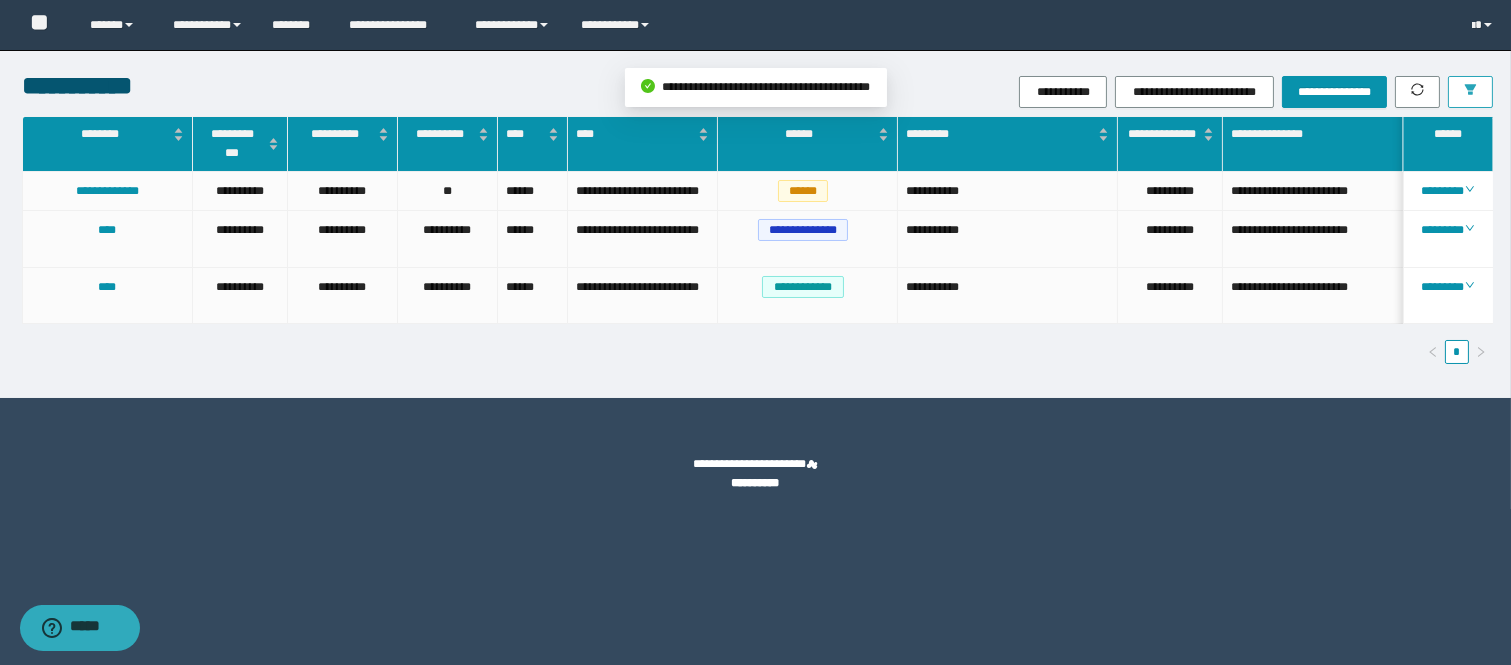 click 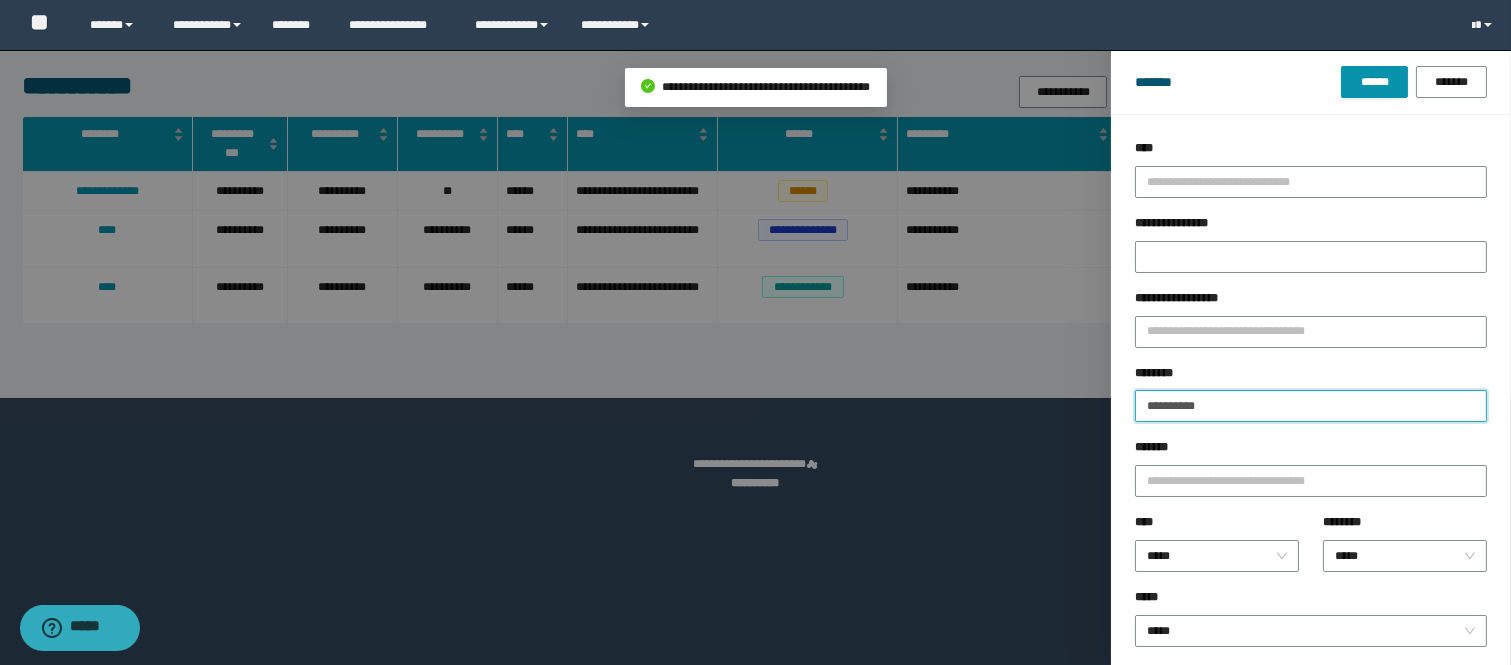 drag, startPoint x: 1216, startPoint y: 406, endPoint x: 964, endPoint y: 372, distance: 254.28331 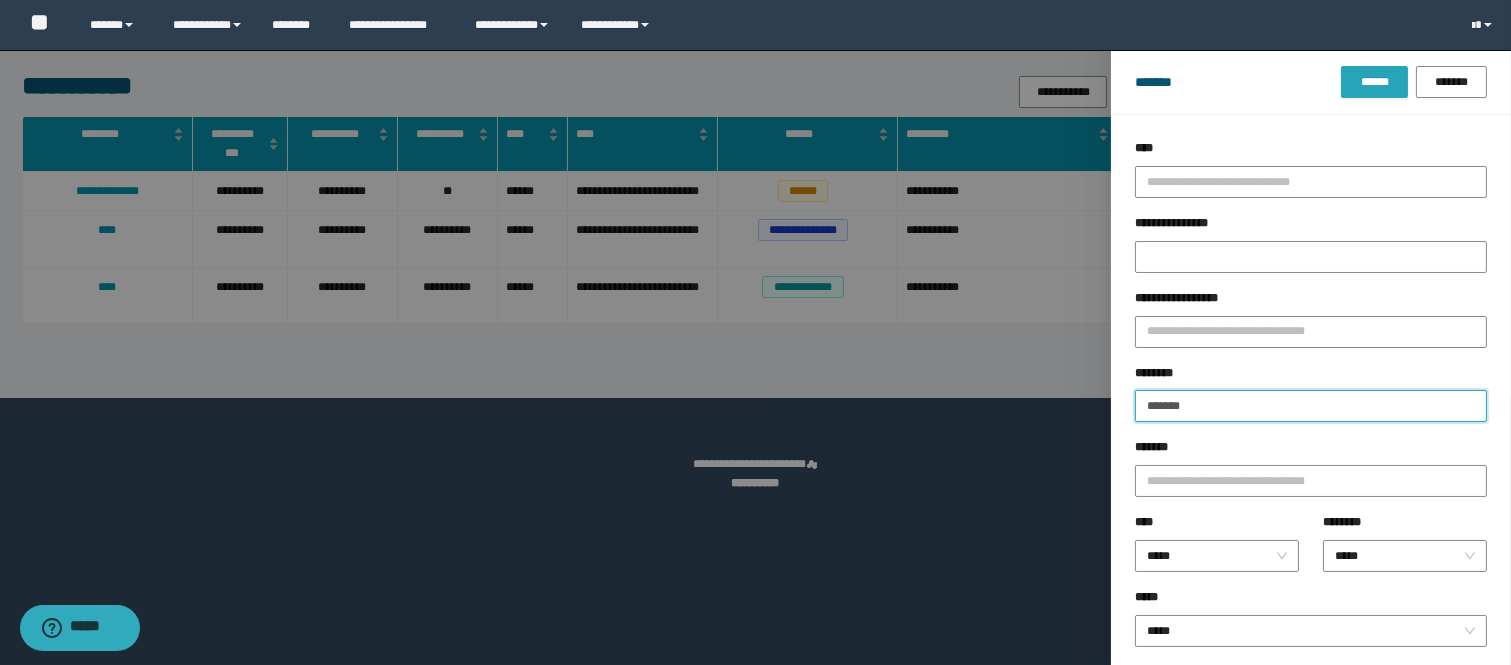 type on "*******" 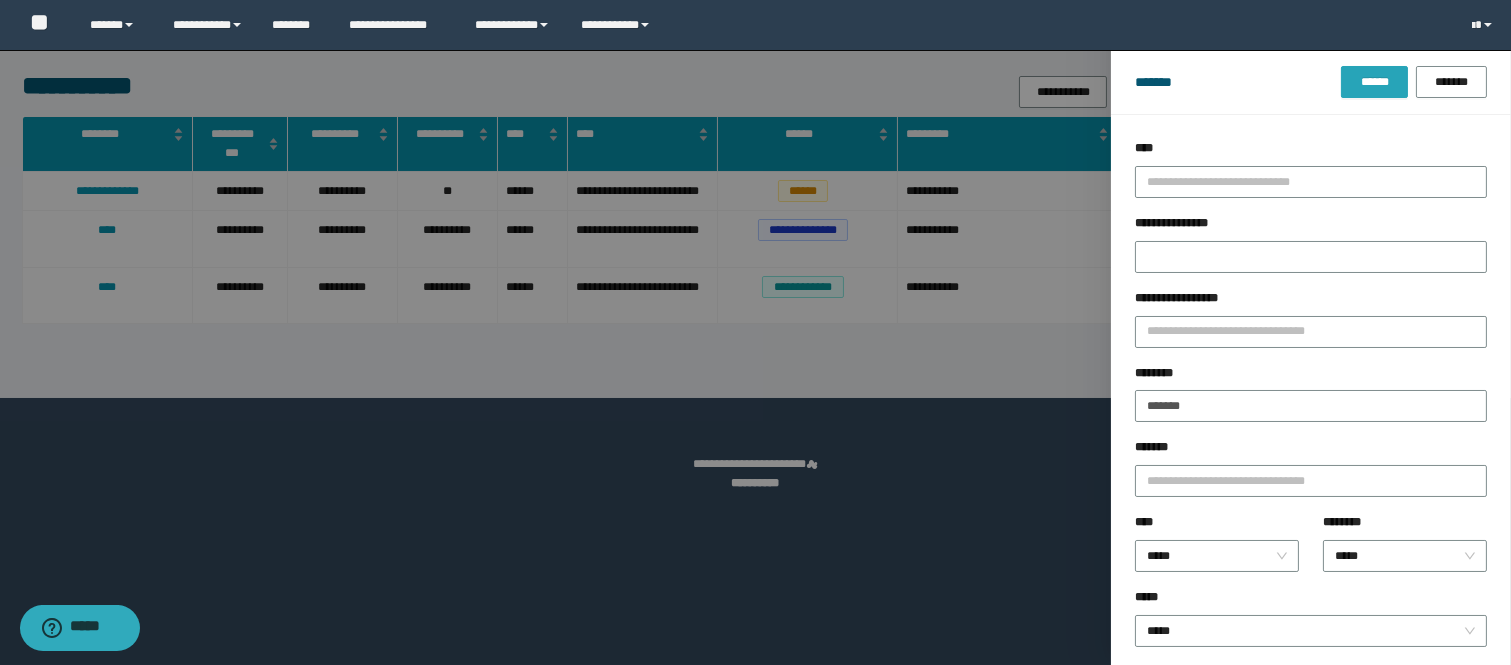 click on "******" at bounding box center [1374, 82] 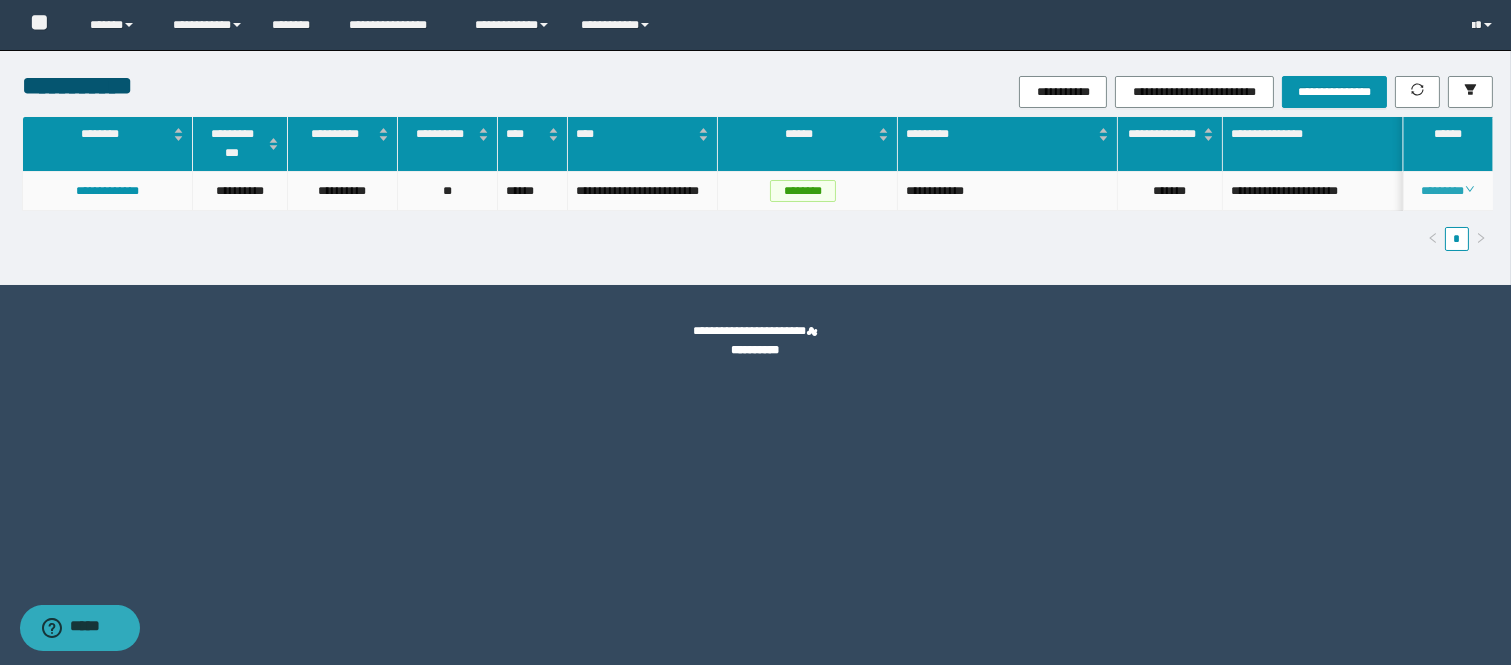 click on "********" at bounding box center (1447, 191) 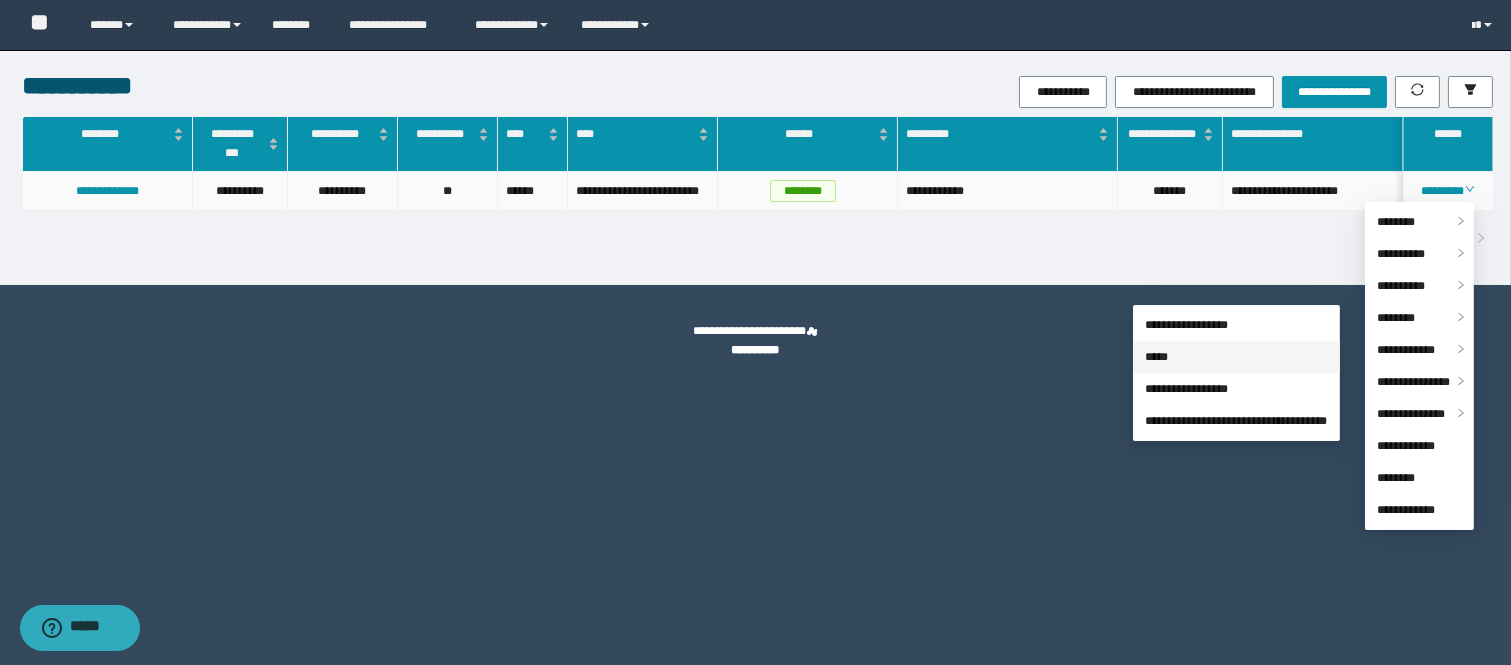 click on "*****" at bounding box center [1156, 357] 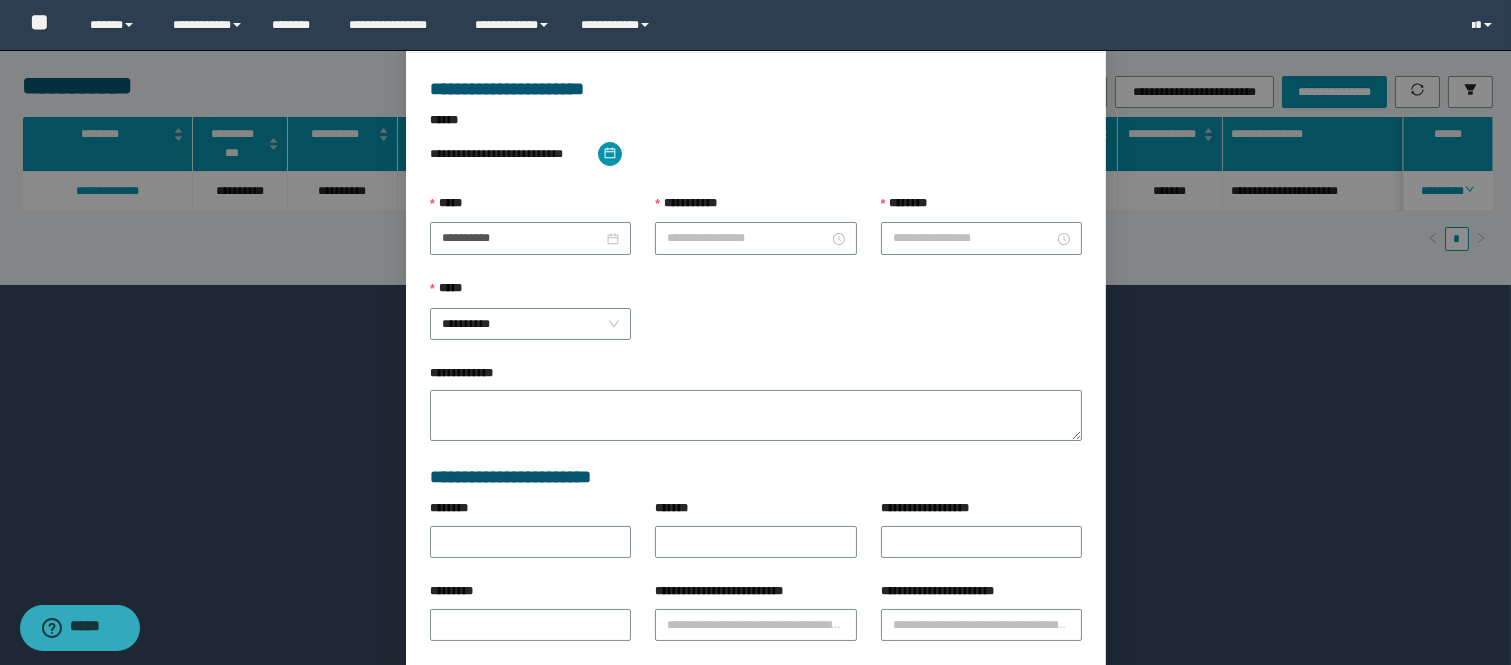 type on "**********" 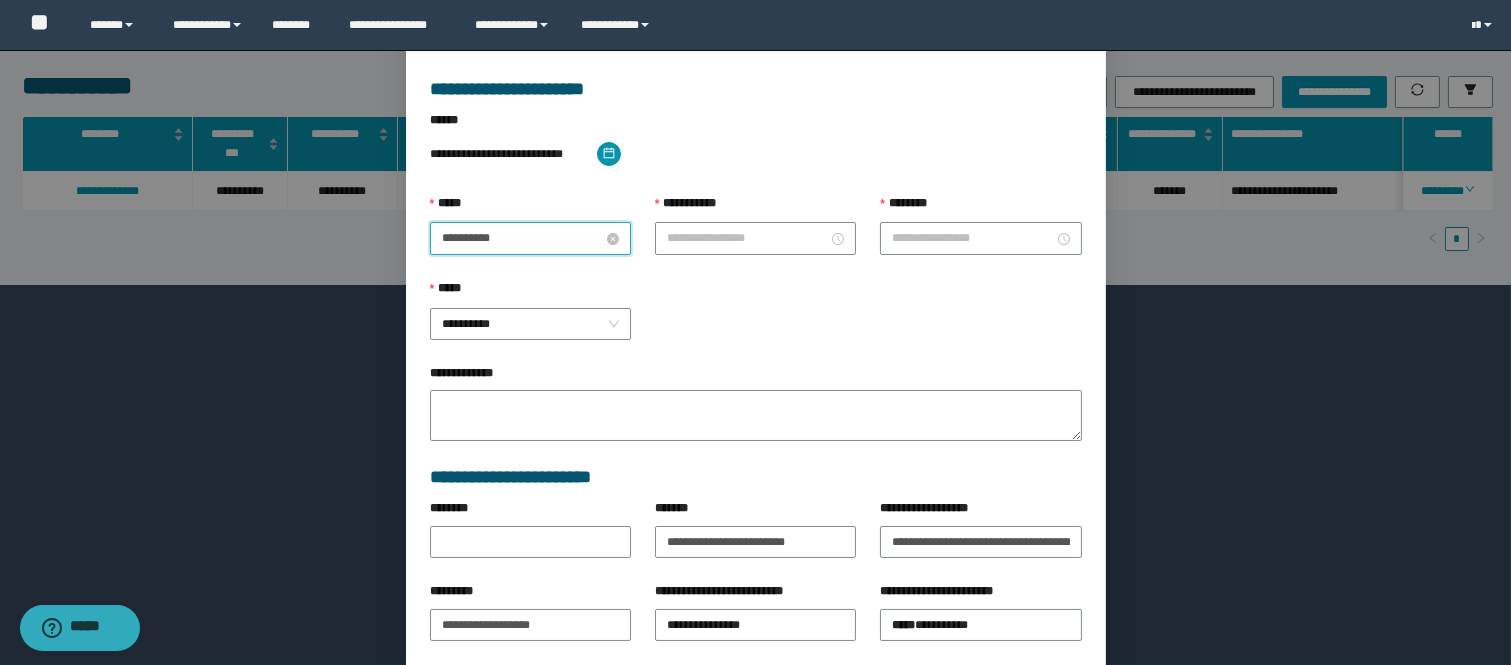 click on "**********" at bounding box center (522, 238) 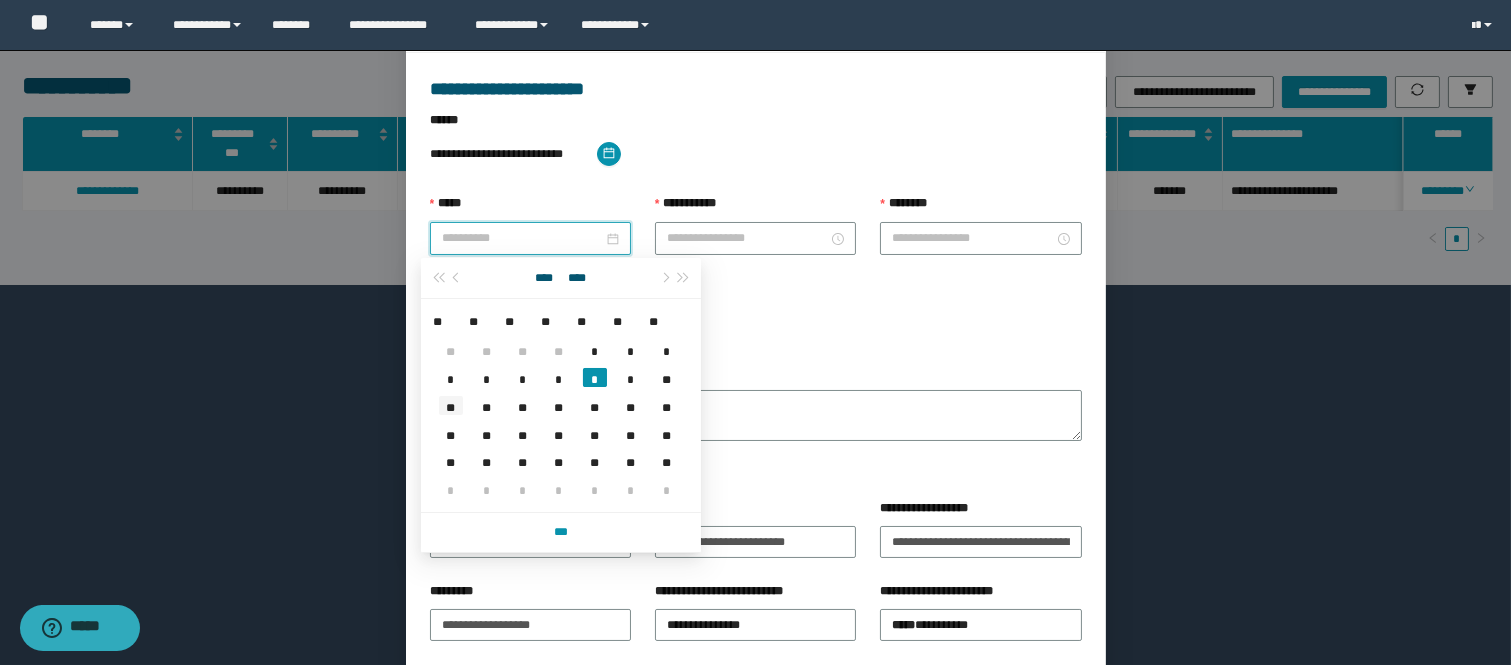 type on "**********" 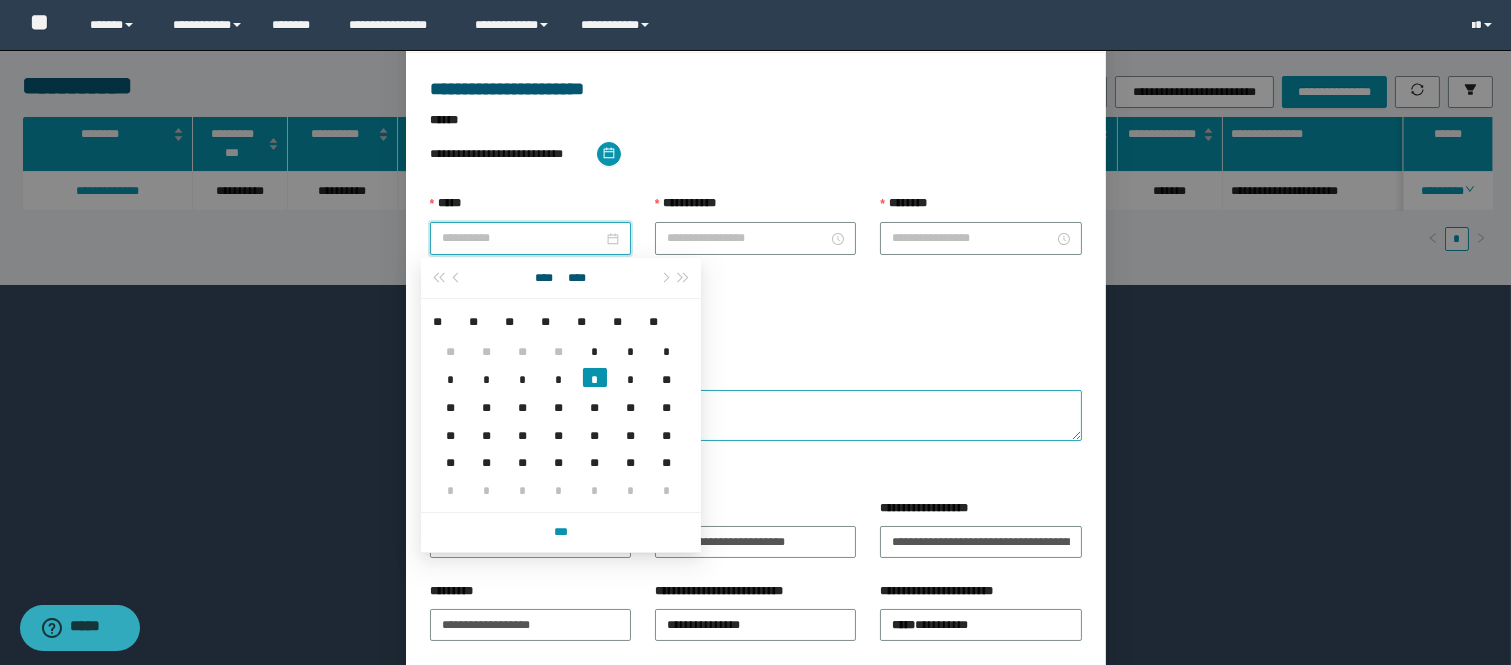 drag, startPoint x: 451, startPoint y: 410, endPoint x: 515, endPoint y: 397, distance: 65.30697 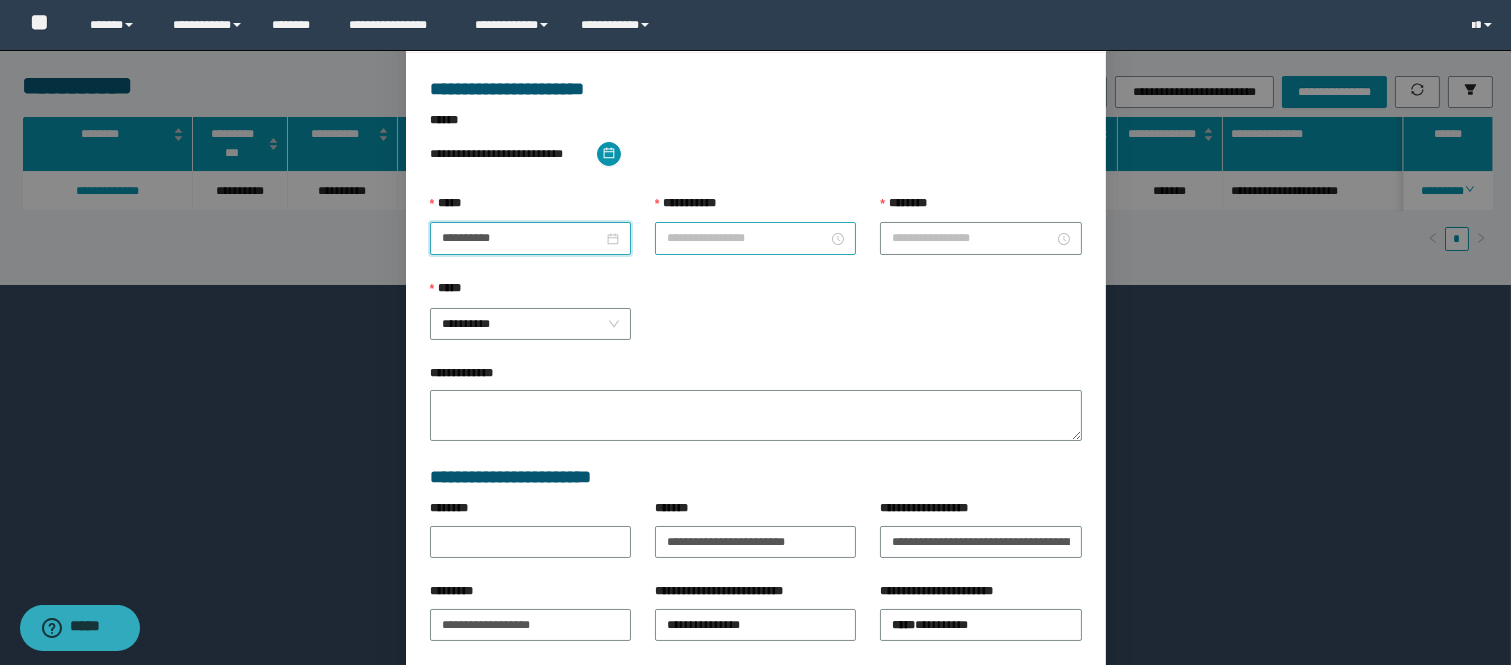 click on "**********" at bounding box center [747, 238] 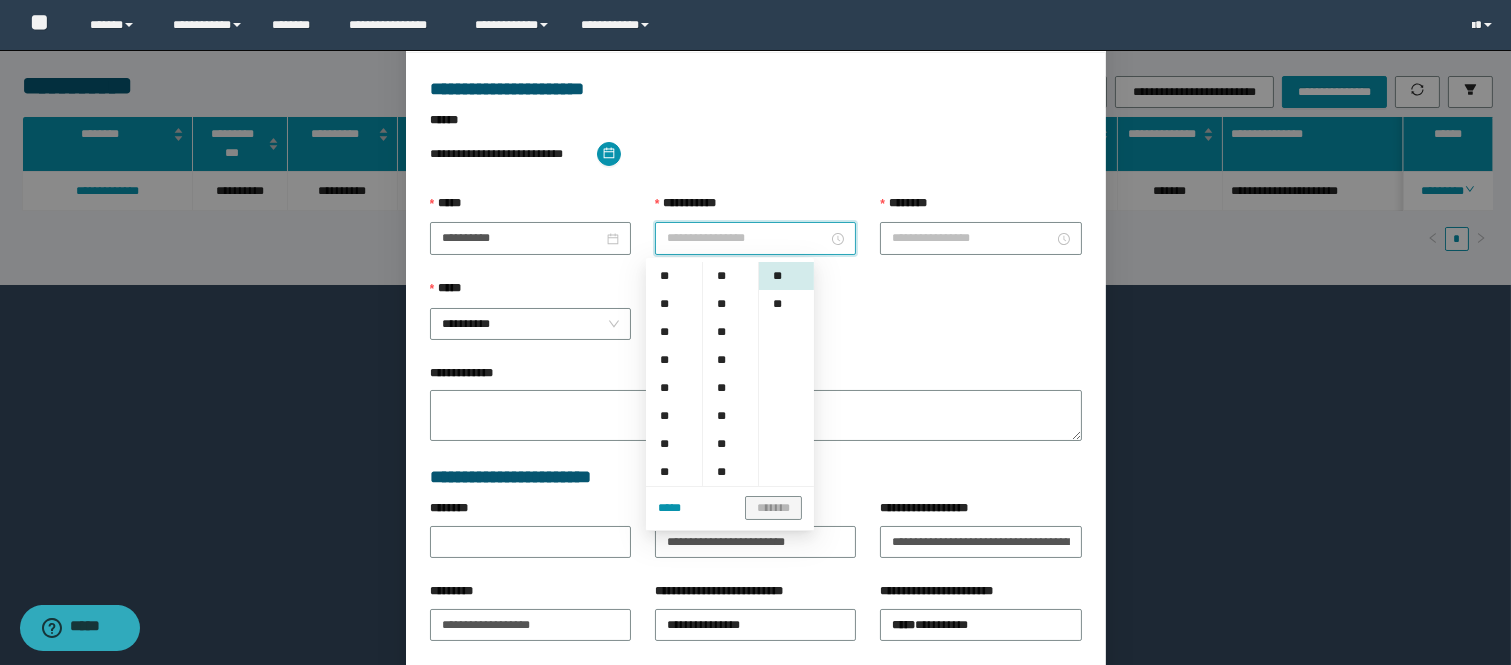 scroll, scrollTop: 44, scrollLeft: 0, axis: vertical 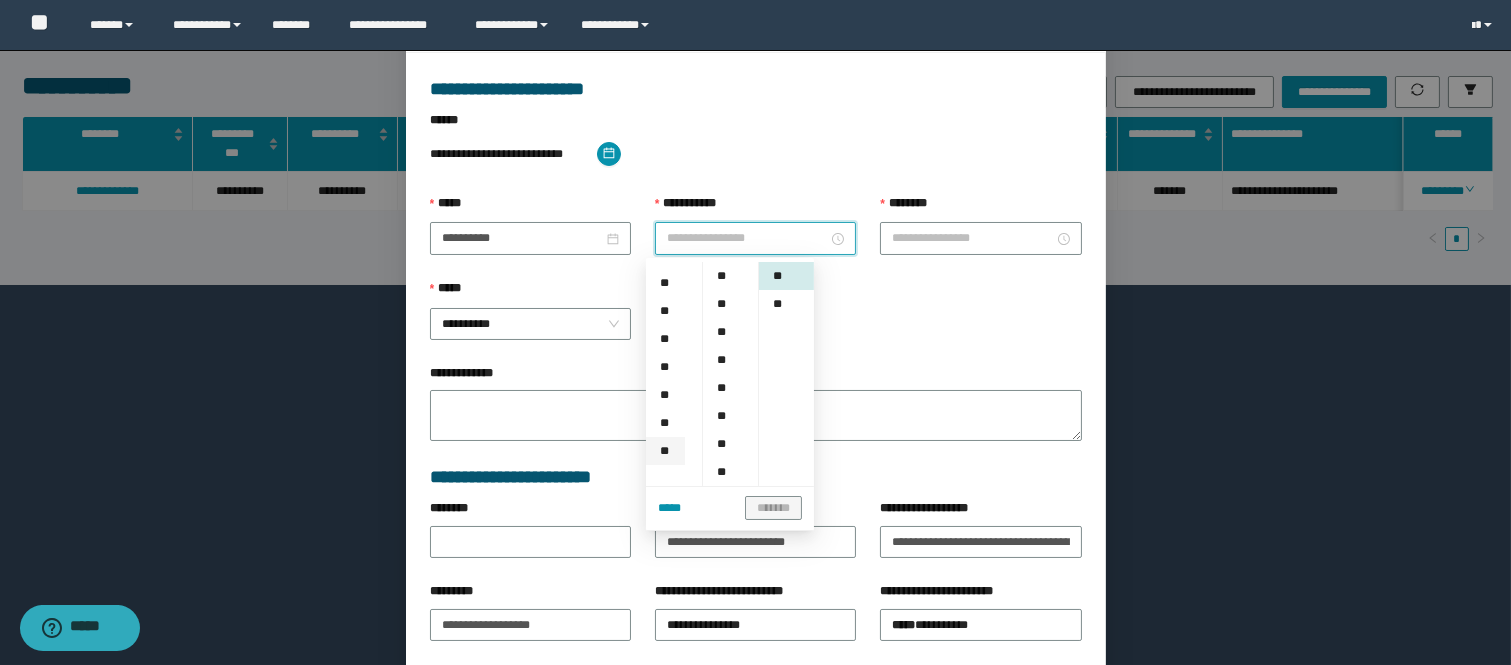 click on "**" at bounding box center (665, 451) 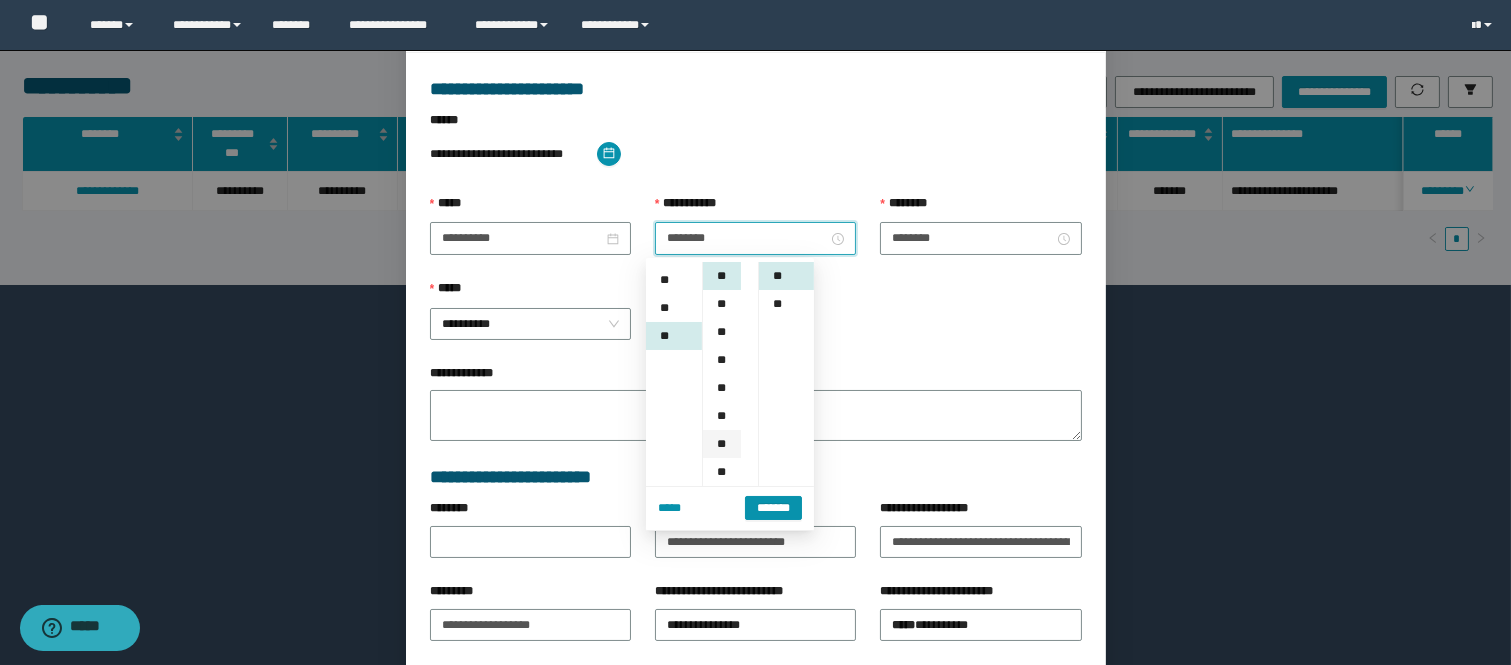 scroll, scrollTop: 307, scrollLeft: 0, axis: vertical 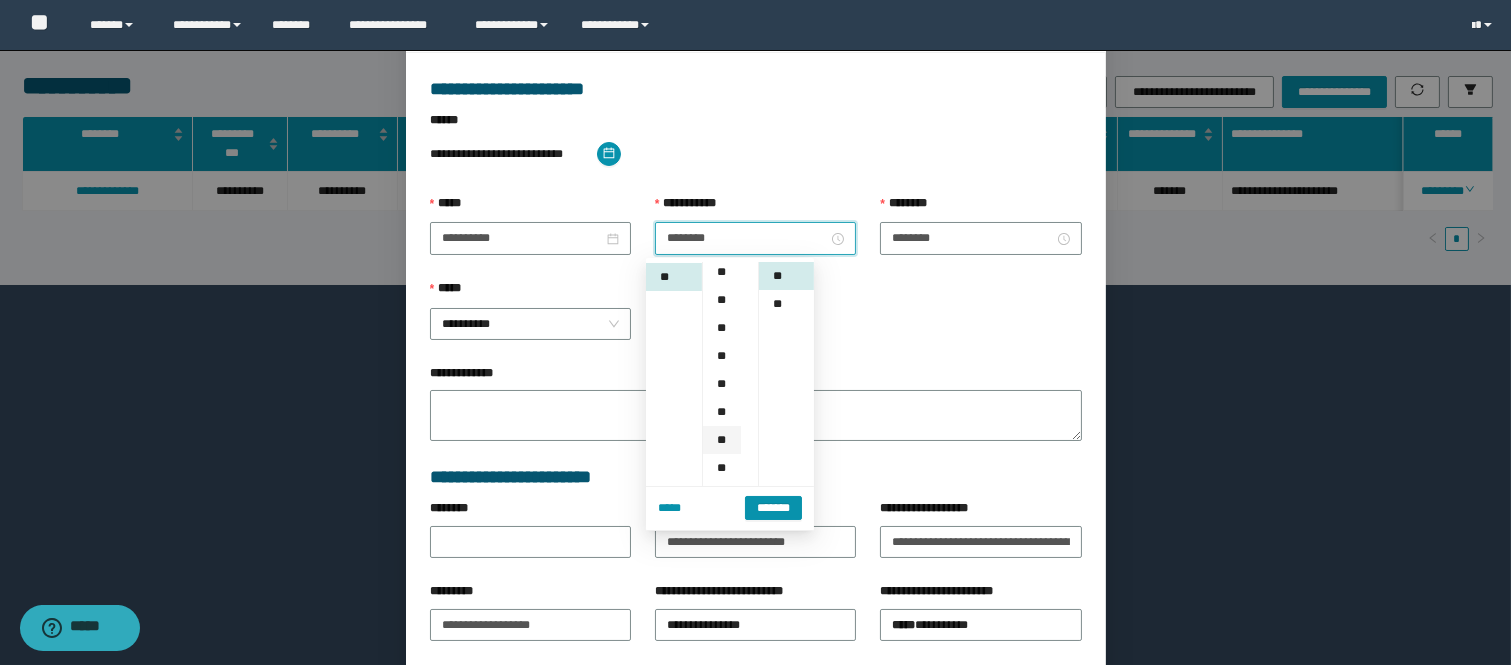 click on "**" at bounding box center (722, 440) 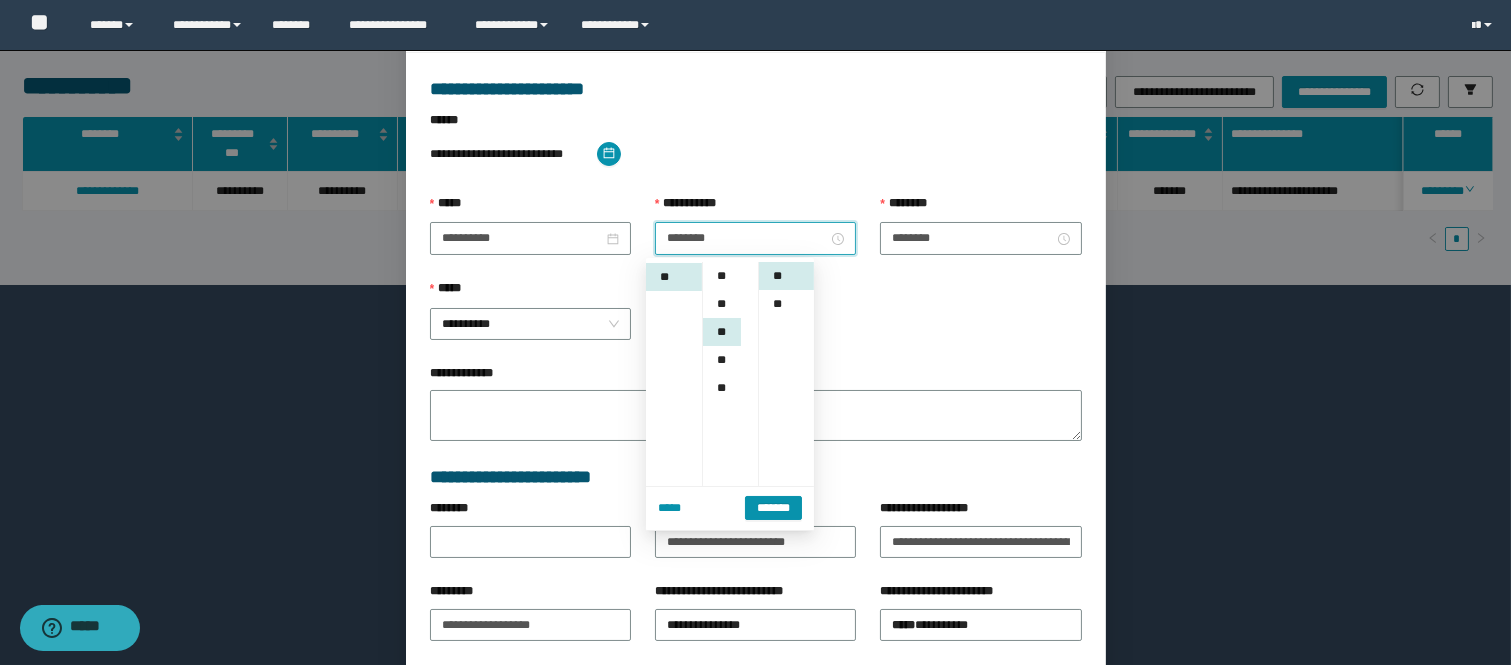 scroll, scrollTop: 252, scrollLeft: 0, axis: vertical 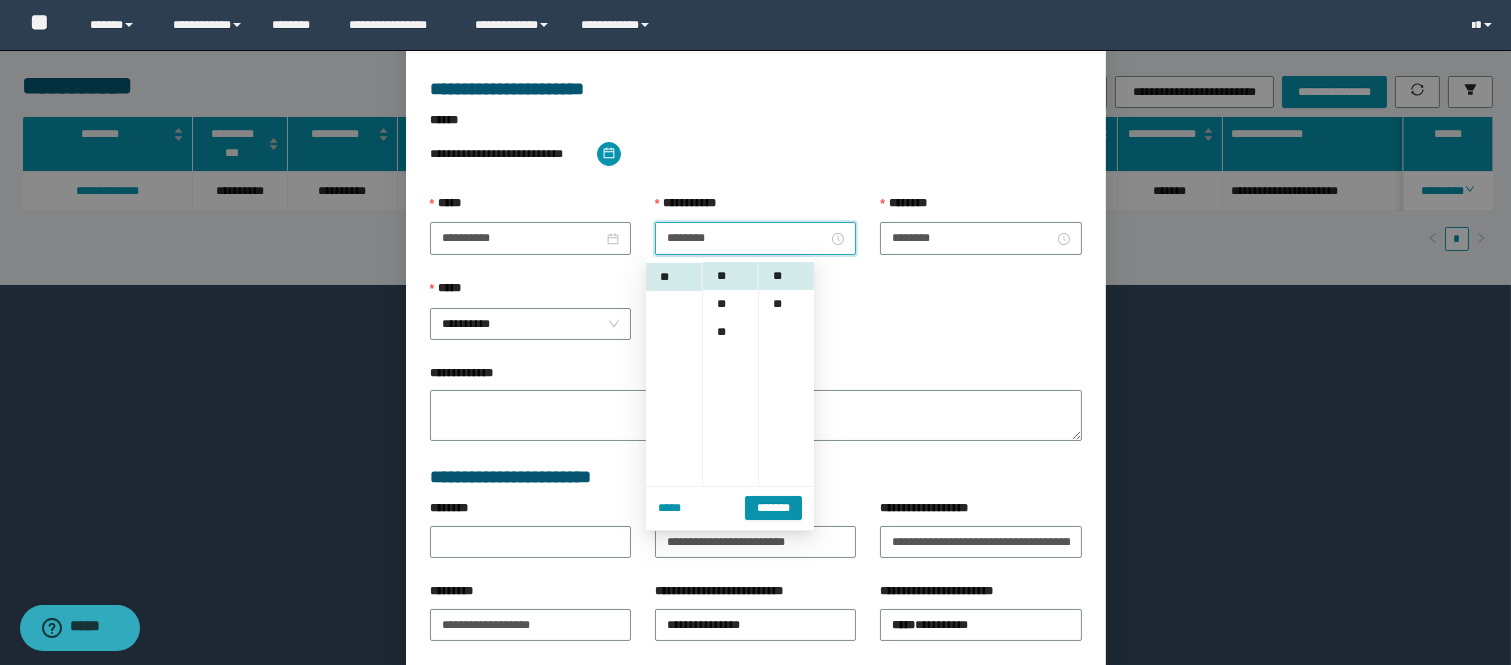 click on "**********" at bounding box center [756, 321] 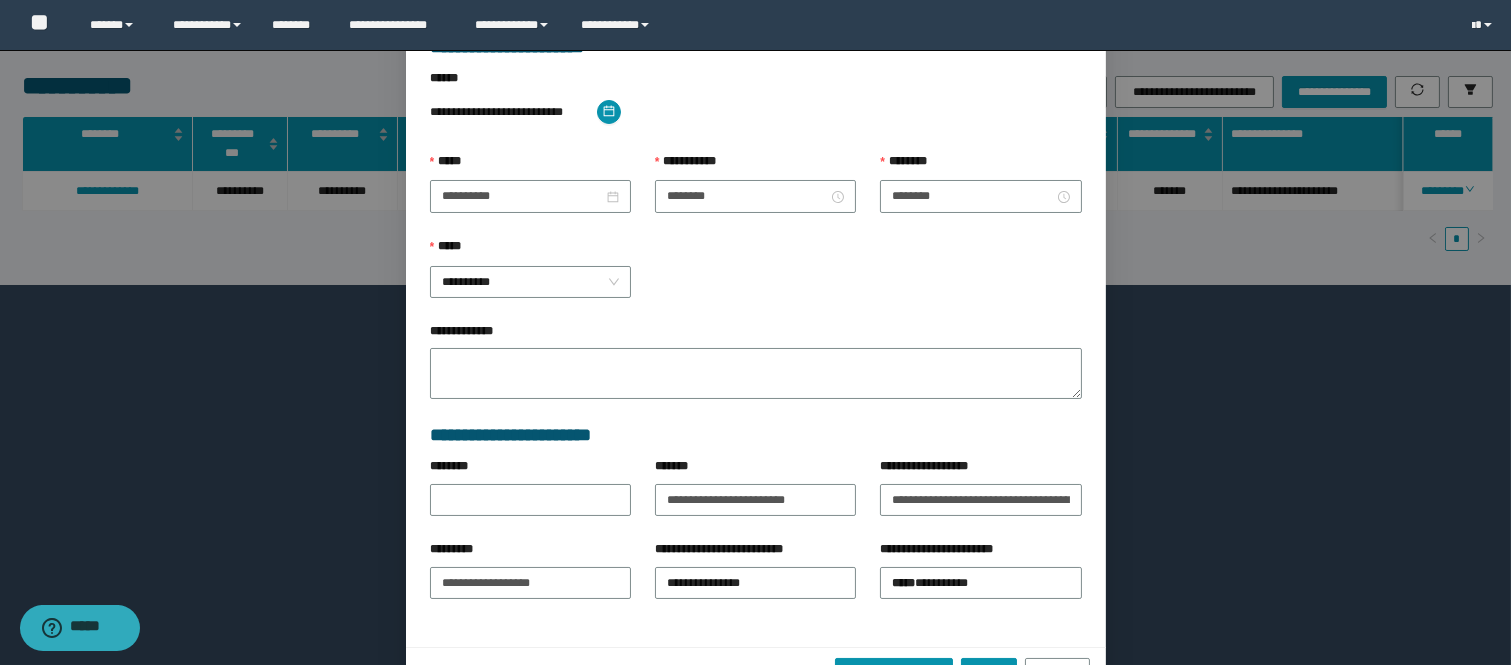 scroll, scrollTop: 205, scrollLeft: 0, axis: vertical 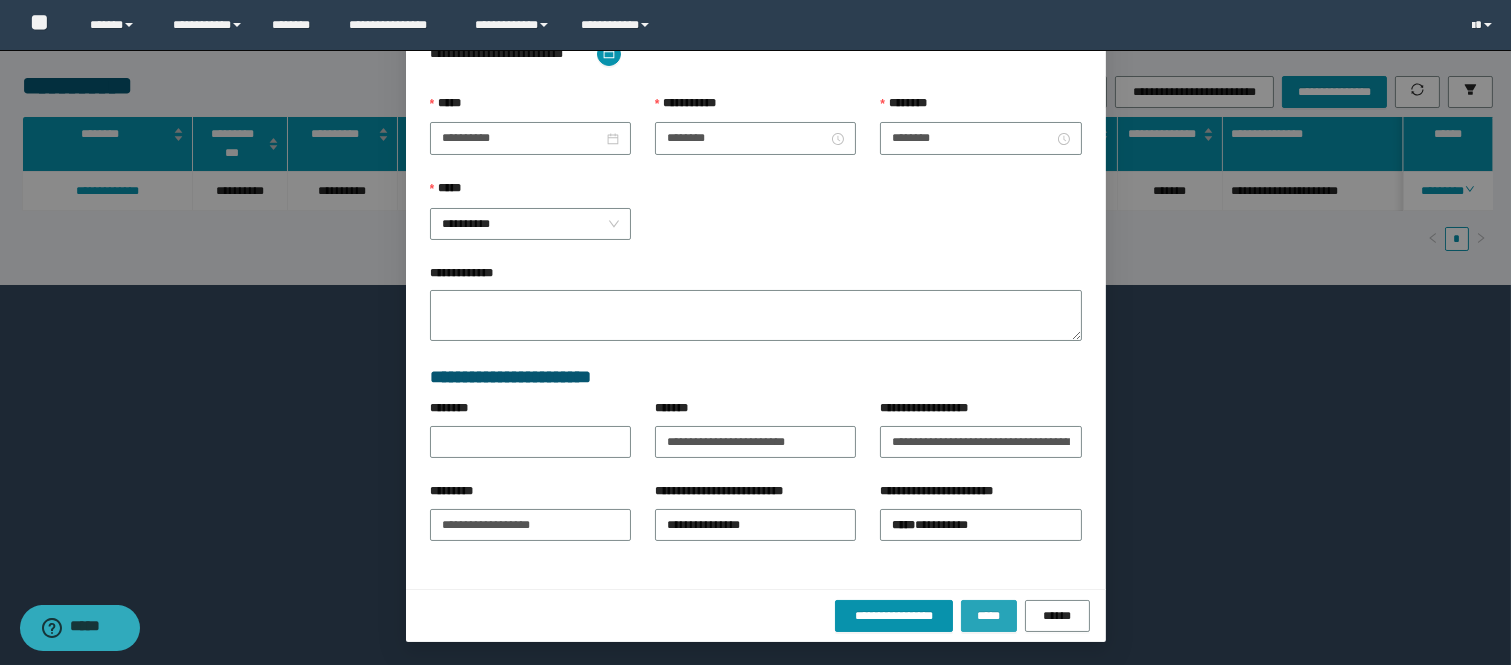 click on "*****" at bounding box center (989, 616) 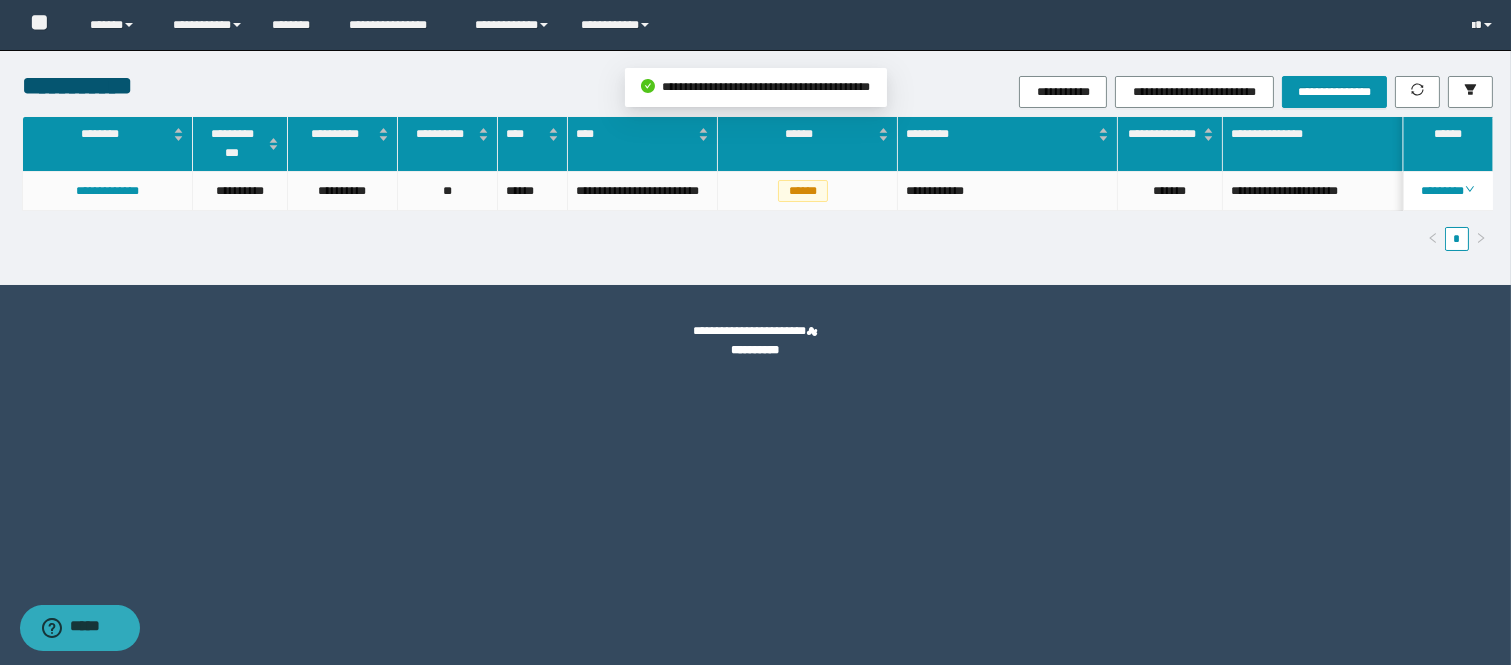 scroll, scrollTop: 105, scrollLeft: 0, axis: vertical 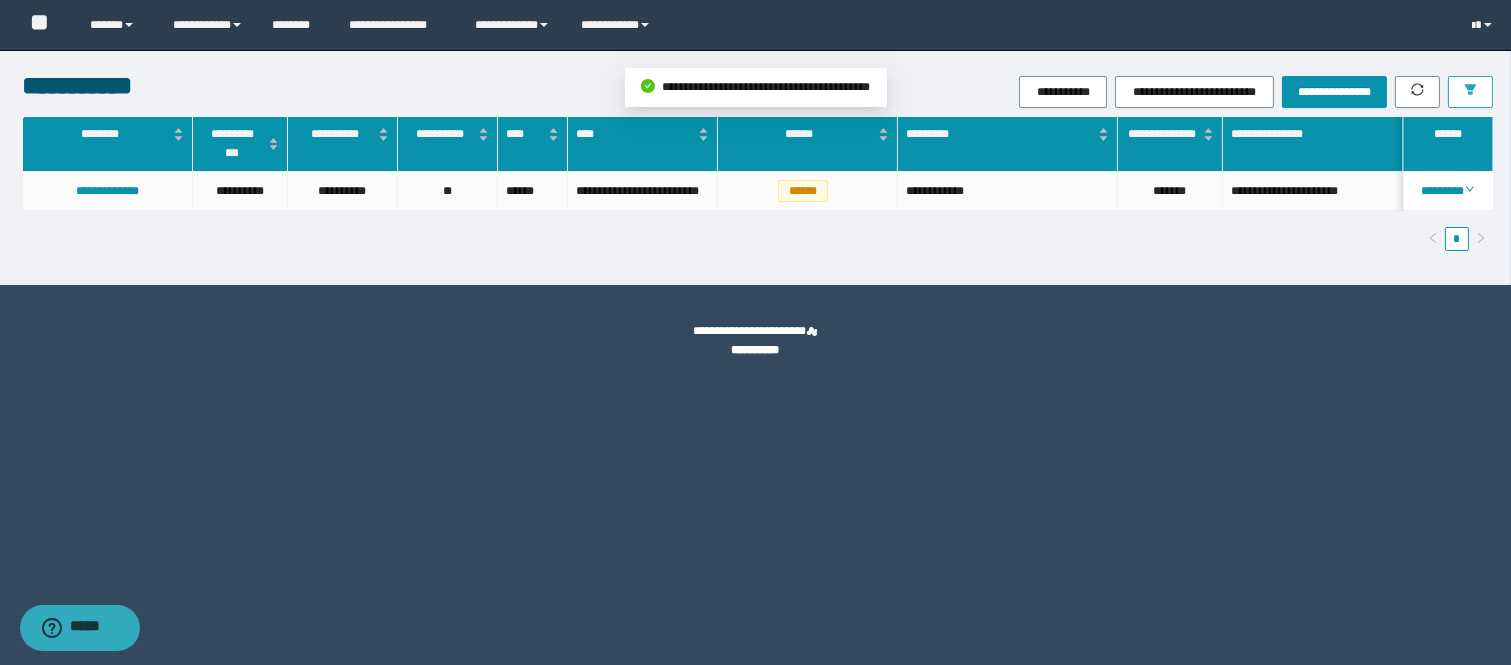 click 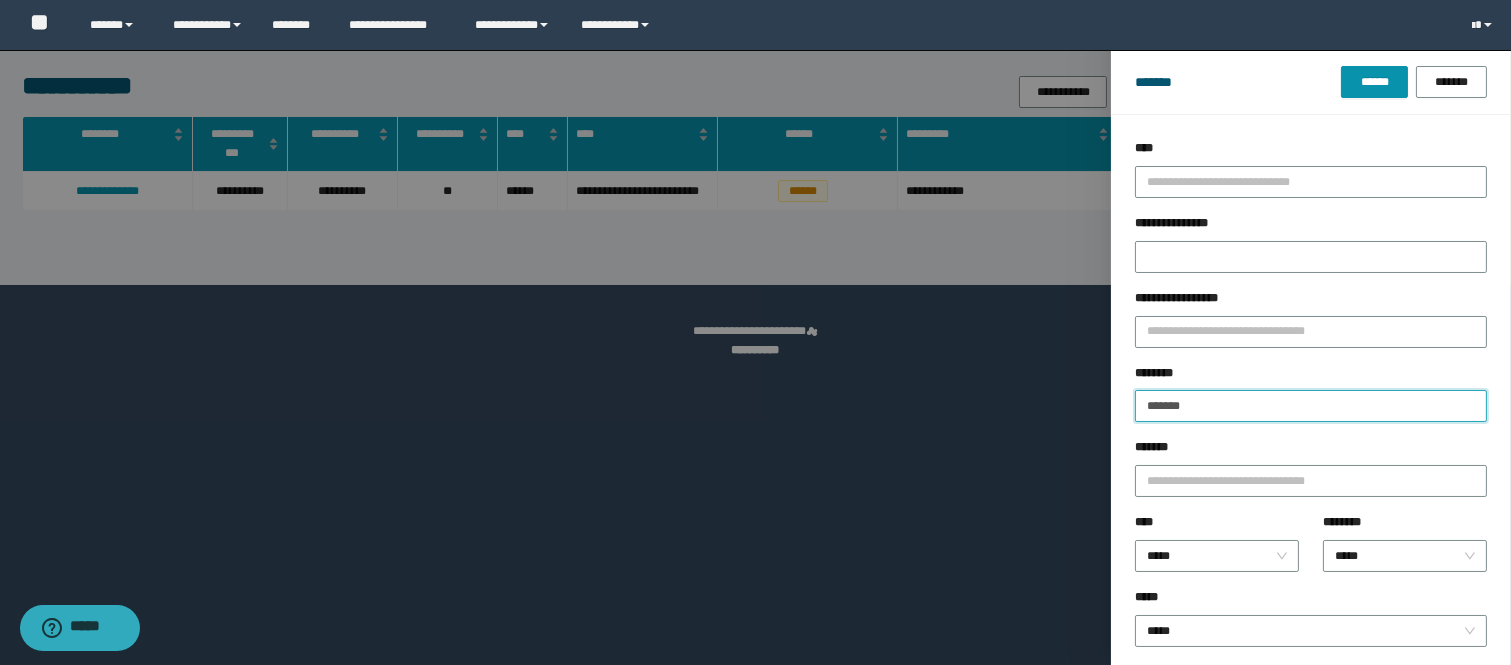 drag, startPoint x: 1204, startPoint y: 405, endPoint x: 986, endPoint y: 407, distance: 218.00917 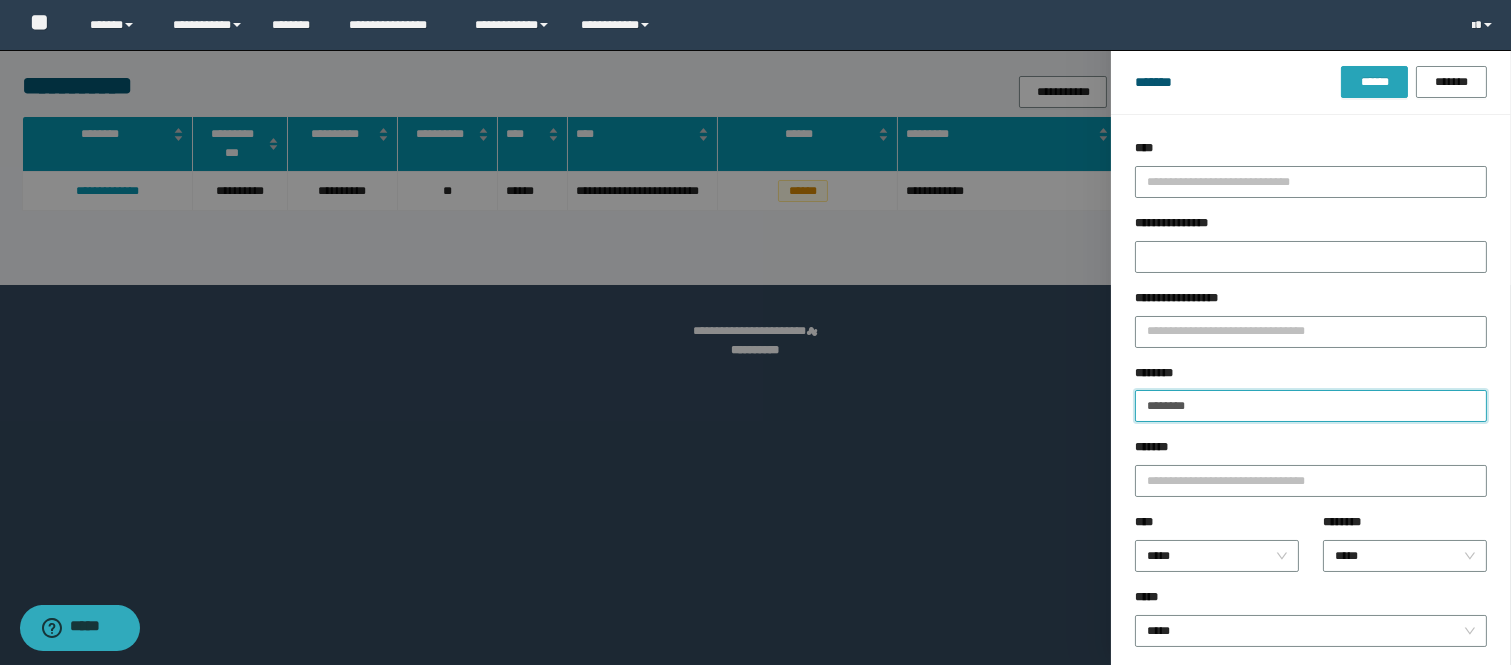 type on "********" 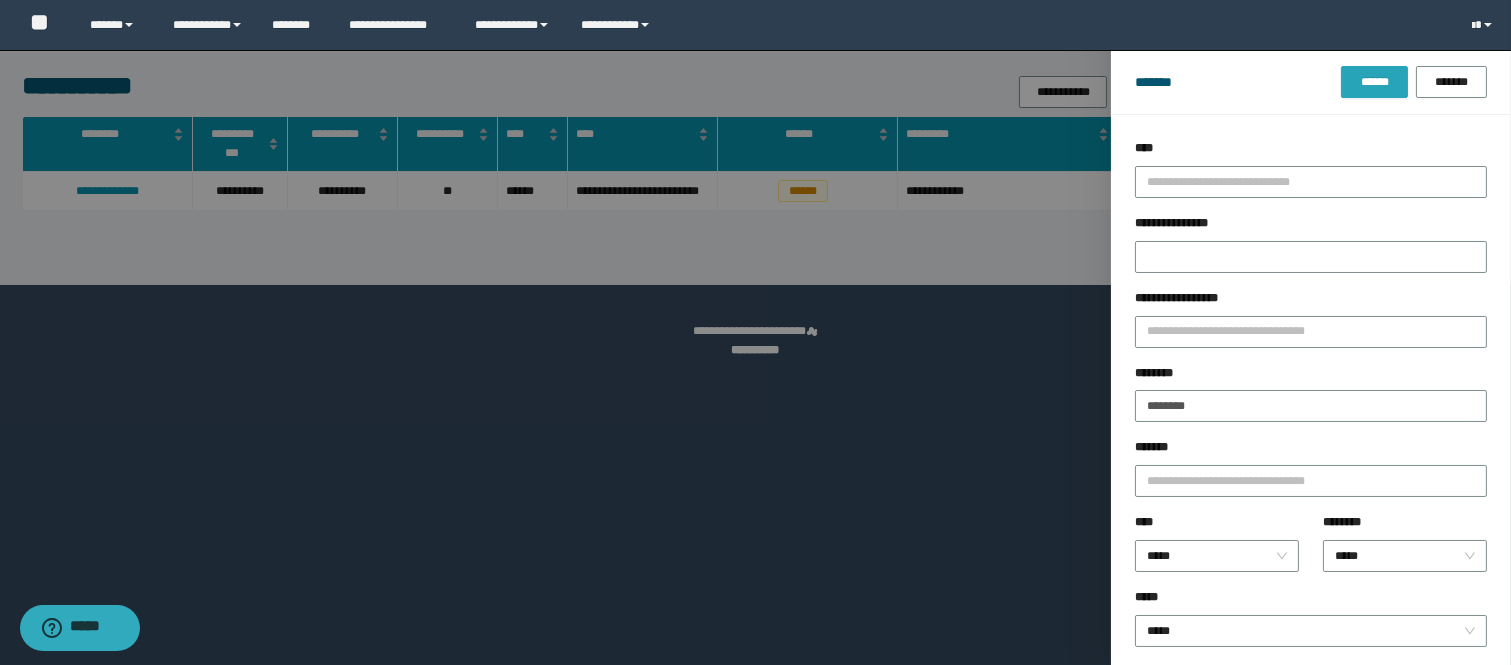 click on "******" at bounding box center (1374, 82) 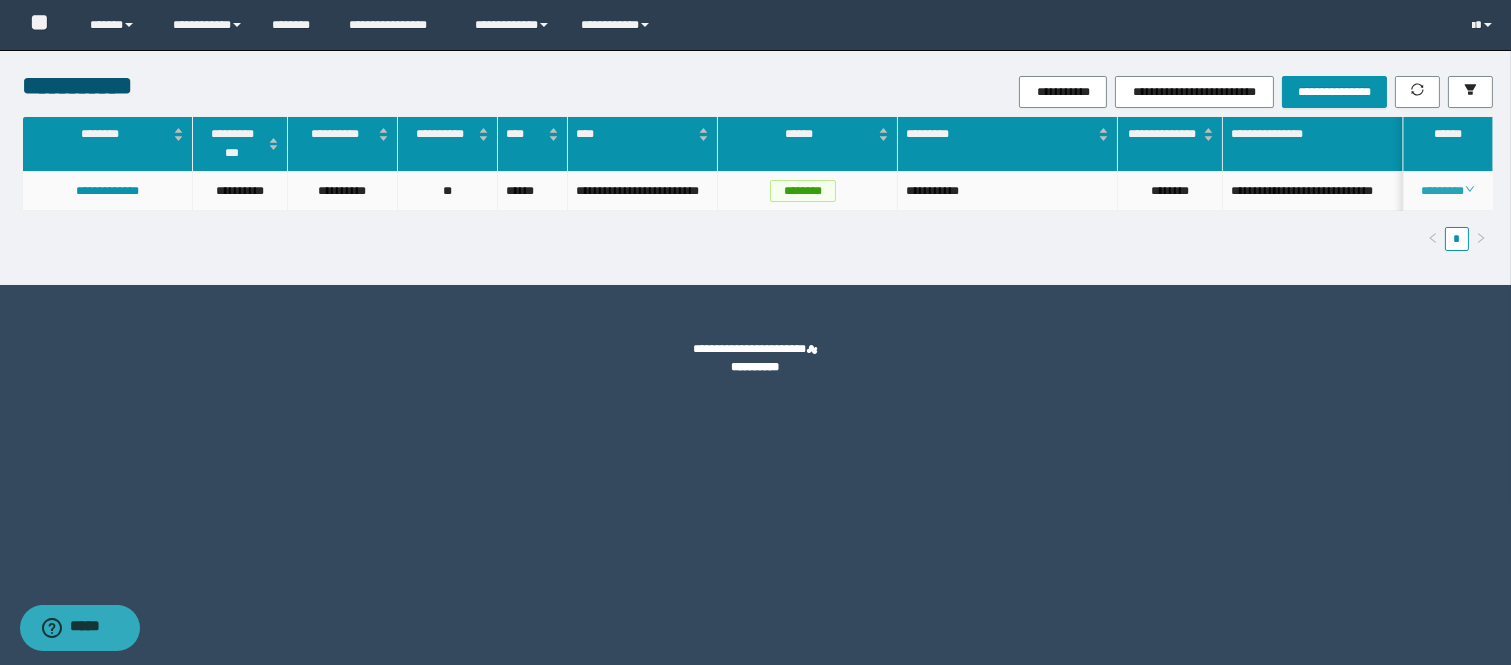 click on "********" at bounding box center [1447, 191] 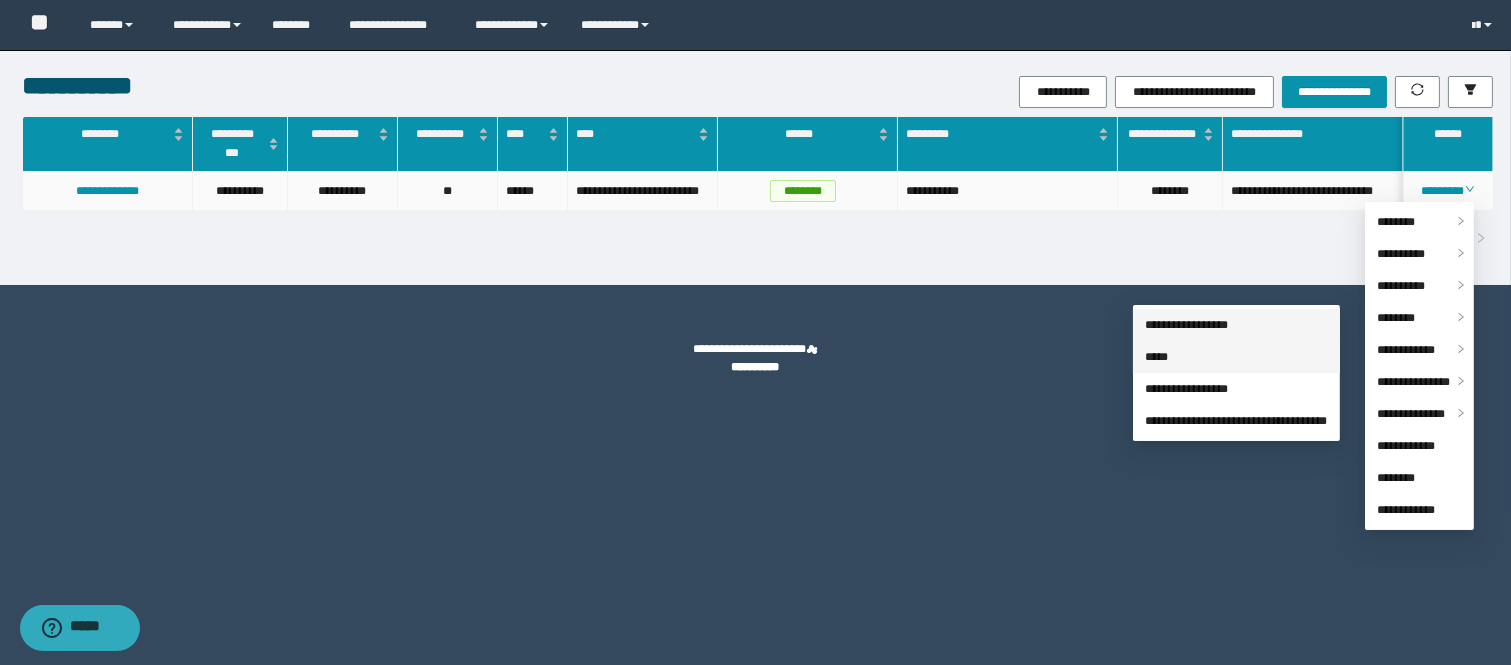 click on "*****" at bounding box center (1156, 357) 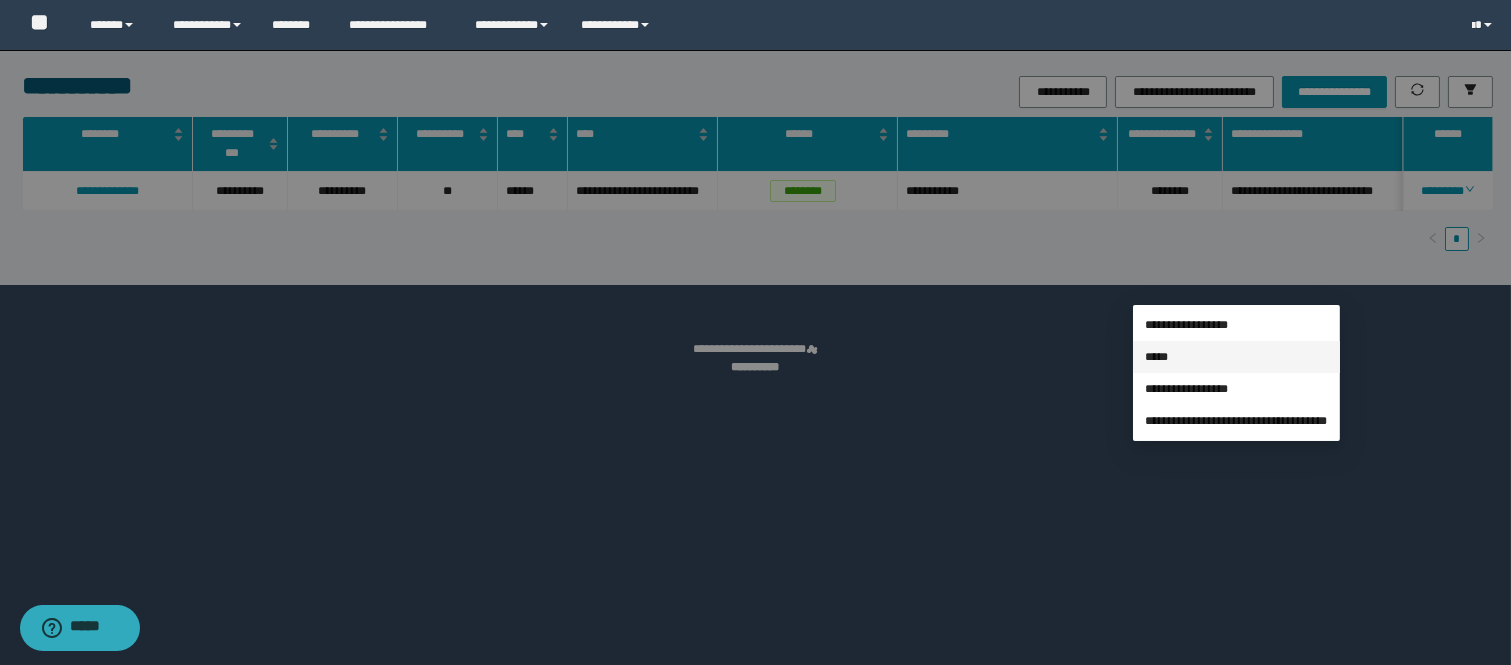 type on "**********" 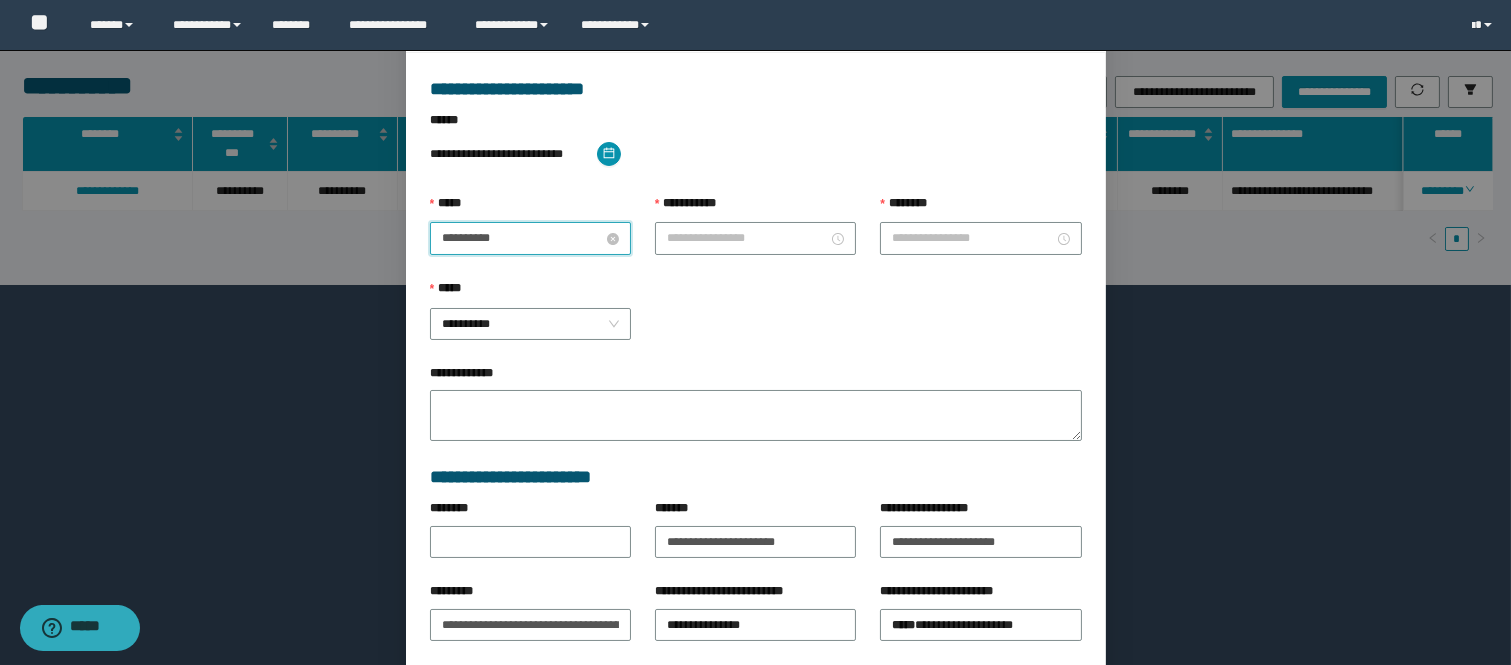 click on "**********" at bounding box center (522, 238) 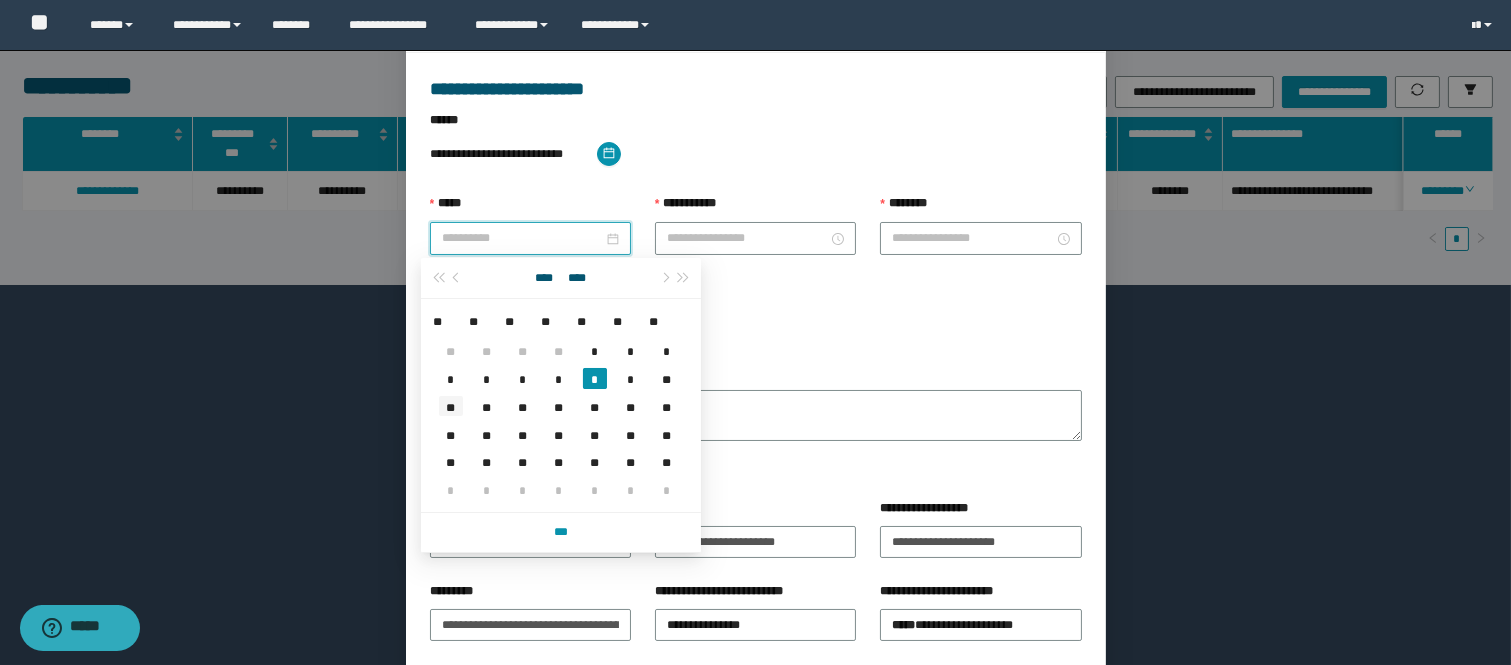 type on "**********" 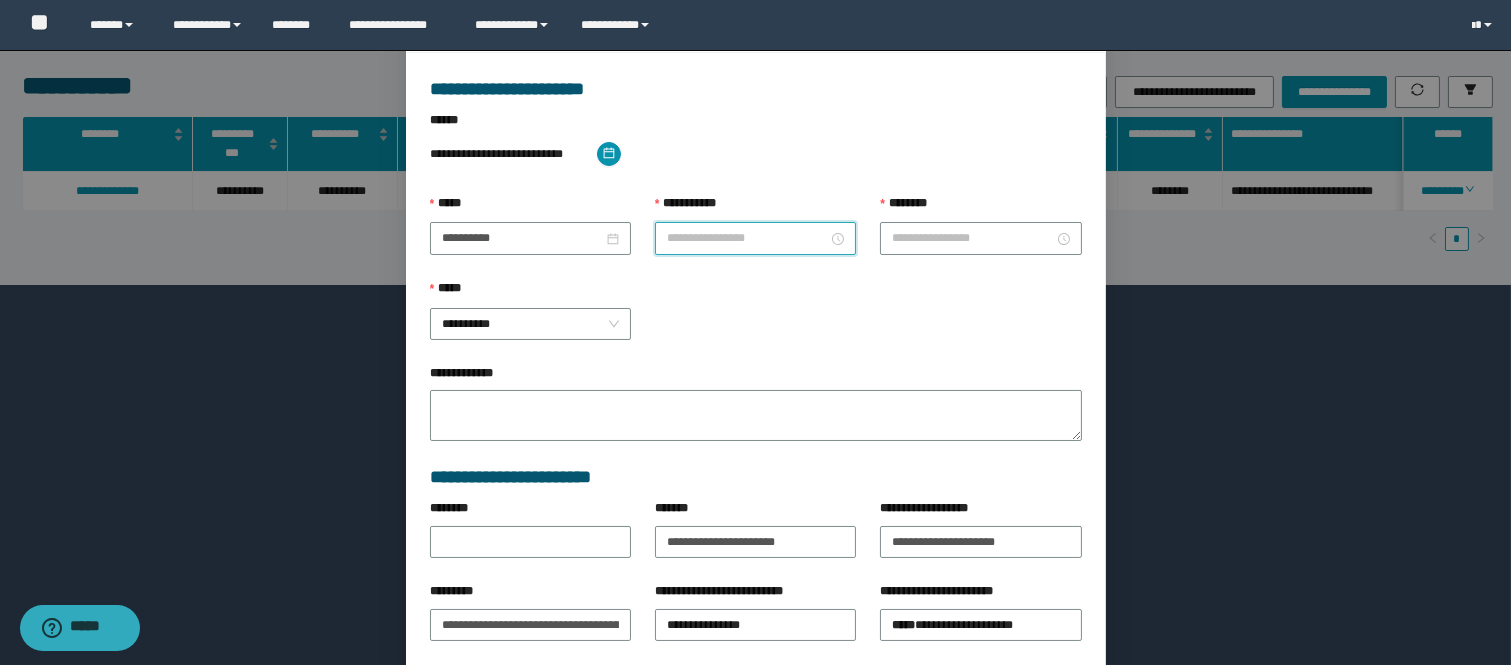 click on "**********" at bounding box center (747, 238) 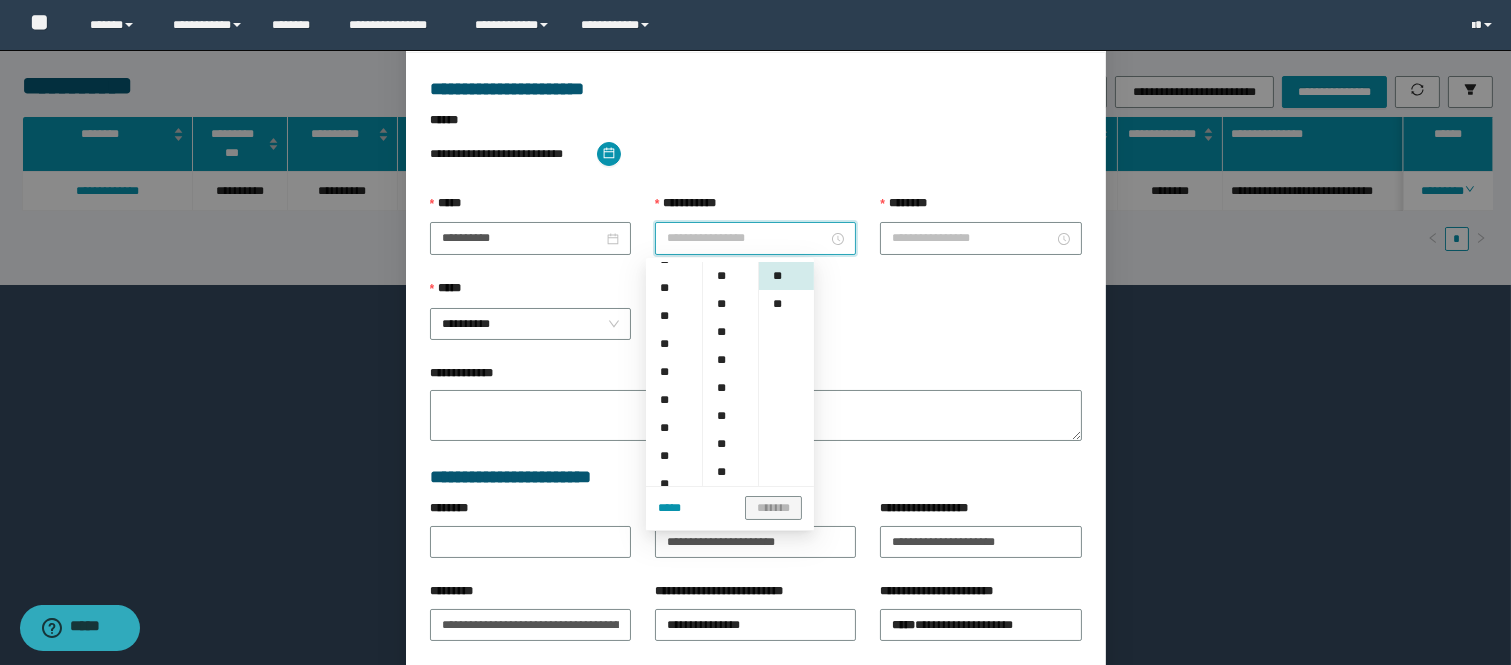 scroll, scrollTop: 0, scrollLeft: 0, axis: both 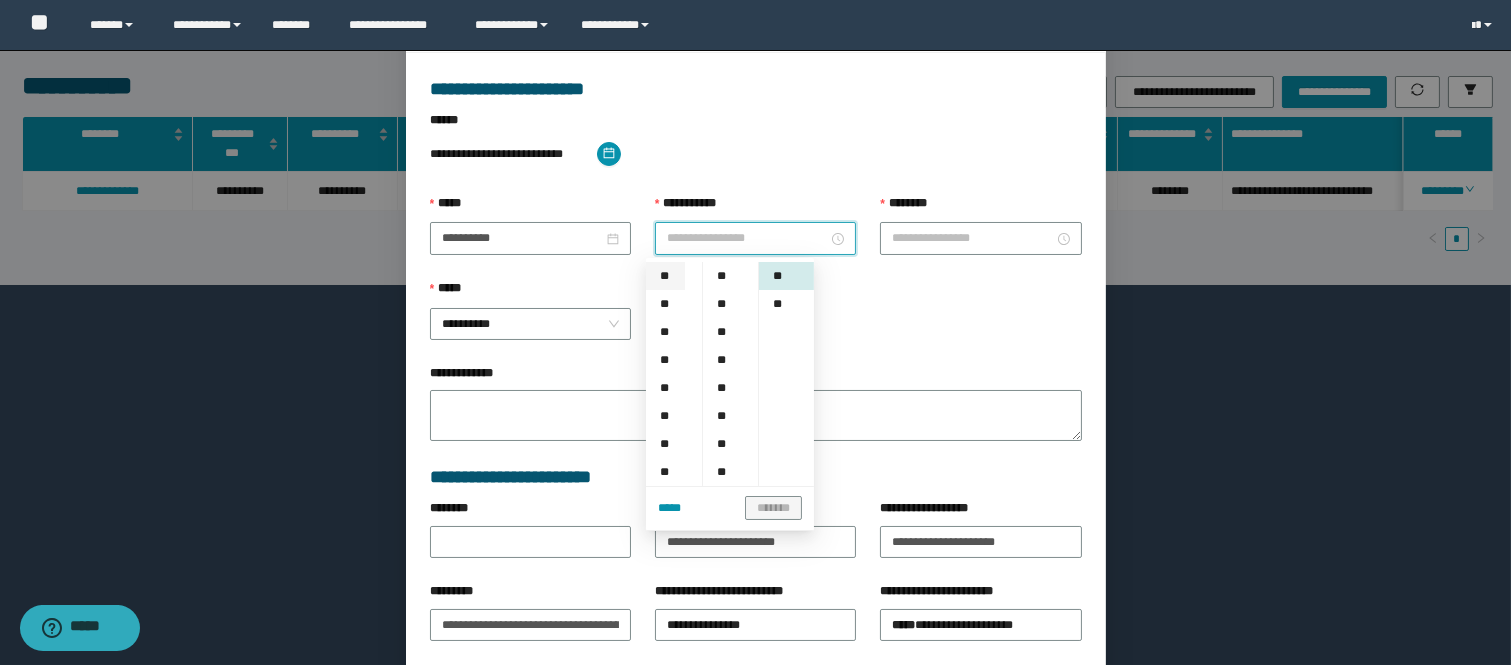 click on "**" at bounding box center [665, 276] 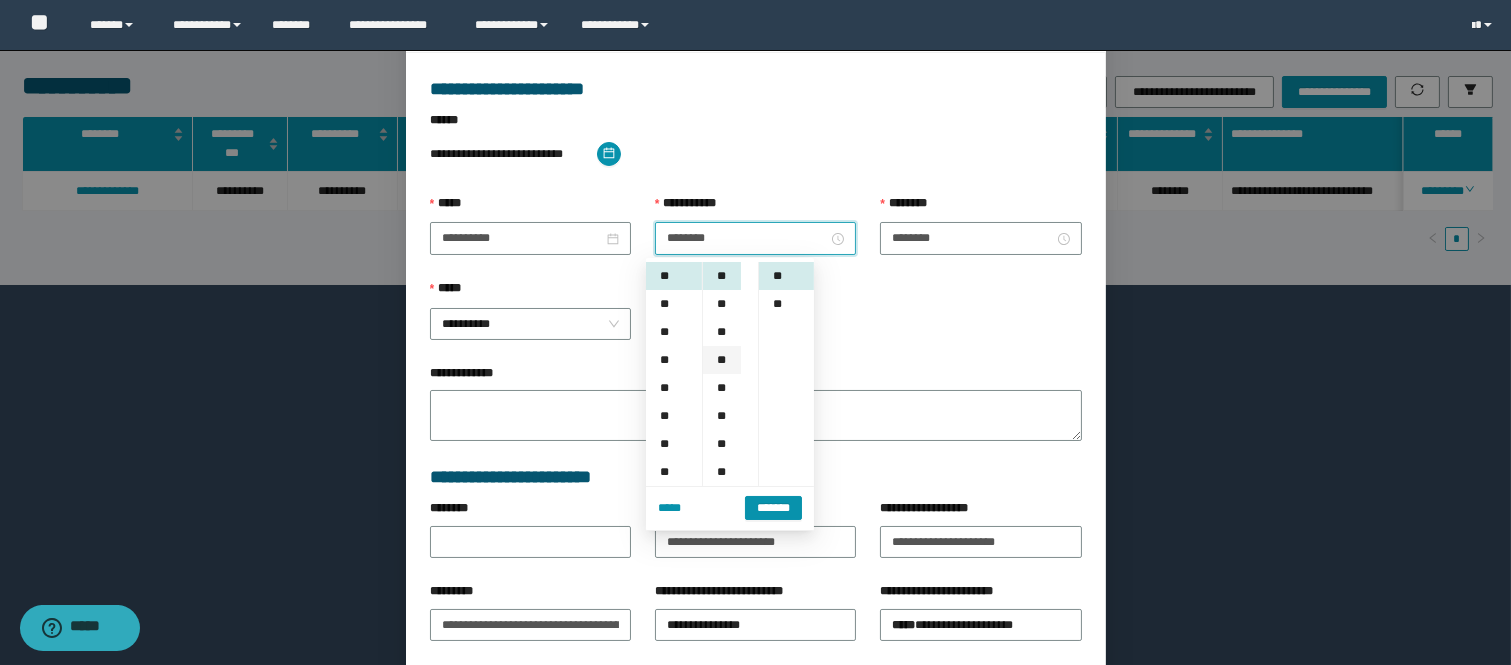 drag, startPoint x: 717, startPoint y: 363, endPoint x: 716, endPoint y: 377, distance: 14.035668 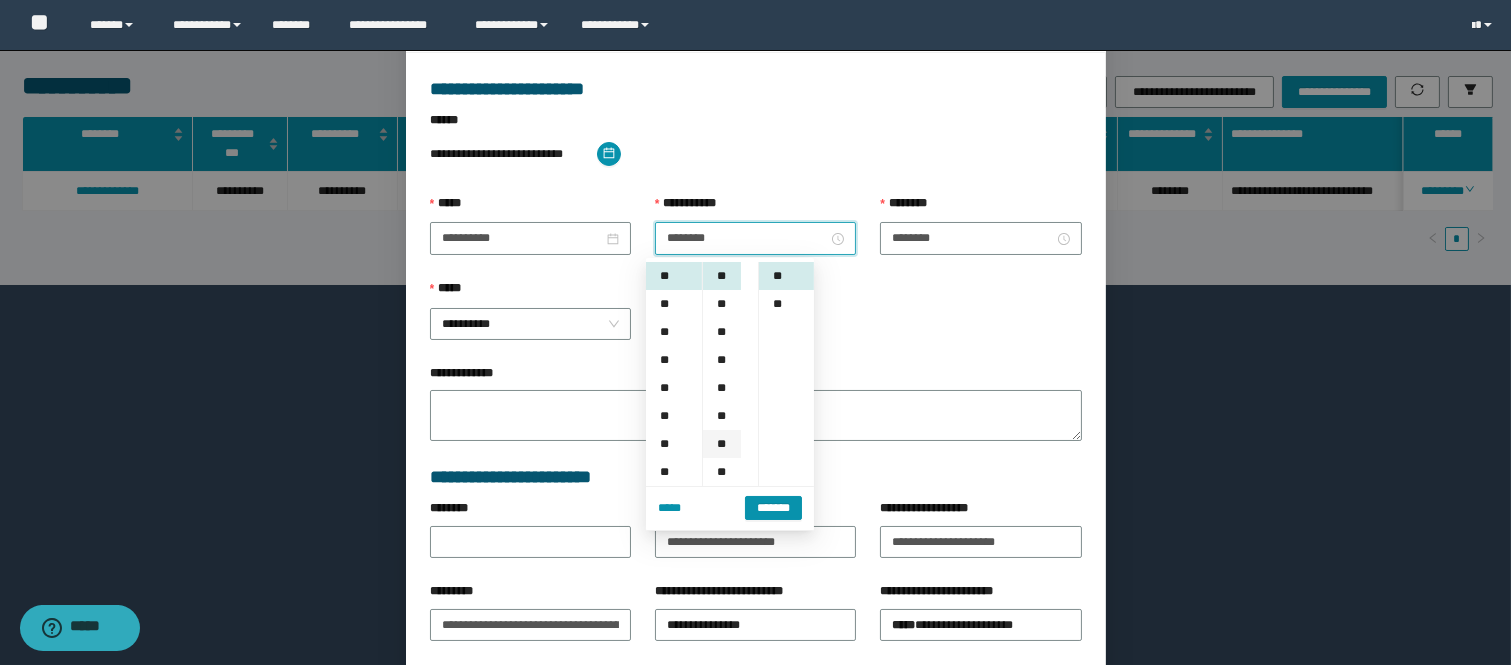 click on "**" at bounding box center [722, 360] 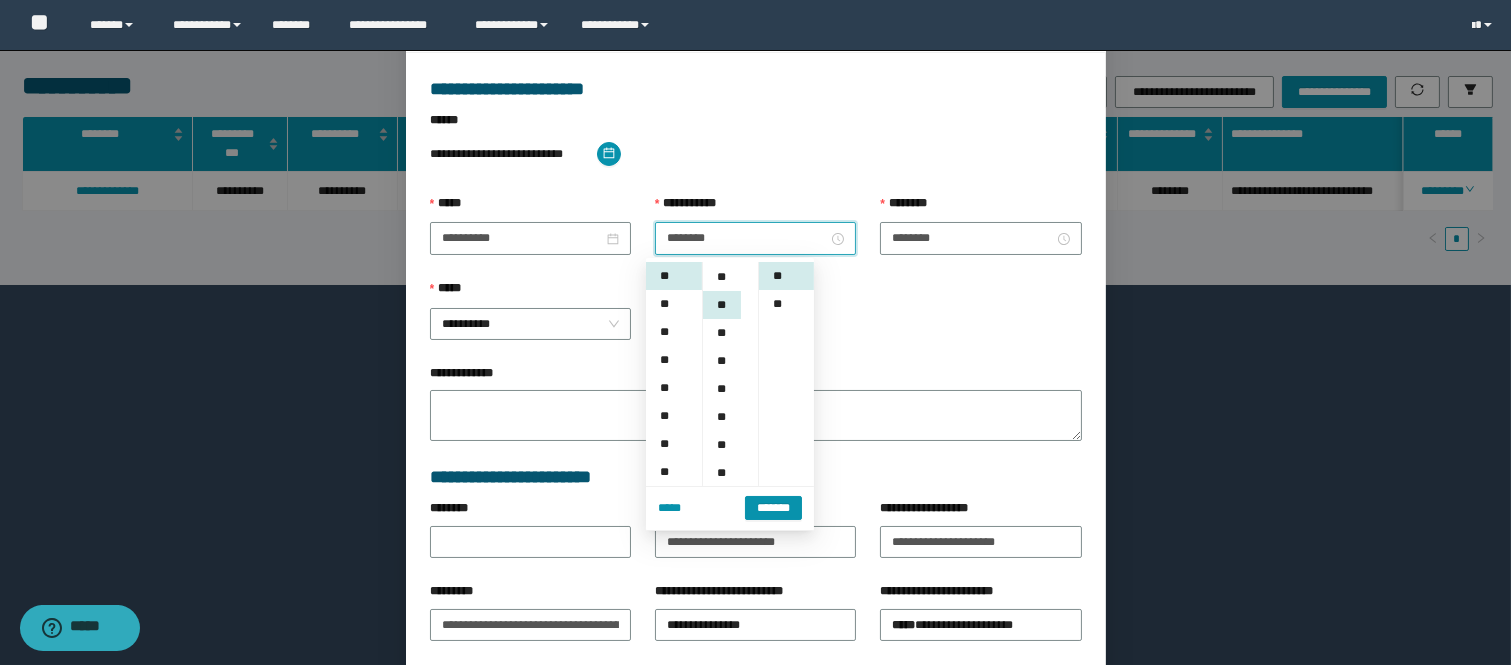scroll, scrollTop: 84, scrollLeft: 0, axis: vertical 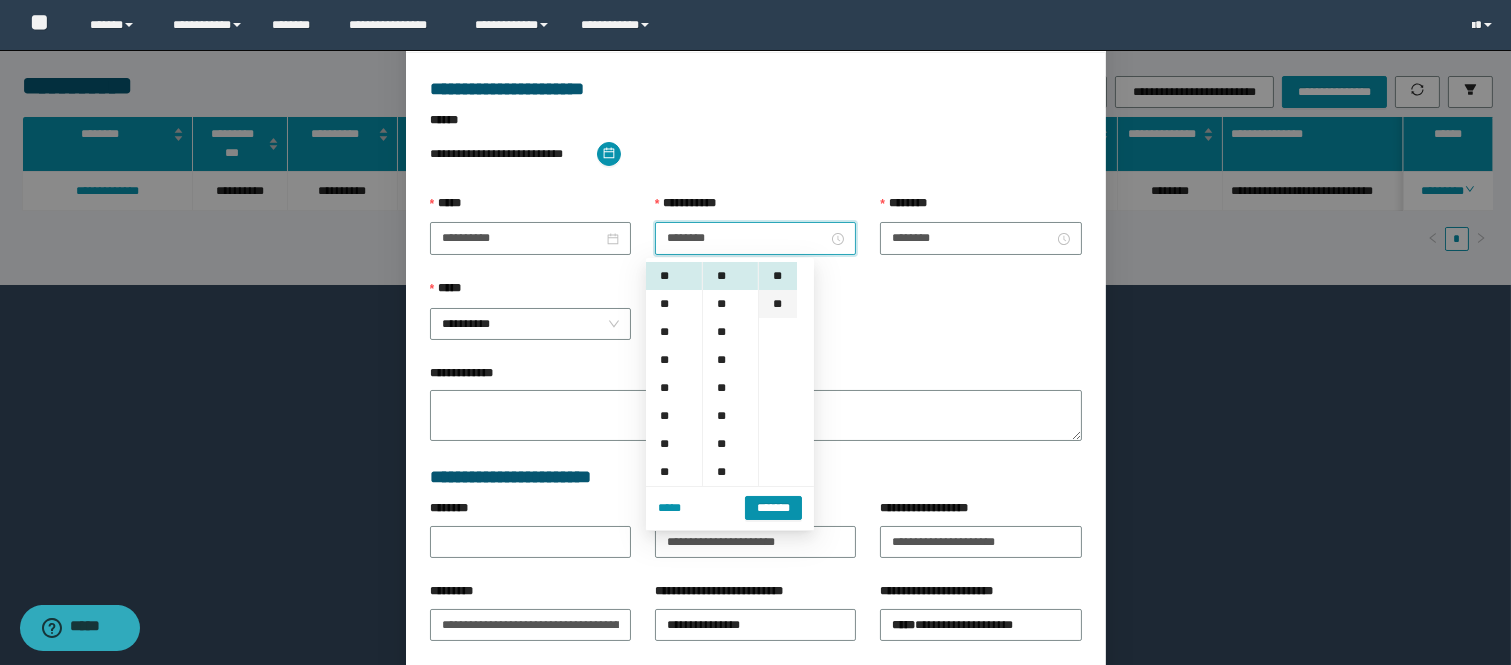 click on "**" at bounding box center [778, 304] 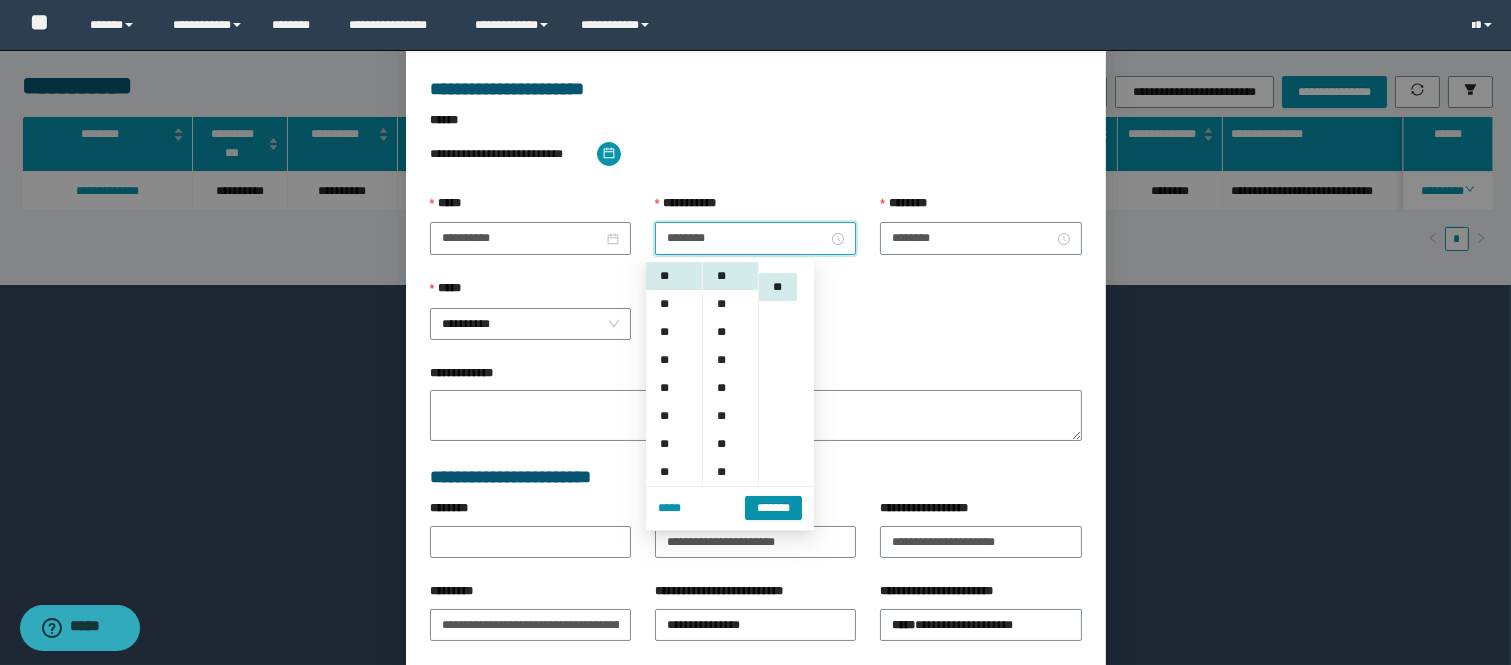 scroll, scrollTop: 27, scrollLeft: 0, axis: vertical 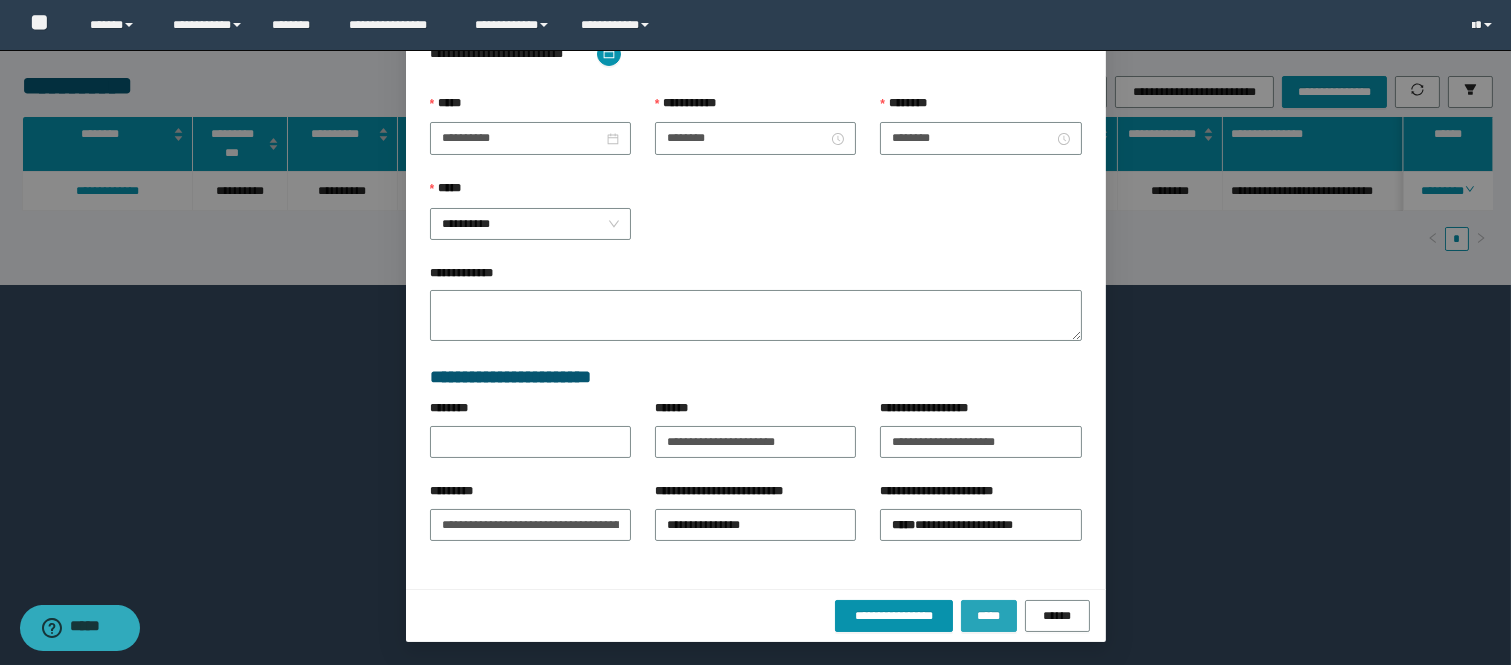 click on "*****" at bounding box center (989, 616) 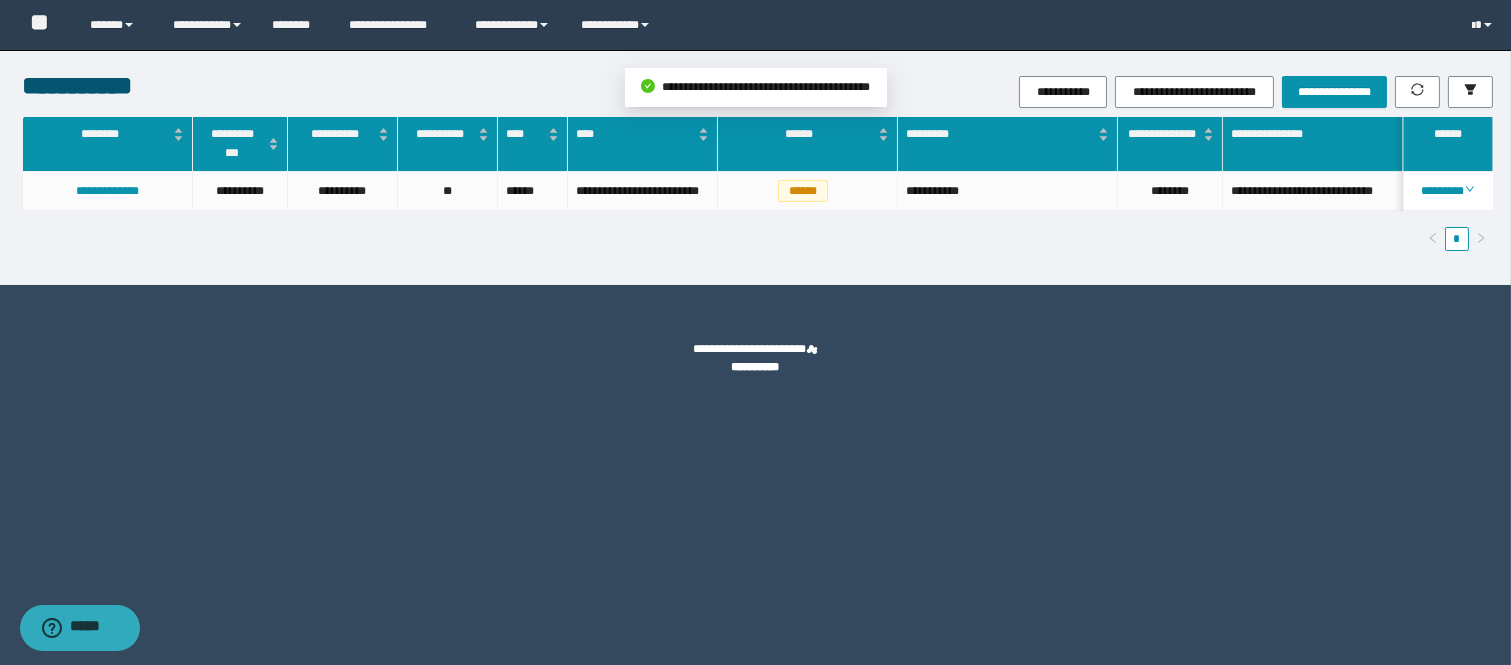 scroll, scrollTop: 105, scrollLeft: 0, axis: vertical 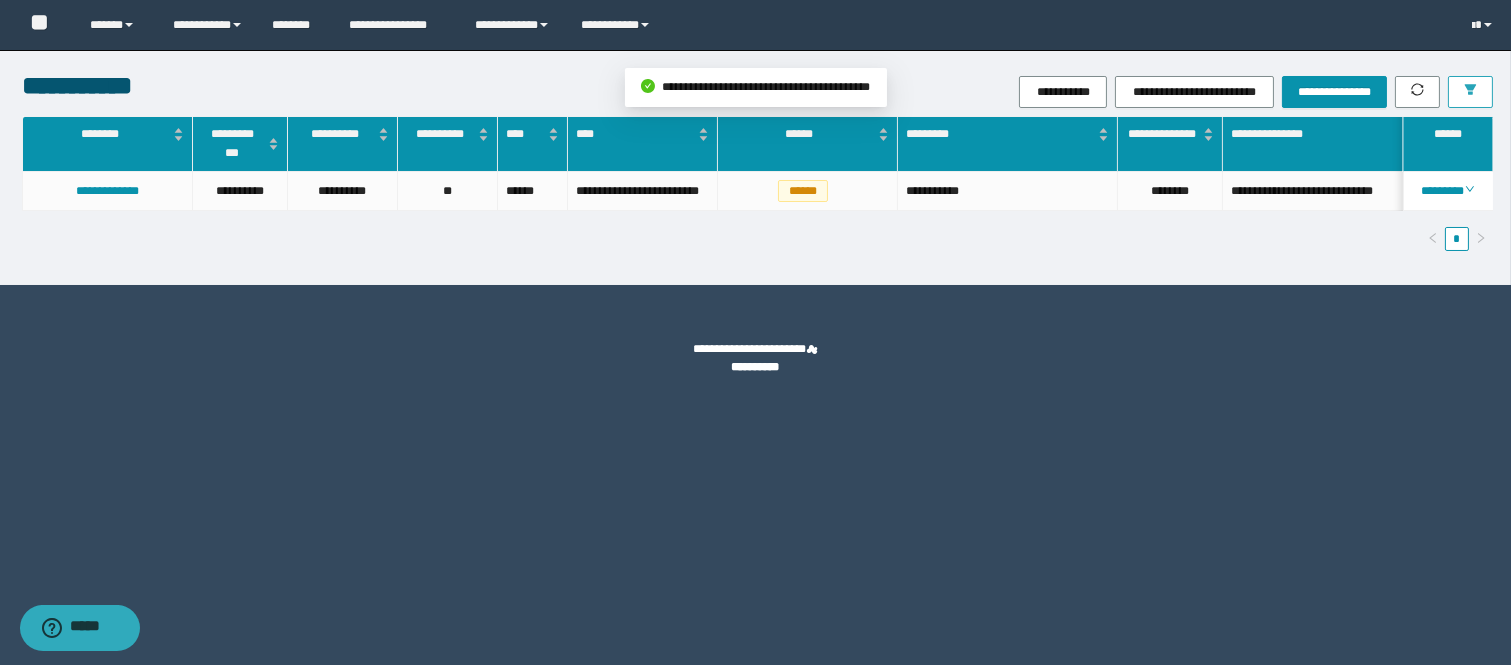 click at bounding box center (1470, 92) 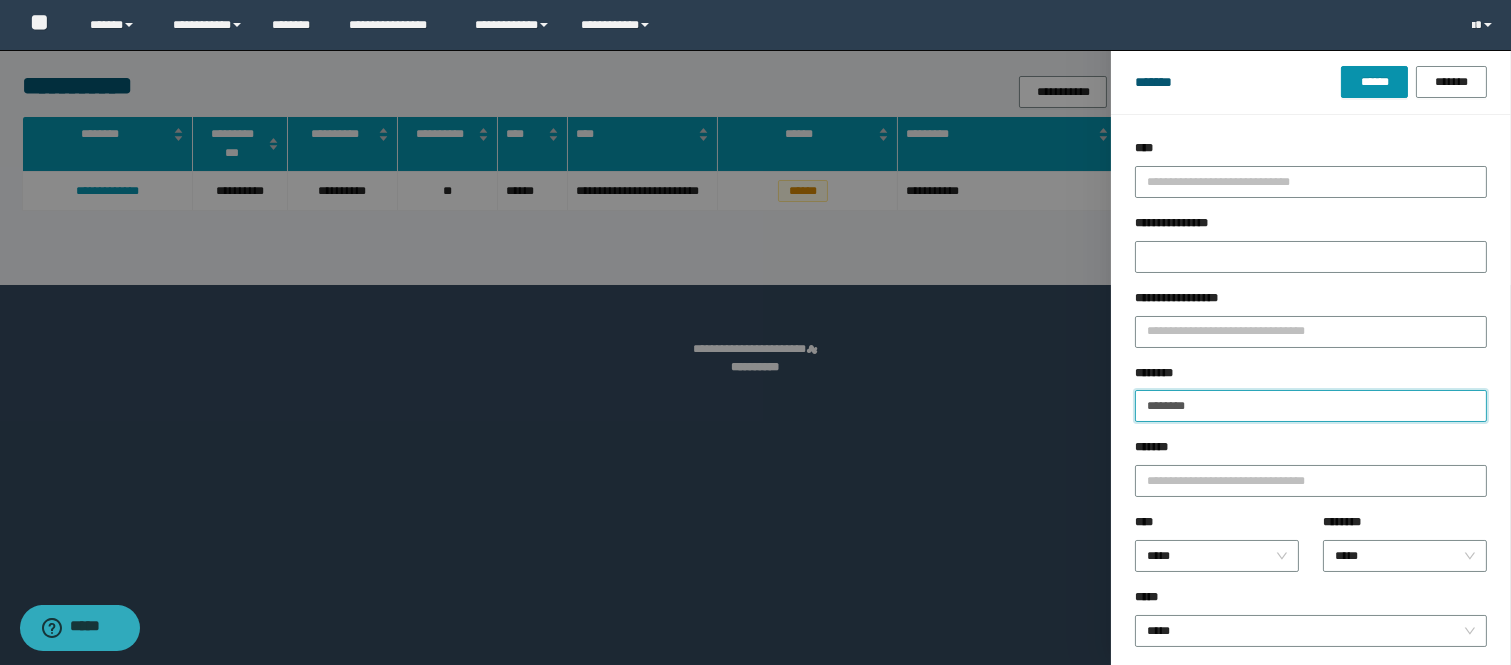 drag, startPoint x: 1233, startPoint y: 413, endPoint x: 966, endPoint y: 407, distance: 267.0674 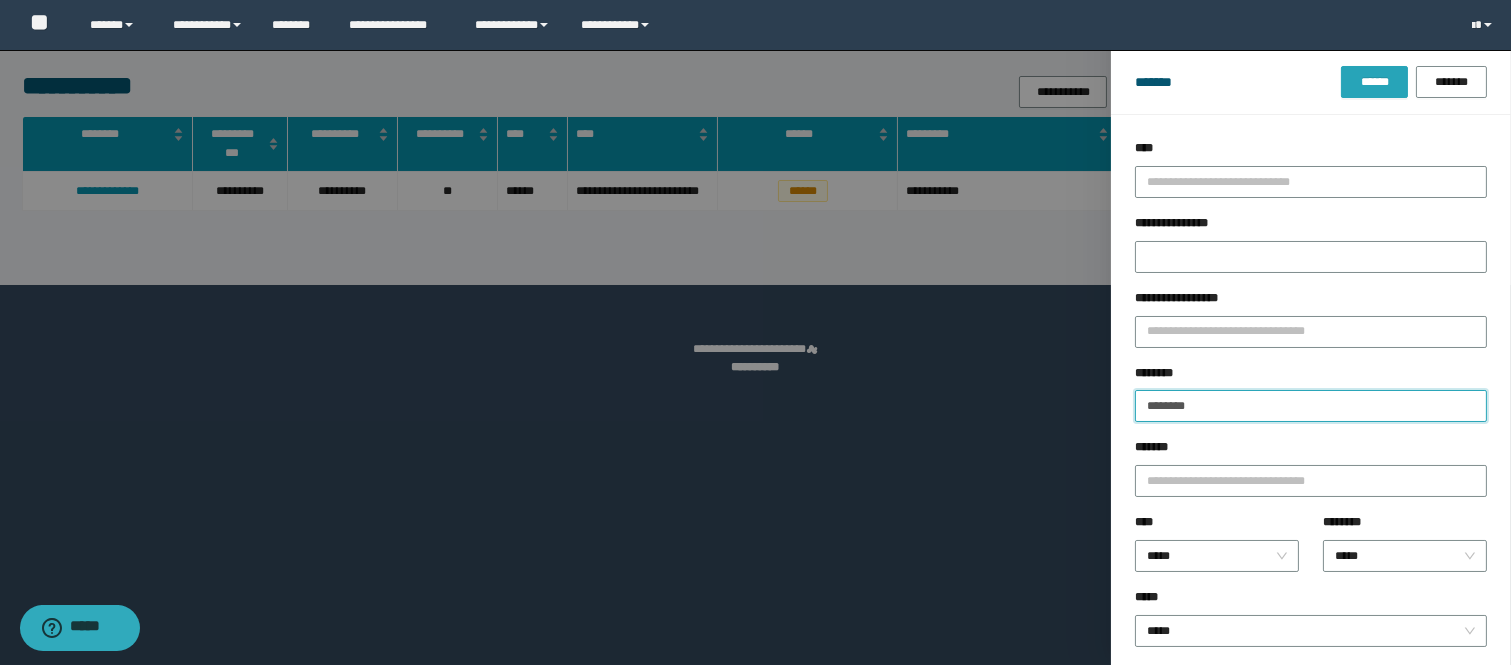 type on "********" 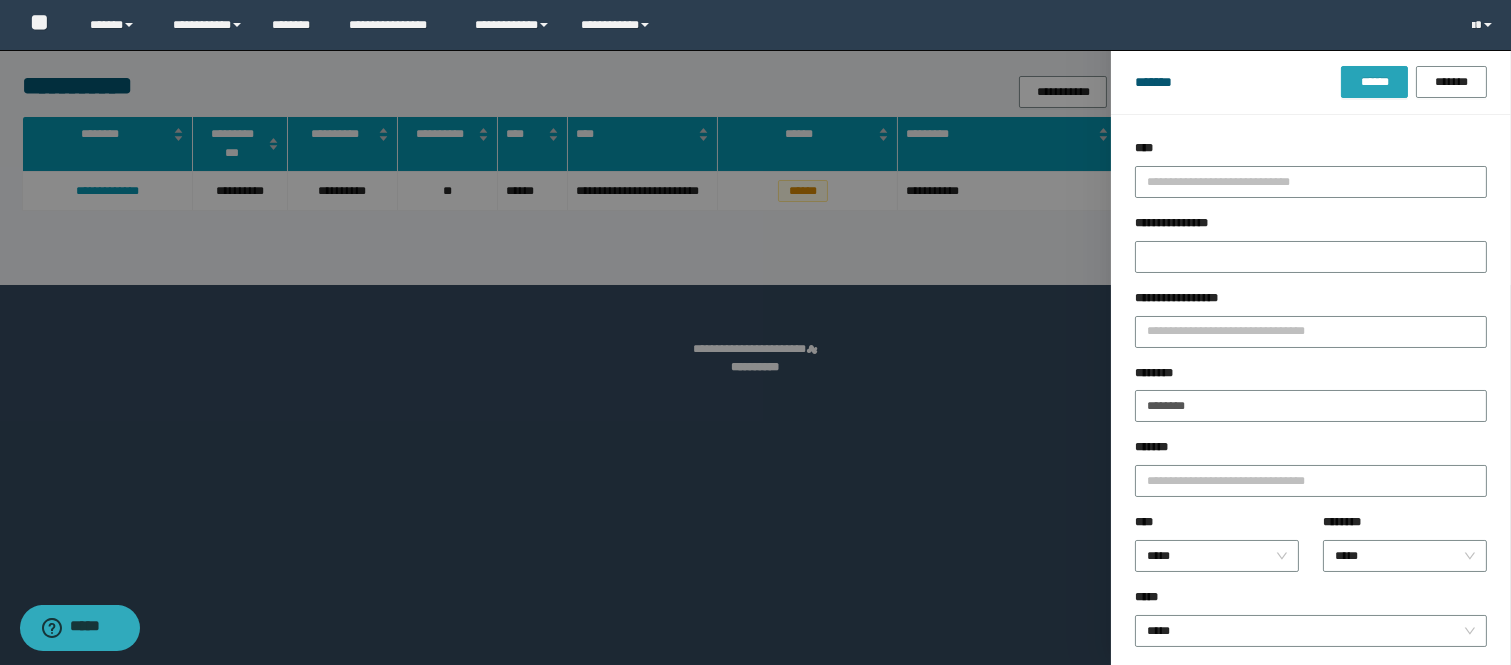 click on "******" at bounding box center (1374, 82) 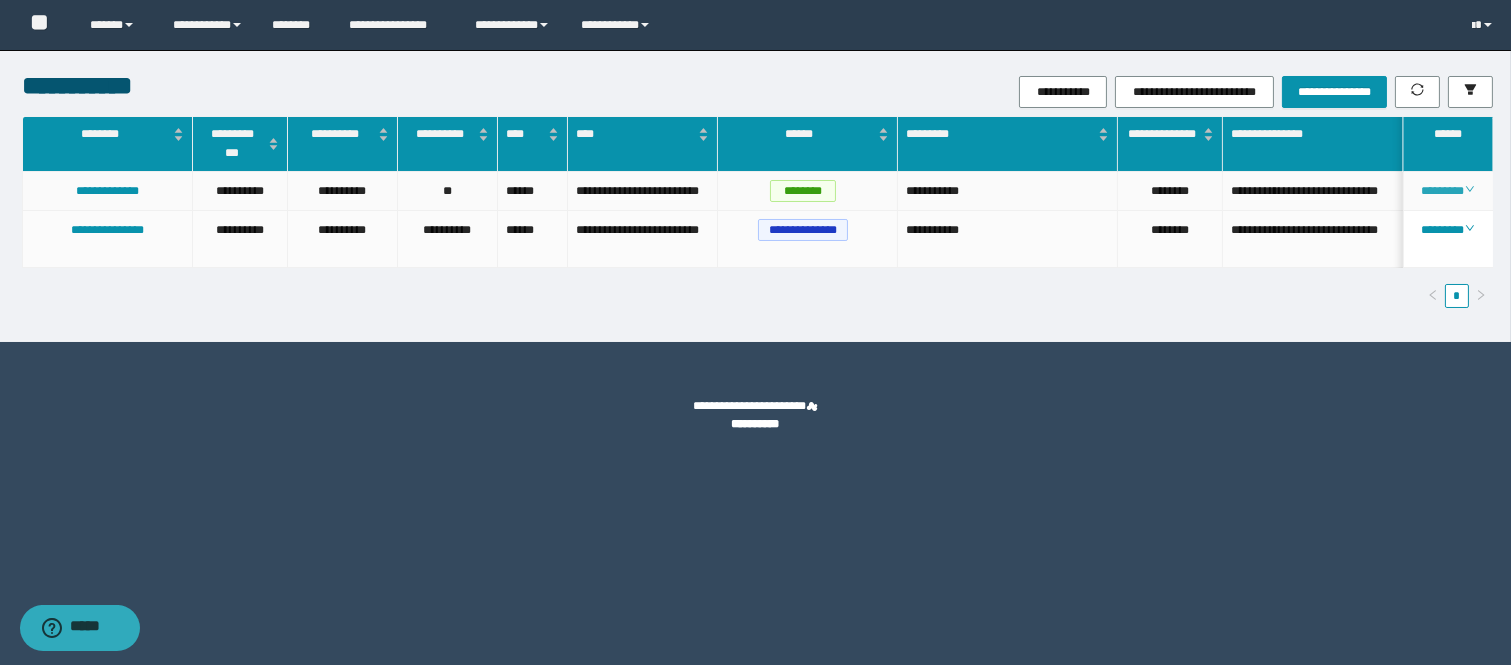 click on "********" at bounding box center (1447, 191) 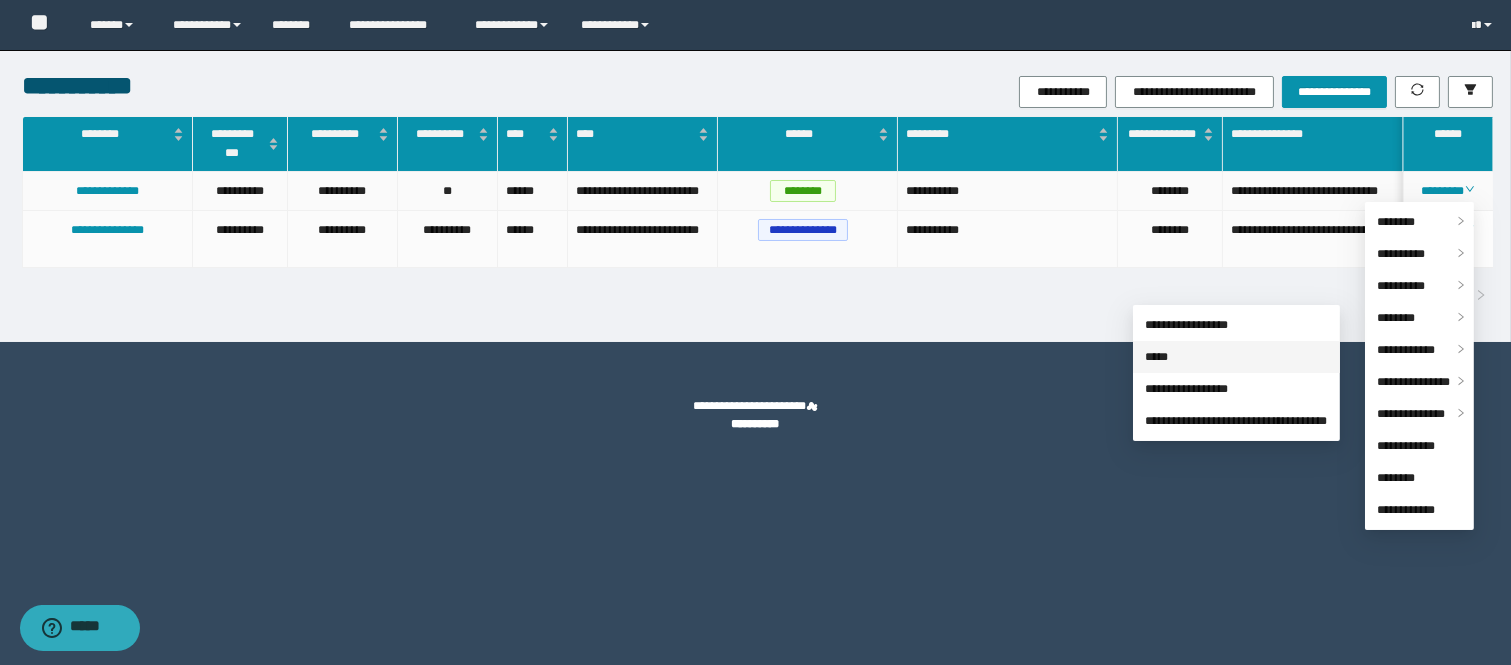 click on "*****" at bounding box center [1156, 357] 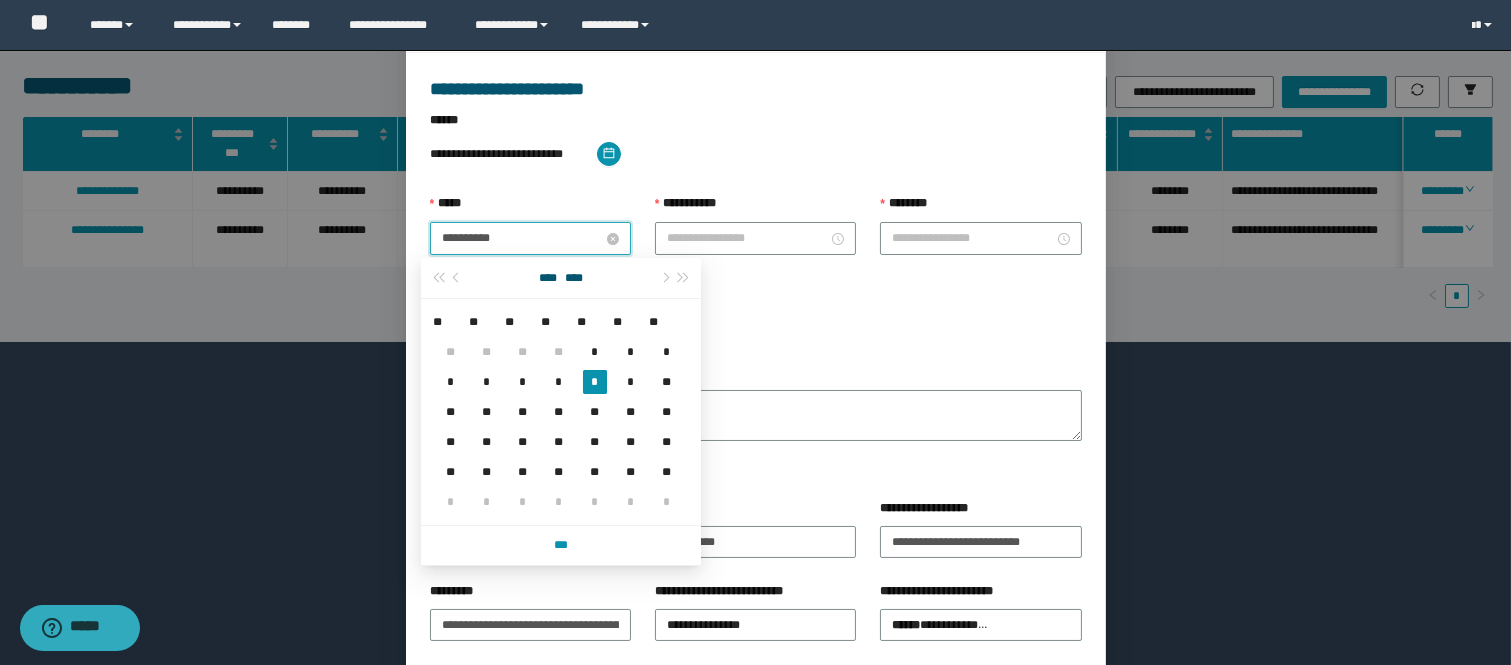 click on "**********" at bounding box center [522, 238] 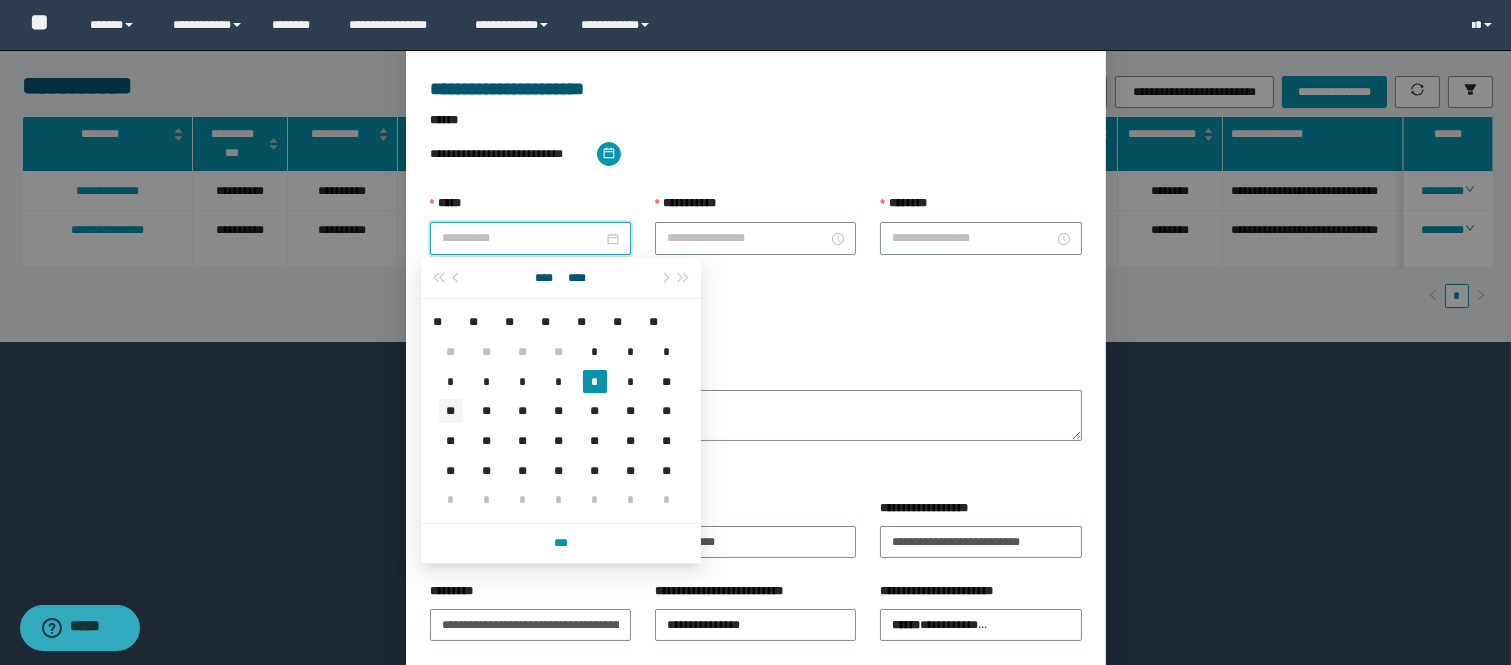 click on "**" at bounding box center [451, 411] 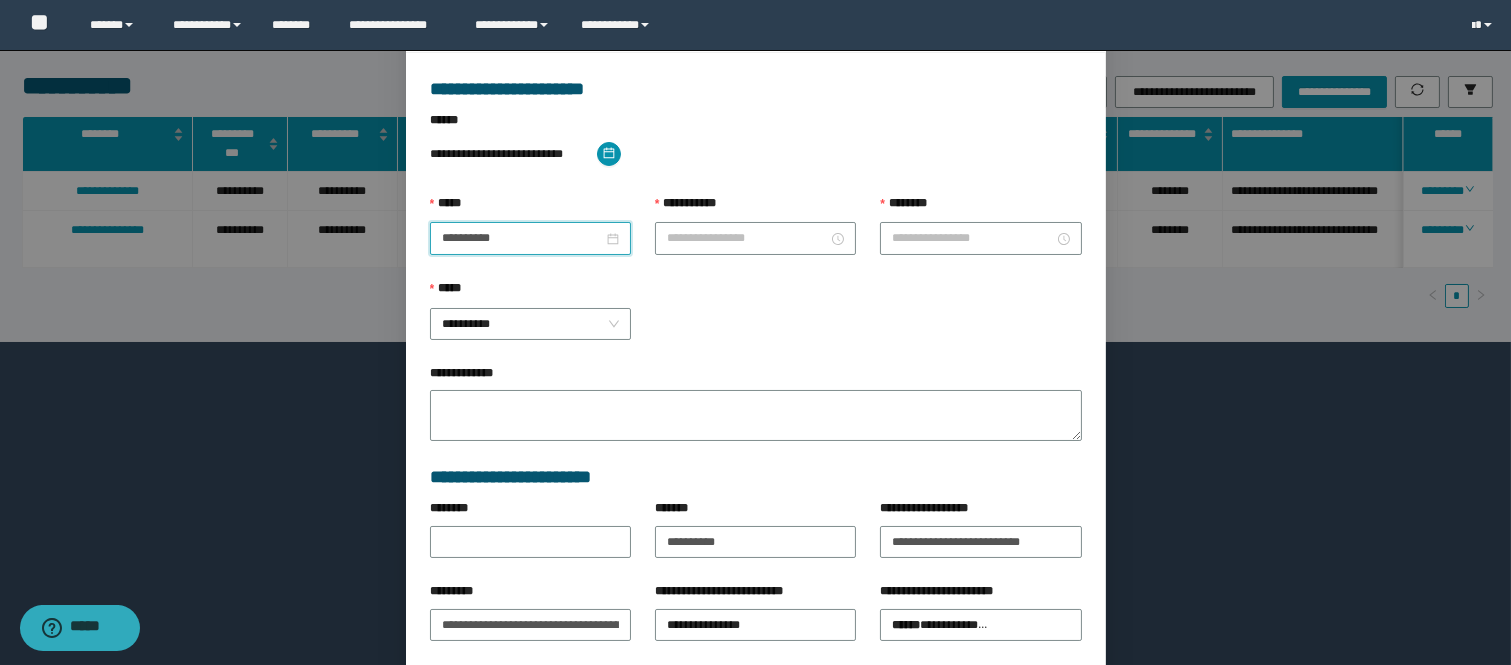 type on "**********" 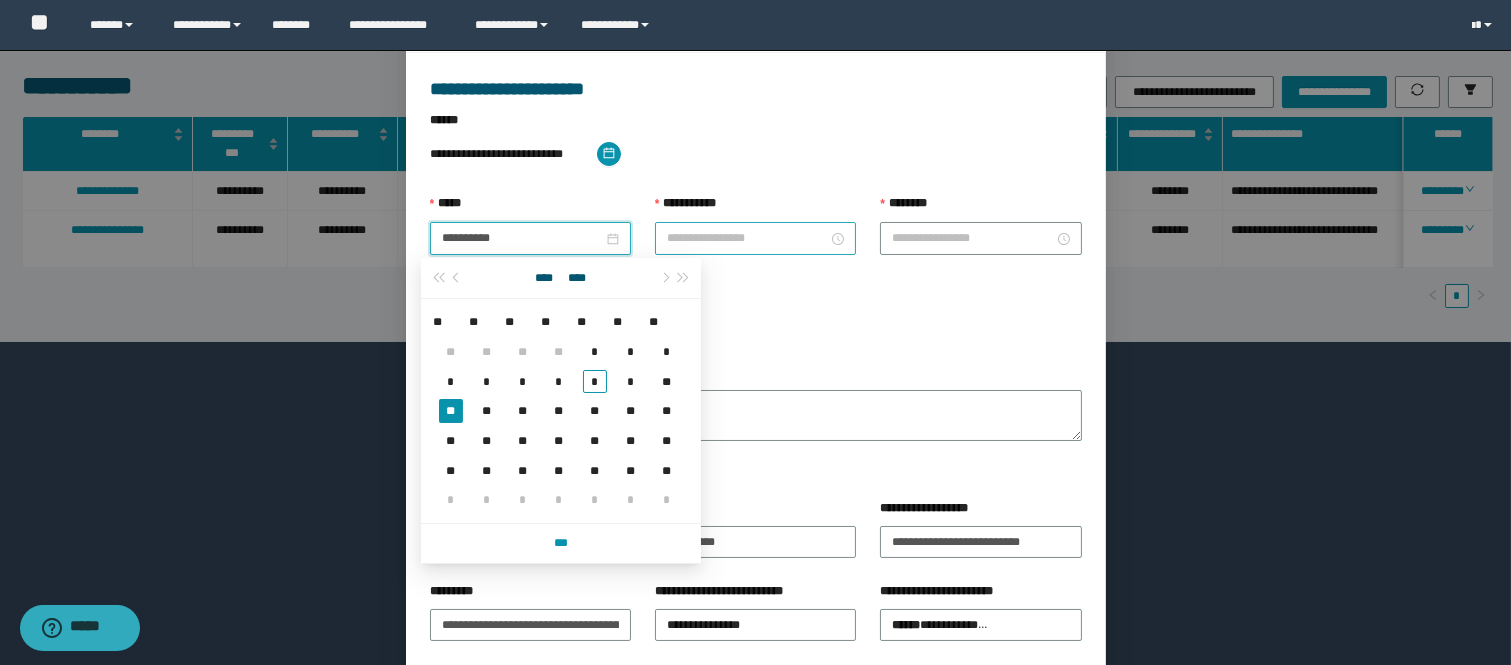 click on "**********" at bounding box center [747, 238] 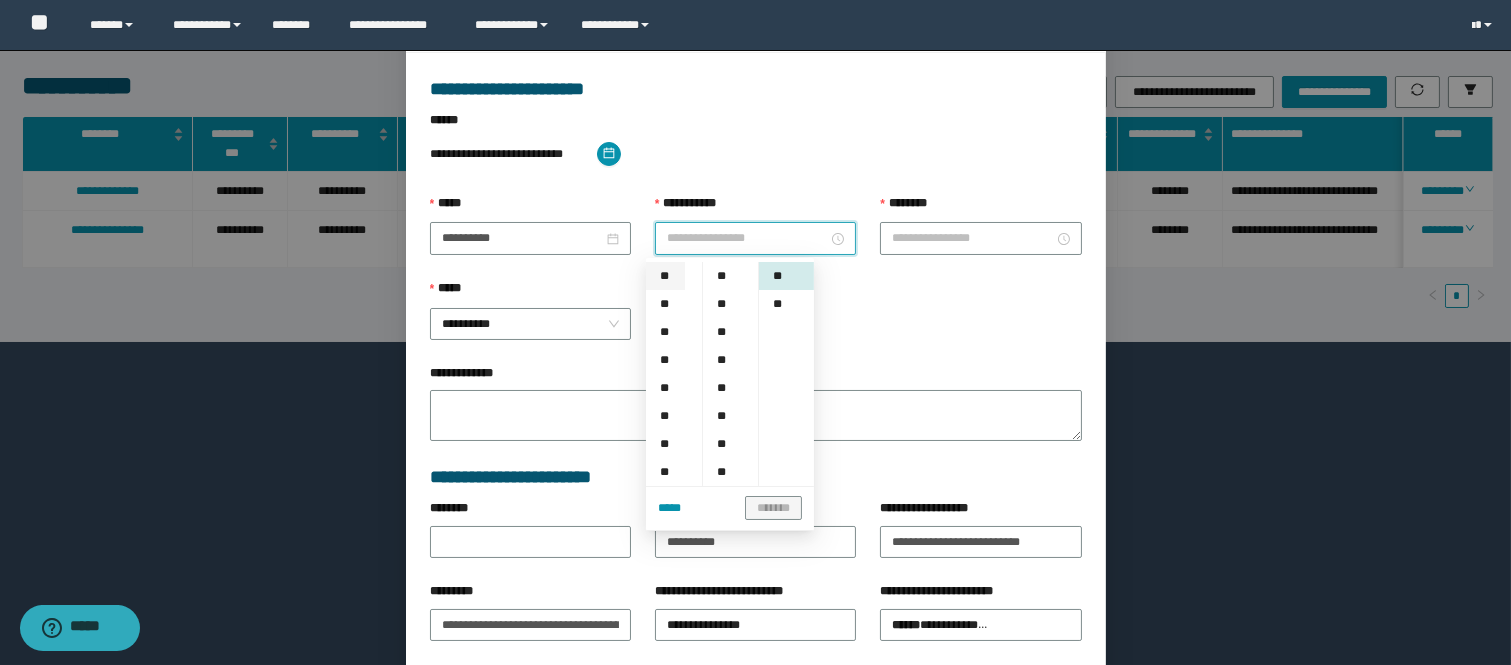 click on "**" at bounding box center [665, 276] 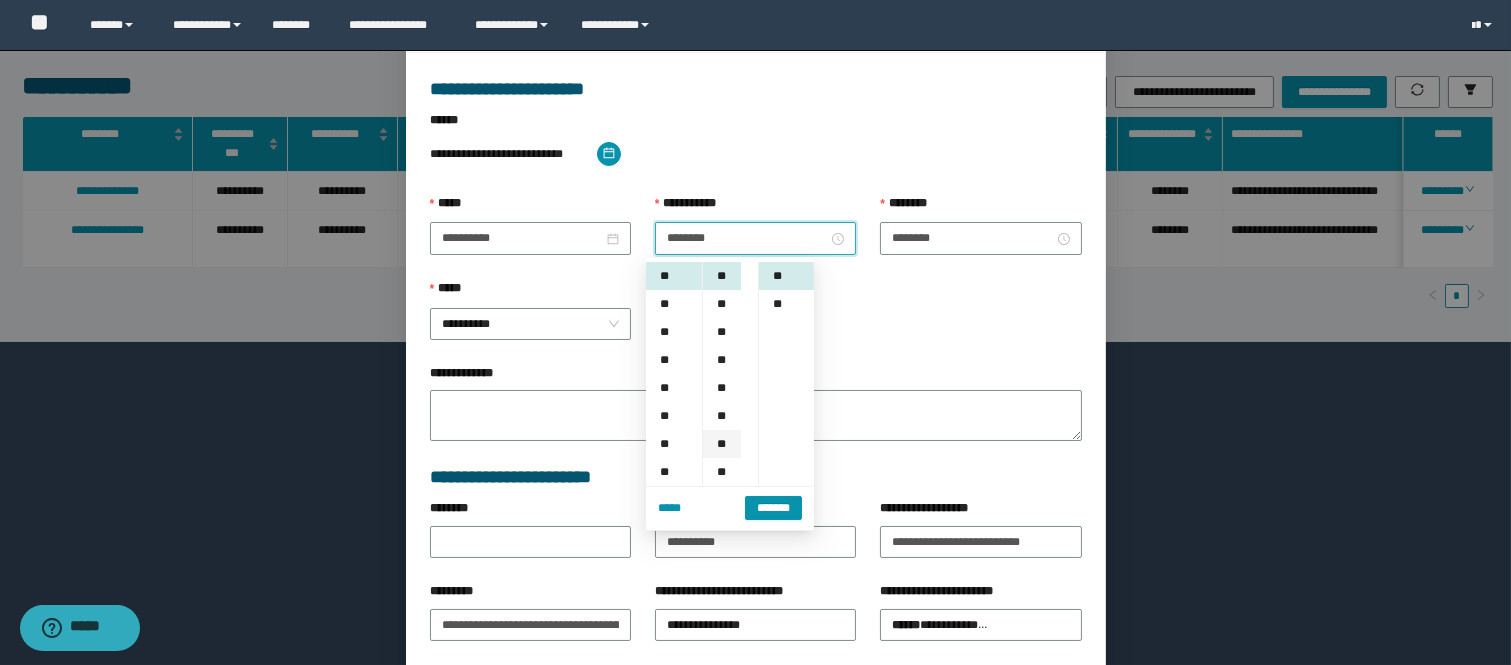 click on "**" at bounding box center [722, 444] 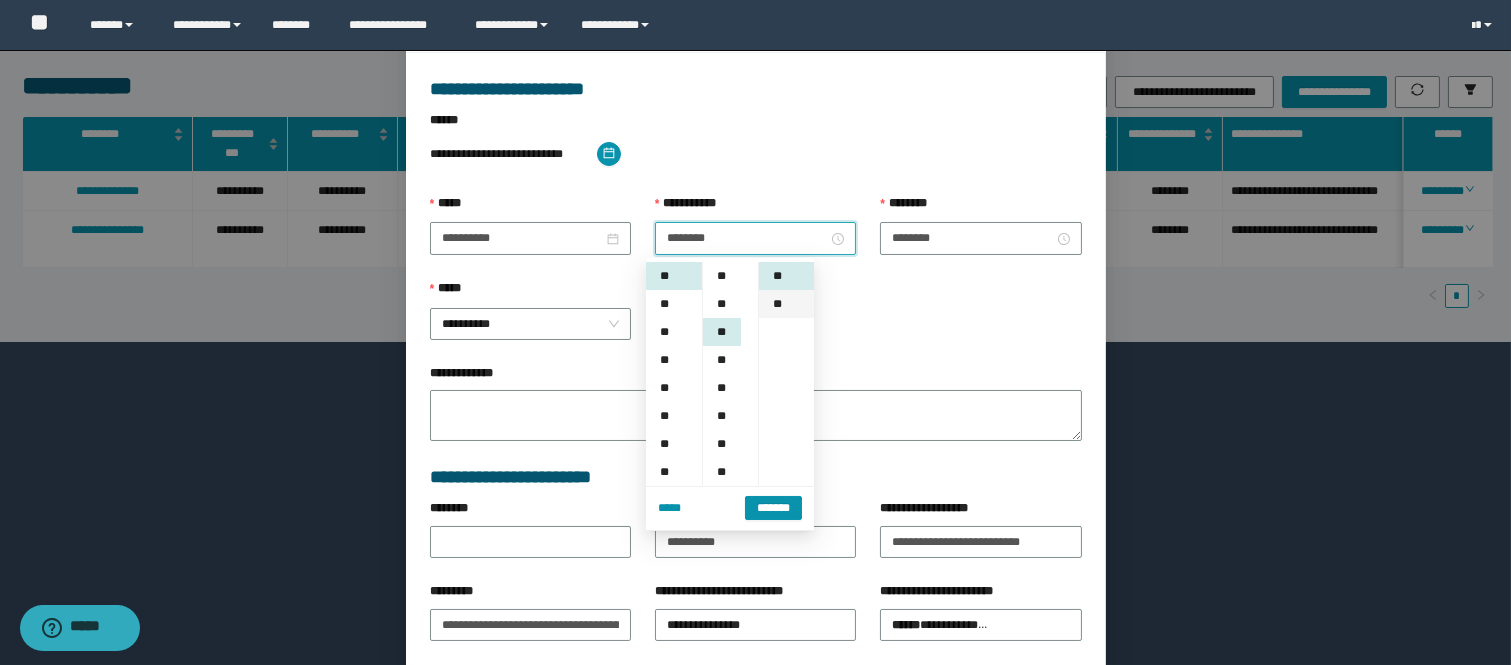 scroll, scrollTop: 167, scrollLeft: 0, axis: vertical 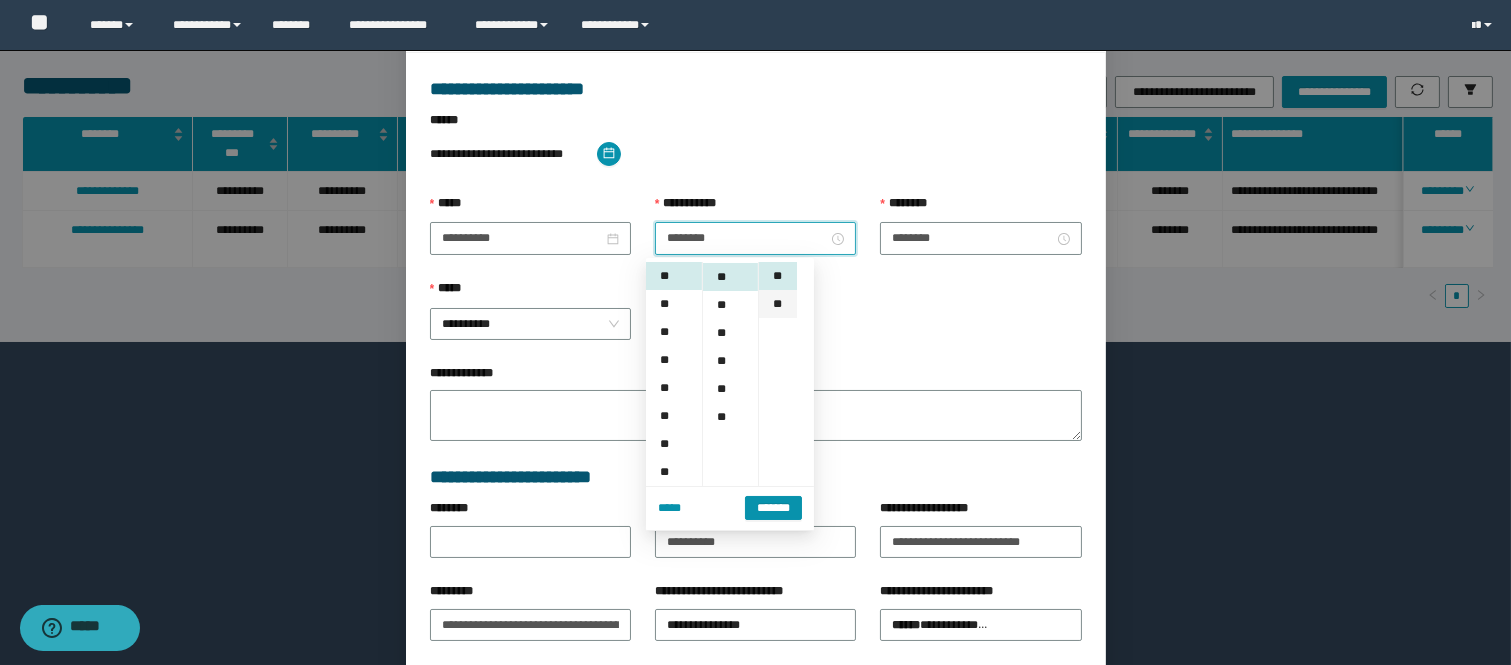 click on "**" at bounding box center (778, 304) 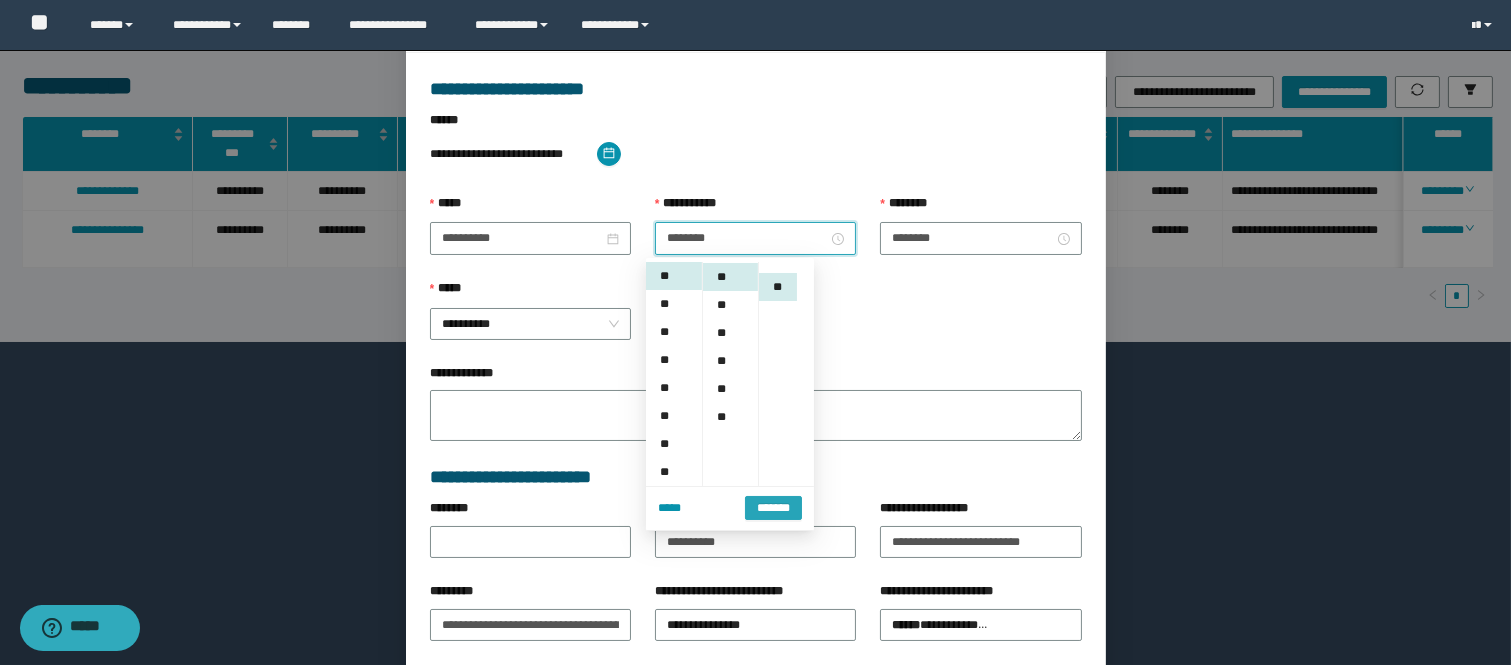 scroll, scrollTop: 27, scrollLeft: 0, axis: vertical 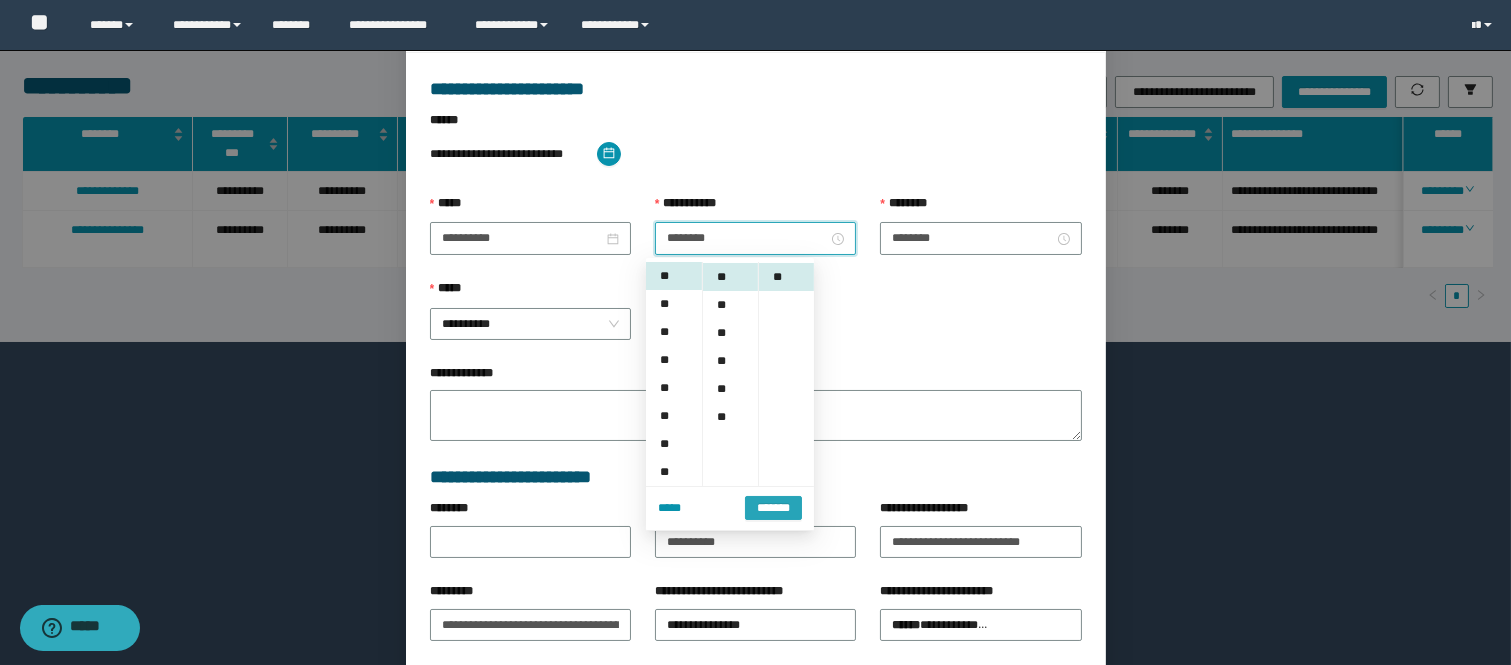 click on "*******" at bounding box center (773, 508) 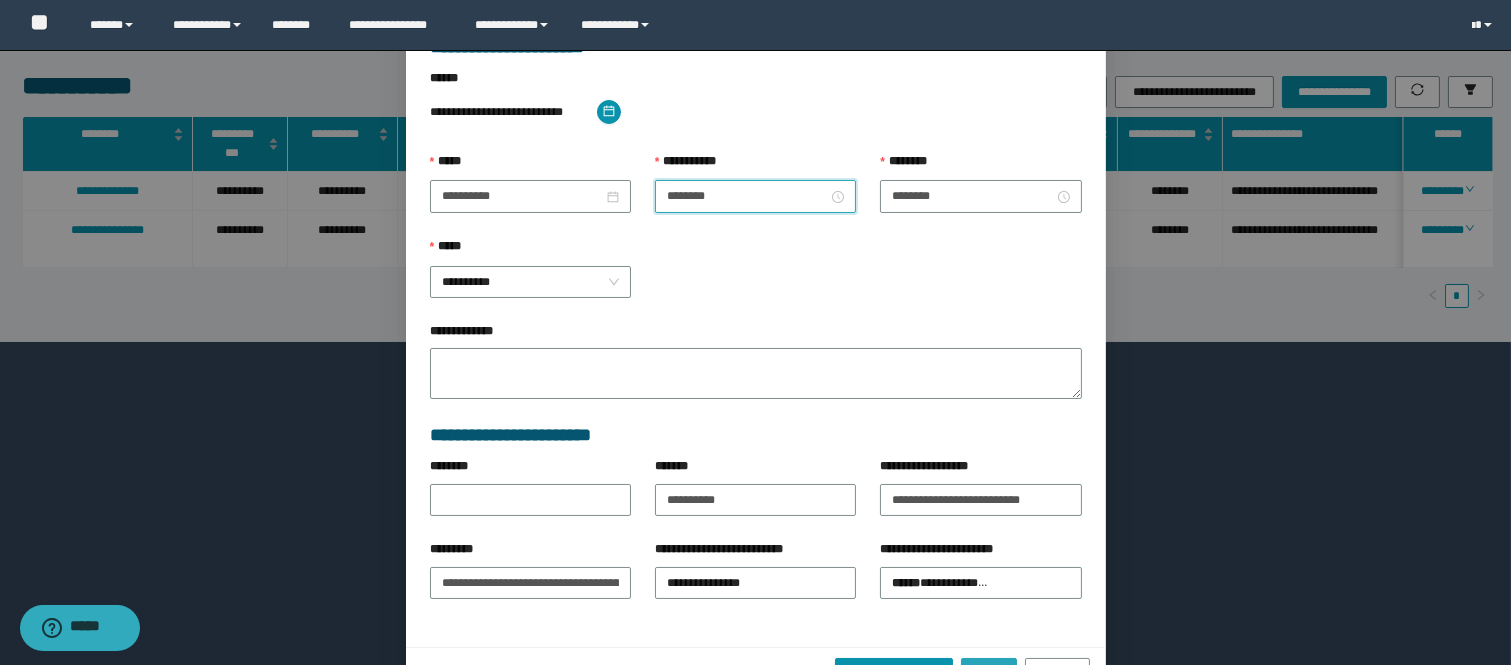 scroll, scrollTop: 205, scrollLeft: 0, axis: vertical 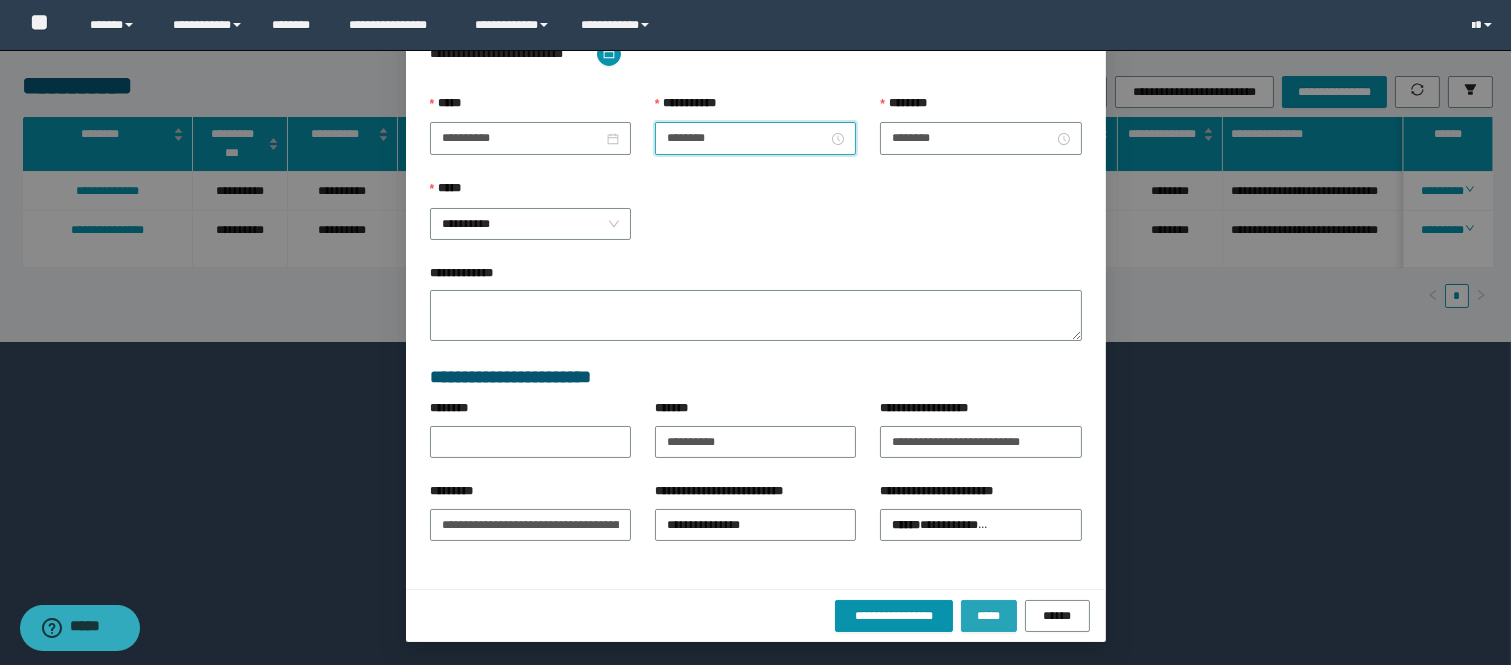 click on "*****" at bounding box center [989, 616] 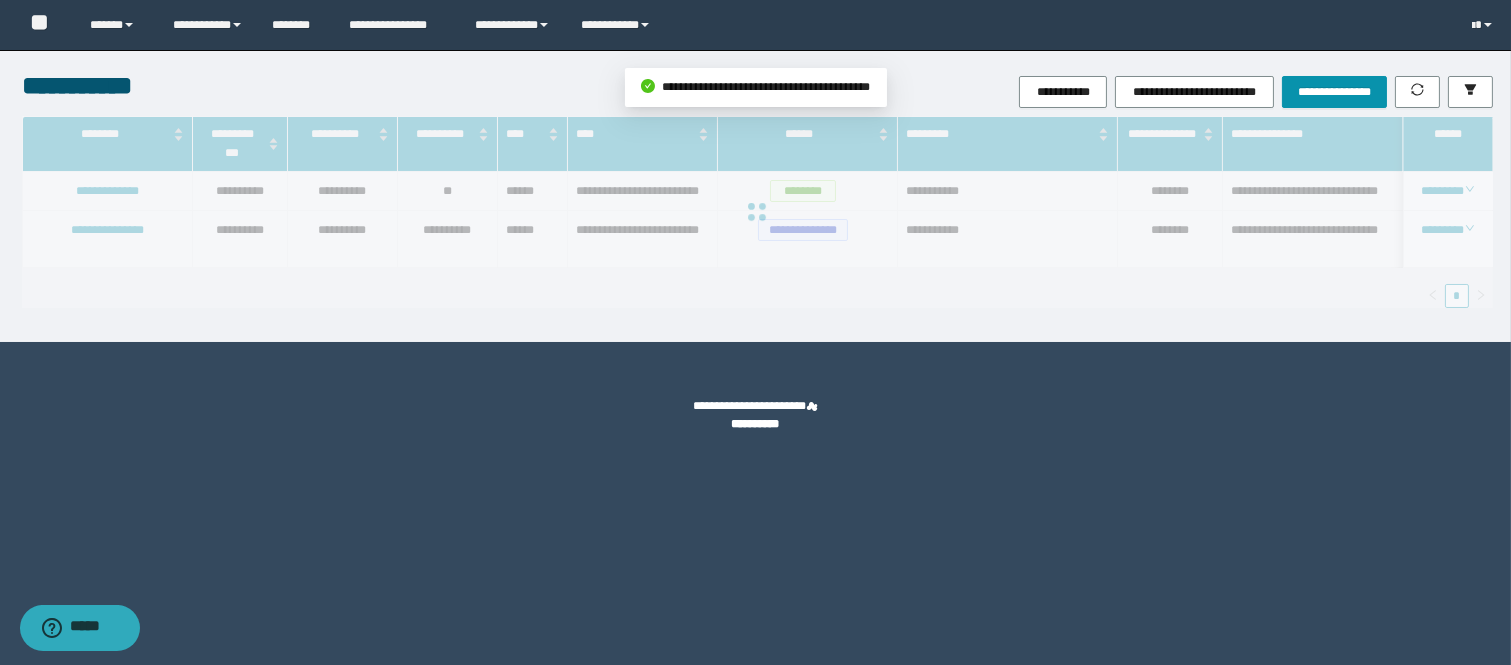 scroll, scrollTop: 105, scrollLeft: 0, axis: vertical 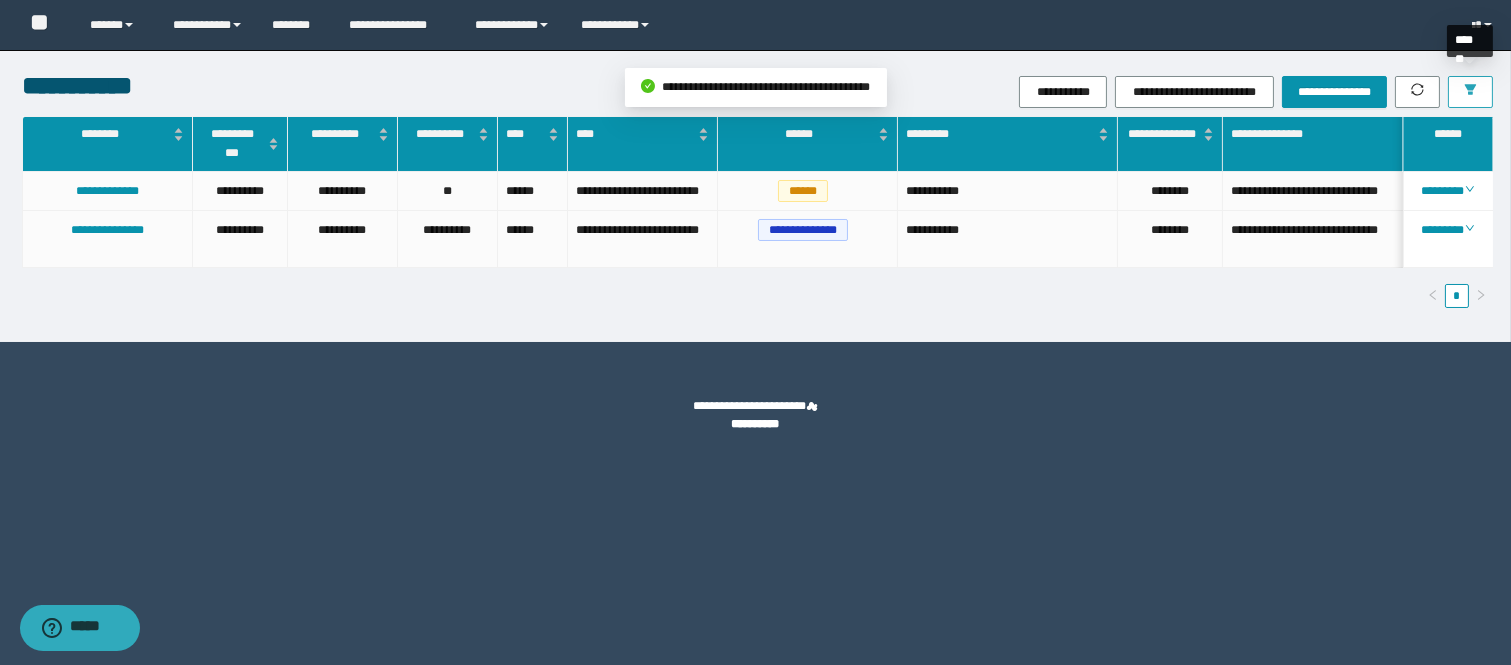 click 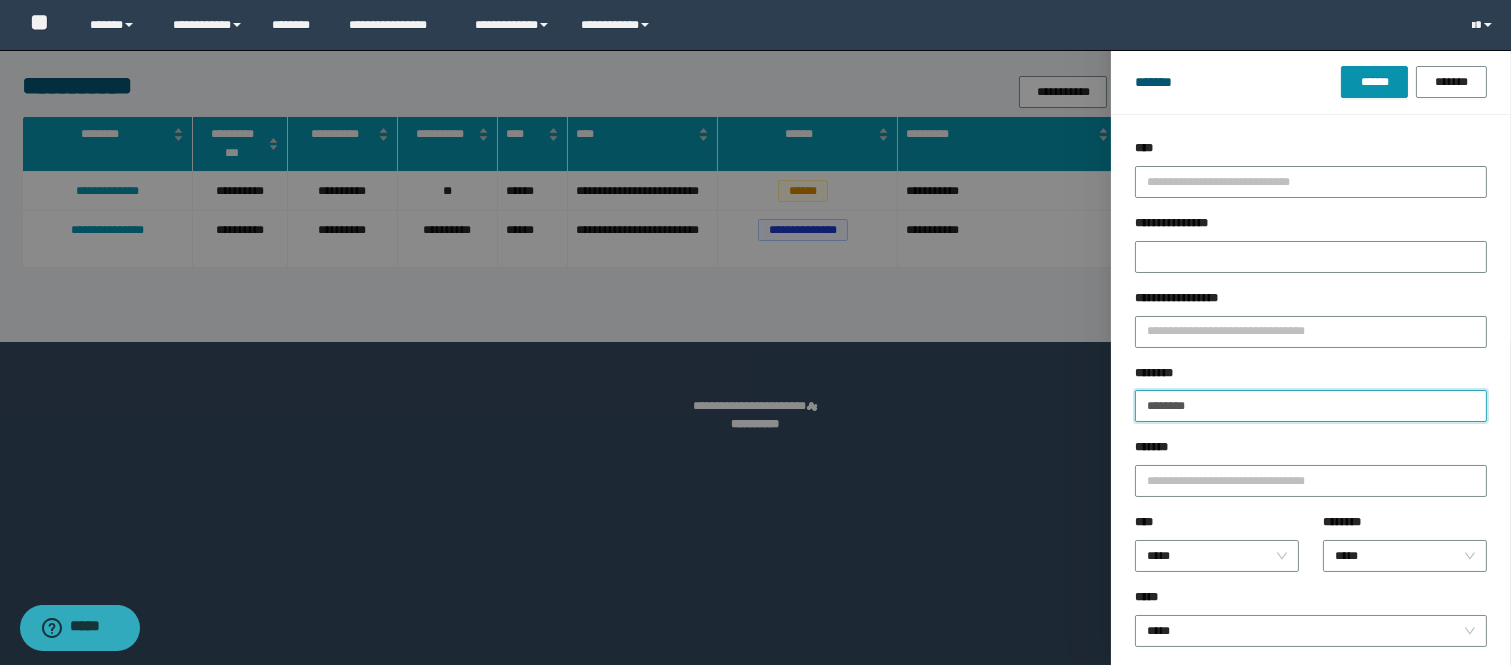 drag, startPoint x: 1214, startPoint y: 406, endPoint x: 952, endPoint y: 424, distance: 262.61758 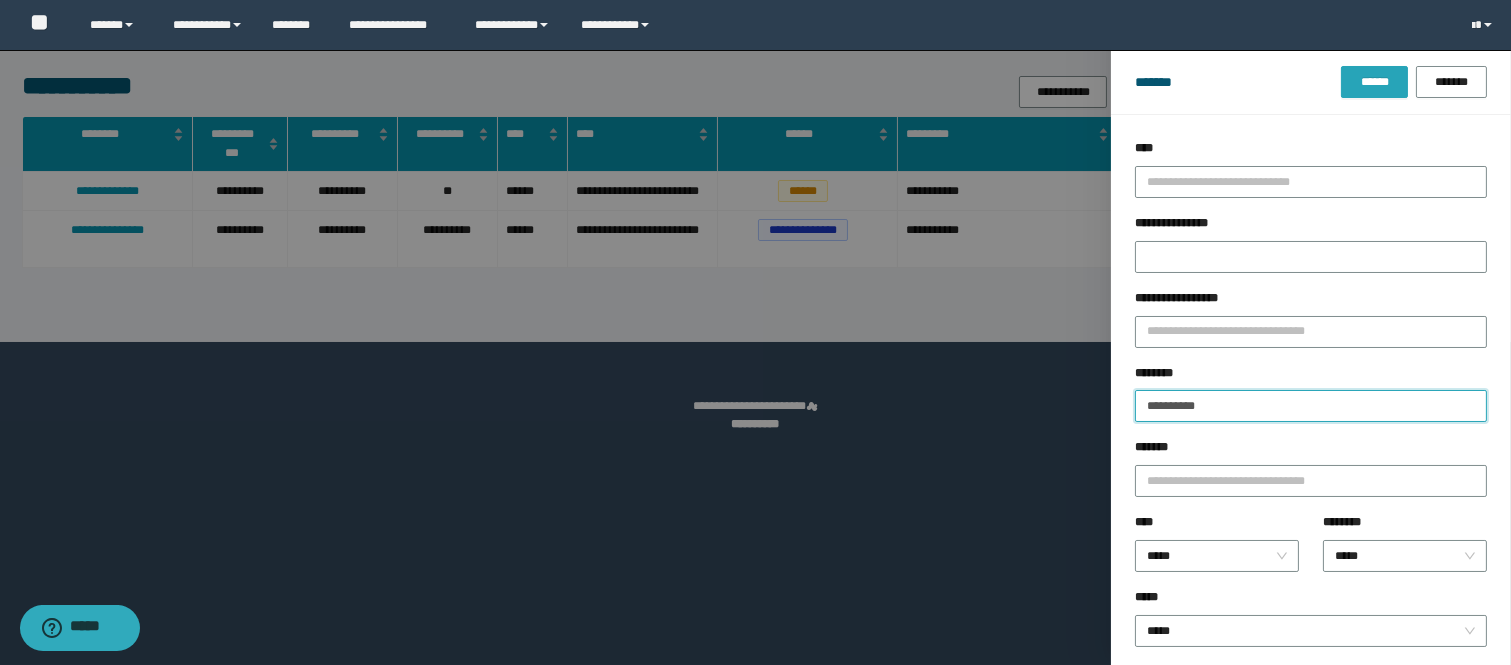 type on "**********" 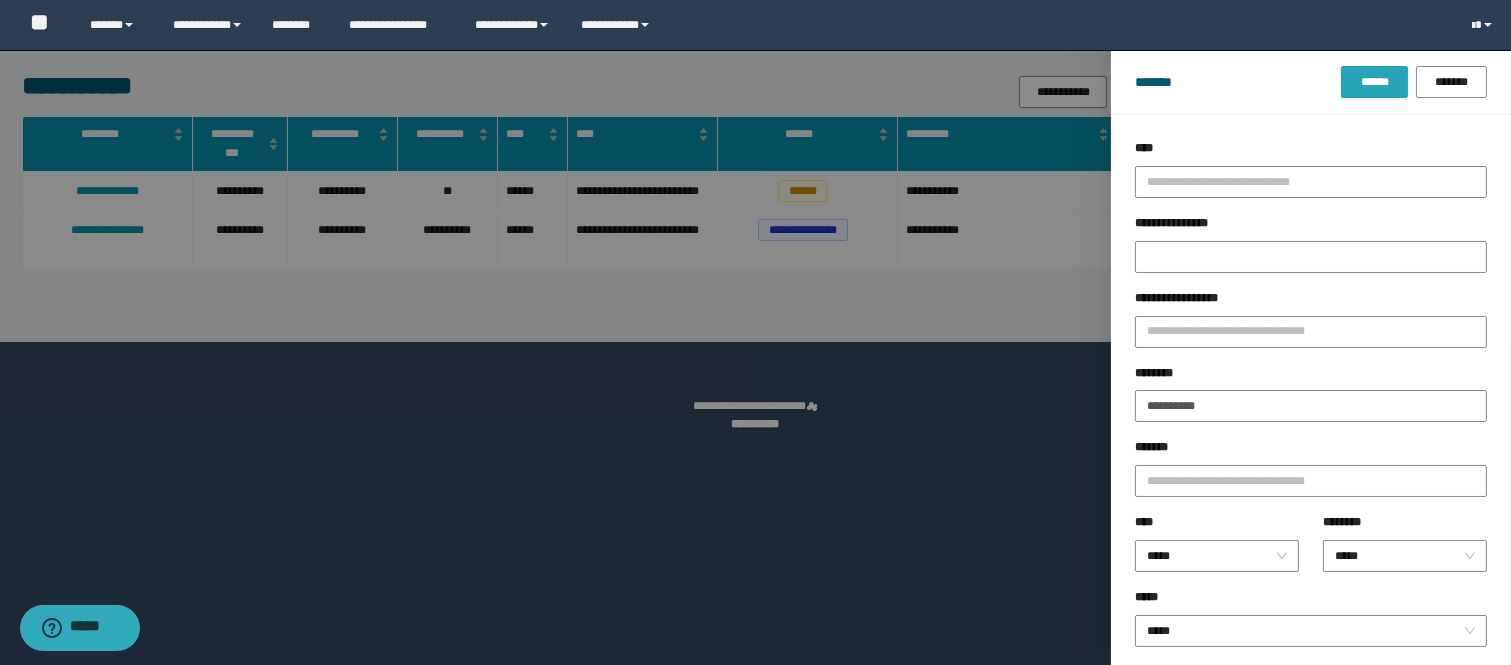 click on "******" at bounding box center (1374, 82) 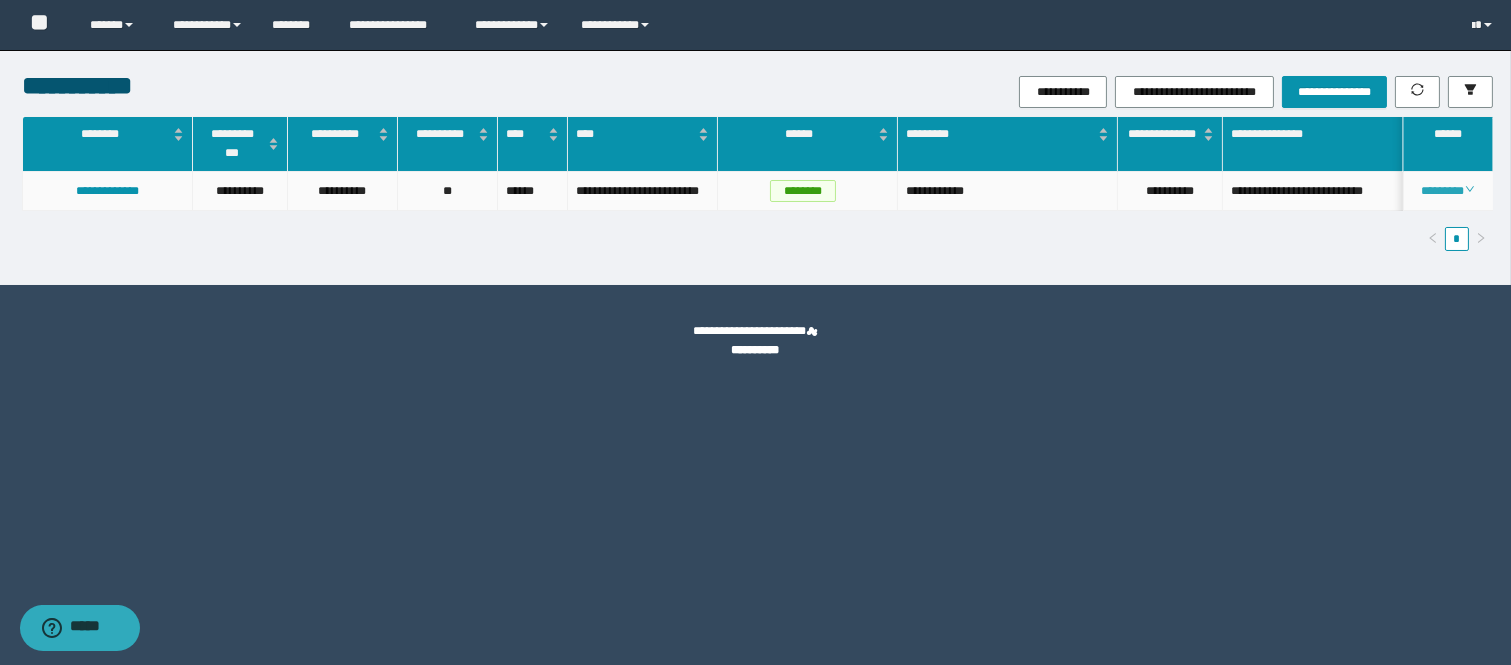 click on "********" at bounding box center [1447, 191] 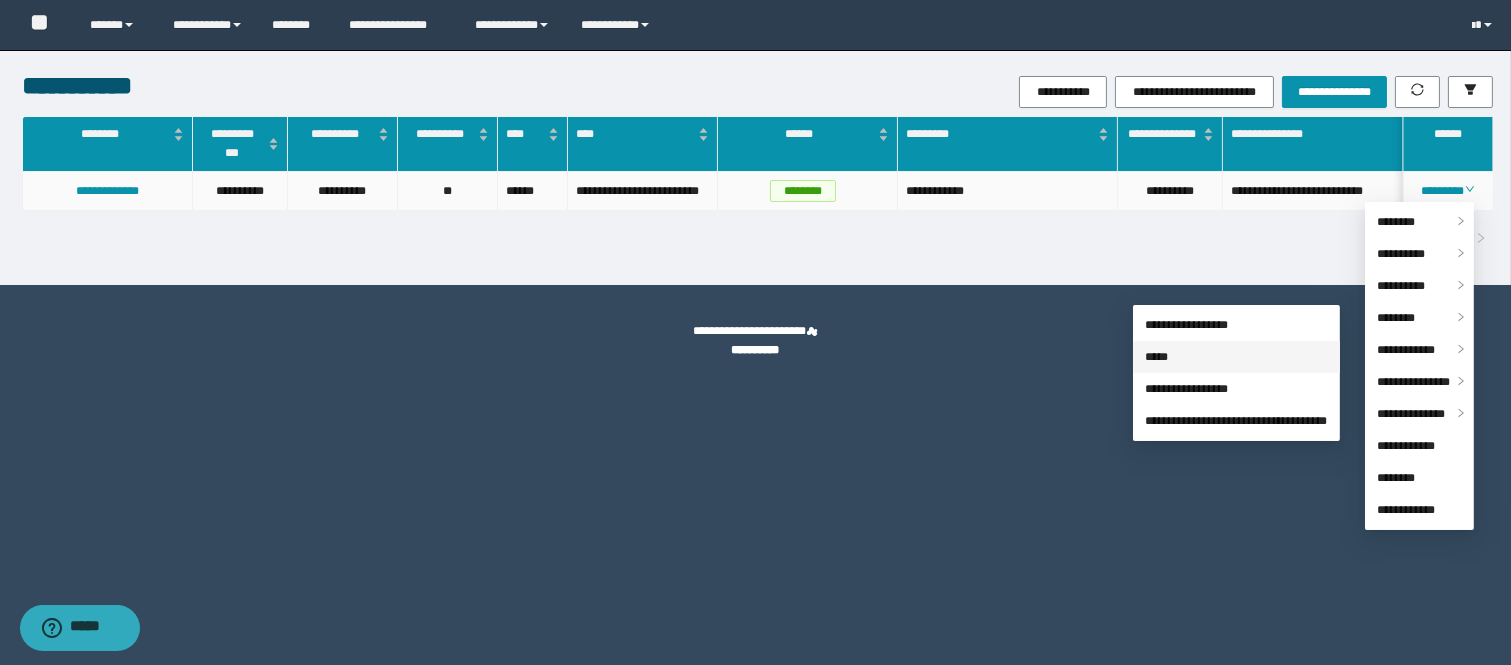 click on "**********" at bounding box center [1236, 373] 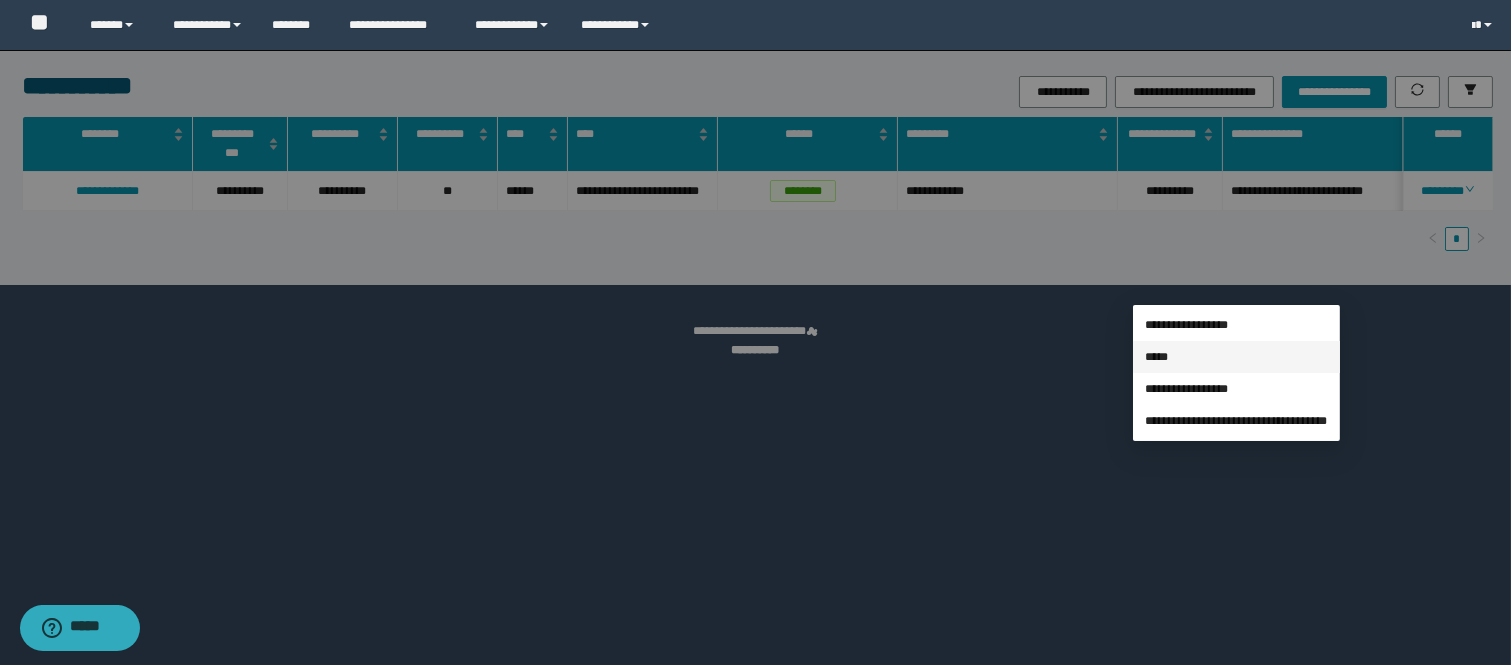 type 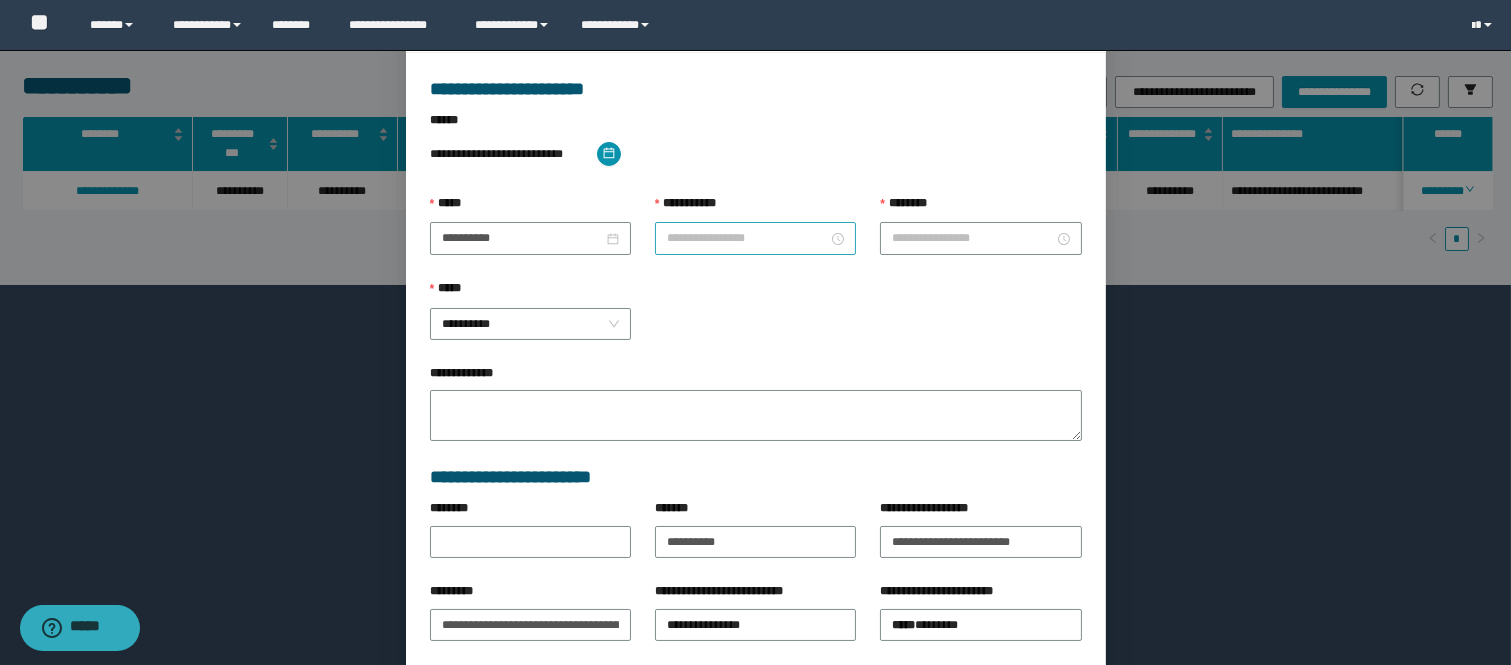 click at bounding box center [755, 238] 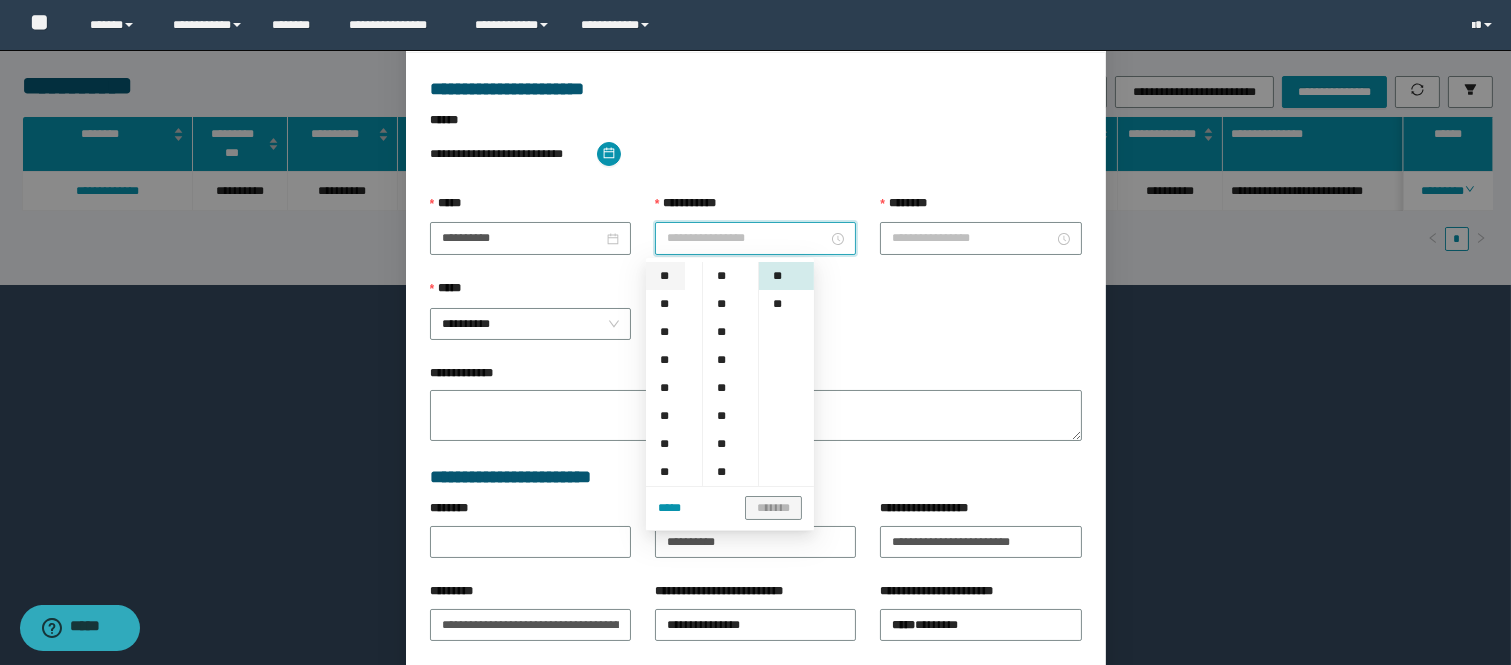 click on "**" at bounding box center (665, 276) 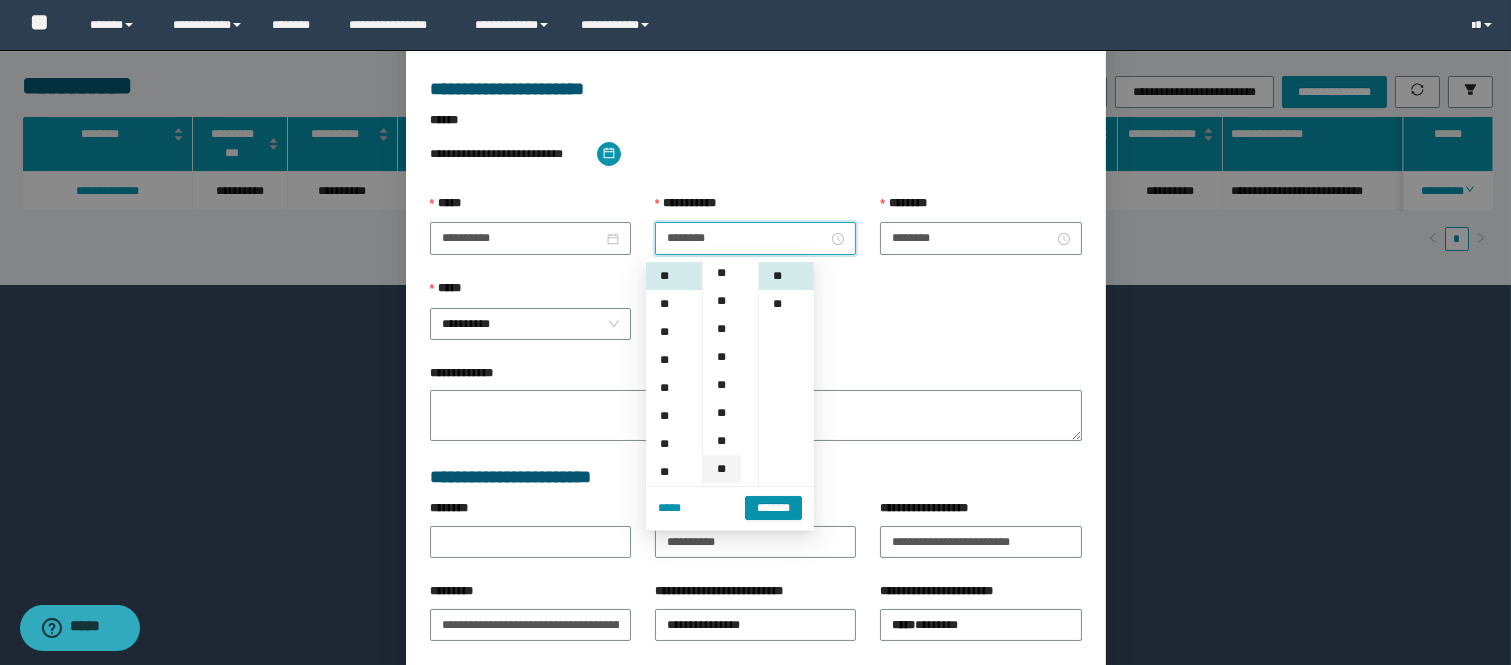 scroll, scrollTop: 88, scrollLeft: 0, axis: vertical 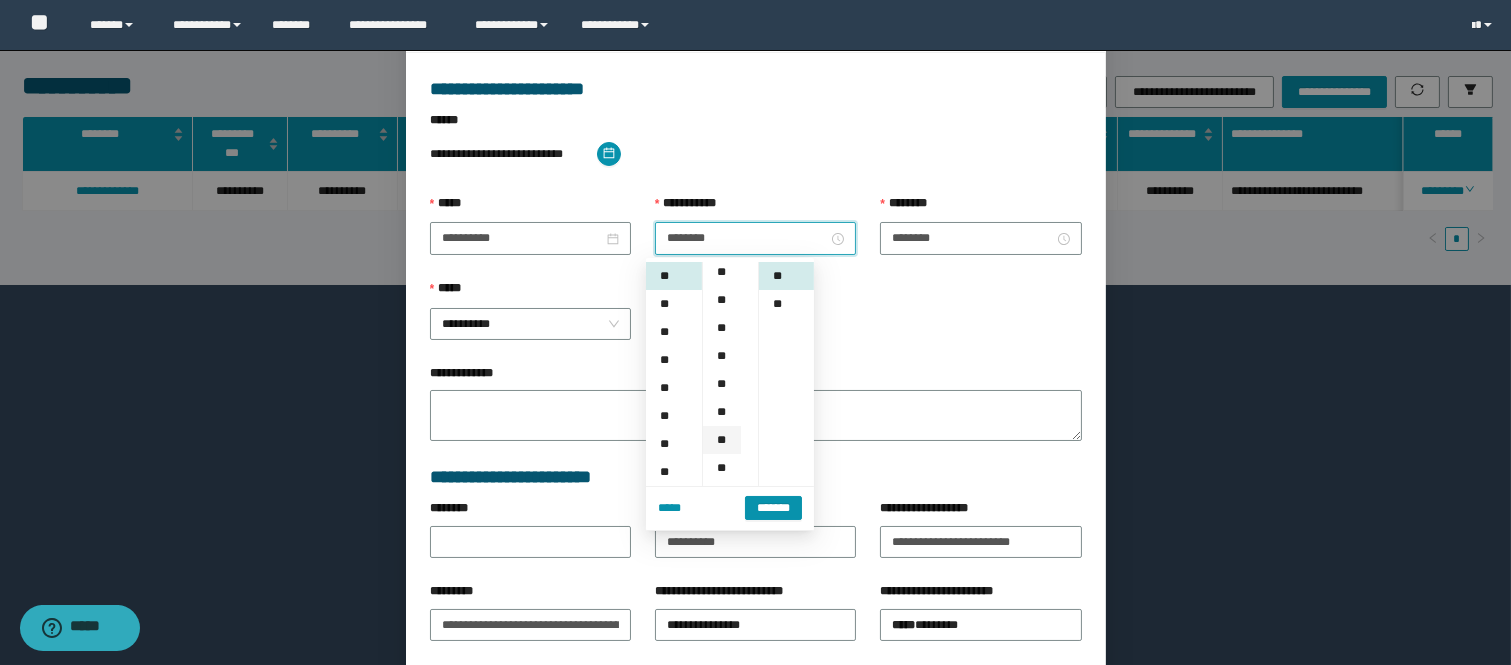 click on "**" at bounding box center [722, 440] 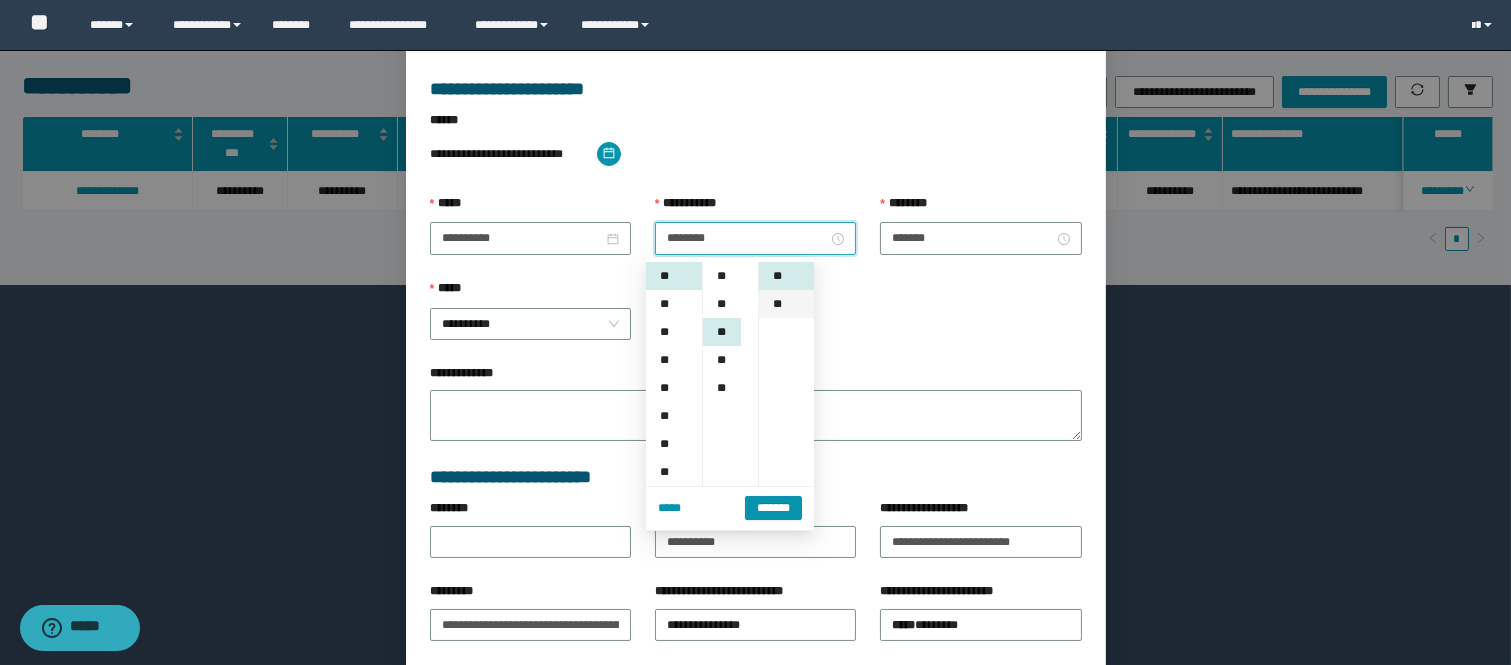 scroll, scrollTop: 252, scrollLeft: 0, axis: vertical 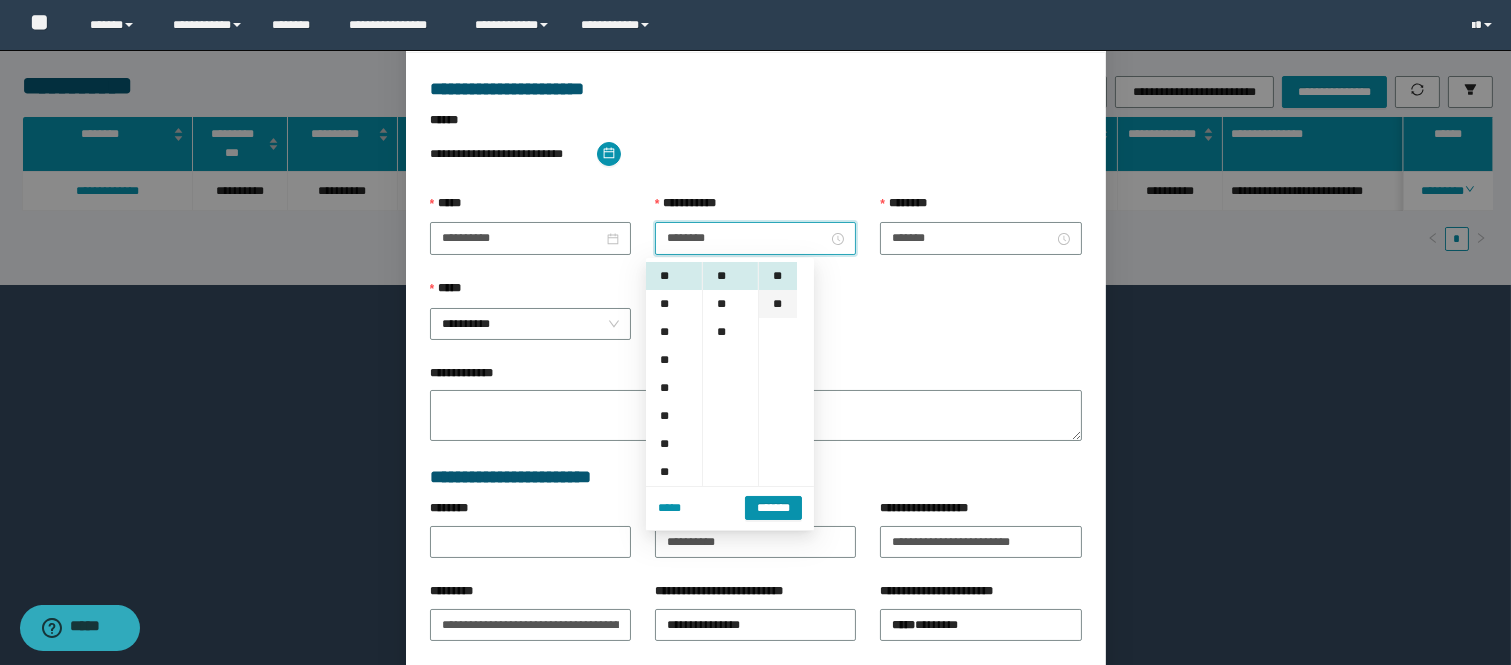 click on "**" at bounding box center [778, 304] 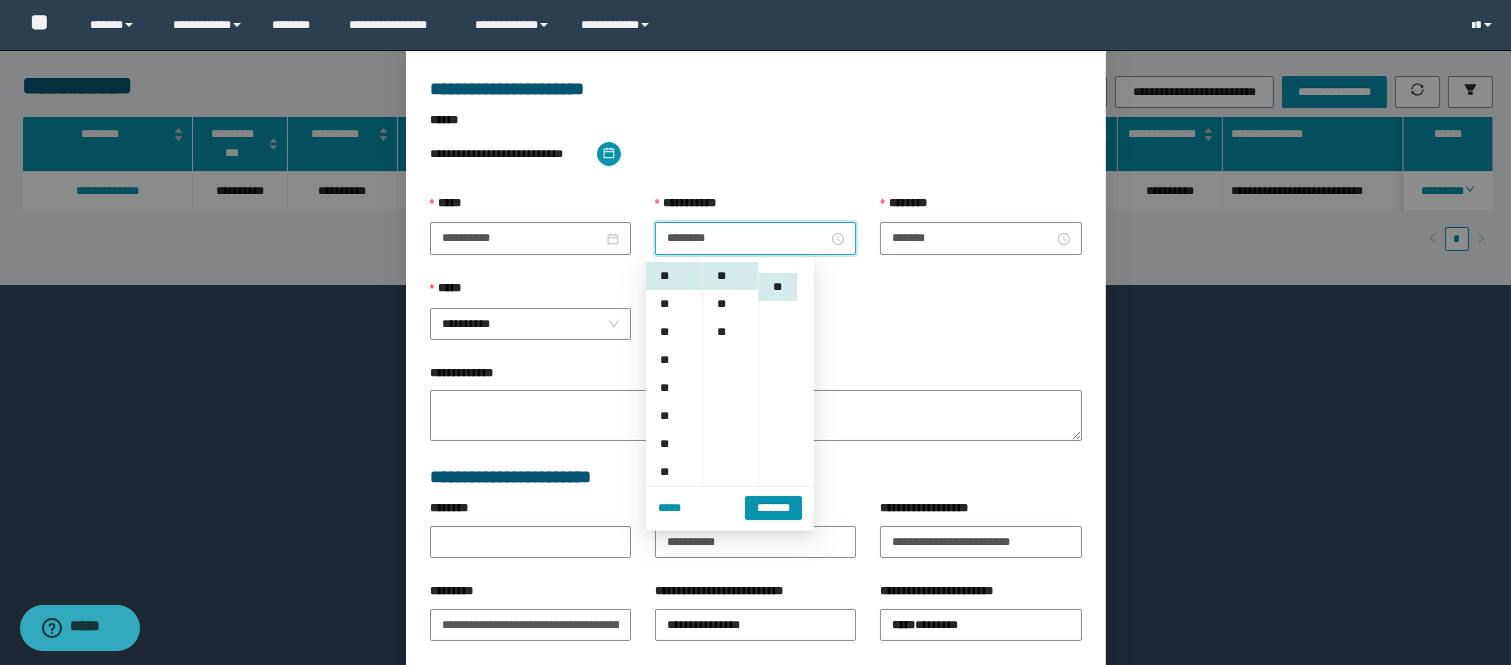 scroll, scrollTop: 27, scrollLeft: 0, axis: vertical 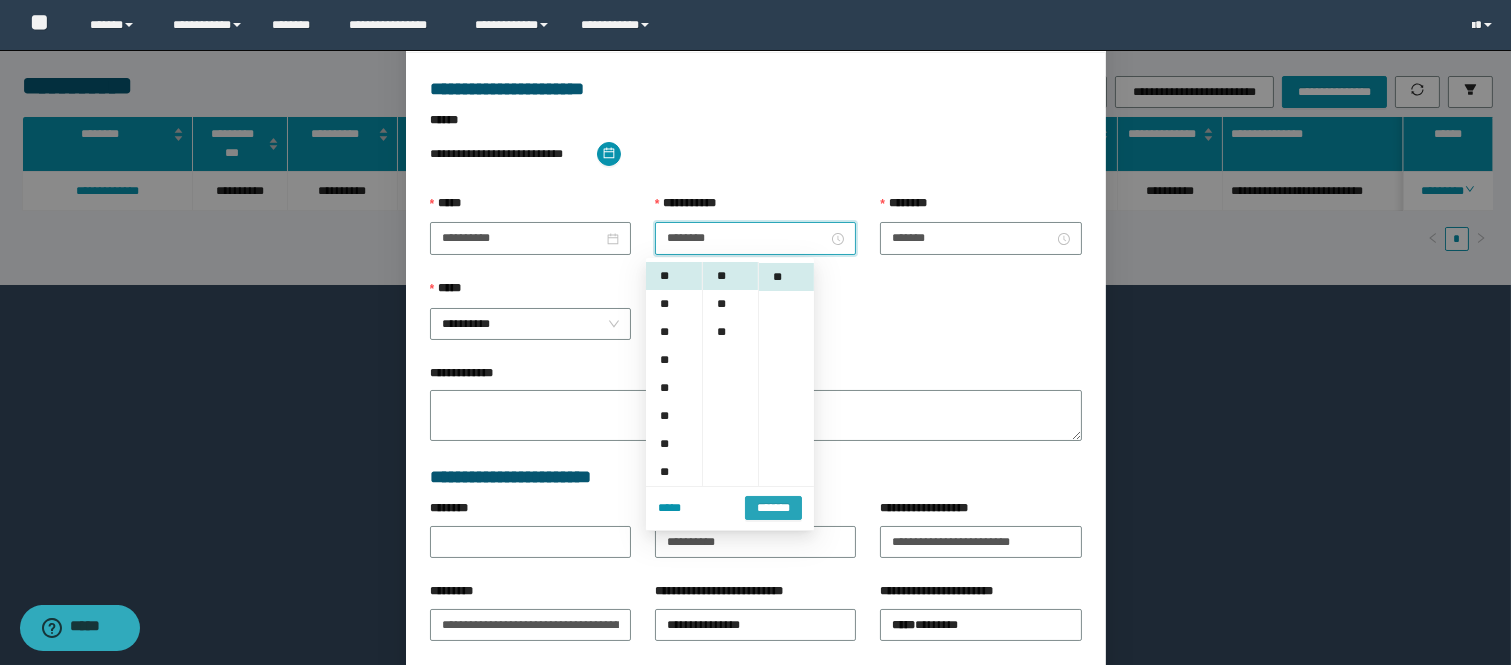 click on "*******" at bounding box center (773, 508) 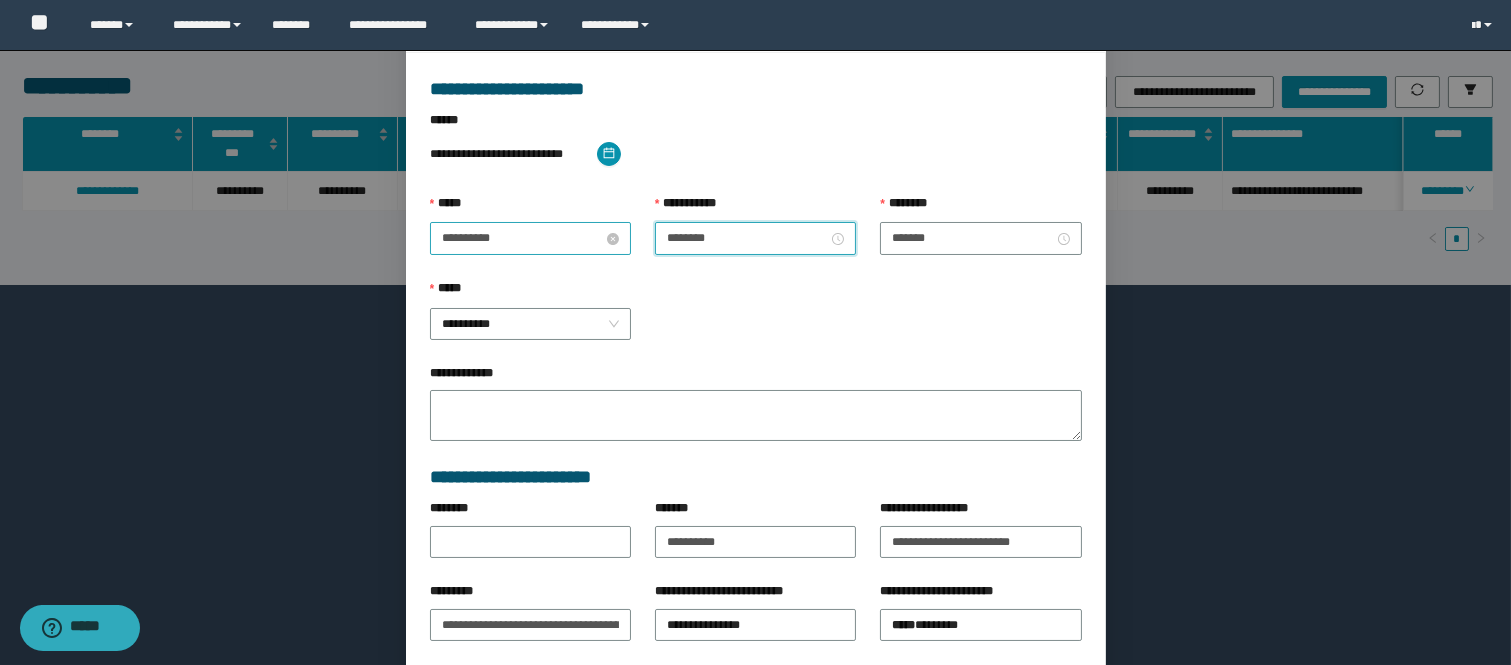 click on "**********" at bounding box center (522, 238) 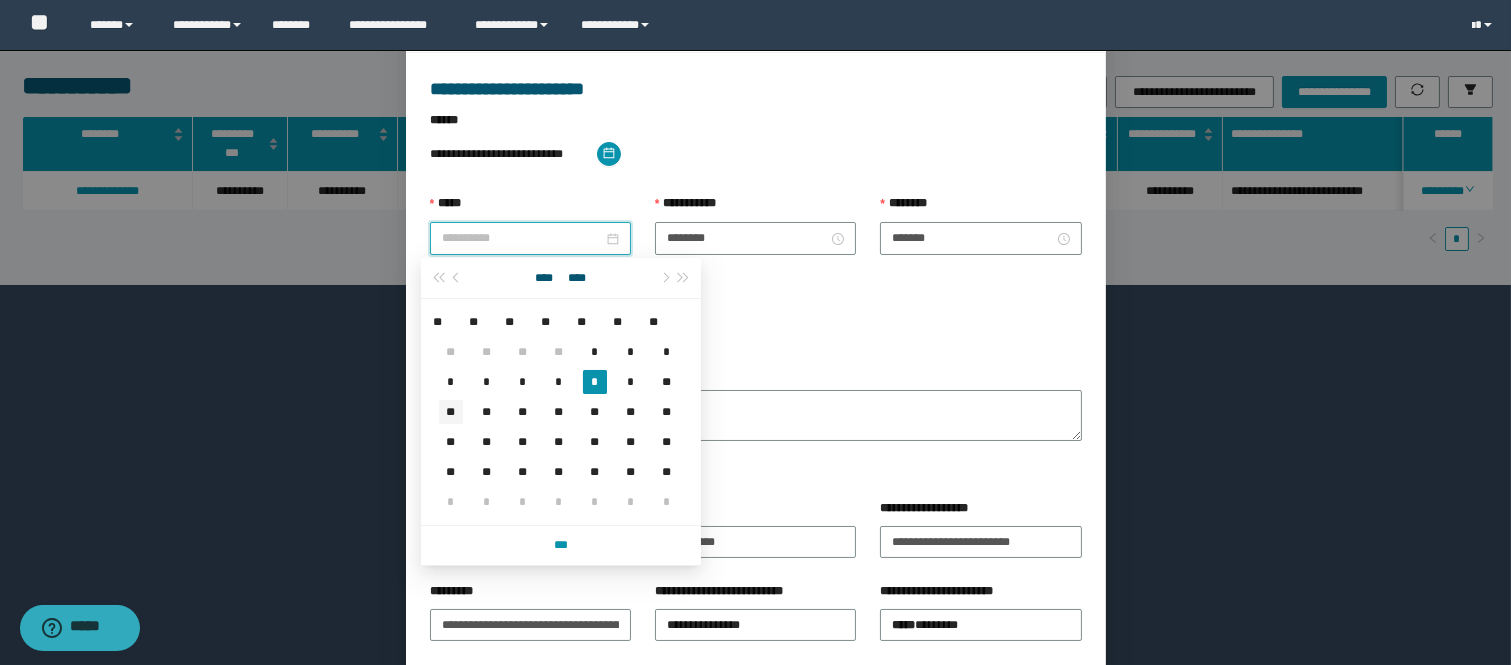 type on "**********" 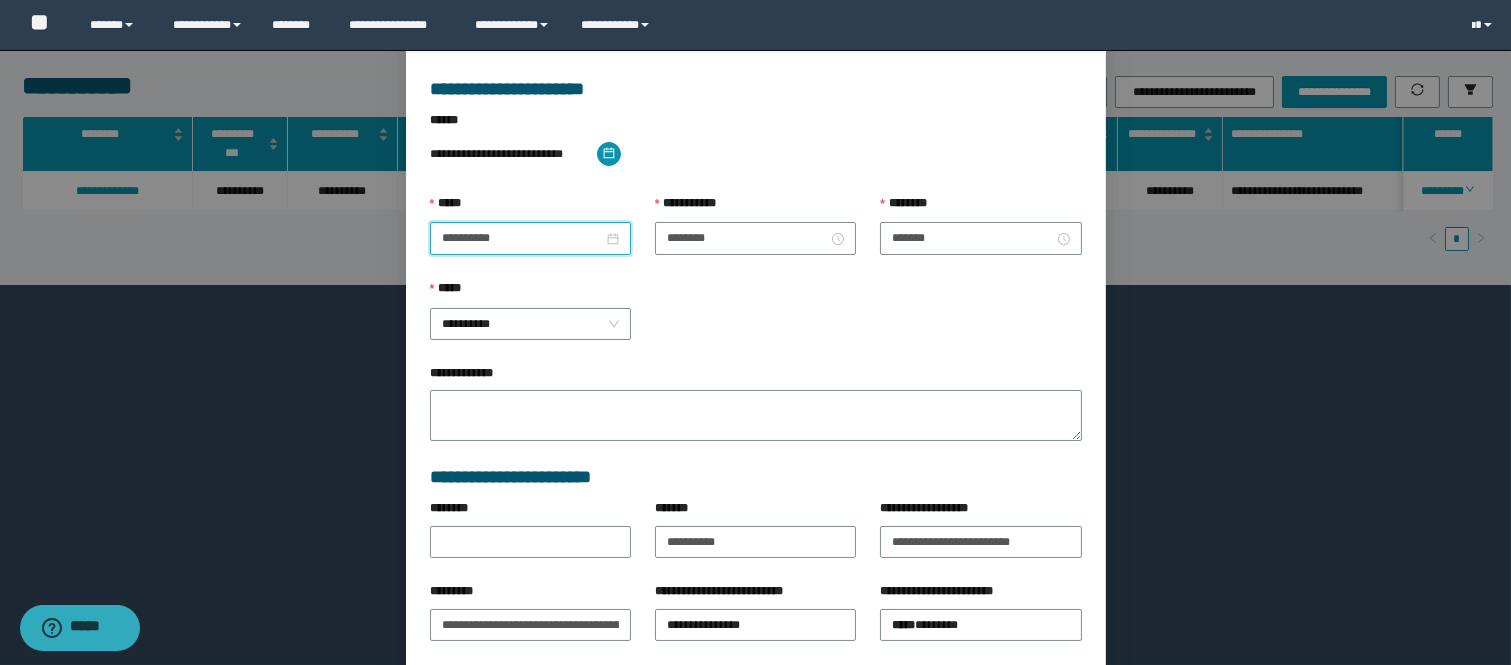 scroll, scrollTop: 205, scrollLeft: 0, axis: vertical 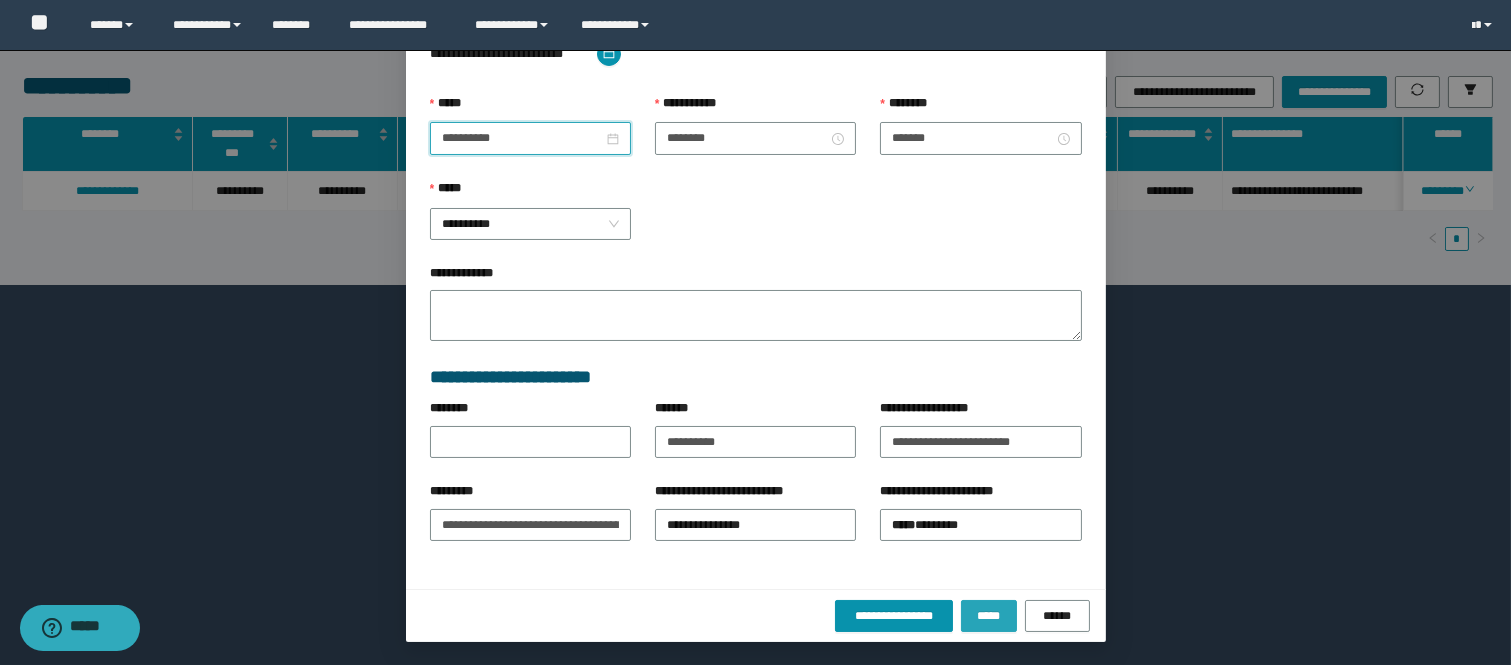 click on "*****" at bounding box center (989, 616) 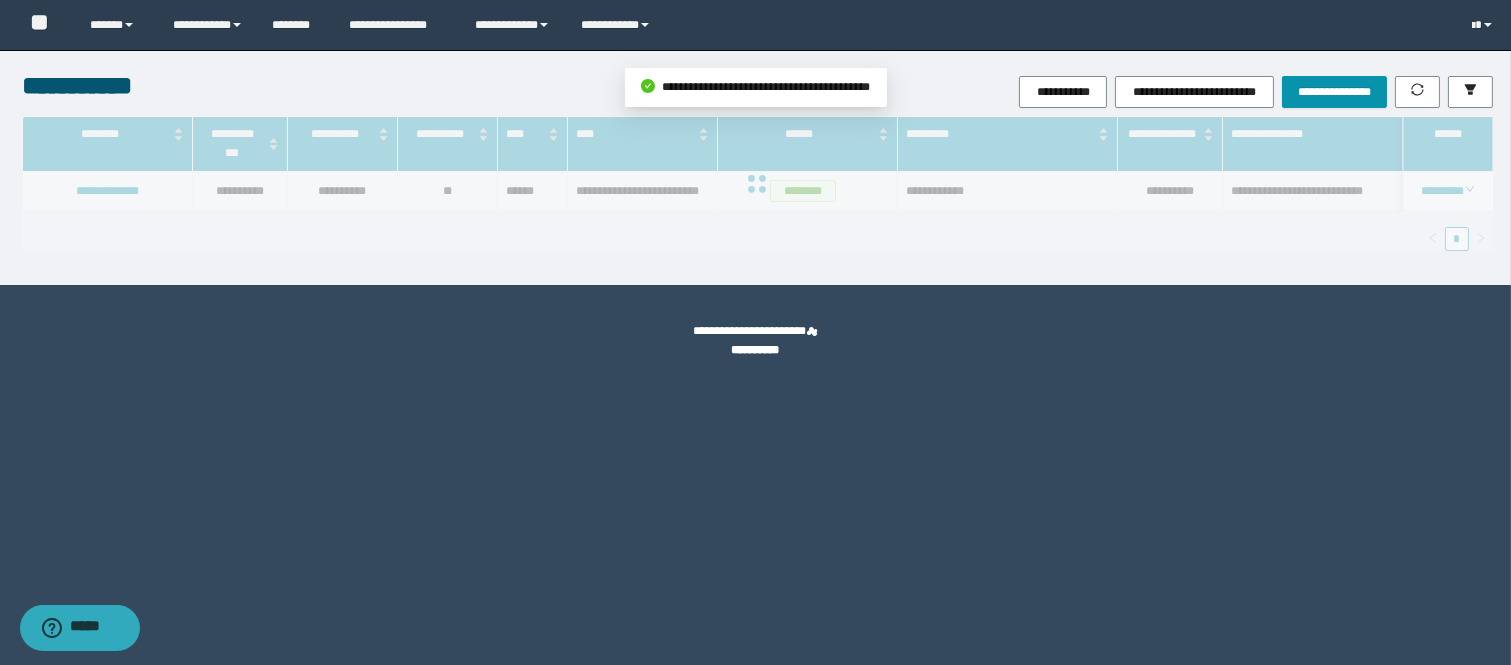 scroll, scrollTop: 105, scrollLeft: 0, axis: vertical 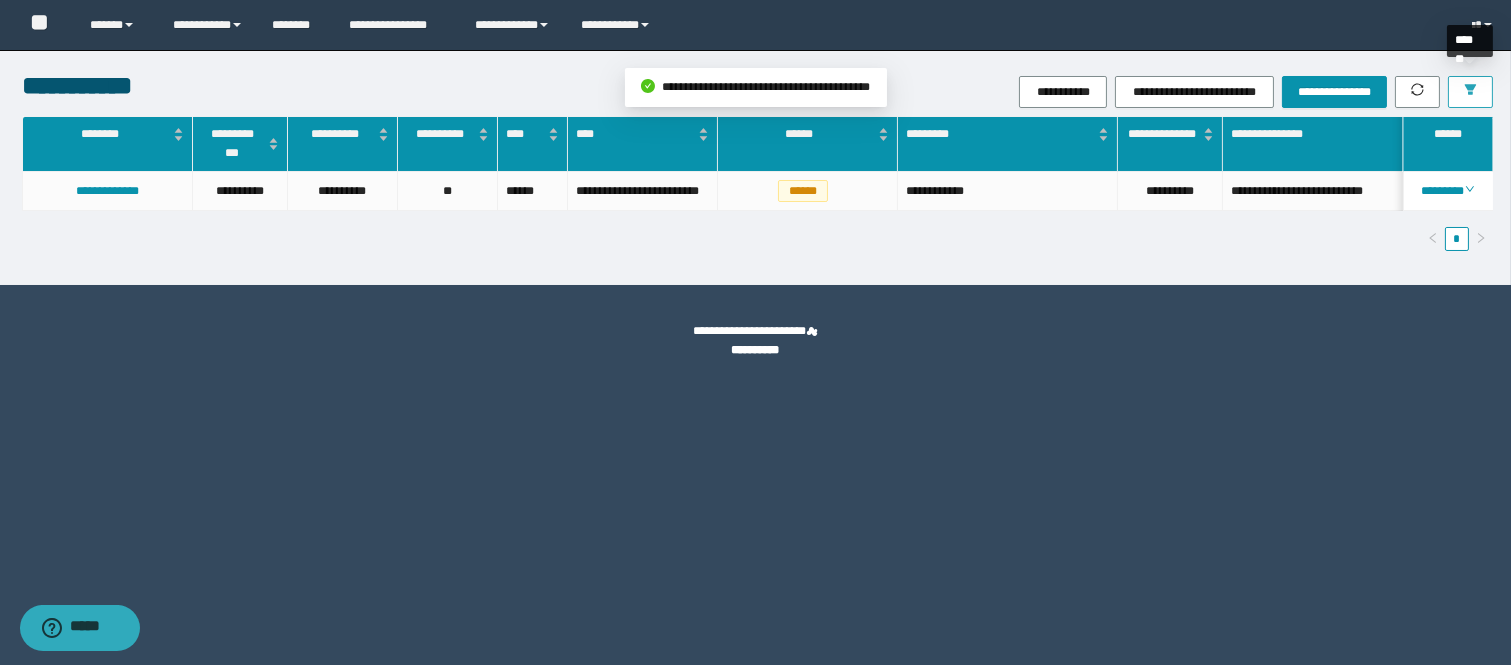 drag, startPoint x: 1463, startPoint y: 87, endPoint x: 1440, endPoint y: 135, distance: 53.225933 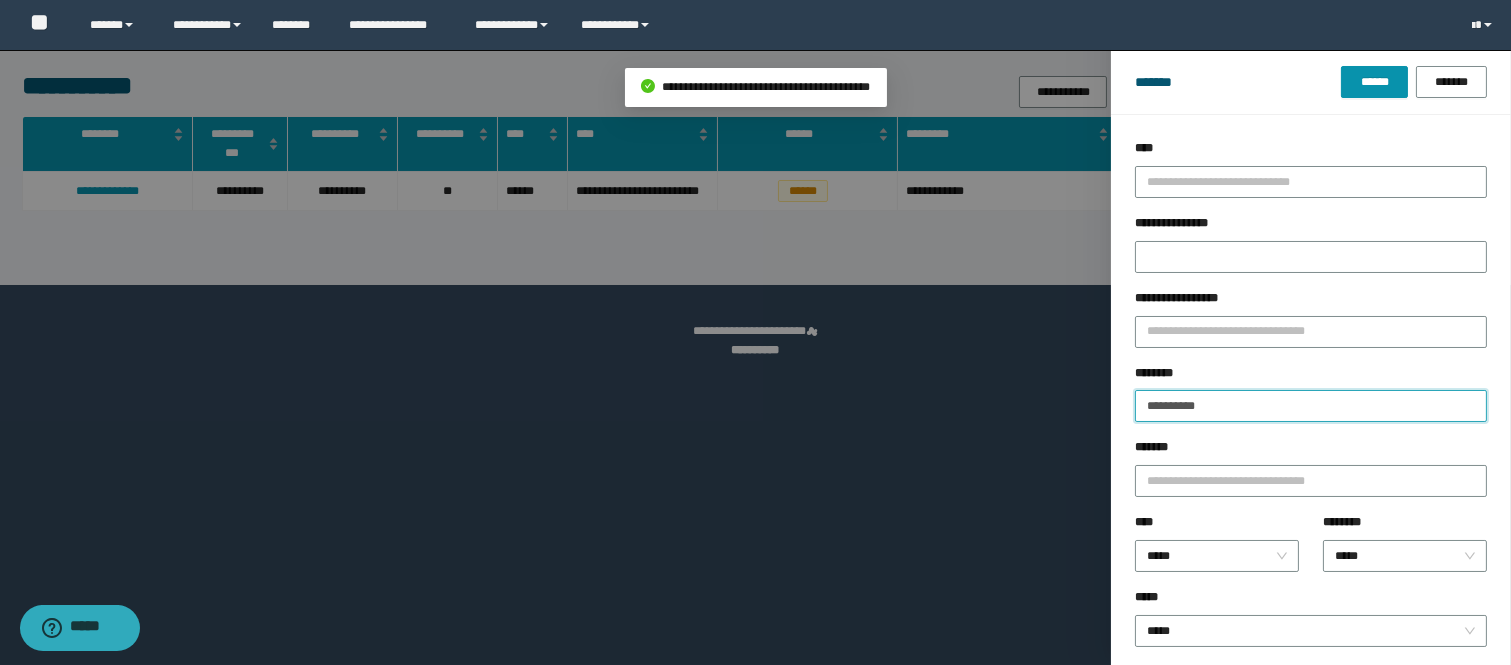 drag, startPoint x: 1226, startPoint y: 411, endPoint x: 1021, endPoint y: 404, distance: 205.11948 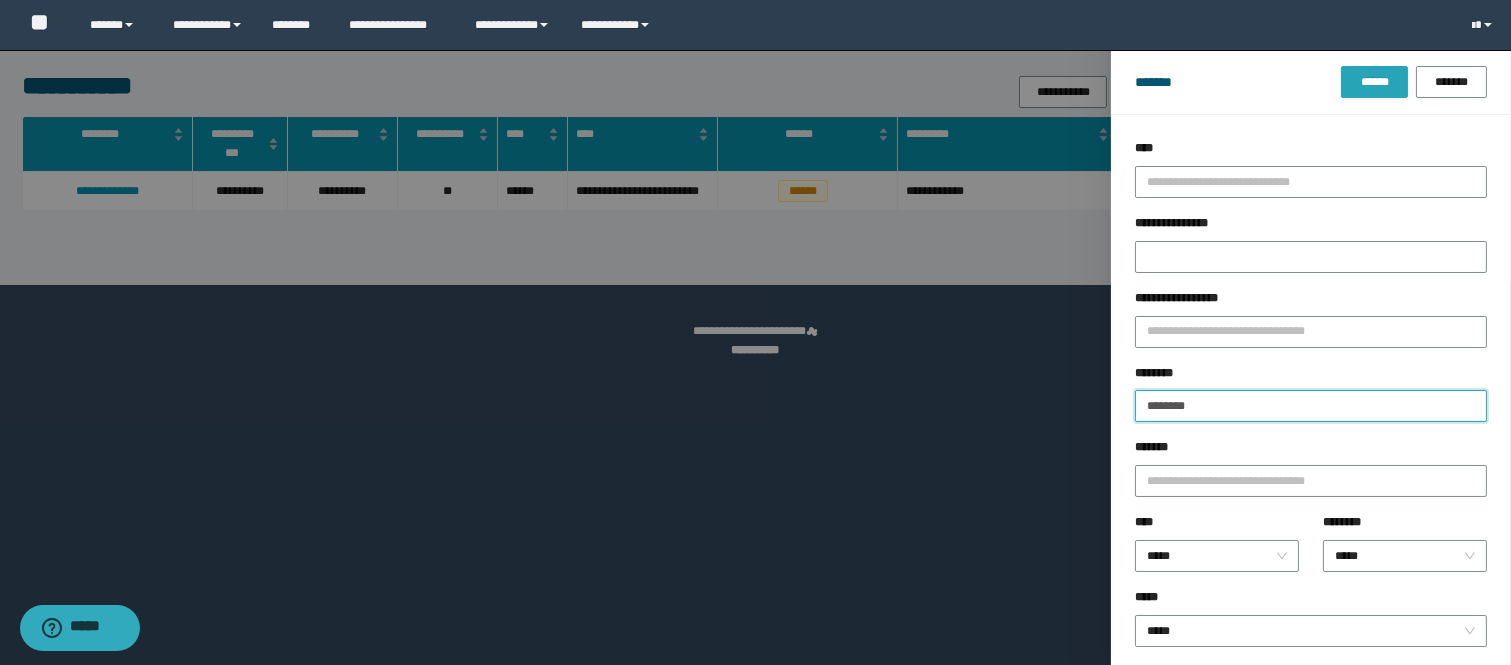 type on "********" 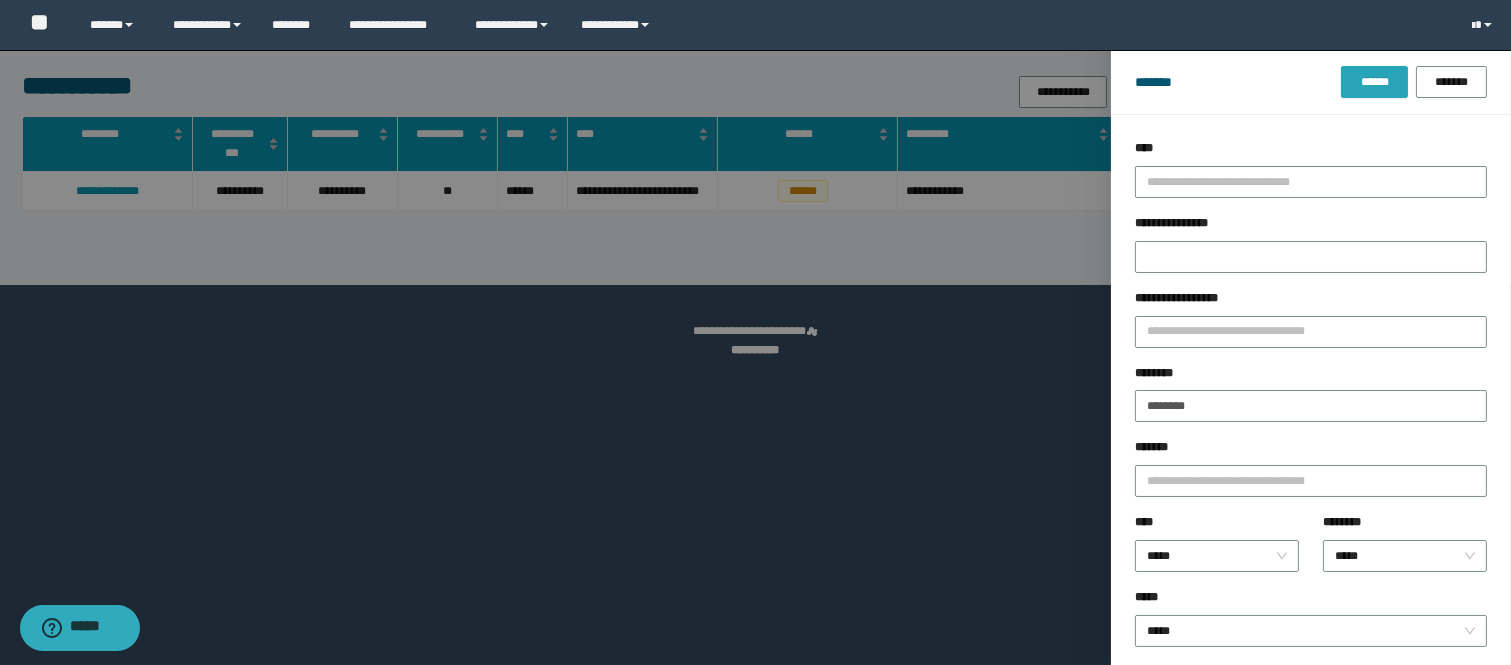 drag, startPoint x: 1371, startPoint y: 81, endPoint x: 1363, endPoint y: 126, distance: 45.705578 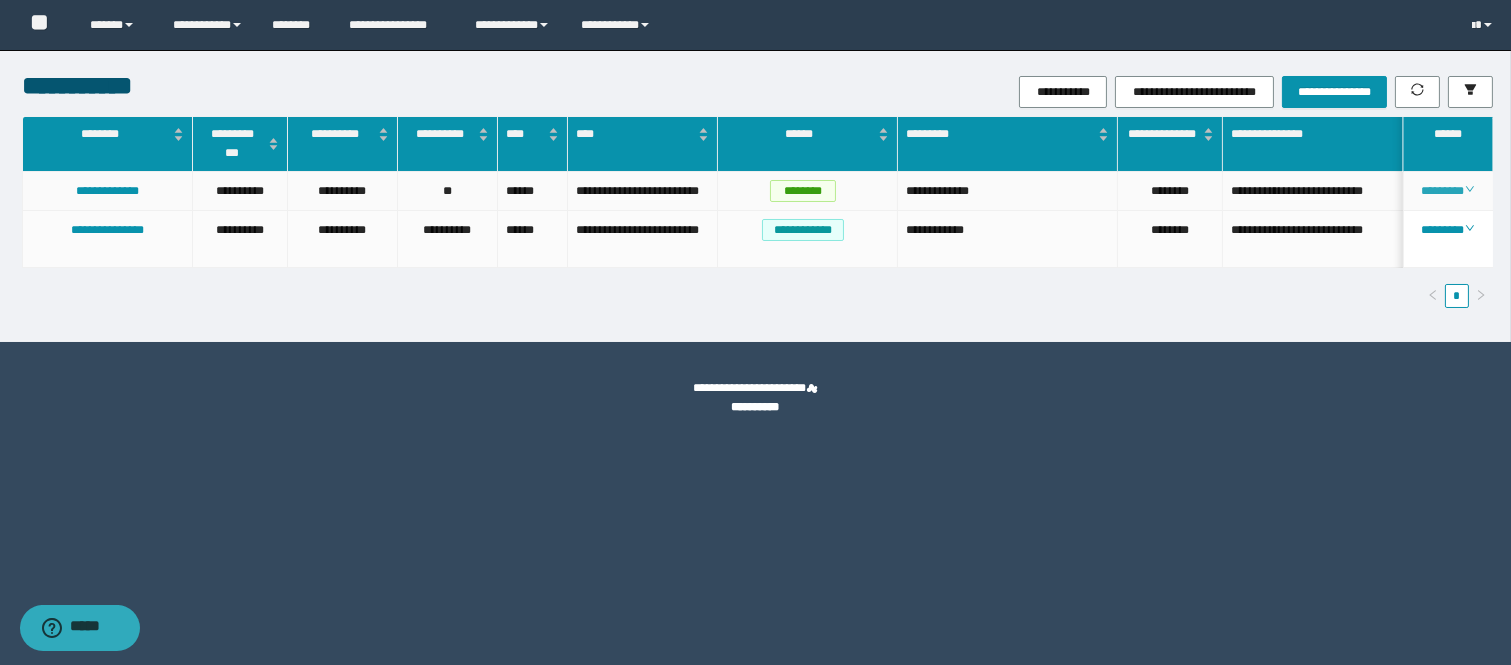 click on "********" at bounding box center (1447, 191) 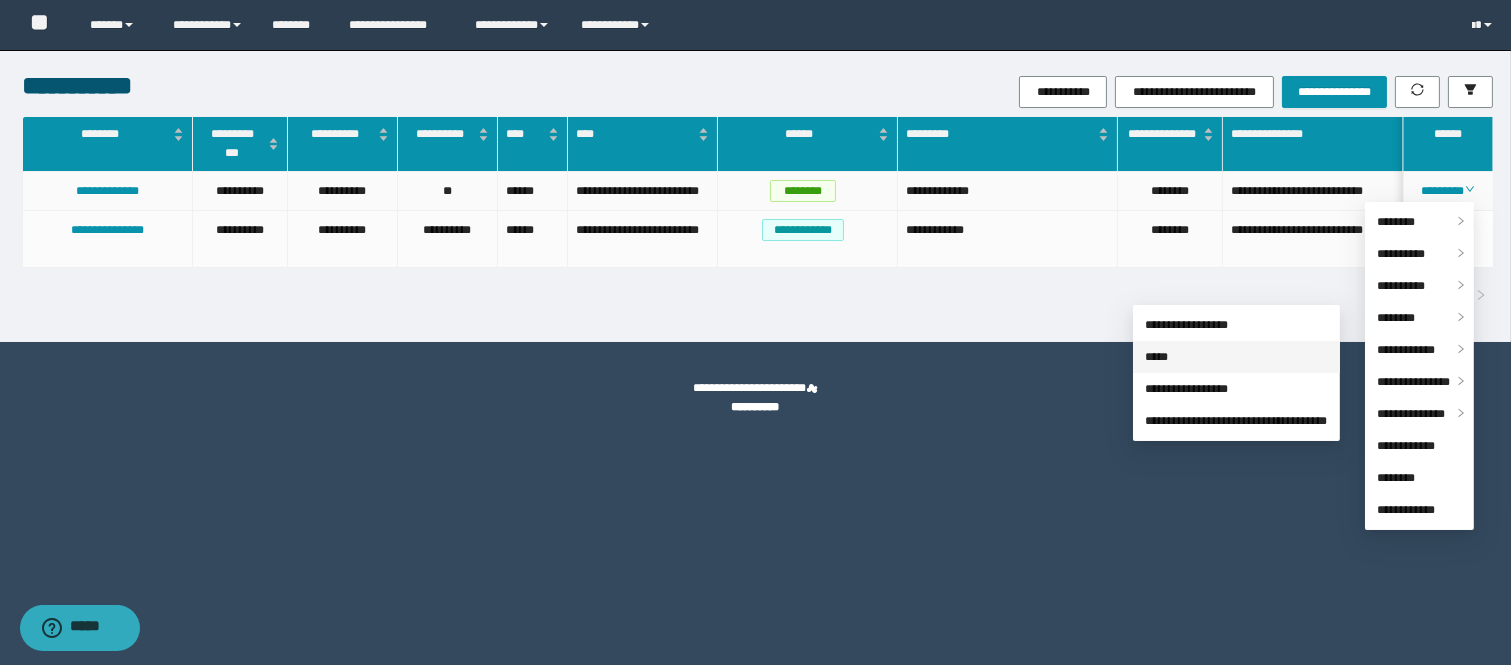 click on "*****" at bounding box center [1156, 357] 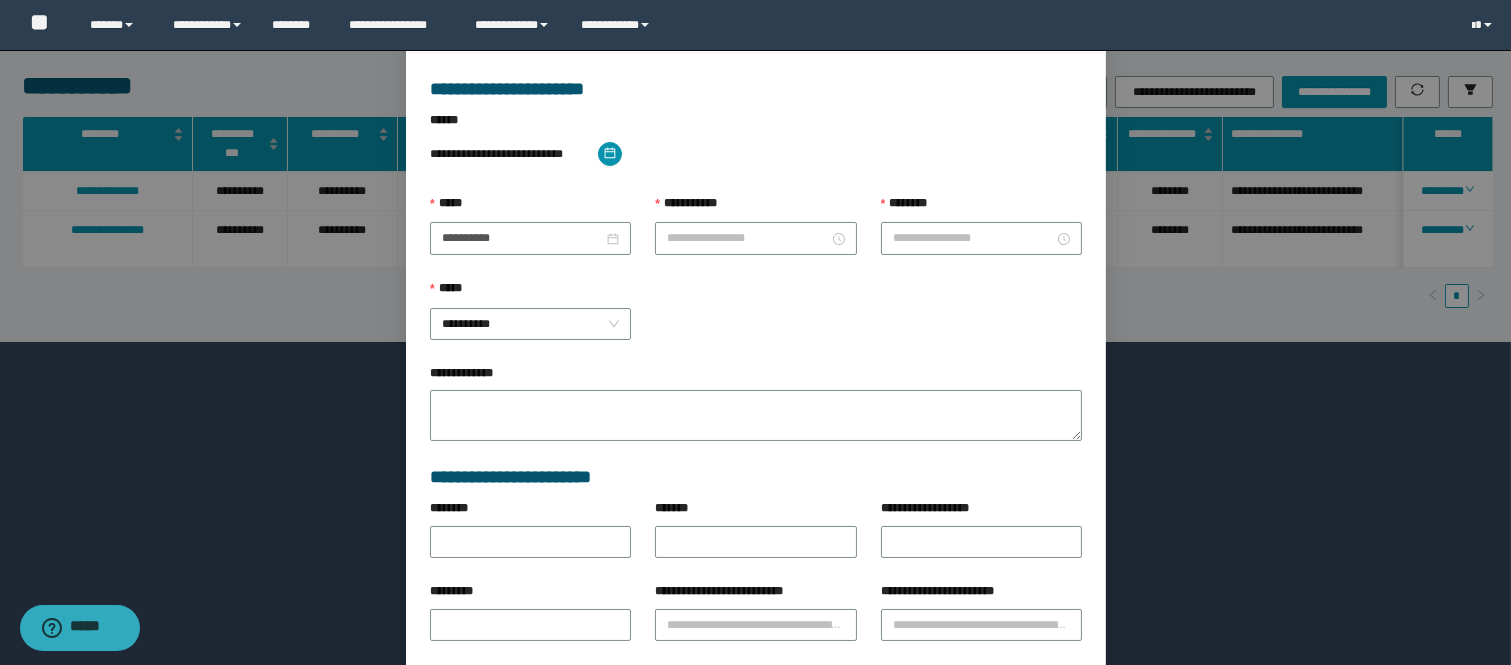 type on "**********" 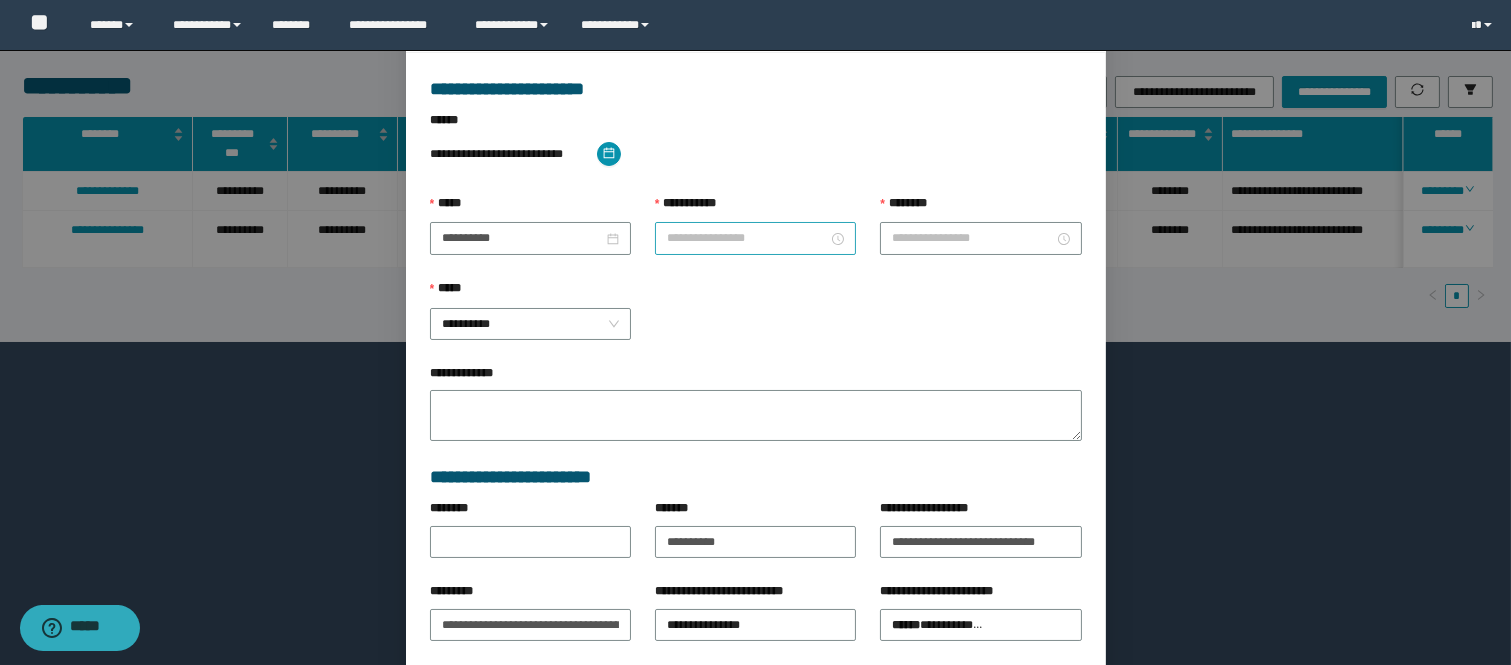 click on "**********" at bounding box center (747, 238) 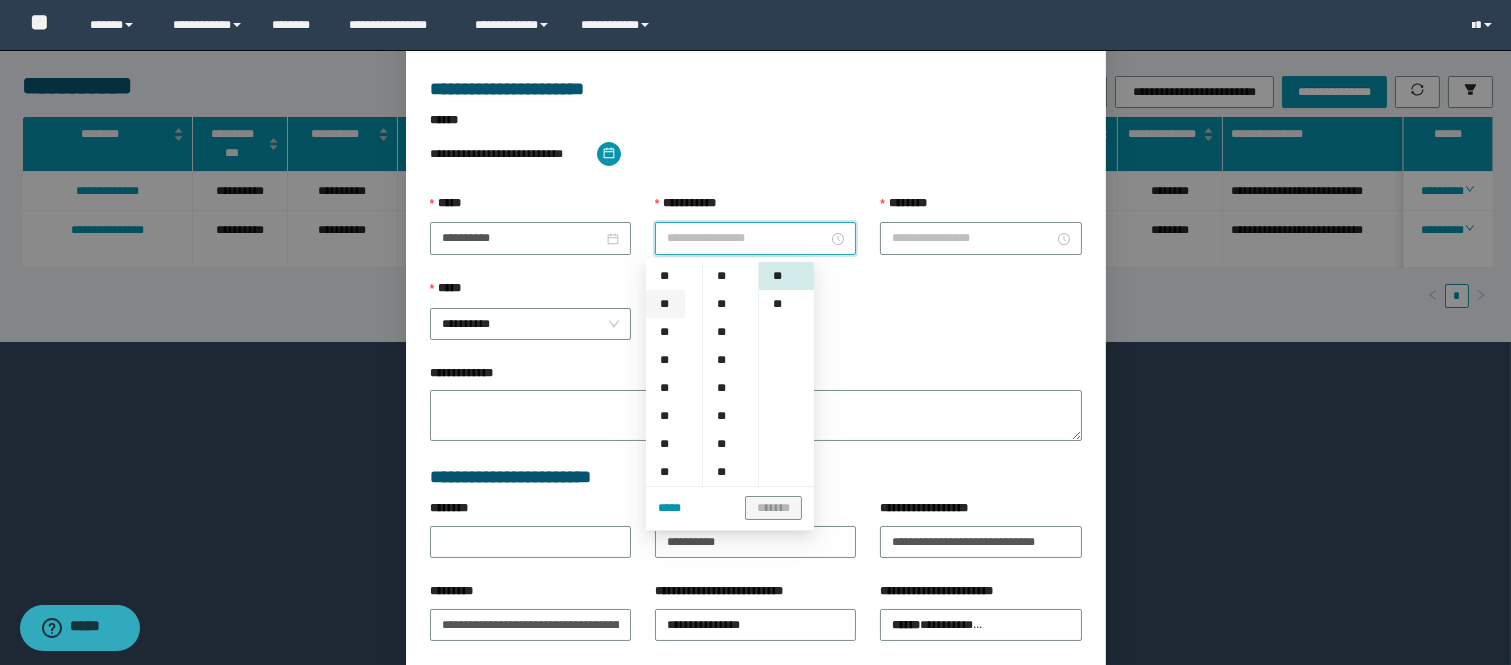 click on "**" at bounding box center (665, 304) 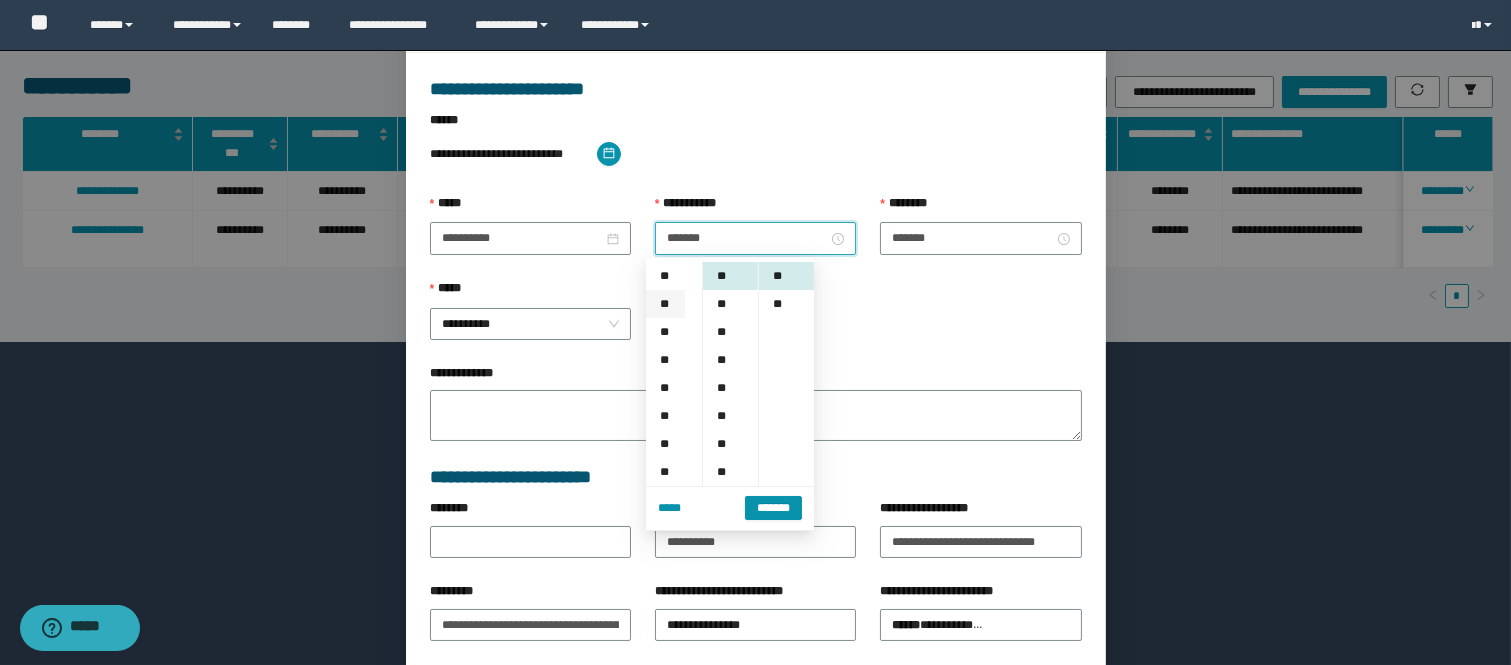 scroll, scrollTop: 27, scrollLeft: 0, axis: vertical 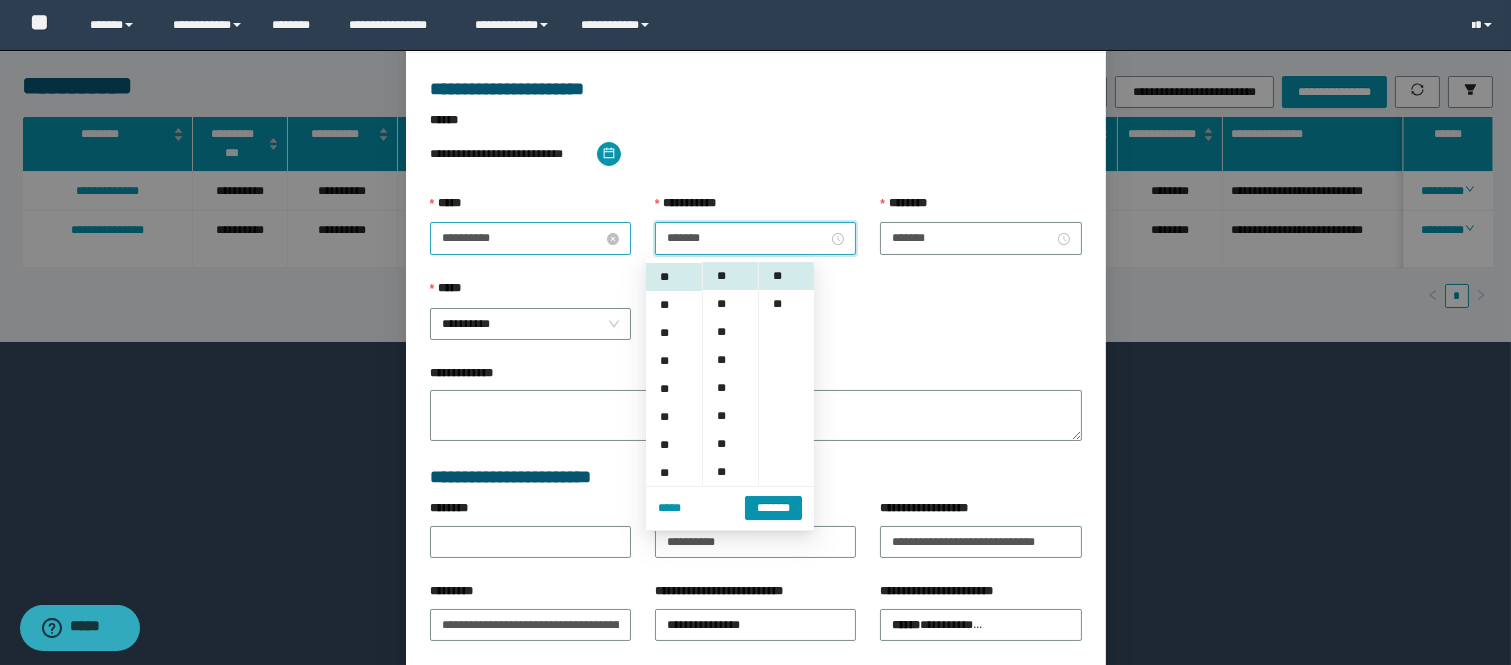 click on "**********" at bounding box center (522, 238) 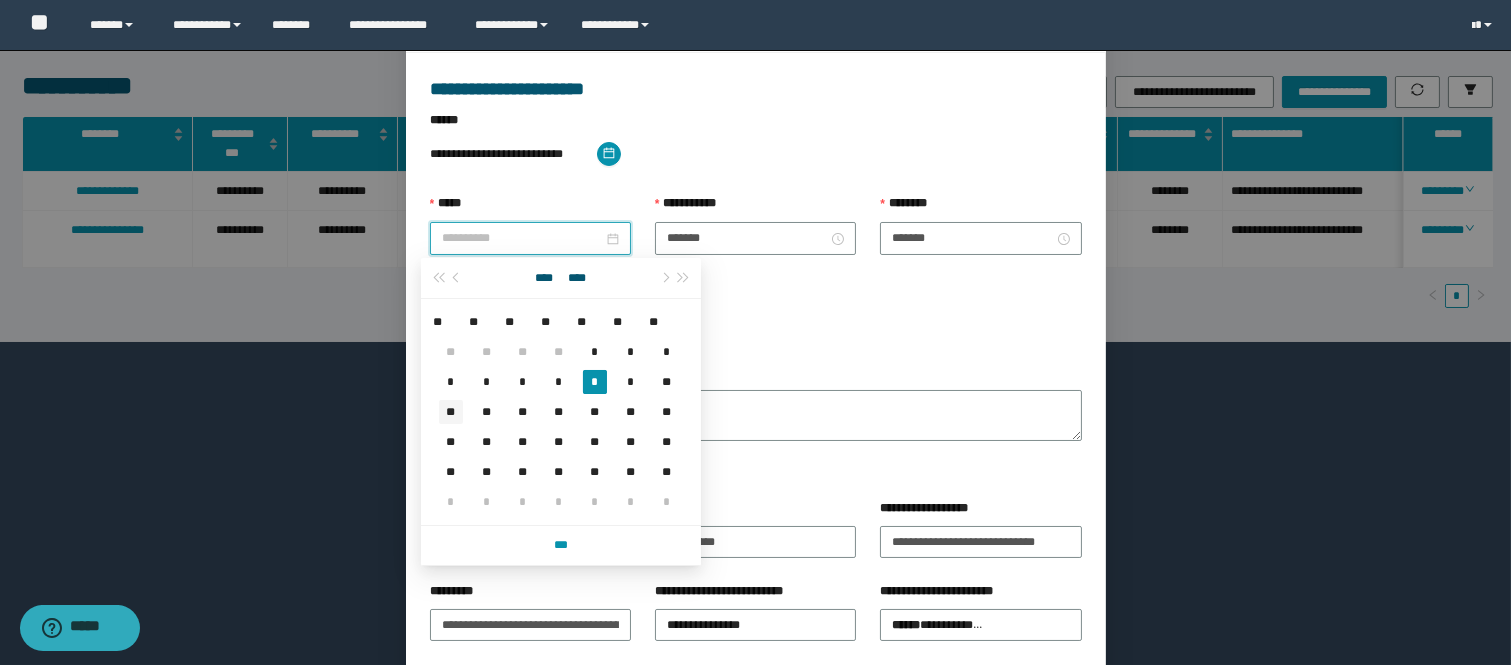 type on "**********" 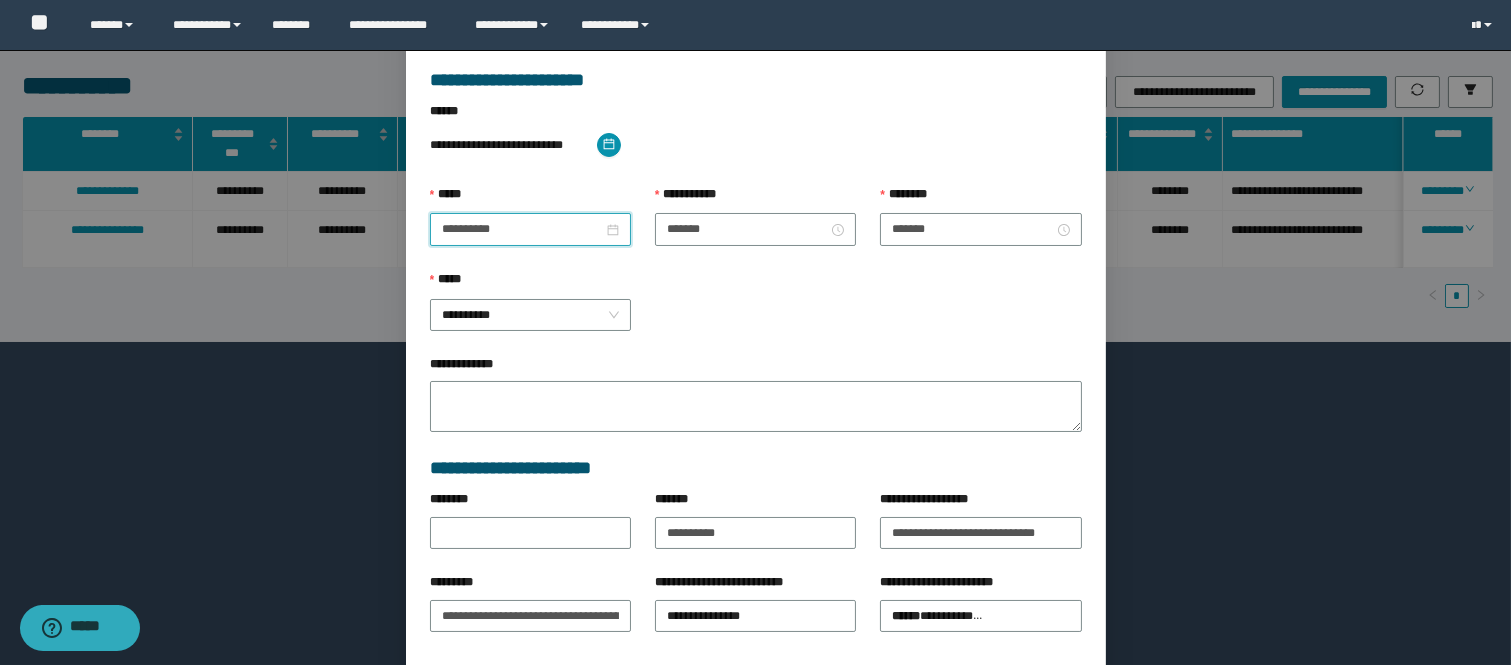 scroll, scrollTop: 205, scrollLeft: 0, axis: vertical 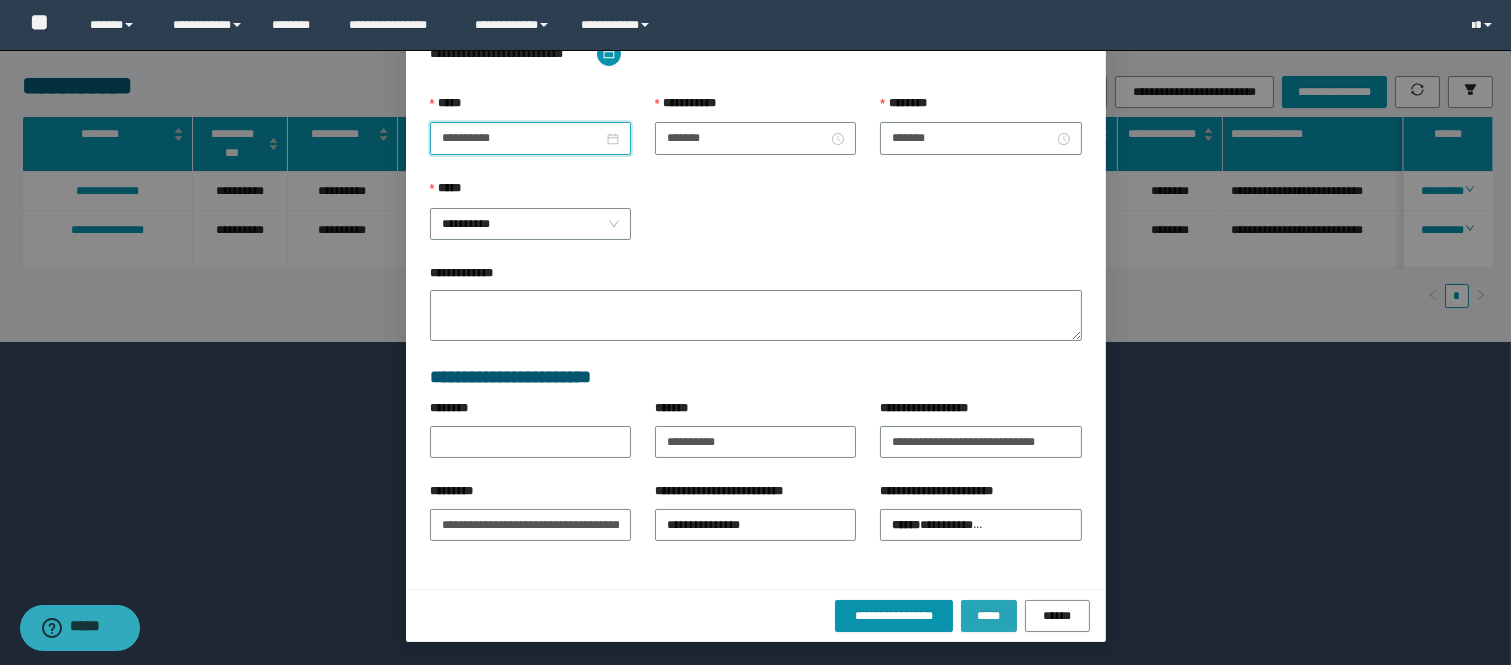 click on "*****" at bounding box center (989, 616) 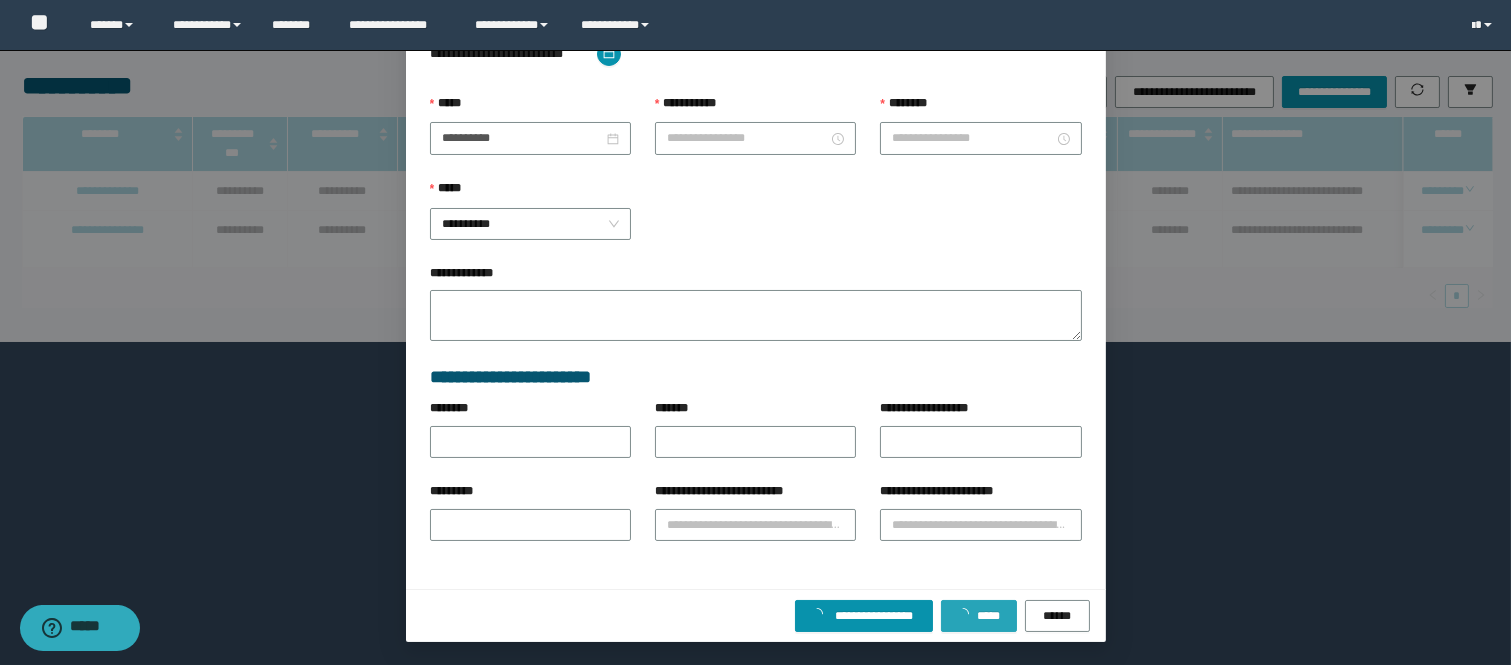 scroll, scrollTop: 105, scrollLeft: 0, axis: vertical 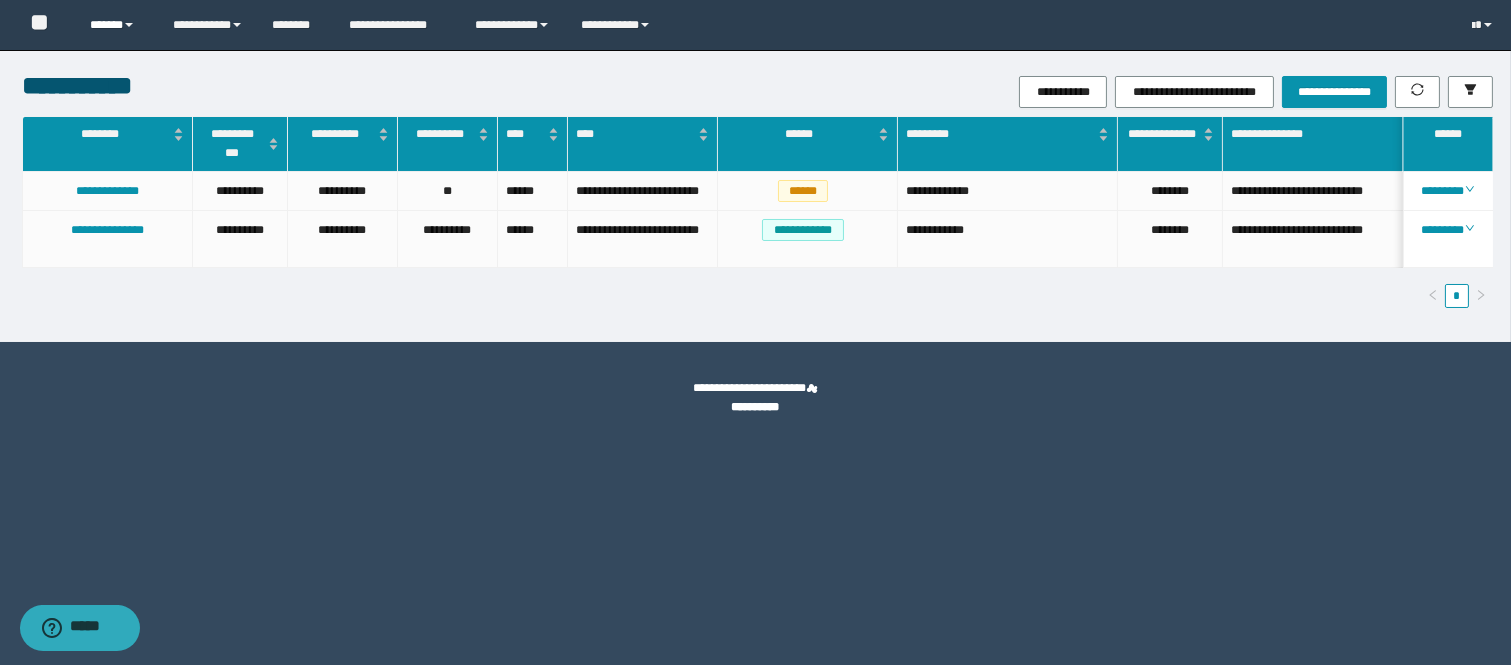 click on "******" at bounding box center [116, 25] 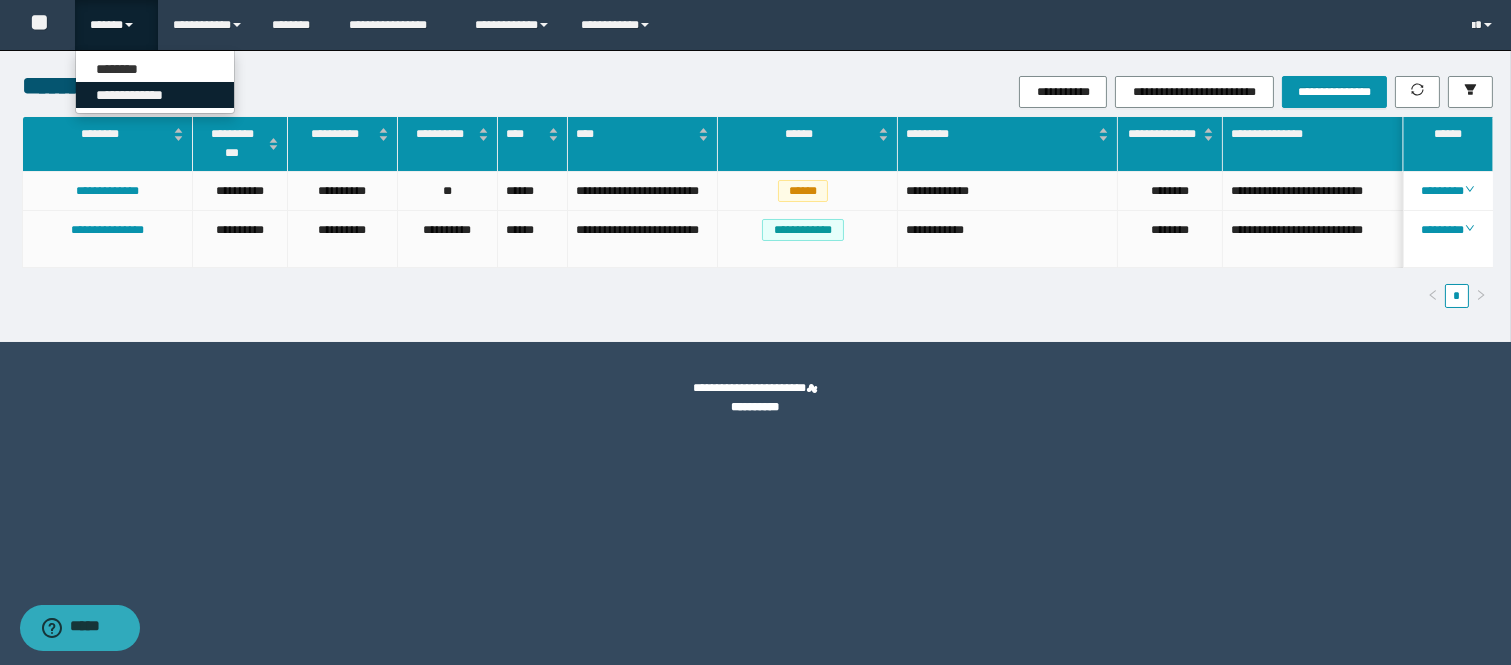 click on "**********" at bounding box center (155, 95) 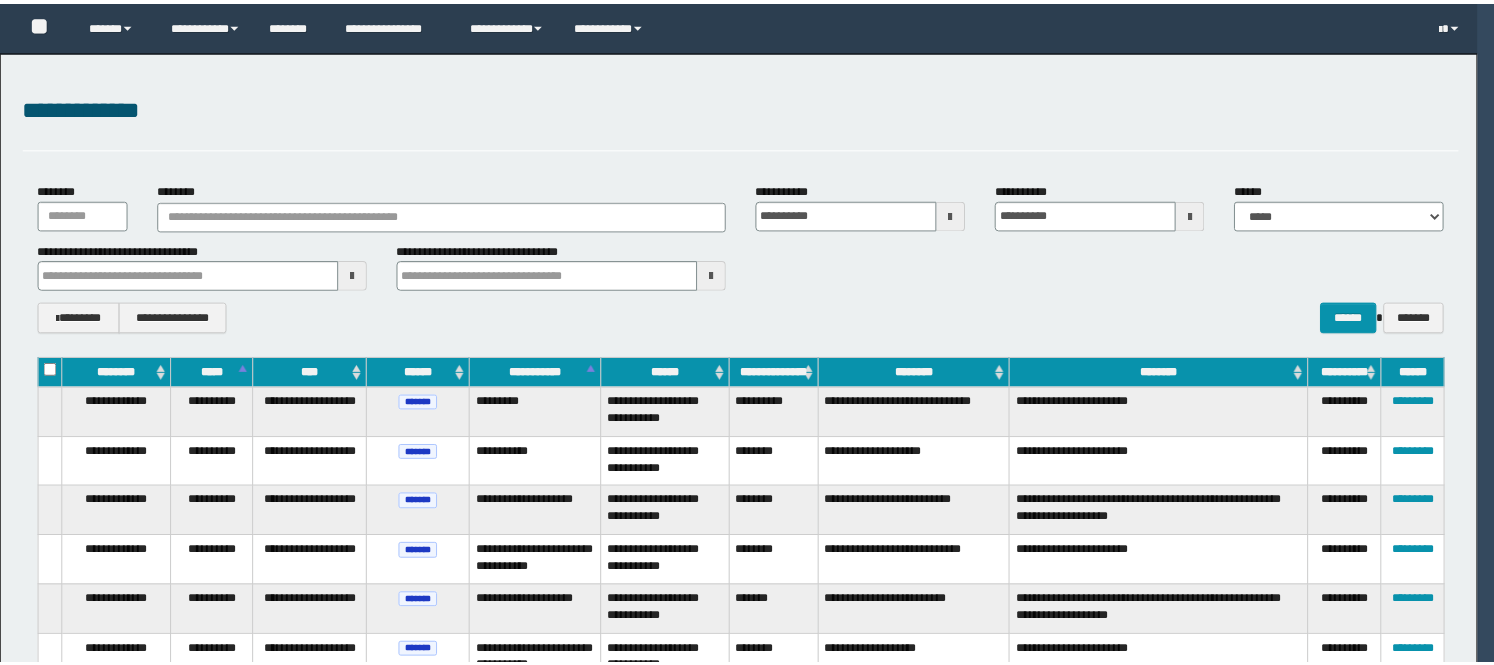 scroll, scrollTop: 0, scrollLeft: 0, axis: both 